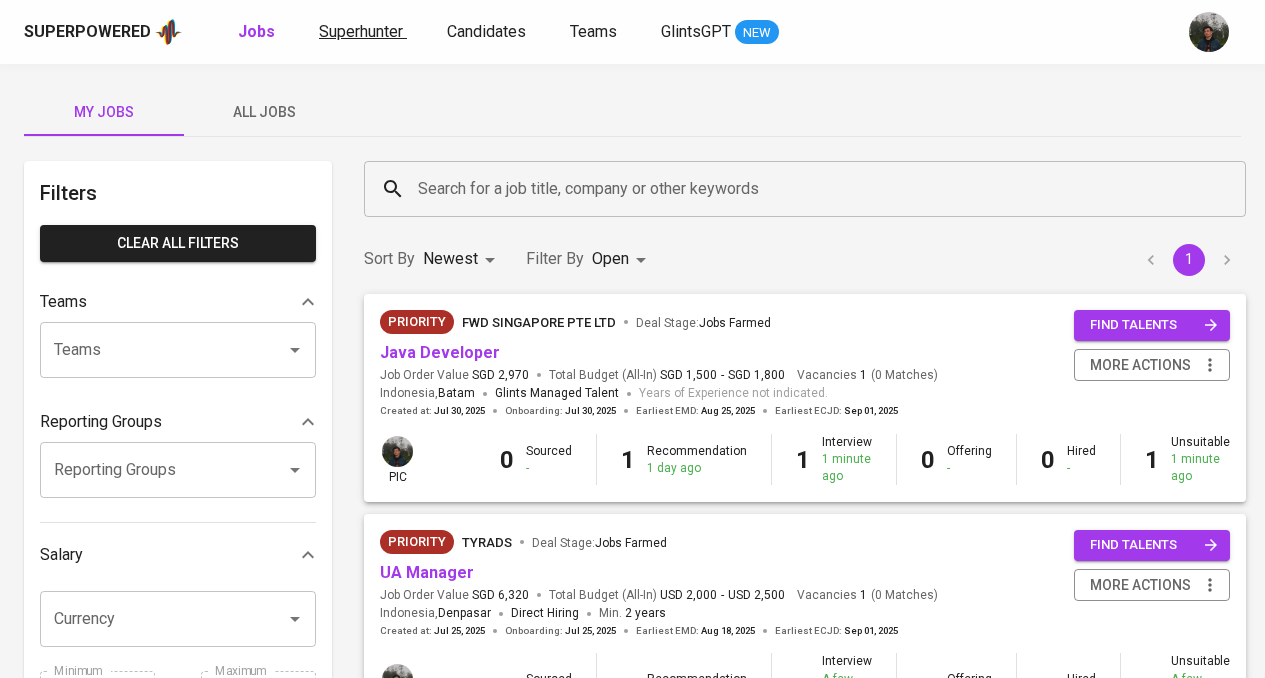 scroll, scrollTop: 200, scrollLeft: 0, axis: vertical 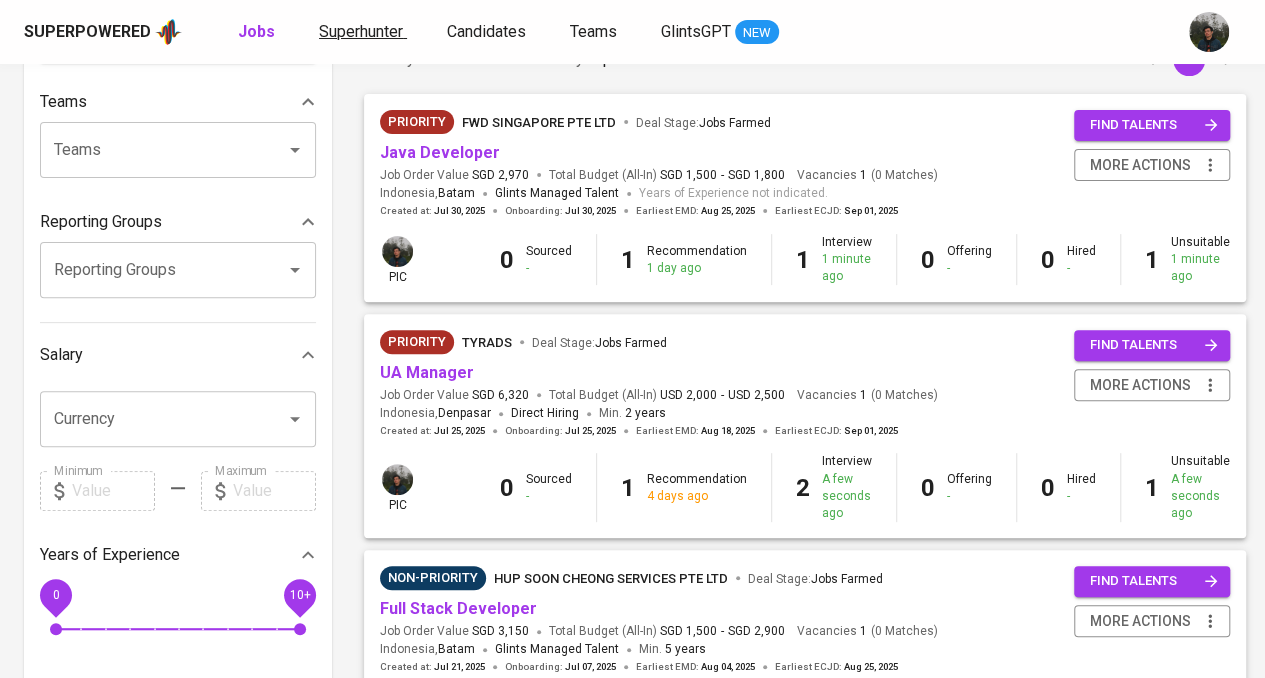 click on "Superhunter" at bounding box center [361, 31] 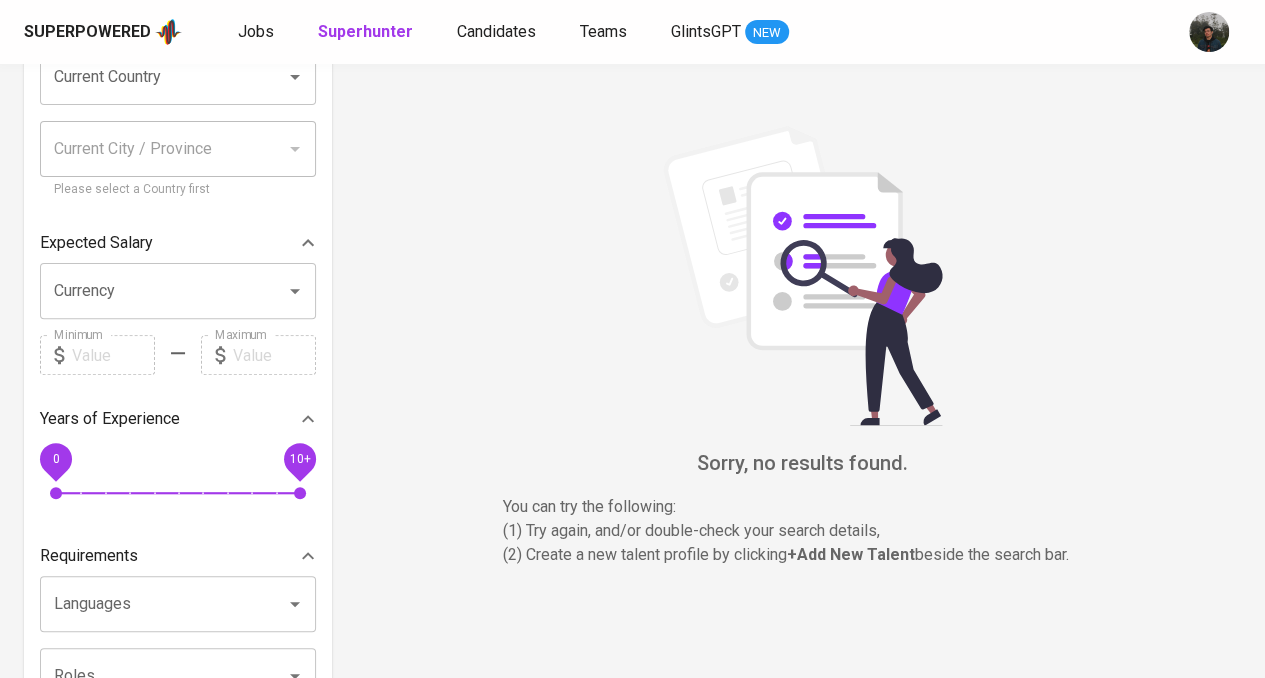 scroll, scrollTop: 0, scrollLeft: 0, axis: both 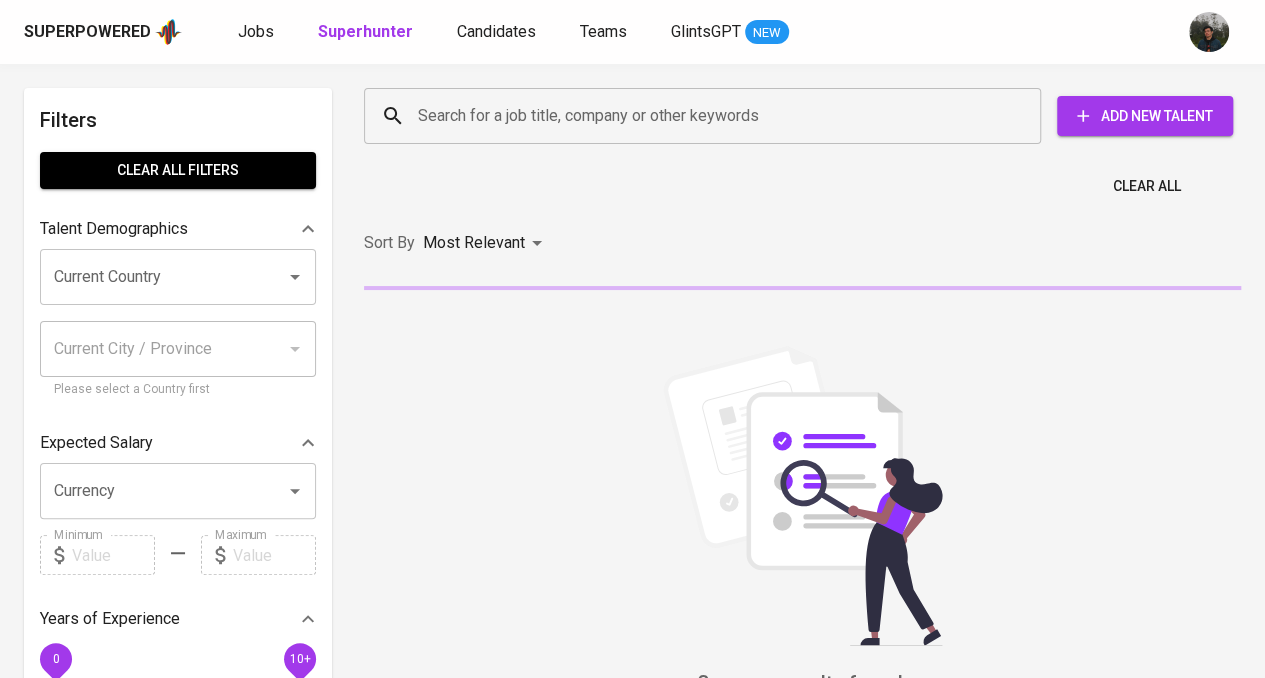 click on "Search for a job title, company or other keywords" at bounding box center [707, 116] 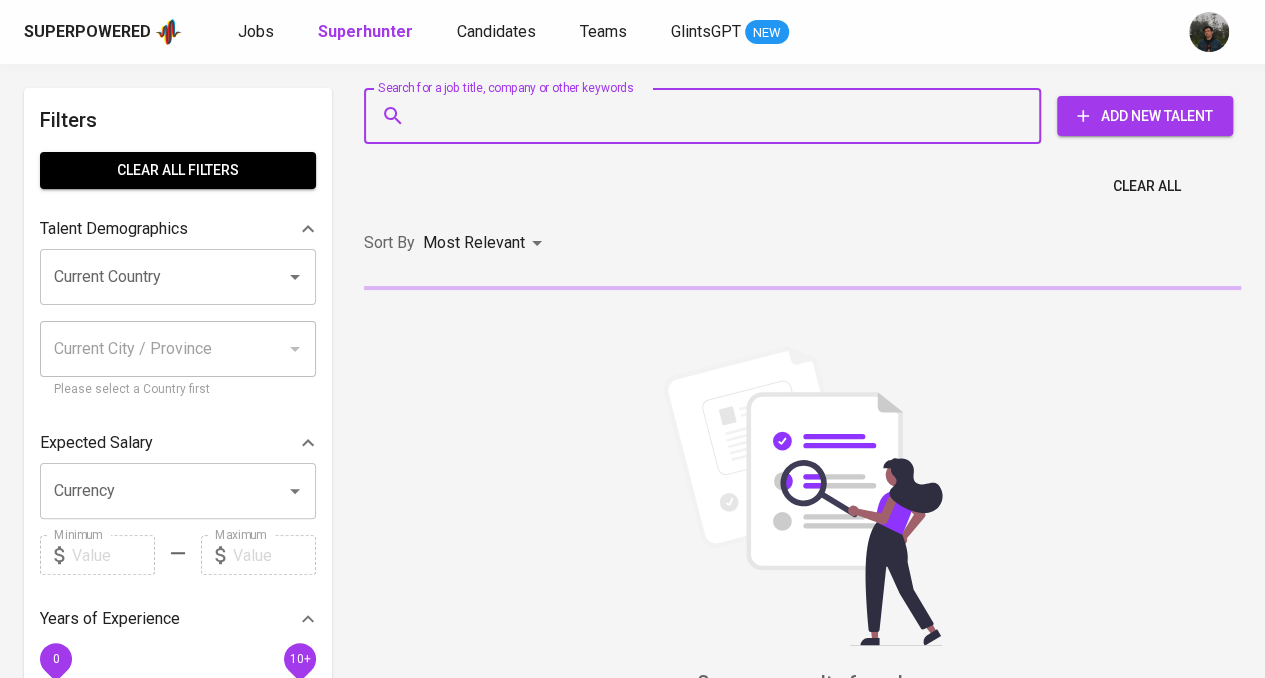 paste on "gemilang.elprimo@gmail.com" 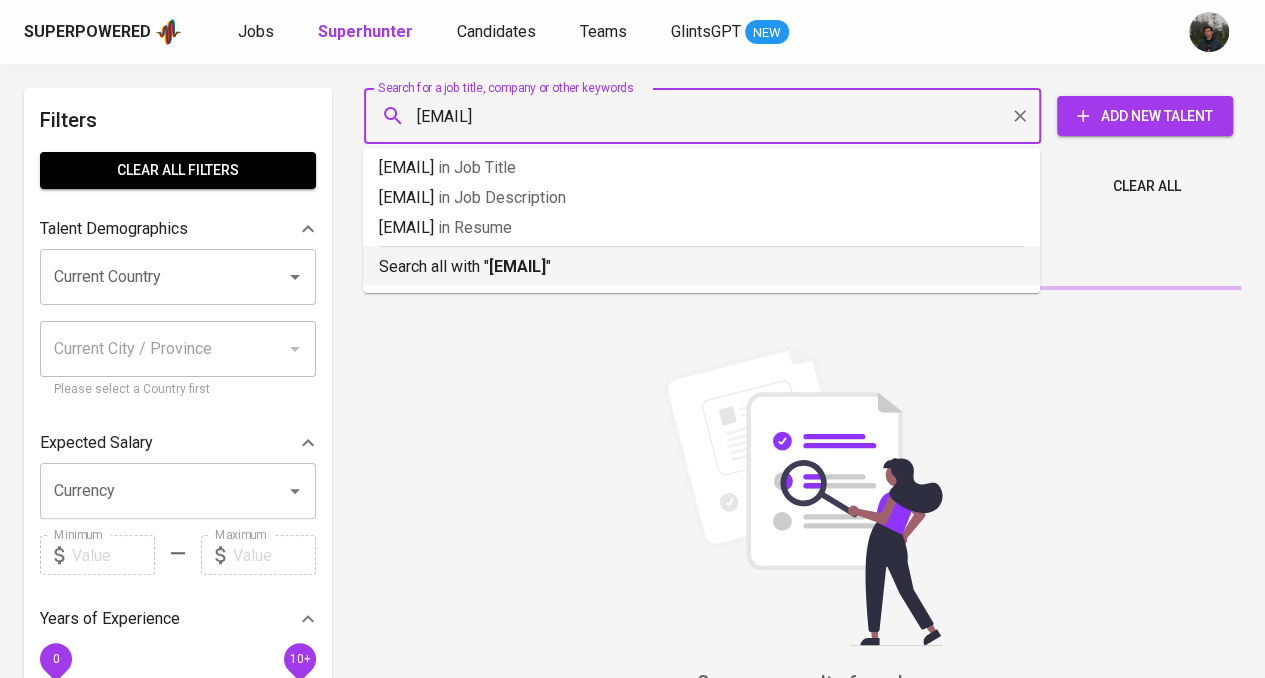 click on "gemilang.elprimo@gmail.com" at bounding box center [517, 266] 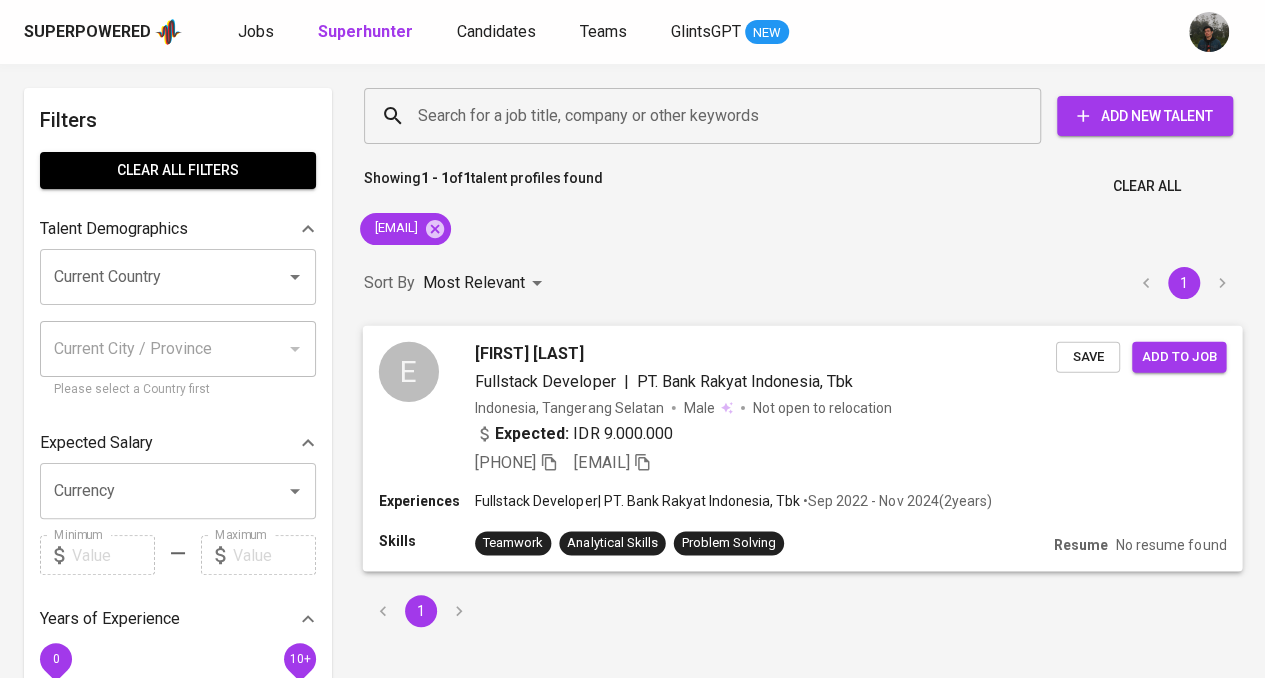 click on "Indonesia, Tangerang Selatan Male   Not open to relocation" at bounding box center [765, 407] 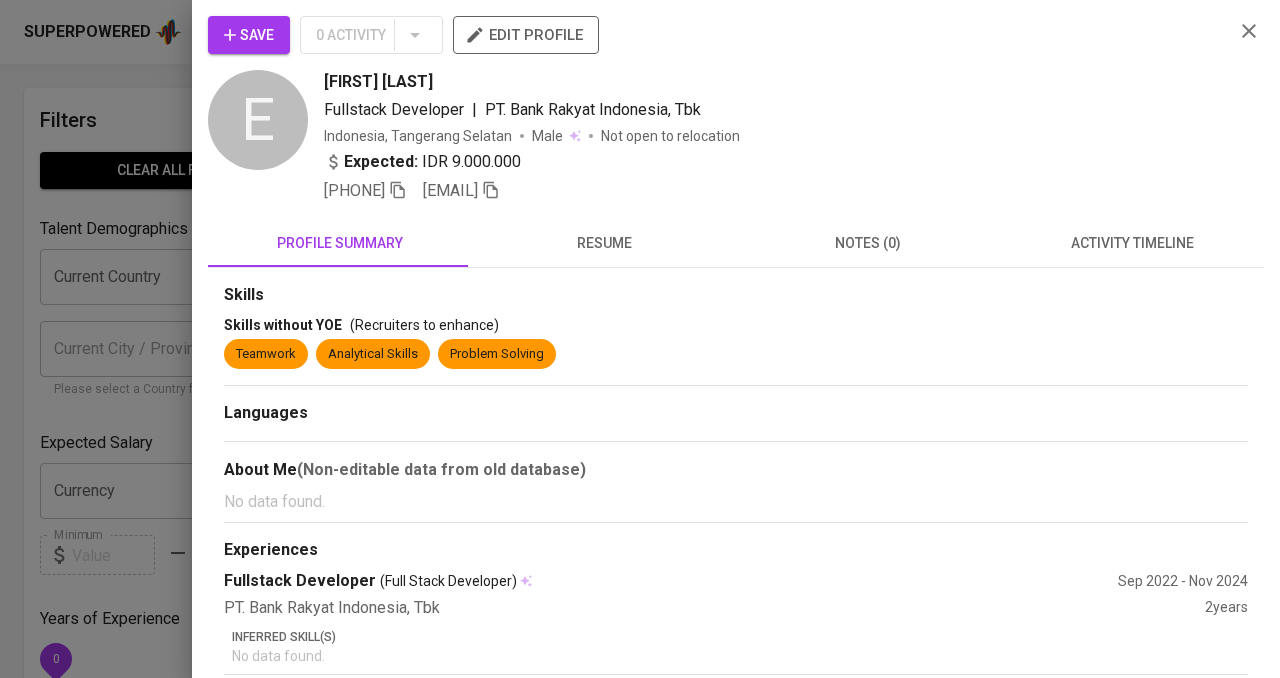 click on "Save" at bounding box center [249, 35] 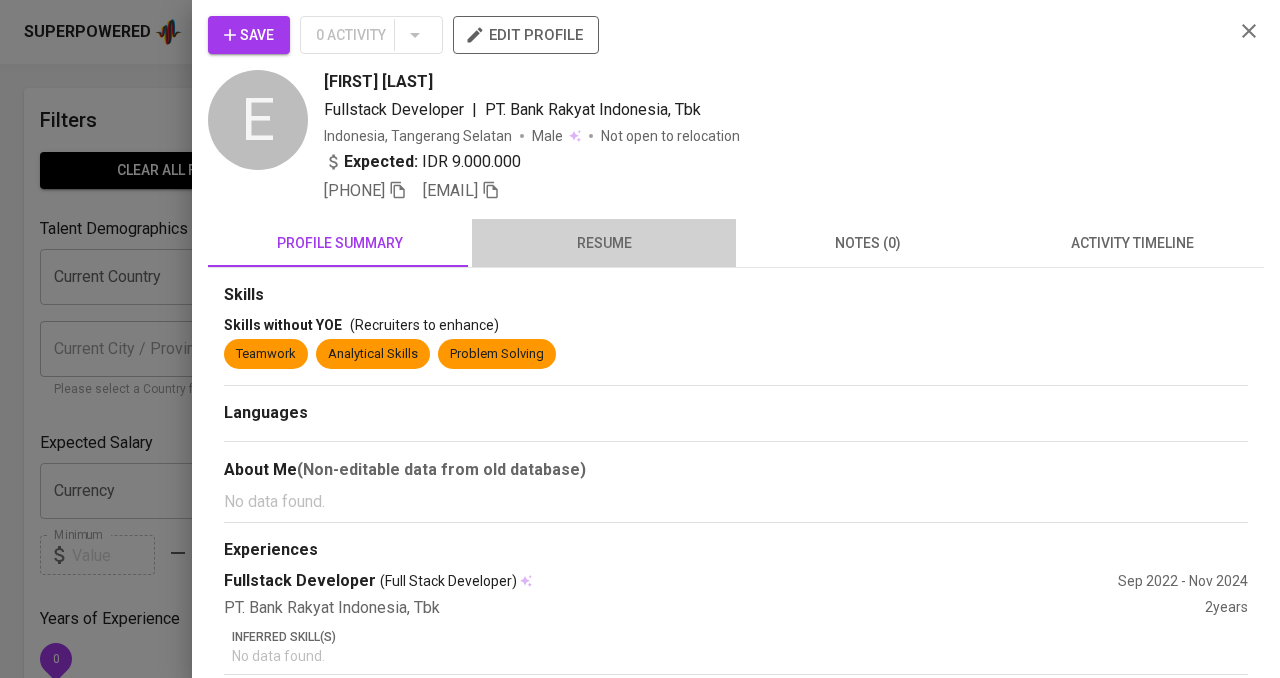 click on "resume" at bounding box center [604, 243] 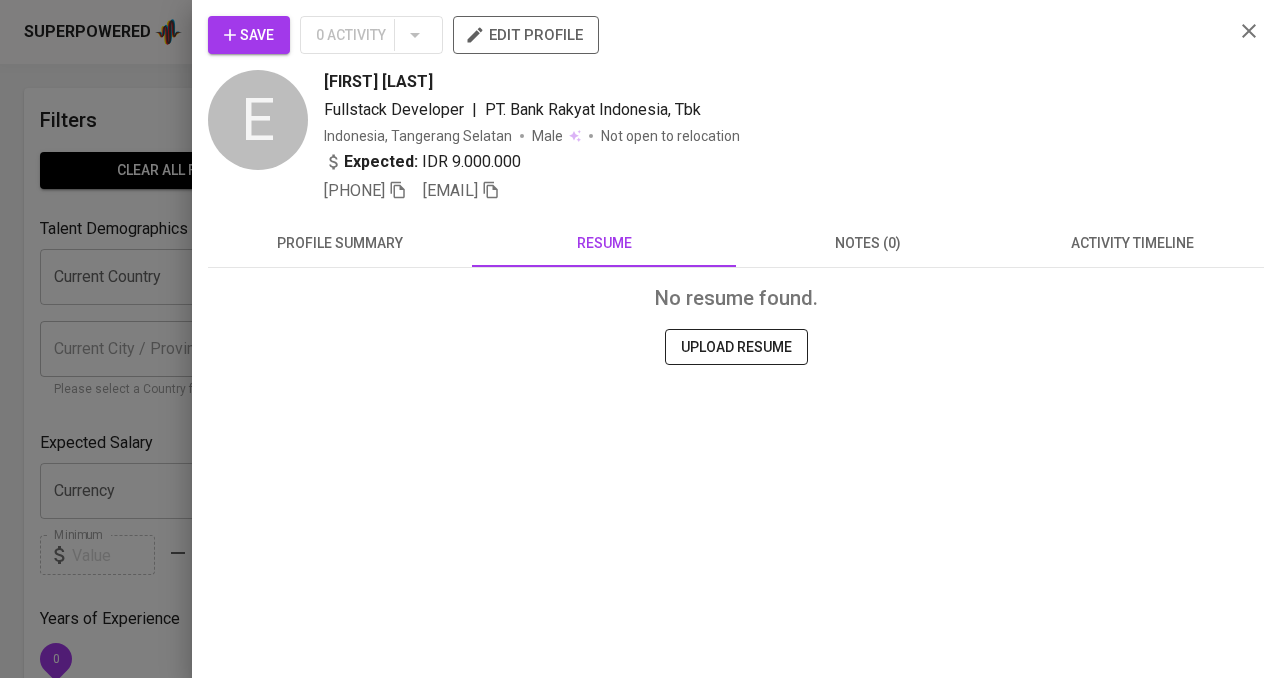 click on "profile summary" at bounding box center (340, 243) 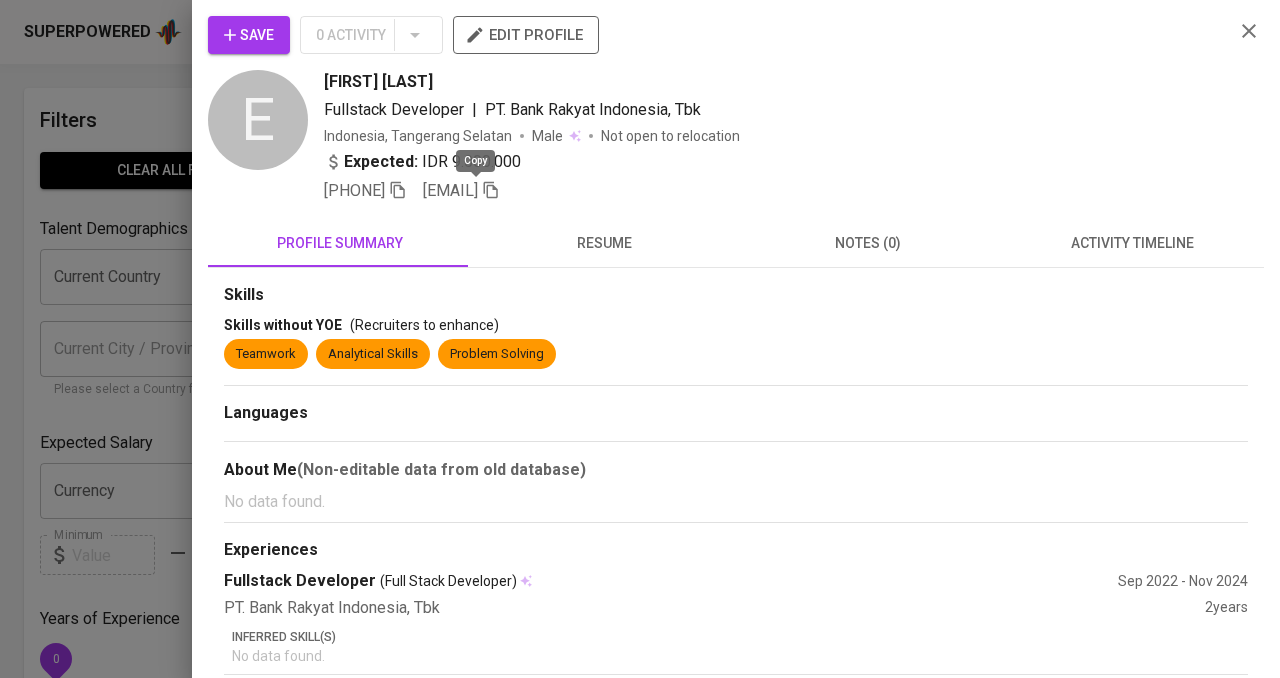 click 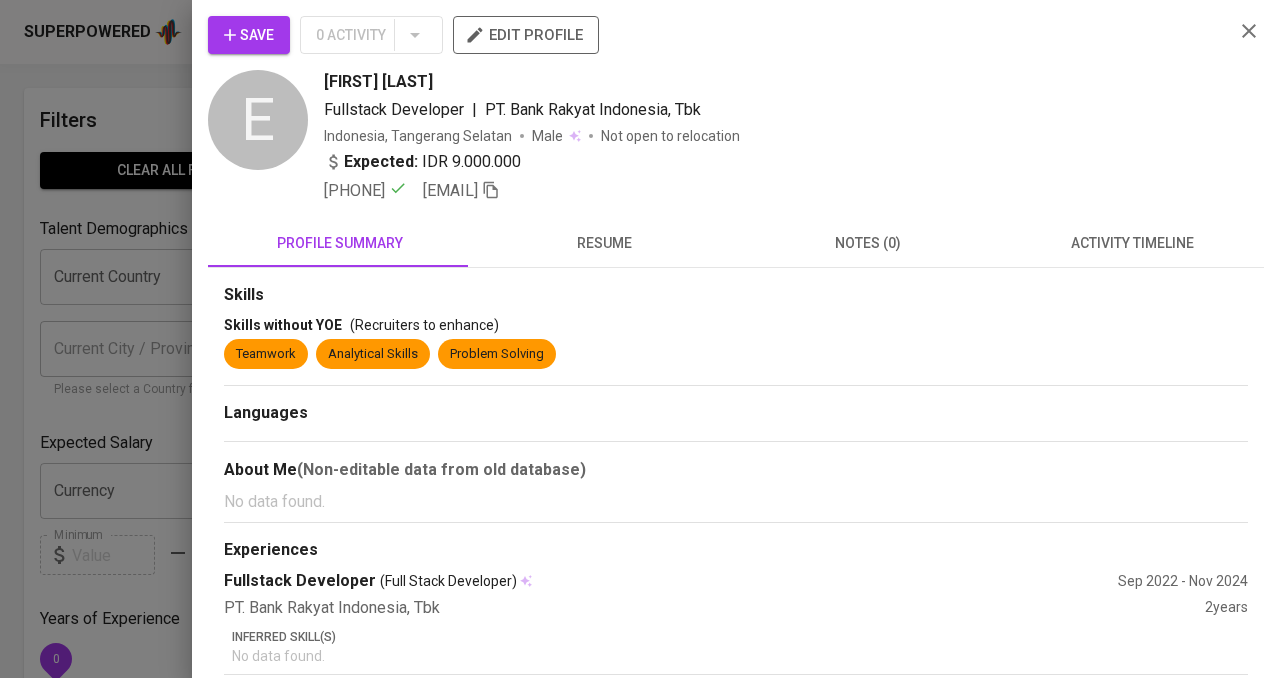 click on "Save" at bounding box center (249, 35) 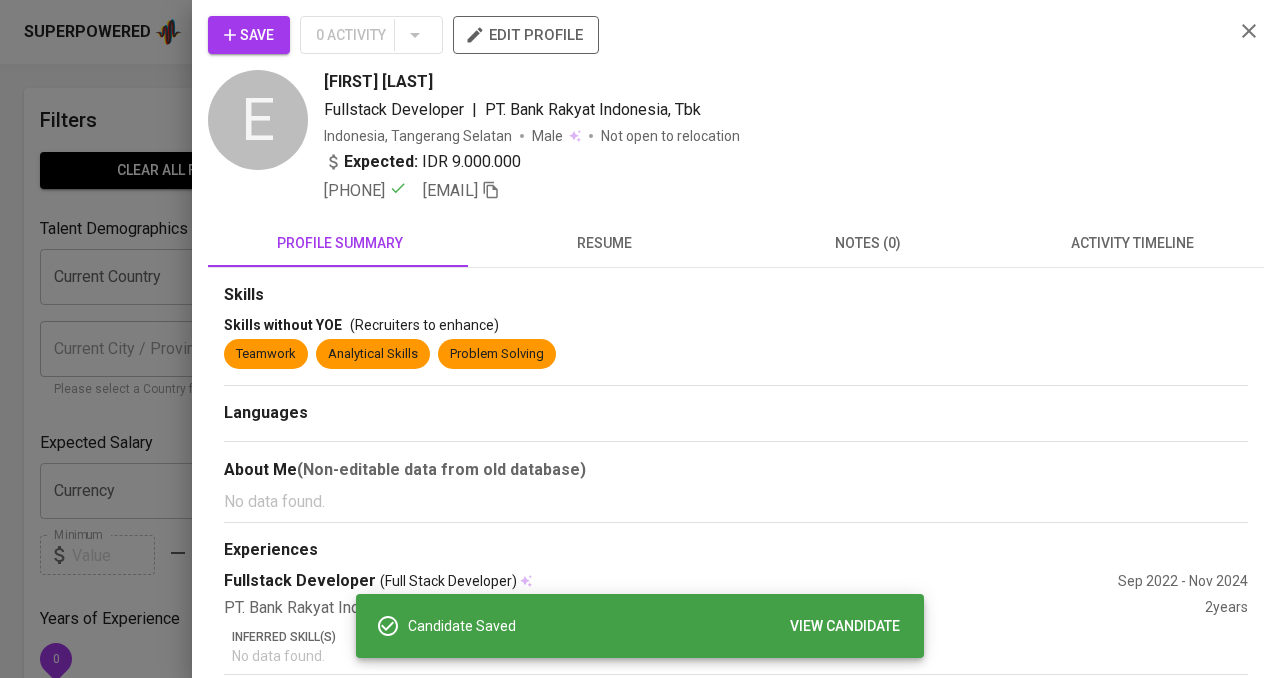 click at bounding box center [640, 339] 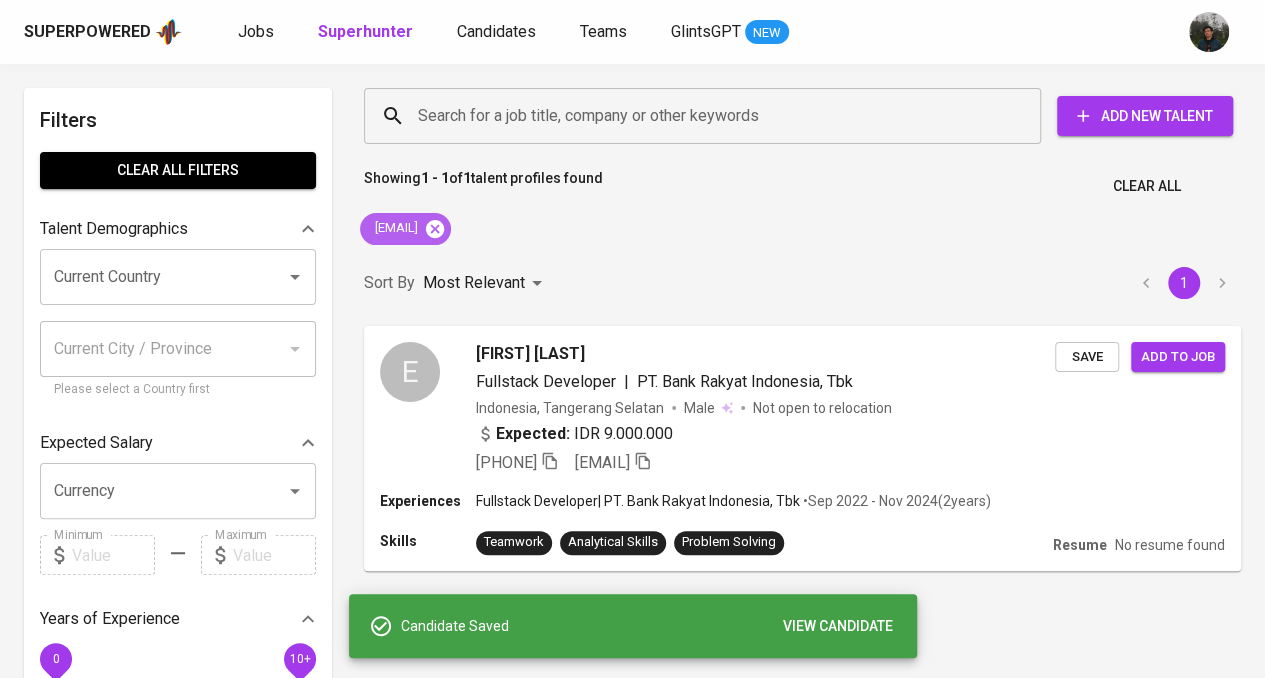 click 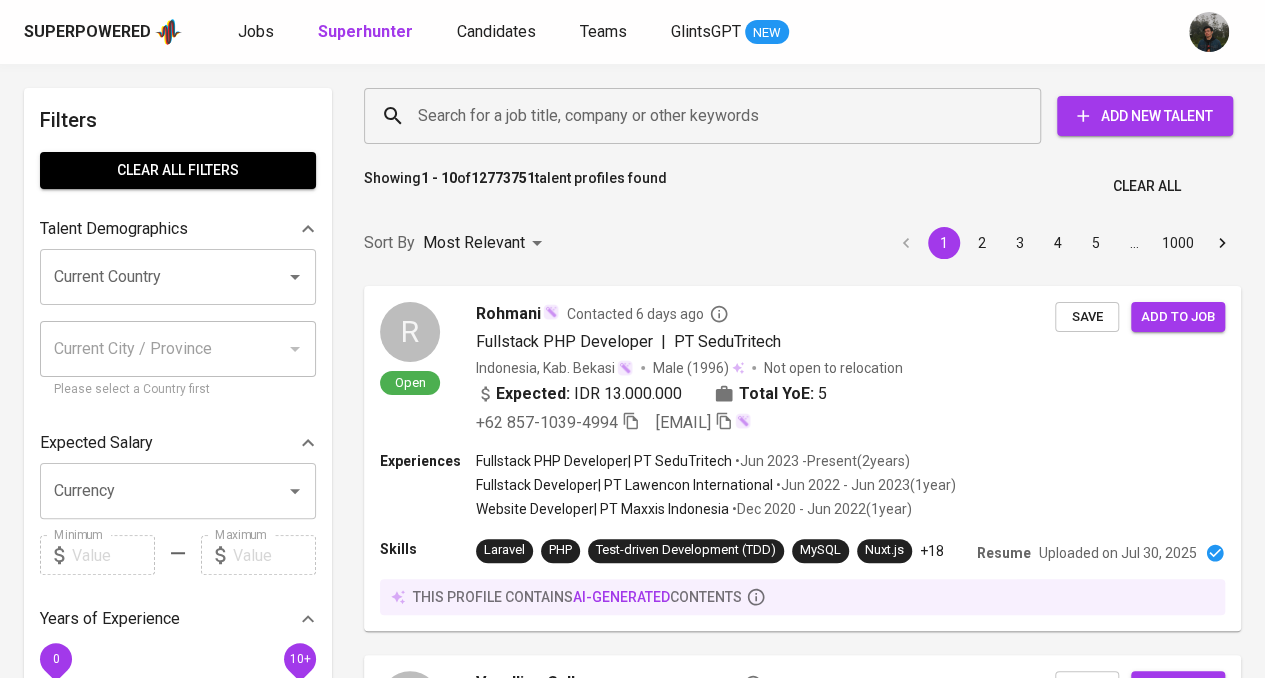 click on "Search for a job title, company or other keywords" at bounding box center (707, 116) 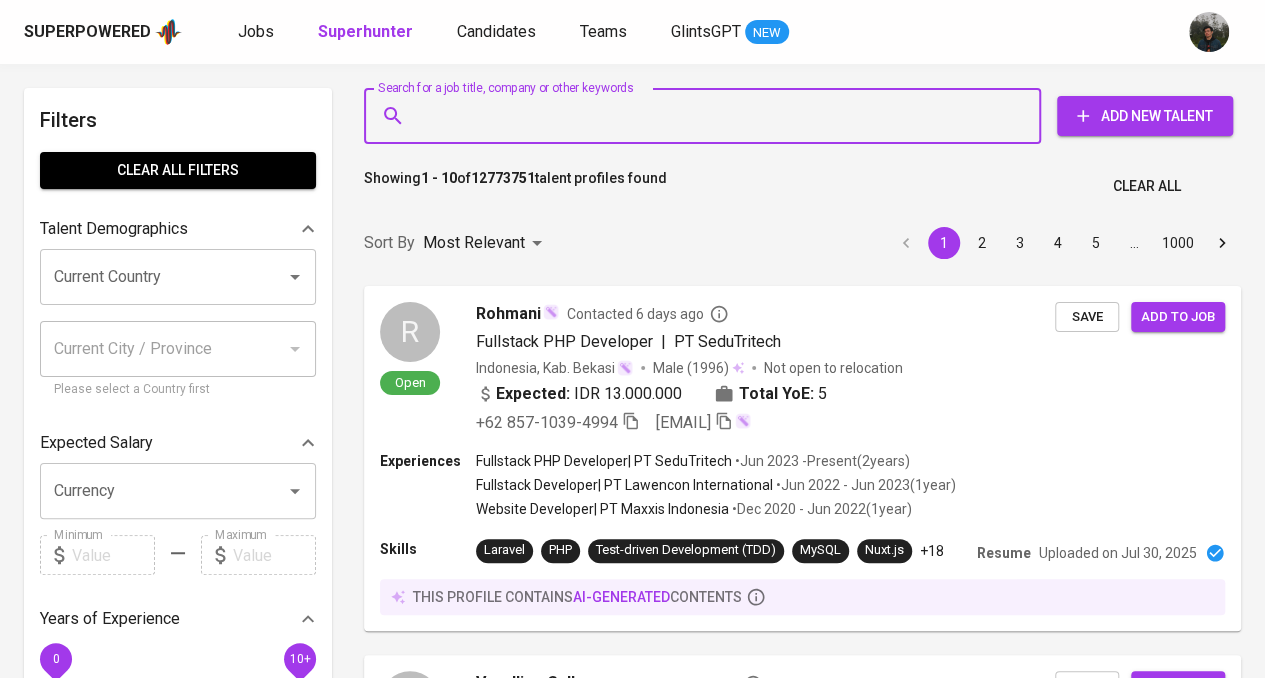 paste on "theo.sepdianto97@gmail.com" 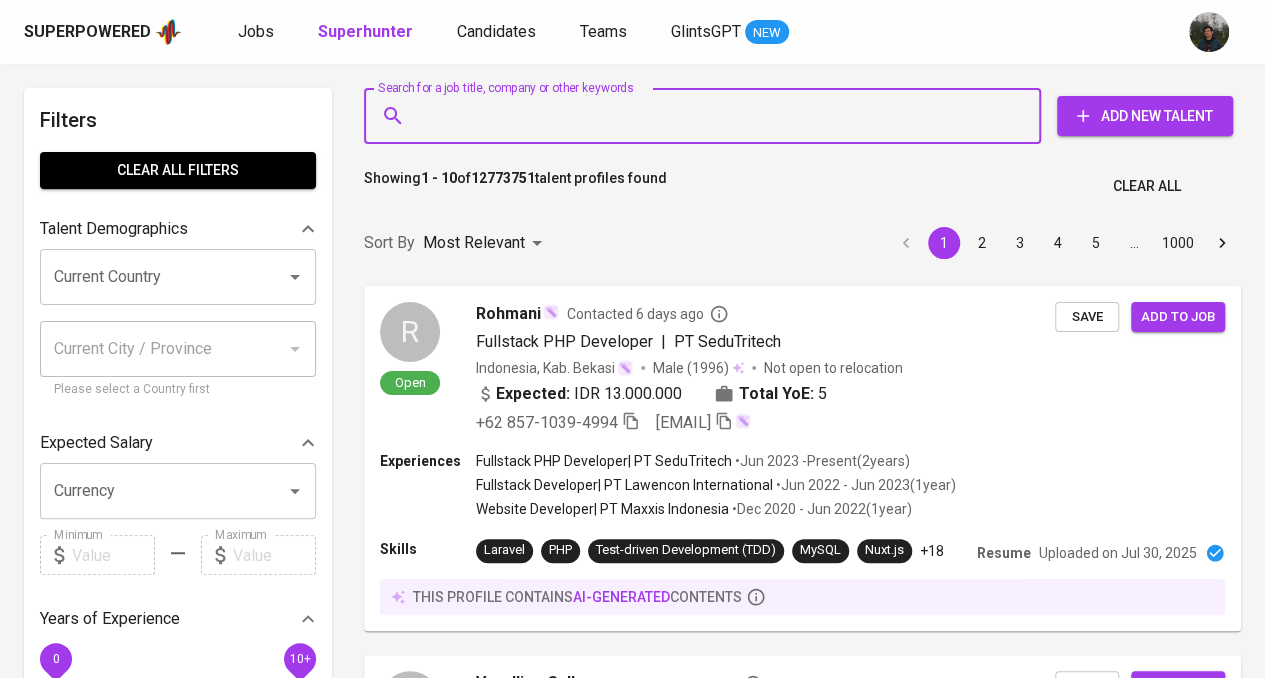type on "theo.sepdianto97@gmail.com" 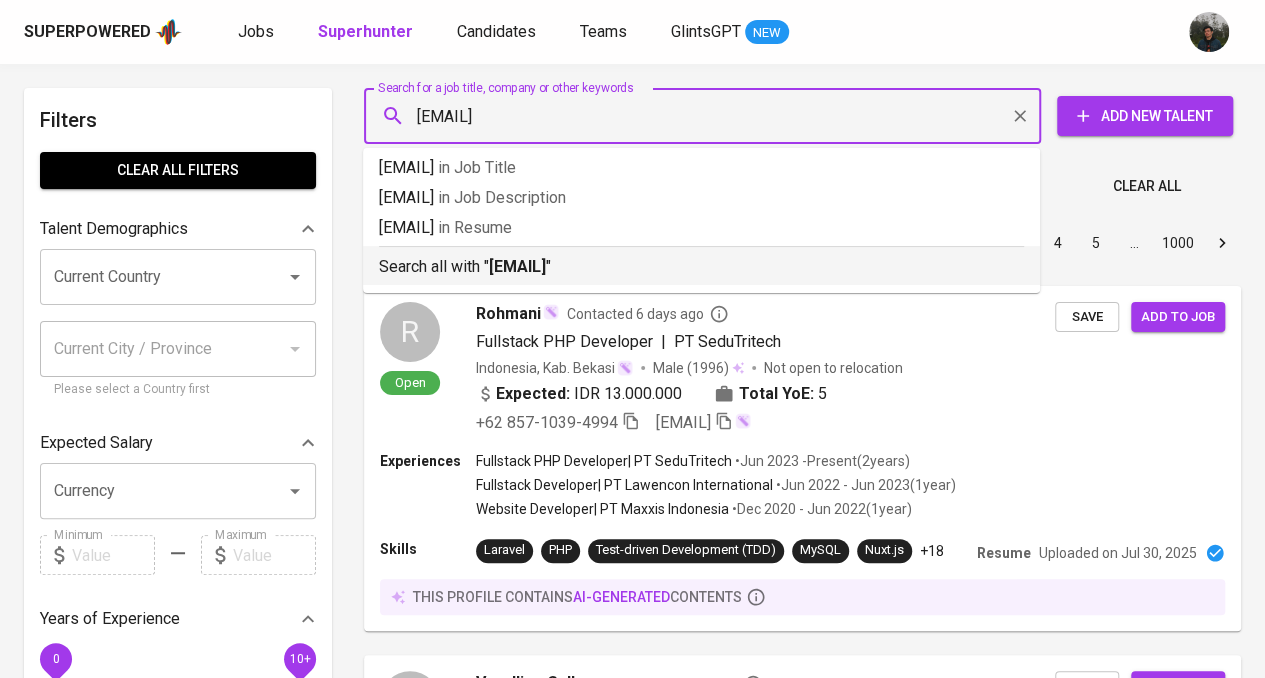 click on "theo.sepdianto97@gmail.com" at bounding box center [517, 266] 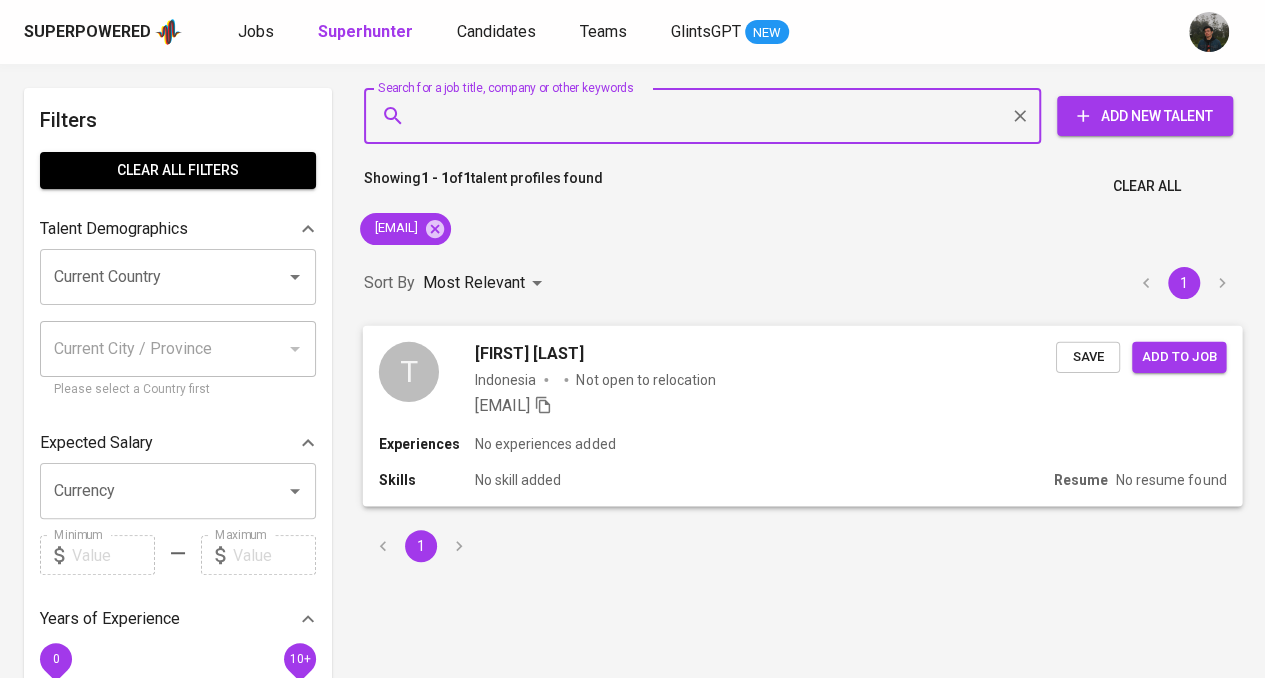 click on "Theo Sepdianto Indonesia Not open to relocation theo.sepdianto97@gmail.com" at bounding box center [765, 379] 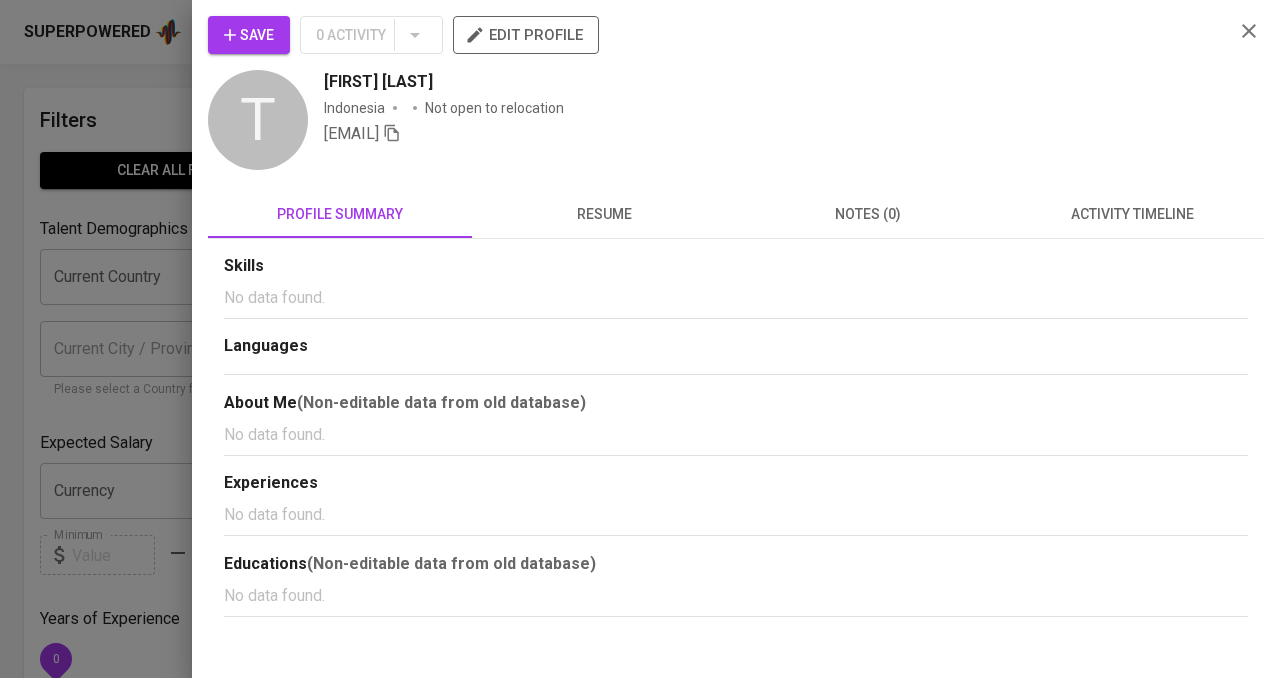 click 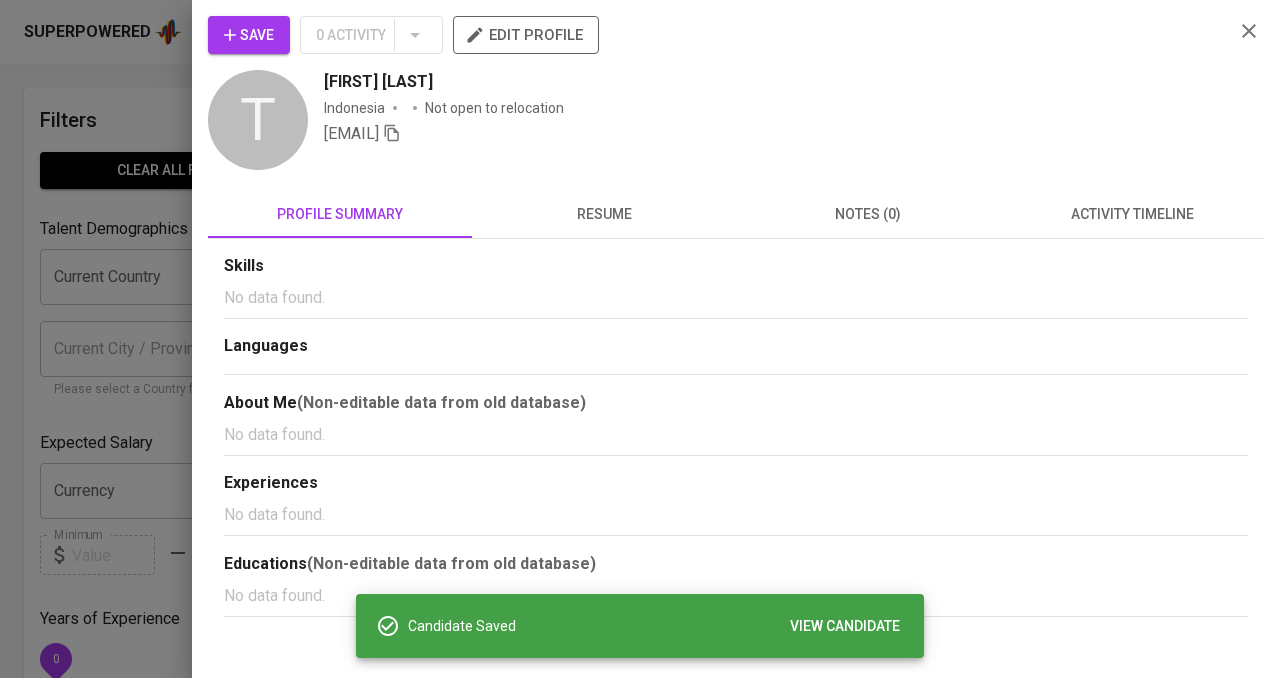 click on "resume" at bounding box center [604, 214] 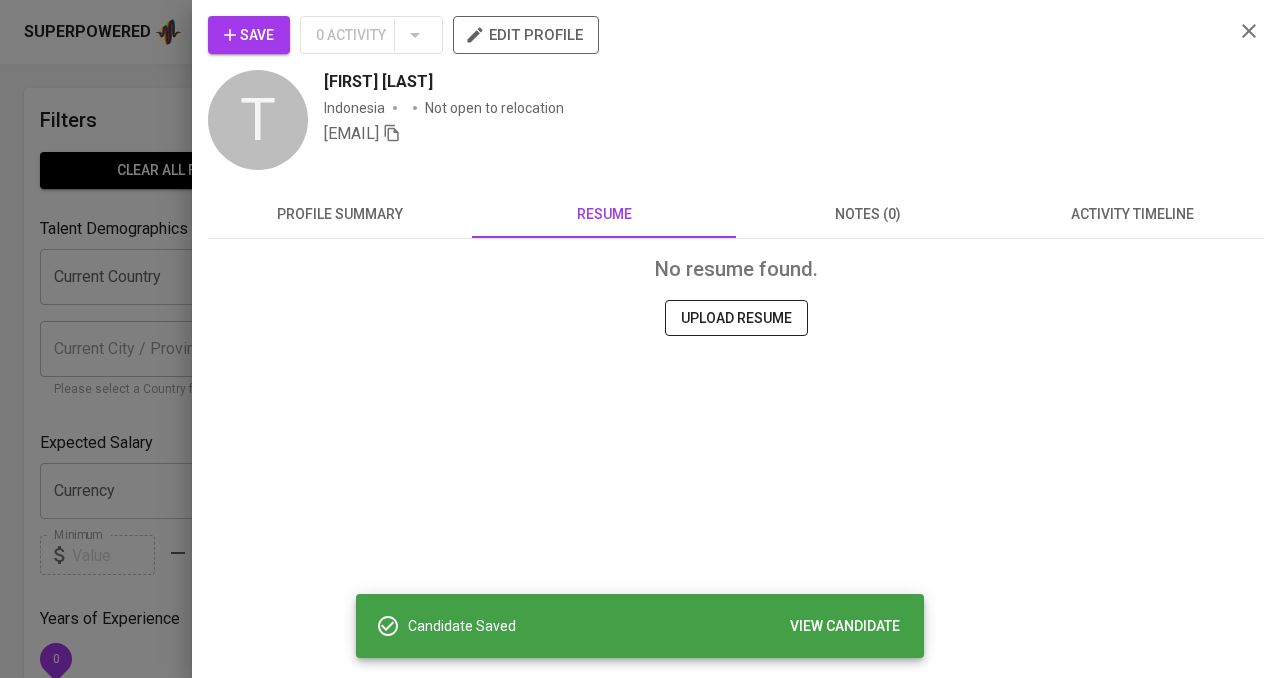 click at bounding box center [640, 339] 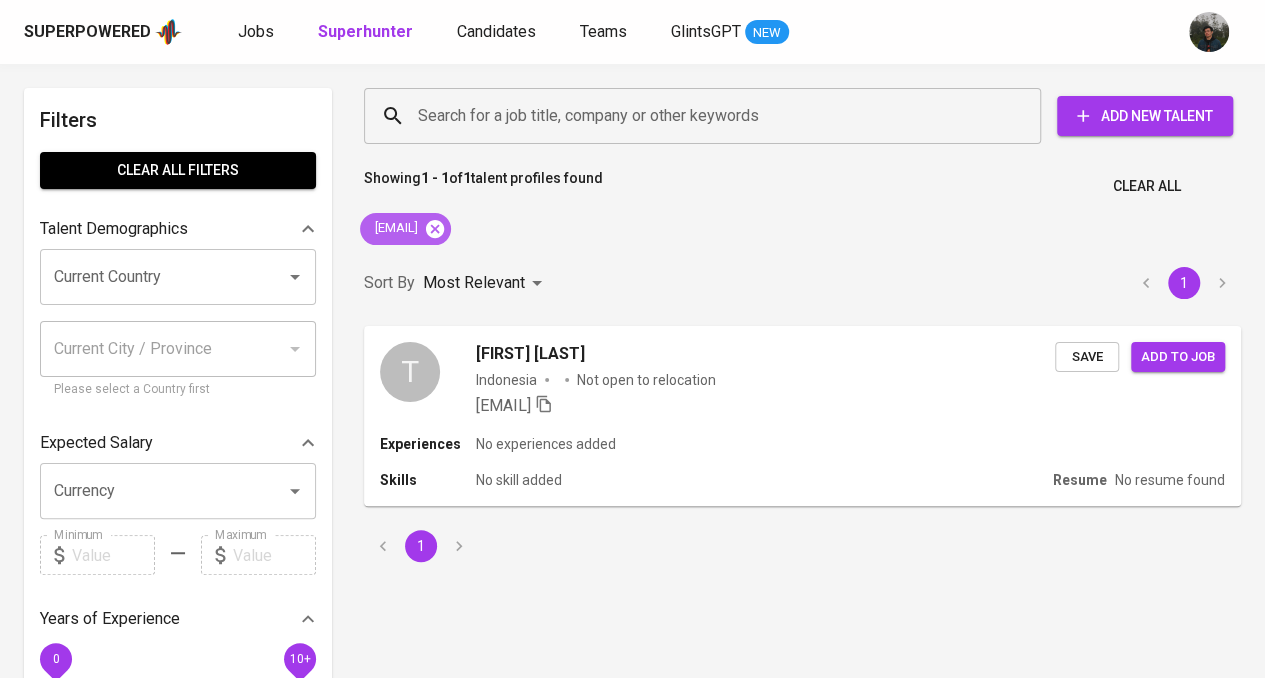 click 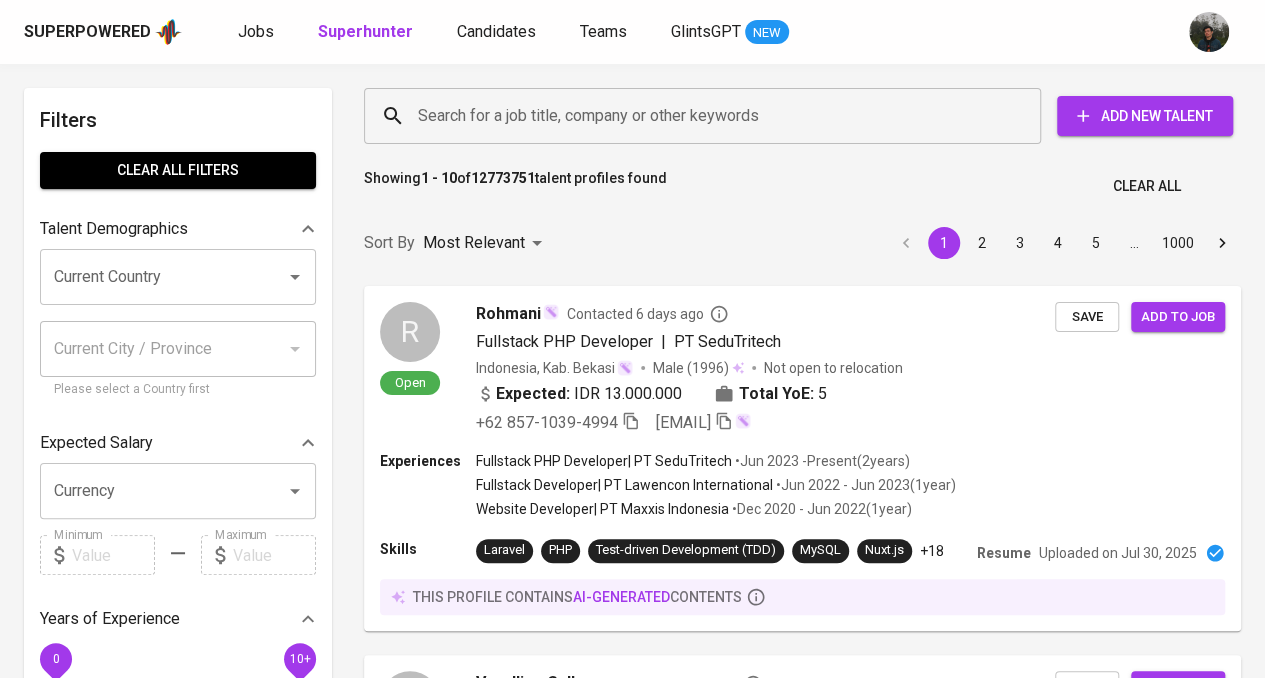 click on "Search for a job title, company or other keywords" at bounding box center [707, 116] 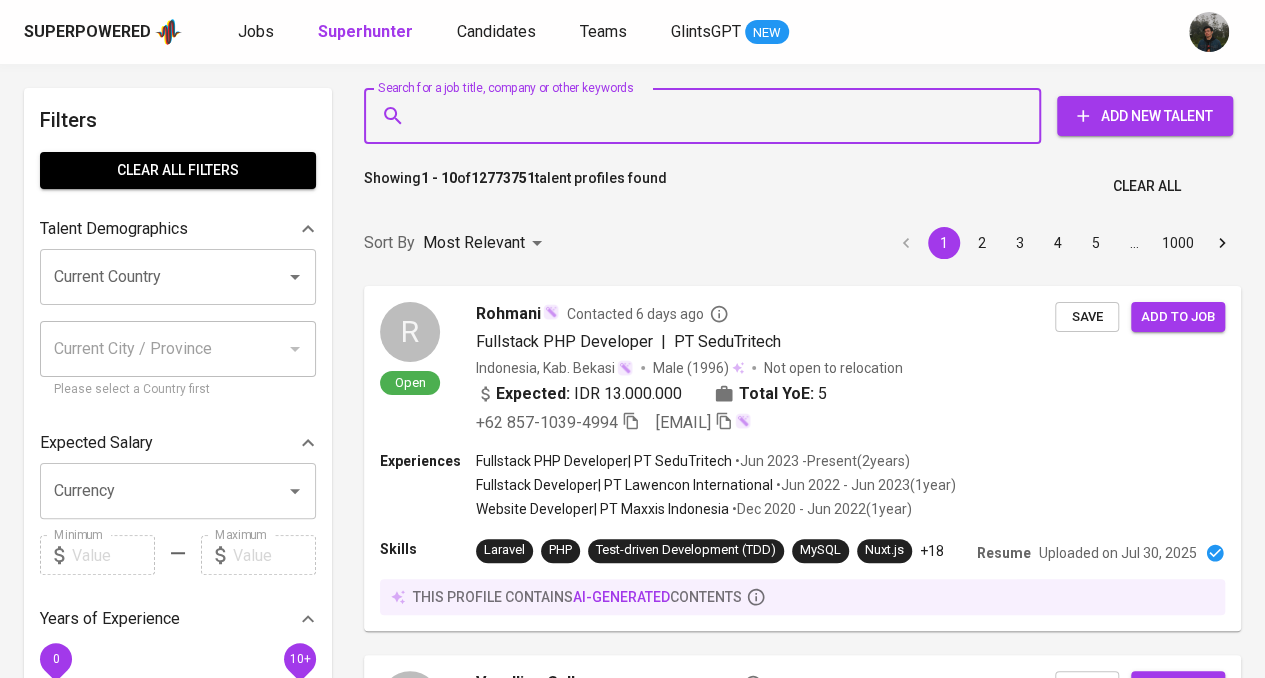 paste on "achmaddavit92@gmail.com" 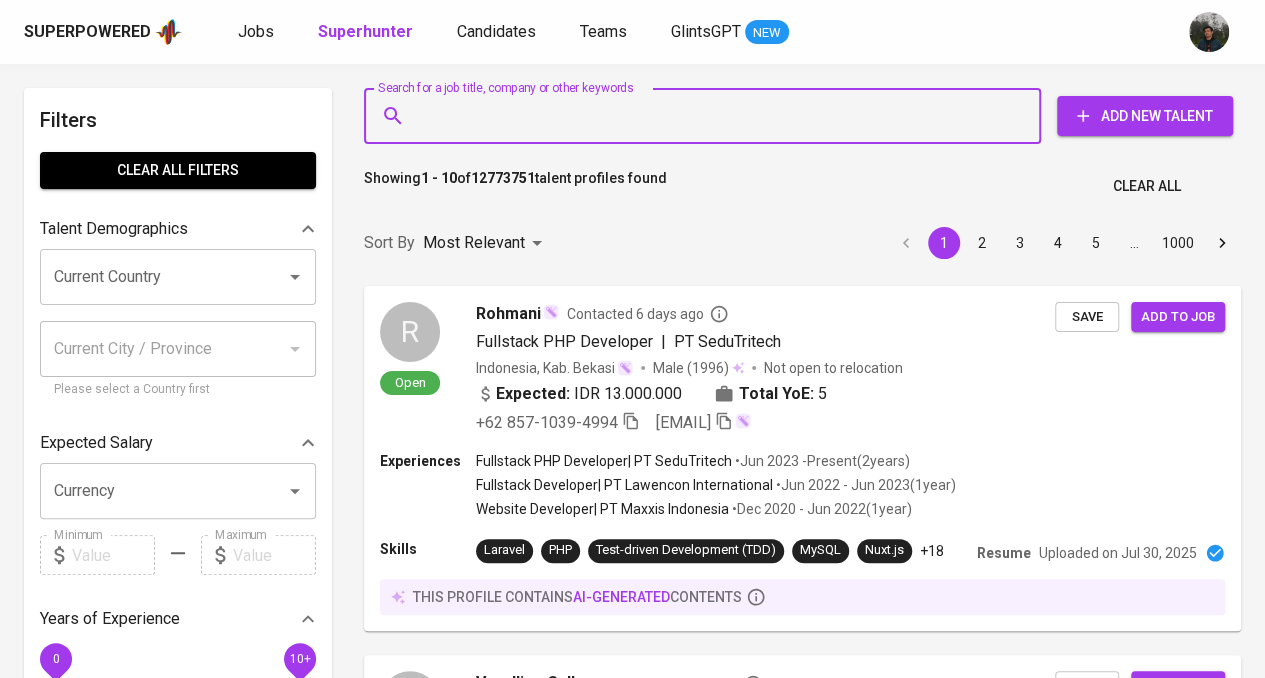 type on "achmaddavit92@gmail.com" 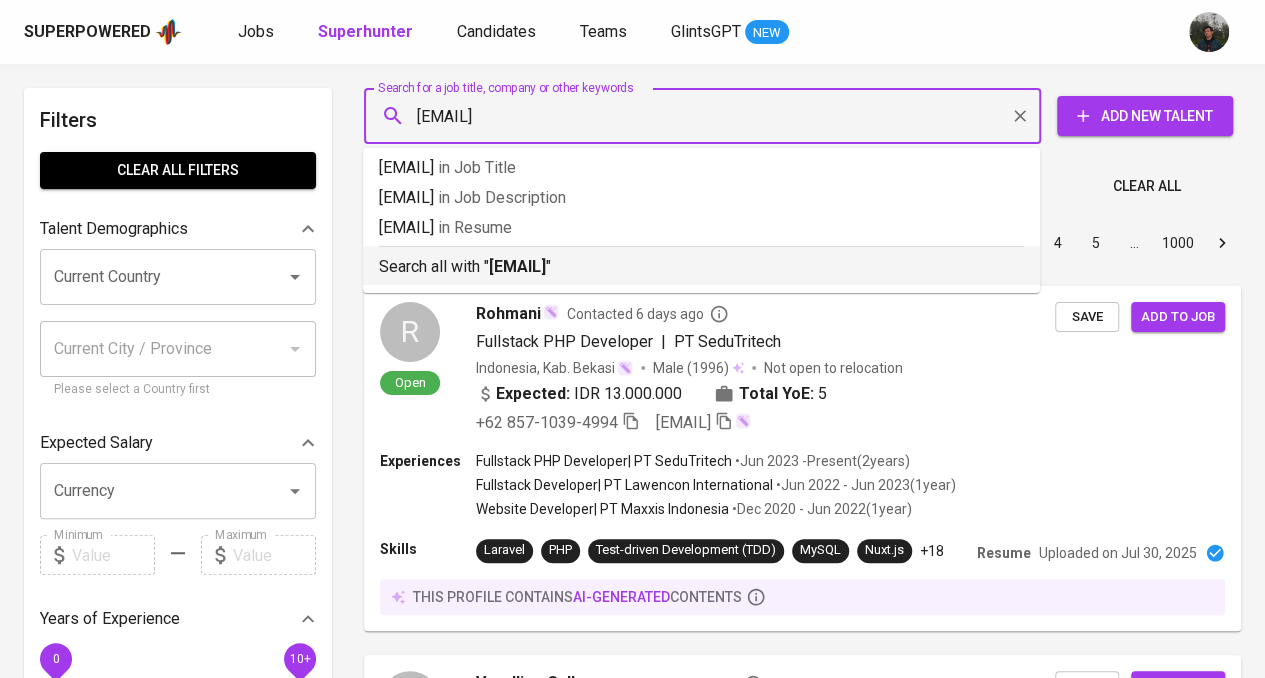 click on "achmaddavit92@gmail.com" at bounding box center (517, 266) 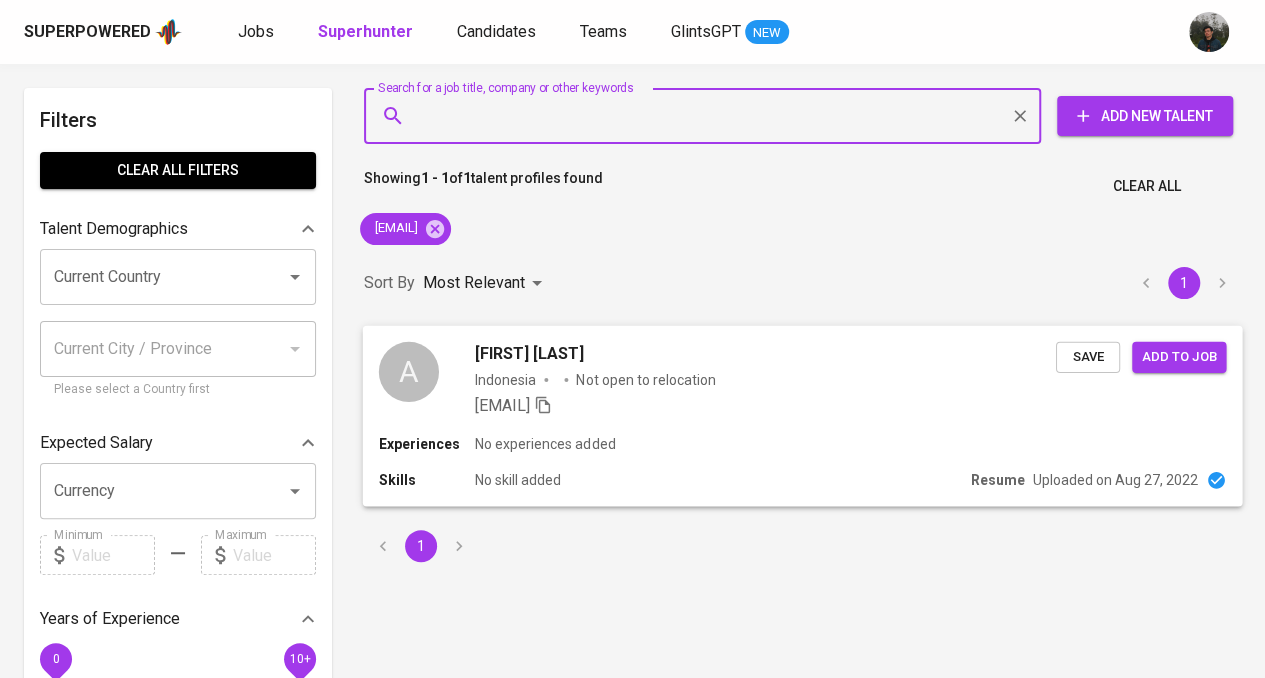 click on "A Achmad Davit Adi Supriyatna Indonesia Not open to relocation achmaddavit92@gmail.com   Save Add to job" at bounding box center (803, 379) 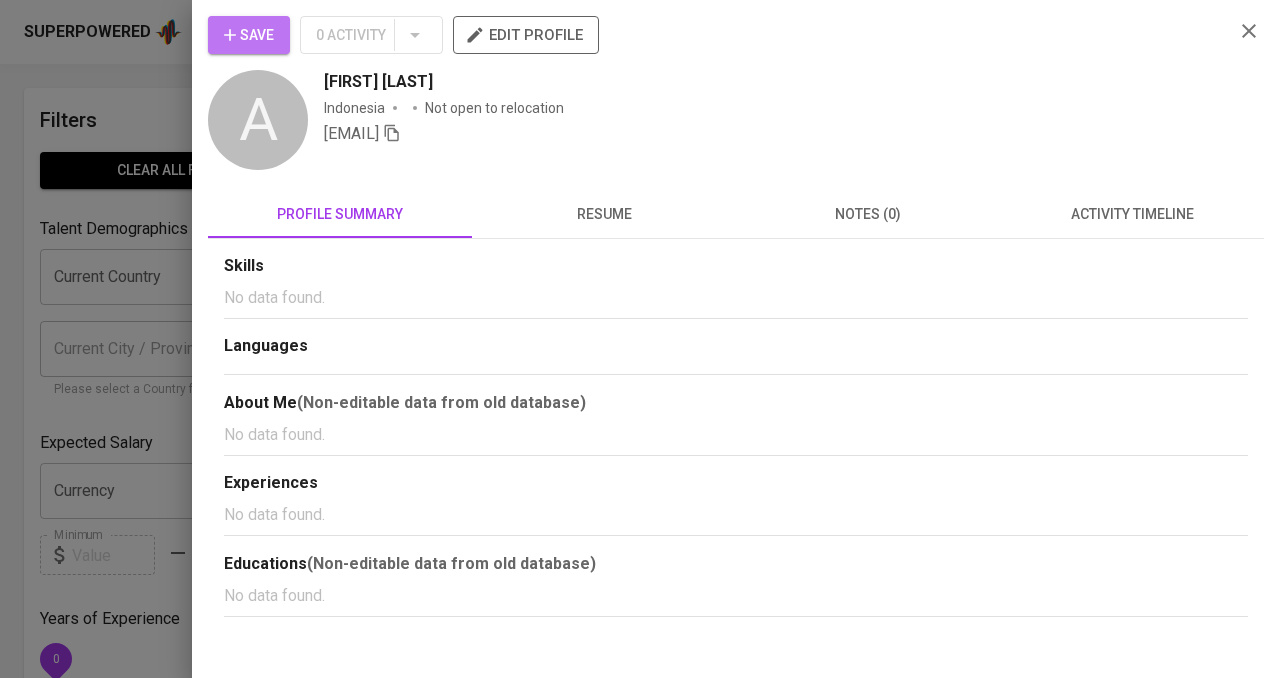 click on "Save" at bounding box center [249, 35] 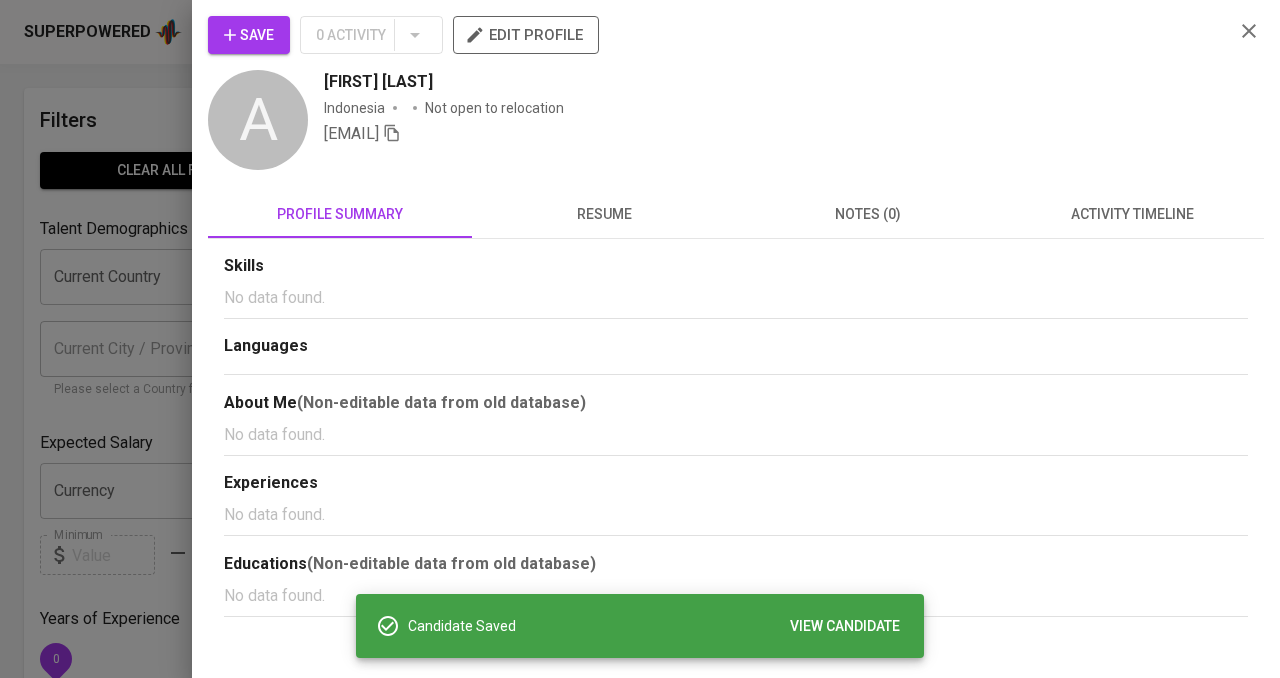 click at bounding box center [640, 339] 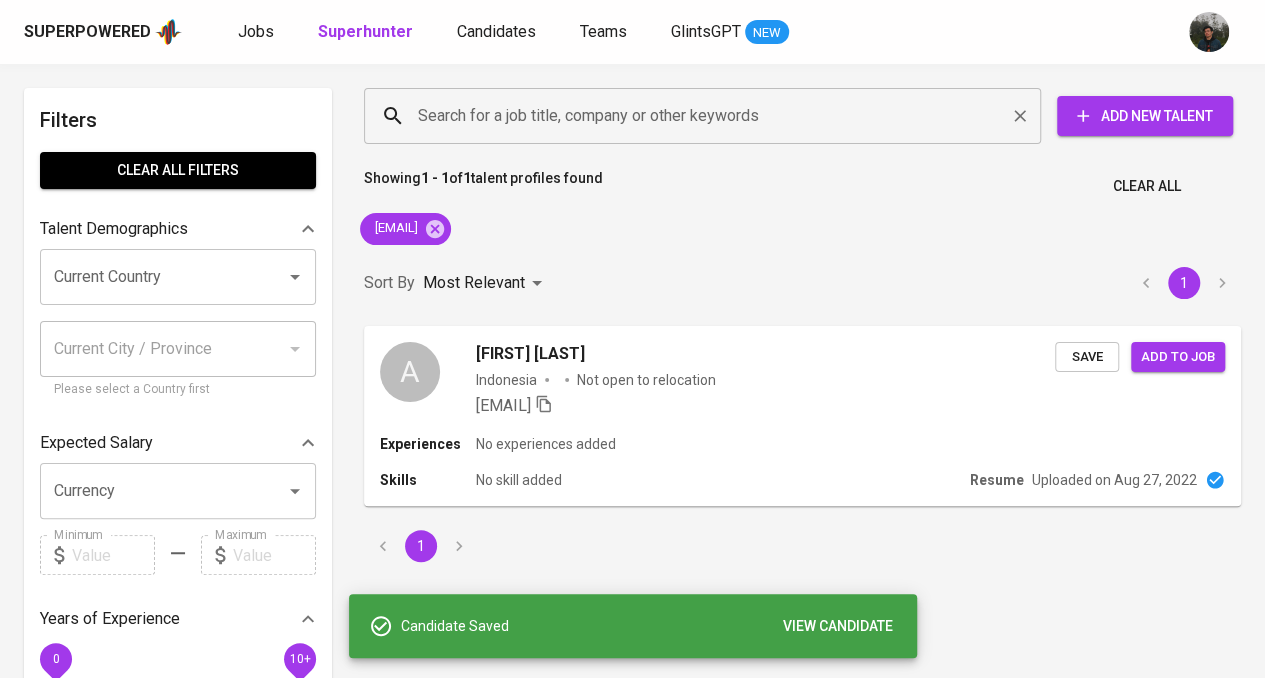 click on "Search for a job title, company or other keywords" at bounding box center (707, 116) 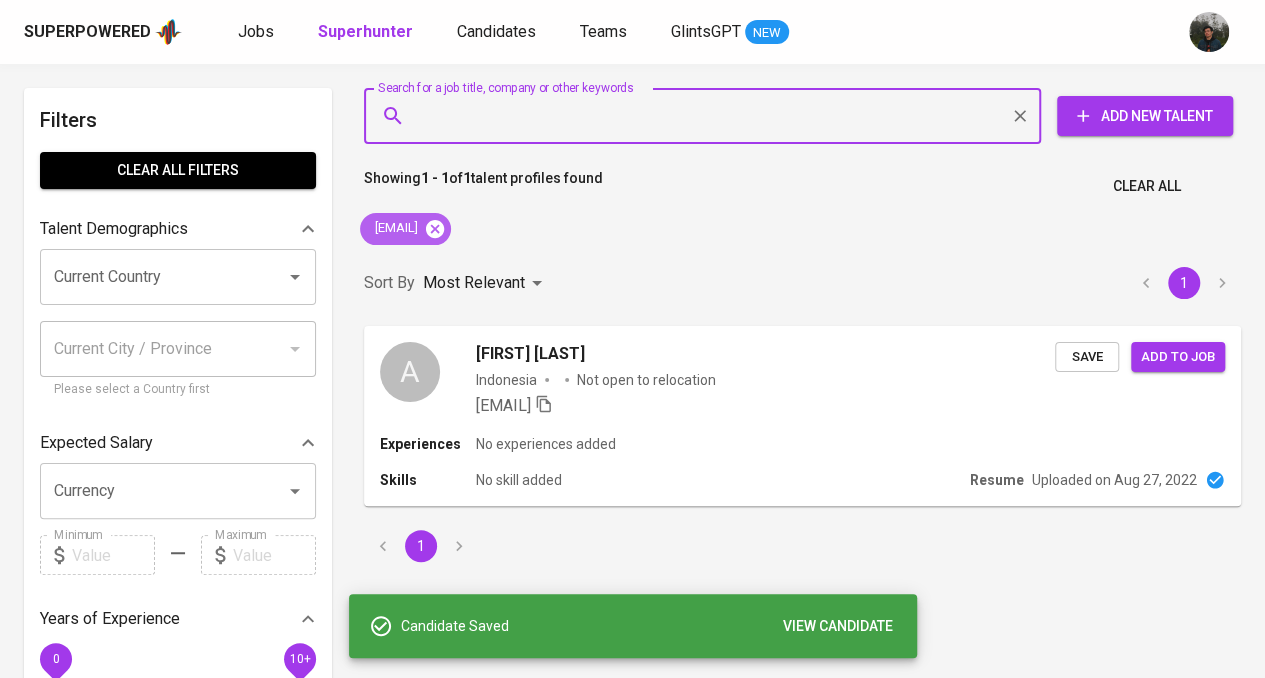 click 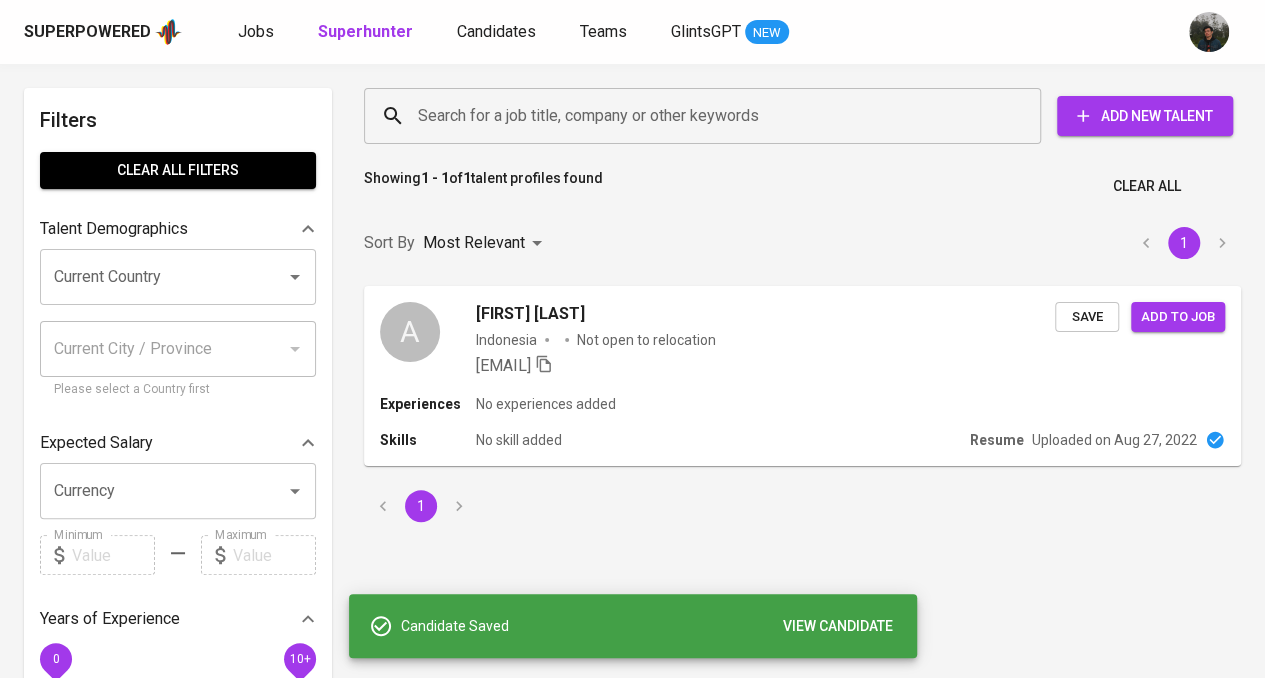 click on "Search for a job title, company or other keywords" at bounding box center [707, 116] 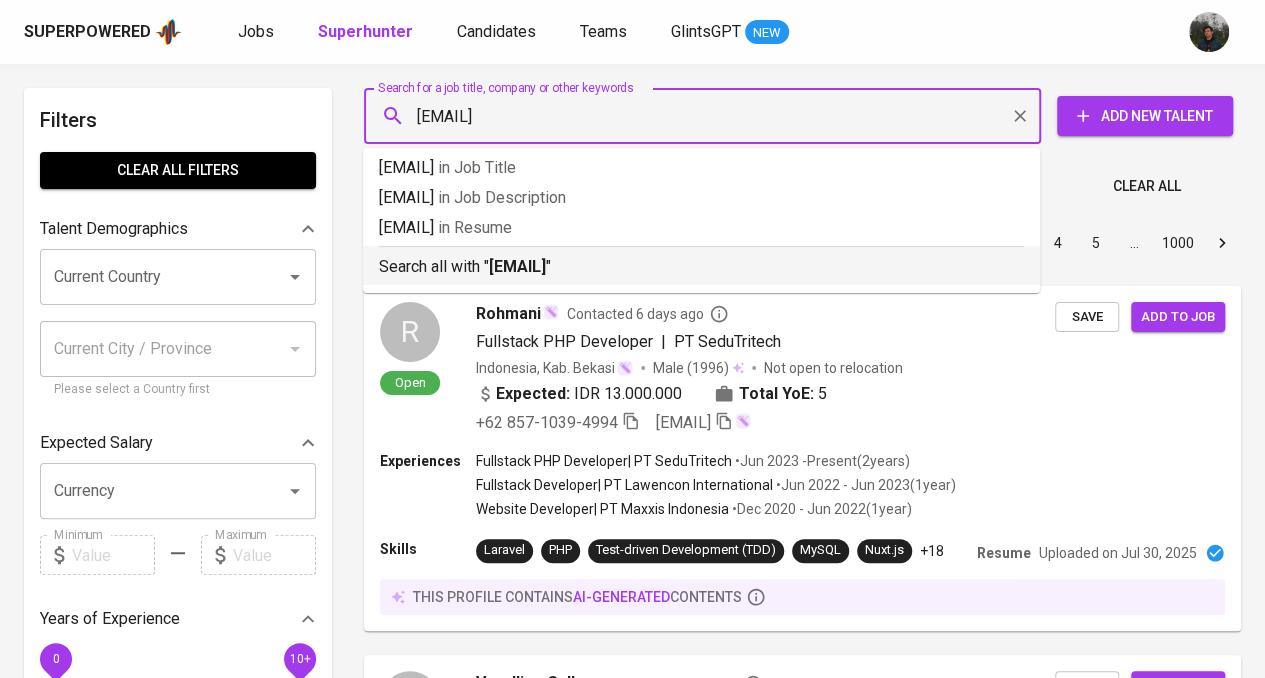click on "Nadyamrnd@gmail.com" at bounding box center [517, 266] 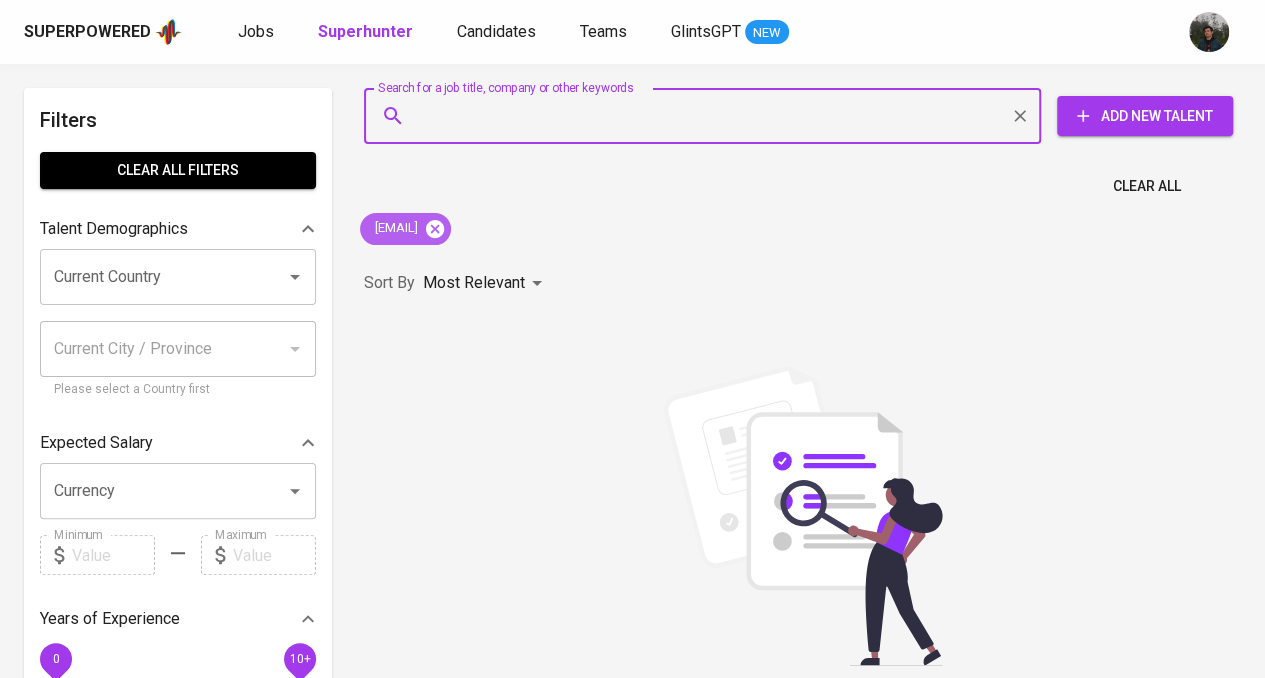 click 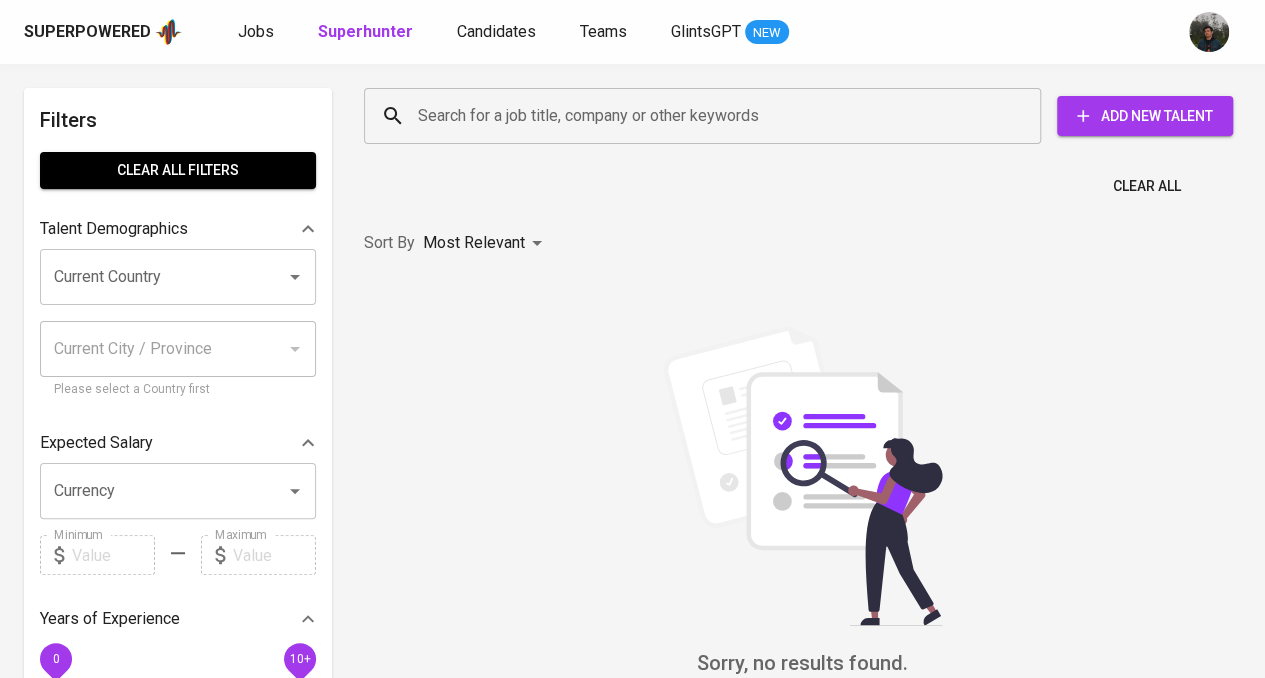 click on "Search for a job title, company or other keywords" at bounding box center (707, 116) 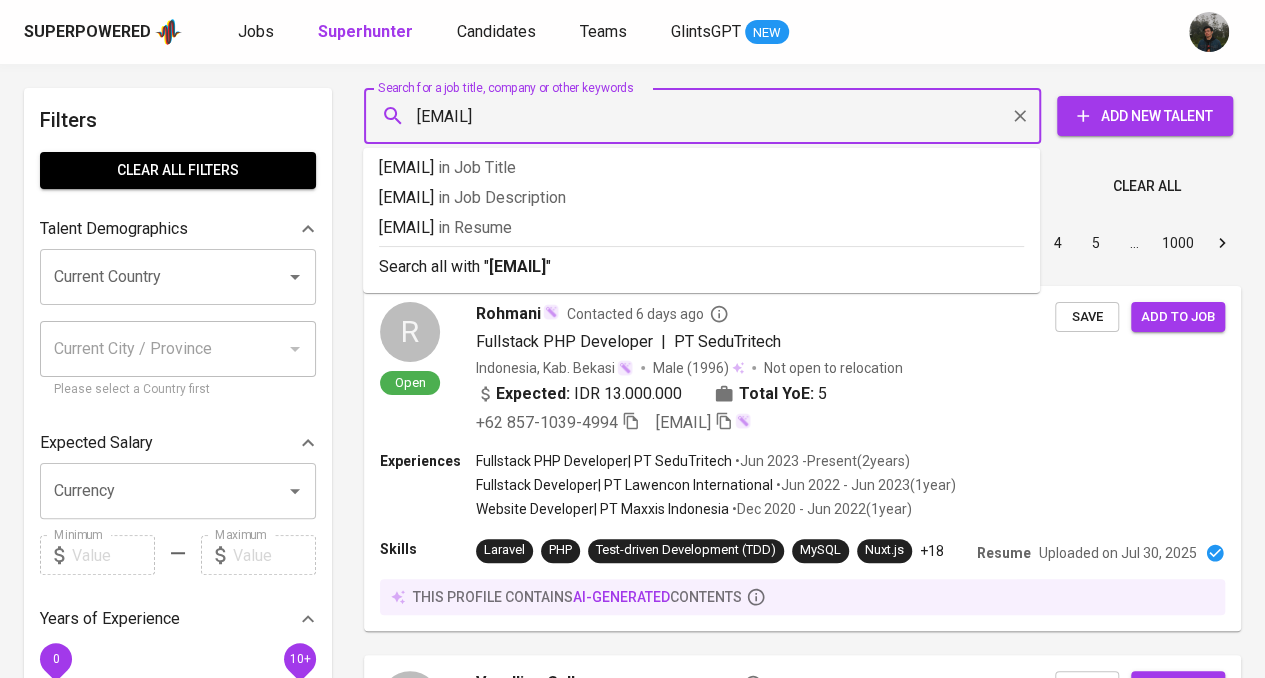 click on "Nadyamrnd@gmail.com" at bounding box center [707, 116] 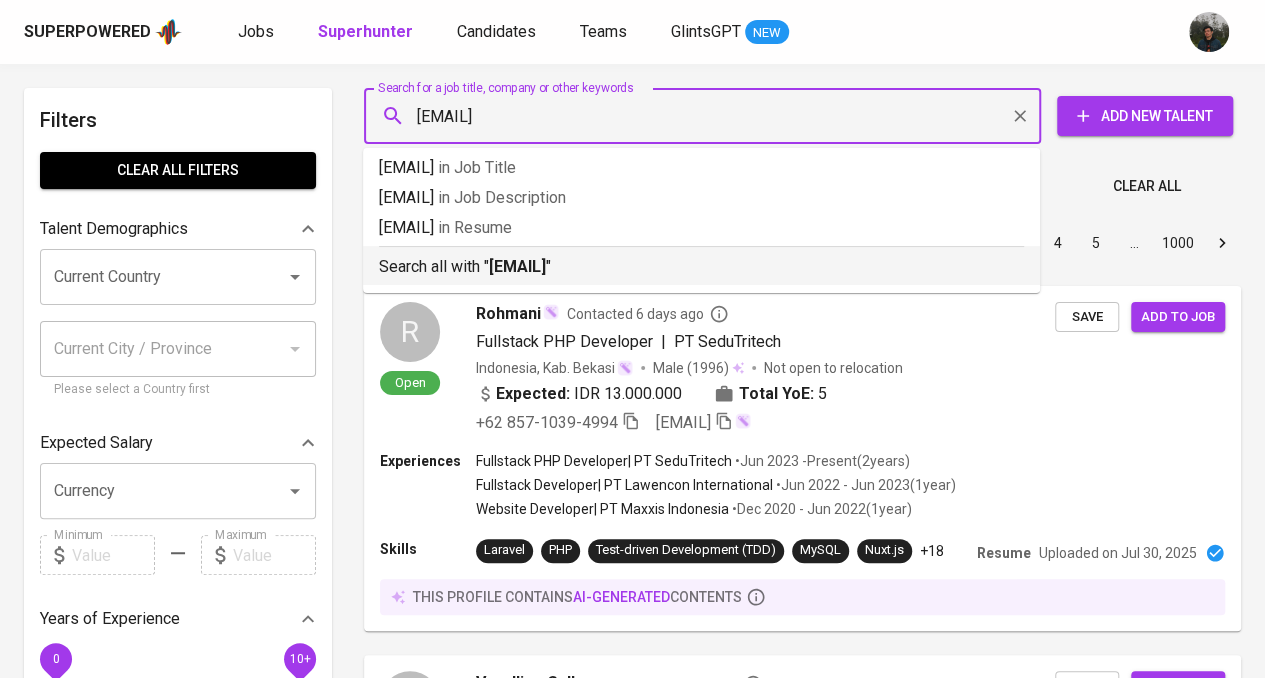 click on "nadyamrnd@gmail.com" at bounding box center [517, 266] 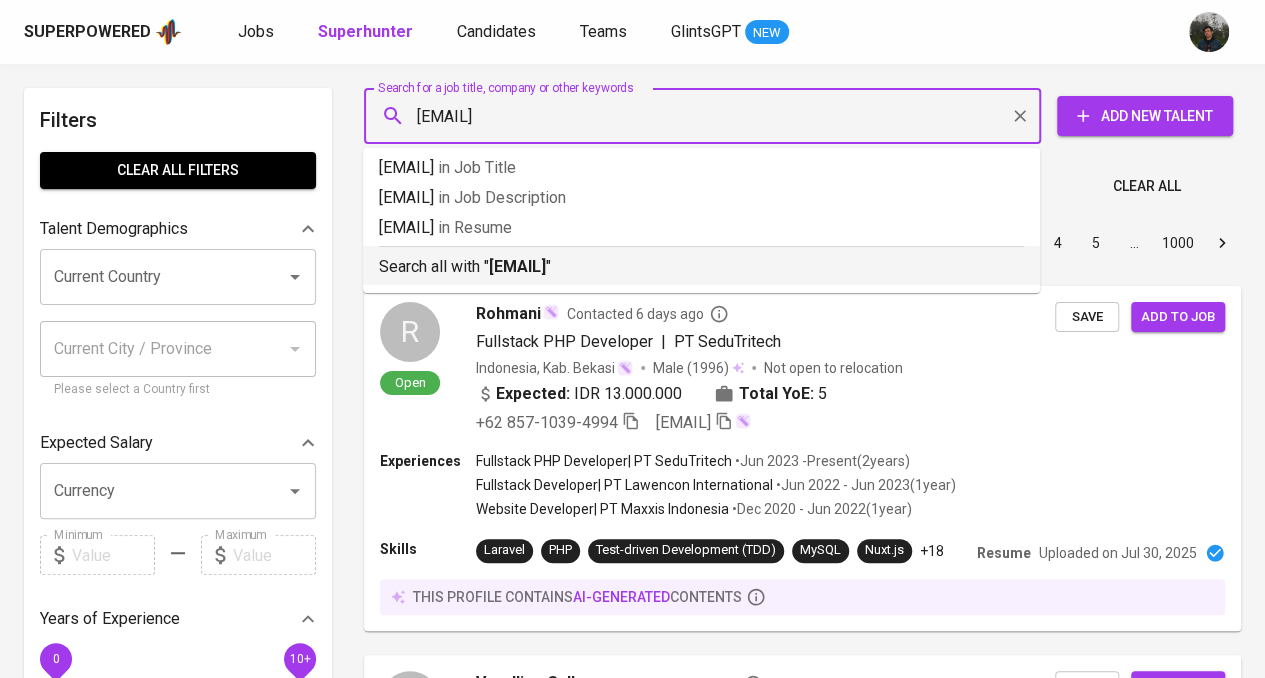 type 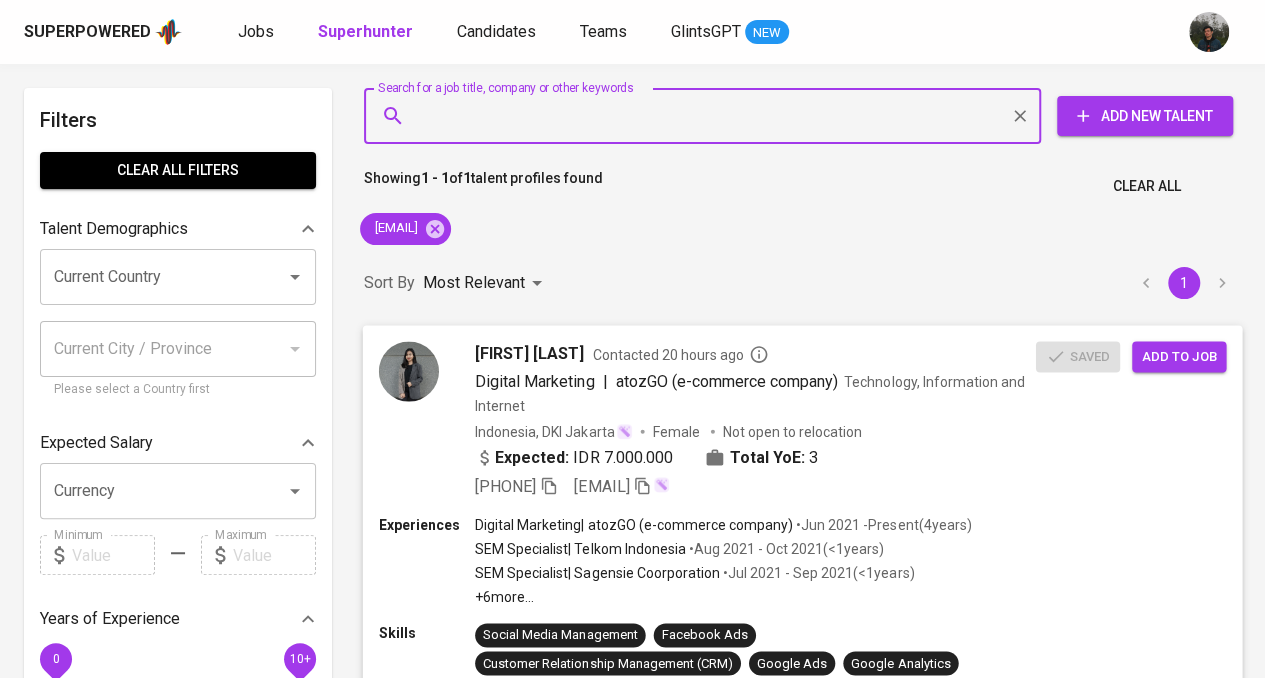 scroll, scrollTop: 100, scrollLeft: 0, axis: vertical 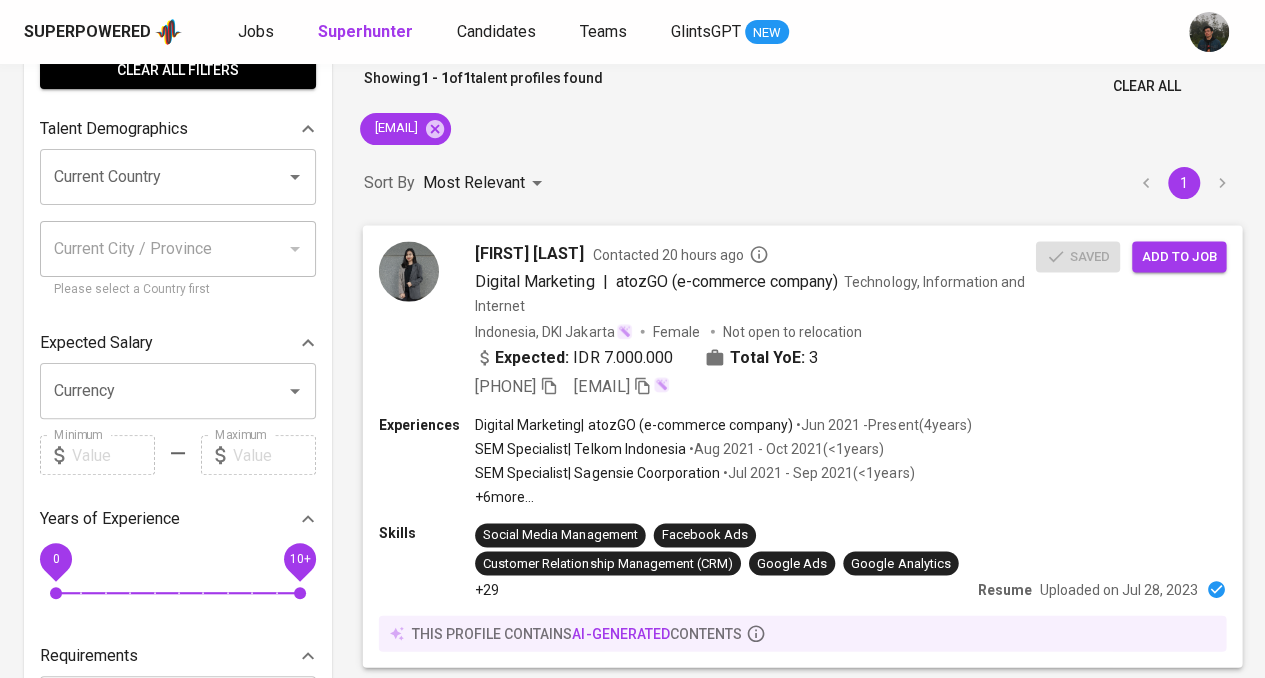 click on "Nadya Miranda Contacted 20 hours ago Digital Marketing | atozGO (e-commerce company) Technology, Information and Internet Indonesia, DKI Jakarta Female   Not open to relocation Expected:   IDR 7.000.000 Total YoE:   3 +62 813-8239-5702   nadyamrnd@gmail.com" at bounding box center [755, 319] 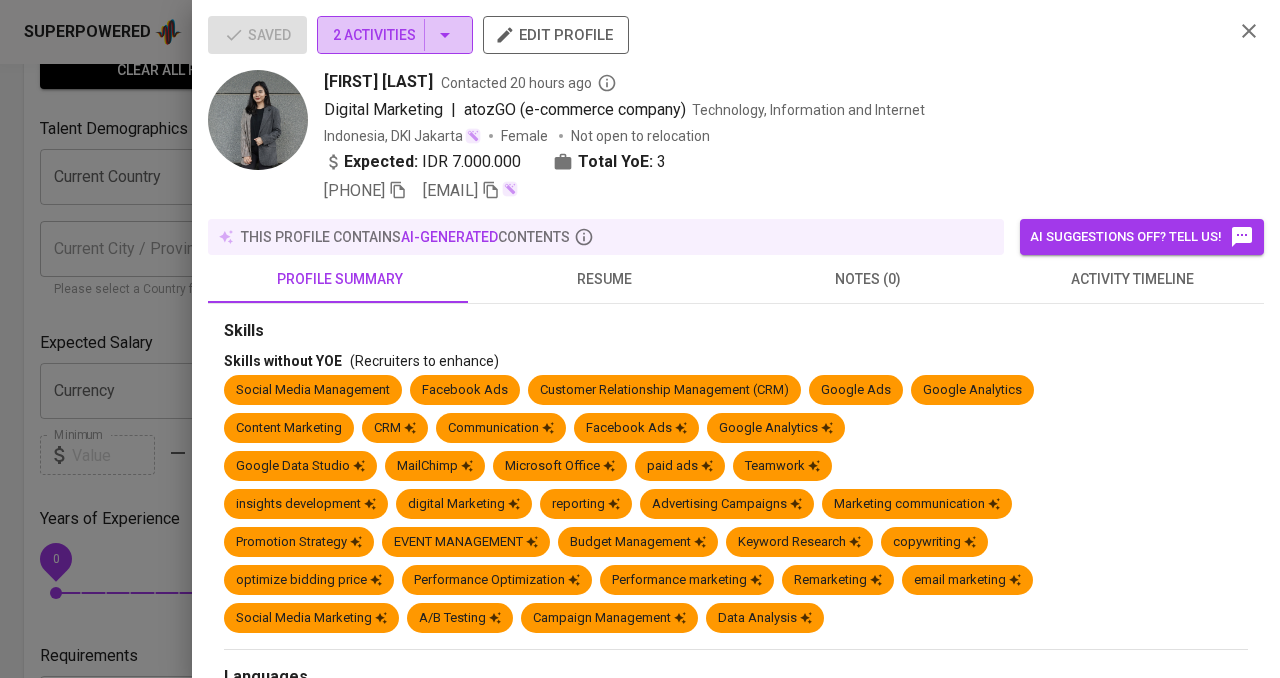 click 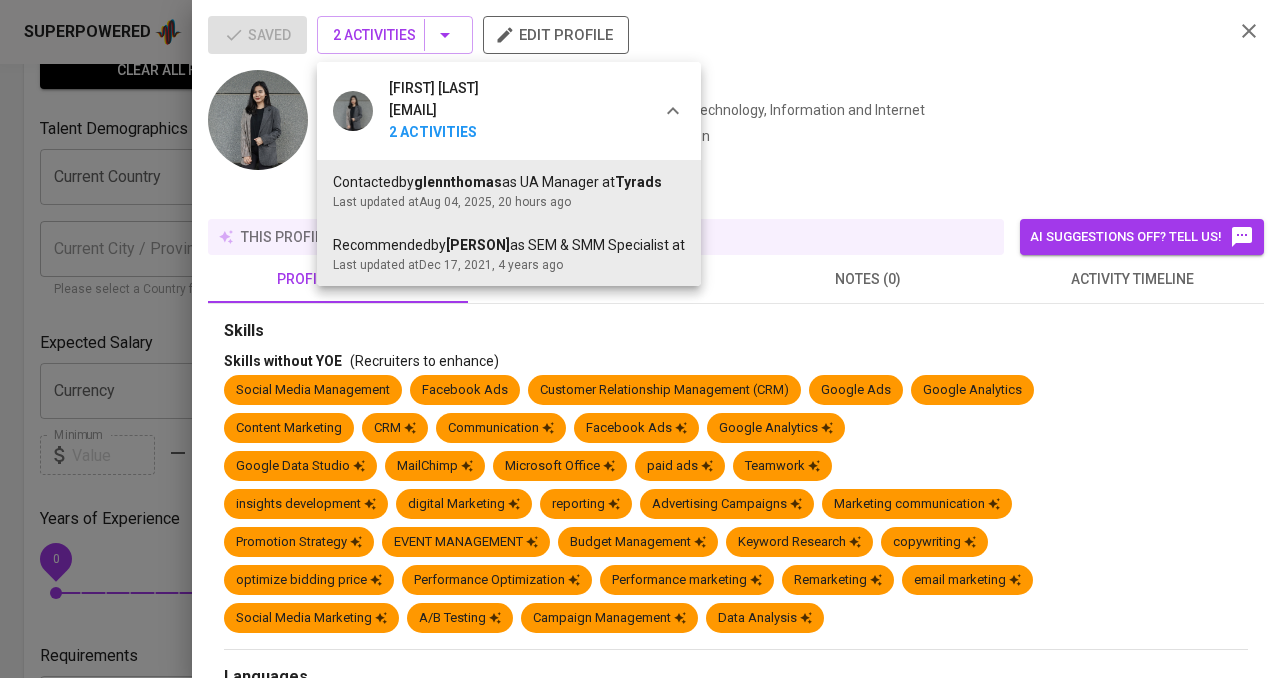 click at bounding box center [640, 339] 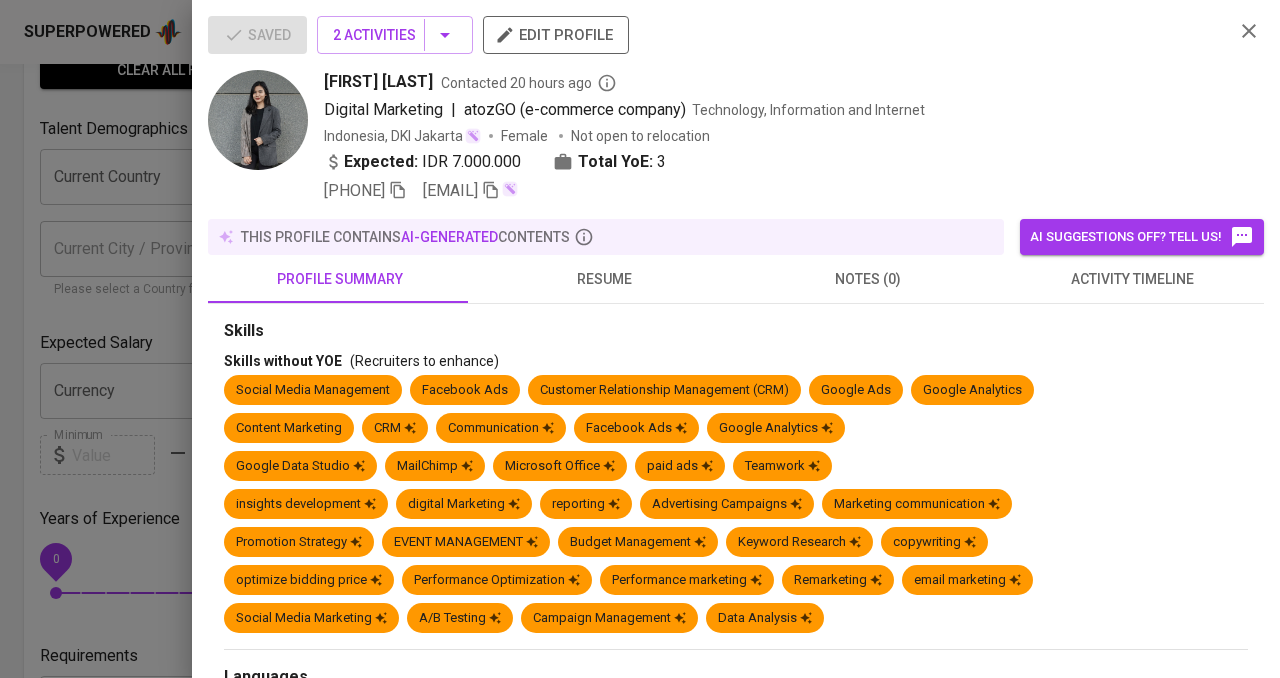 click at bounding box center [640, 339] 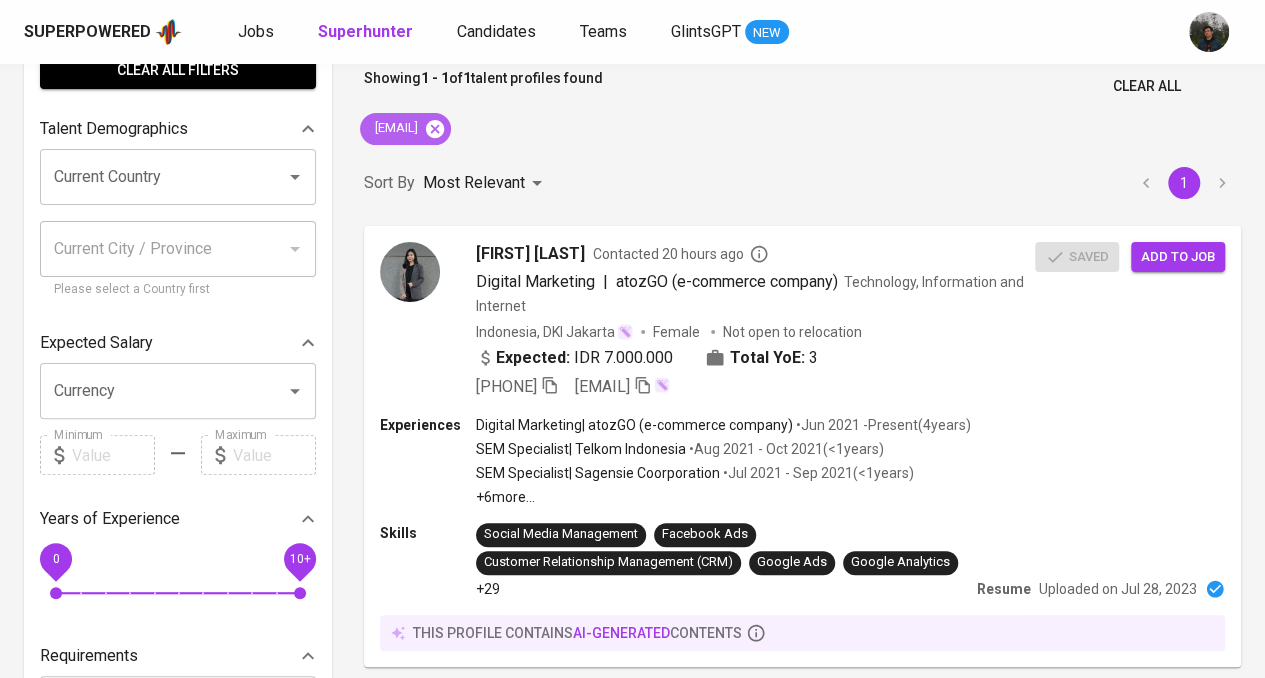click 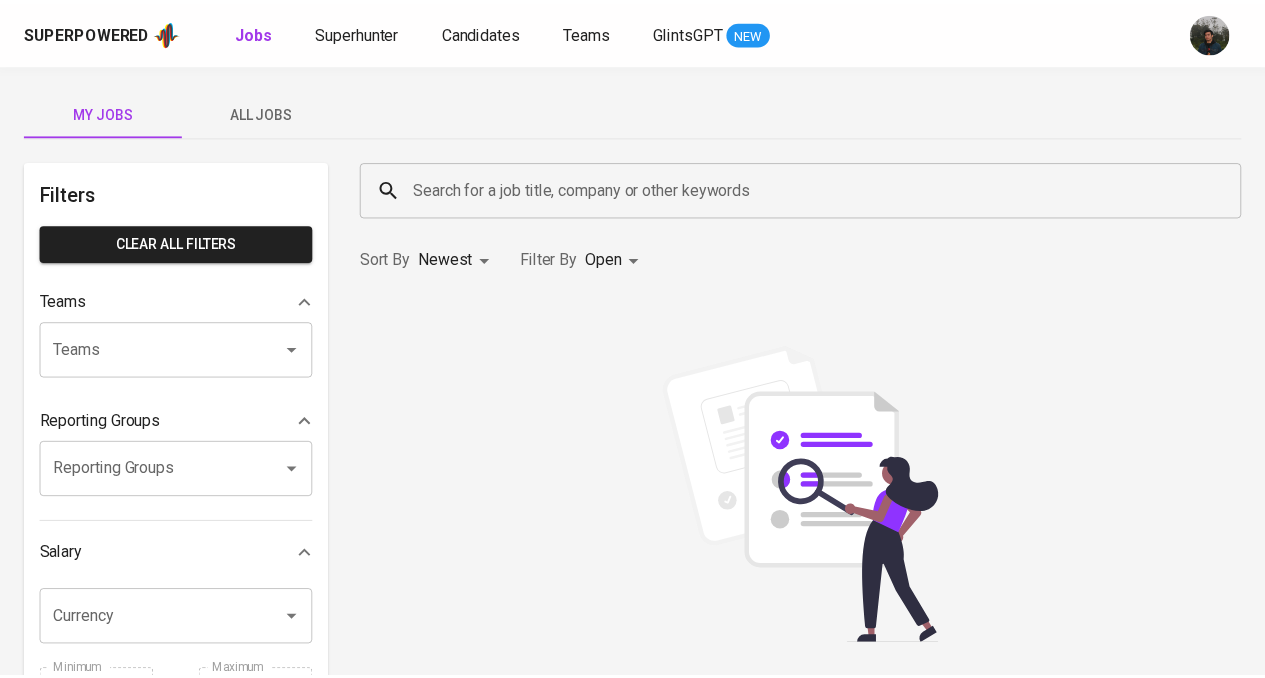 scroll, scrollTop: 0, scrollLeft: 0, axis: both 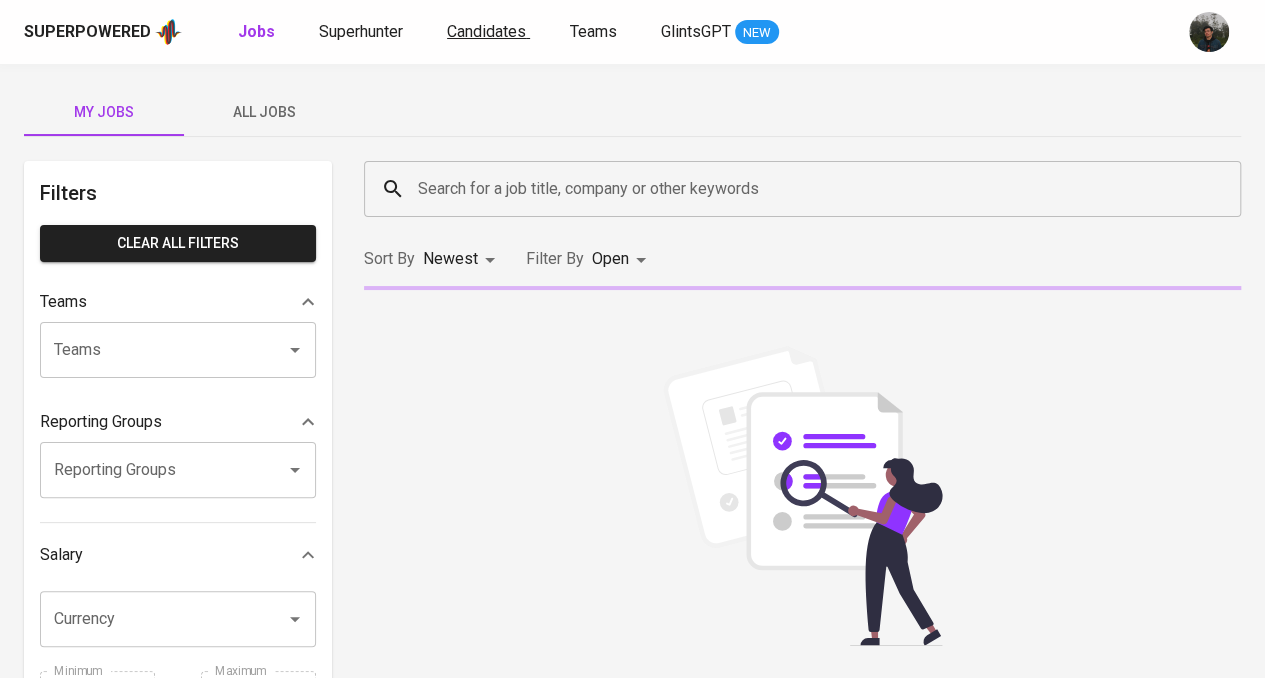 click on "Candidates" at bounding box center (486, 31) 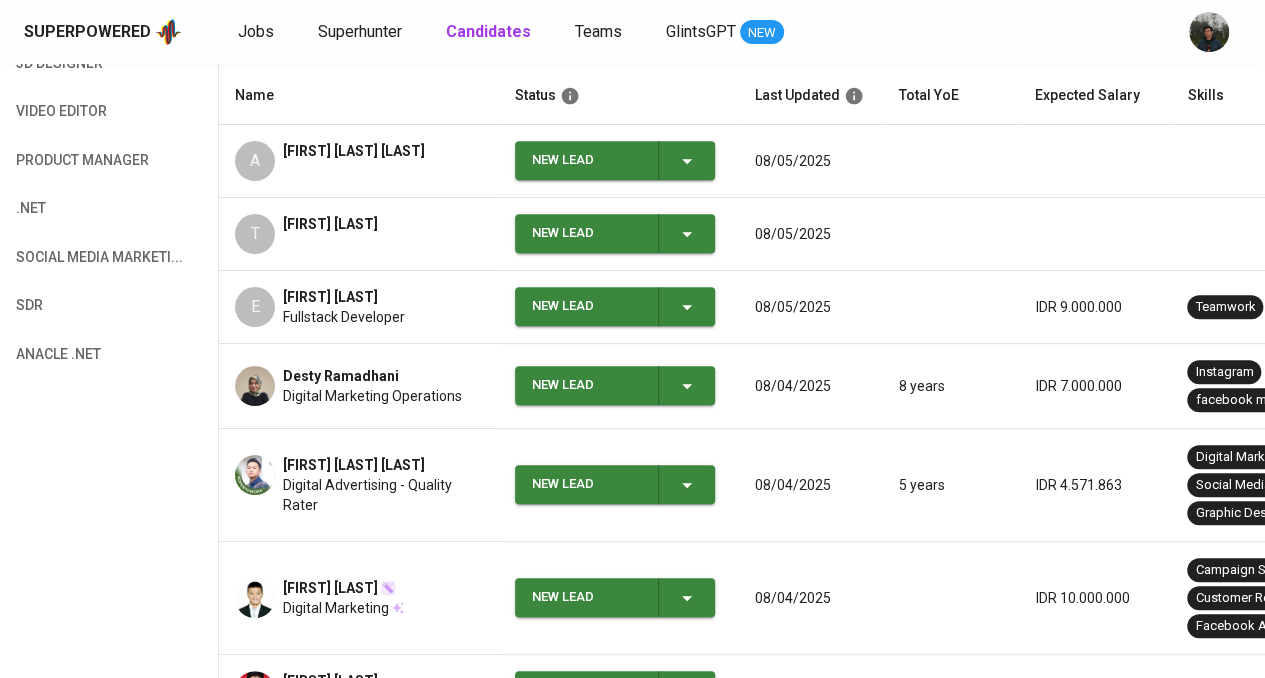 scroll, scrollTop: 659, scrollLeft: 0, axis: vertical 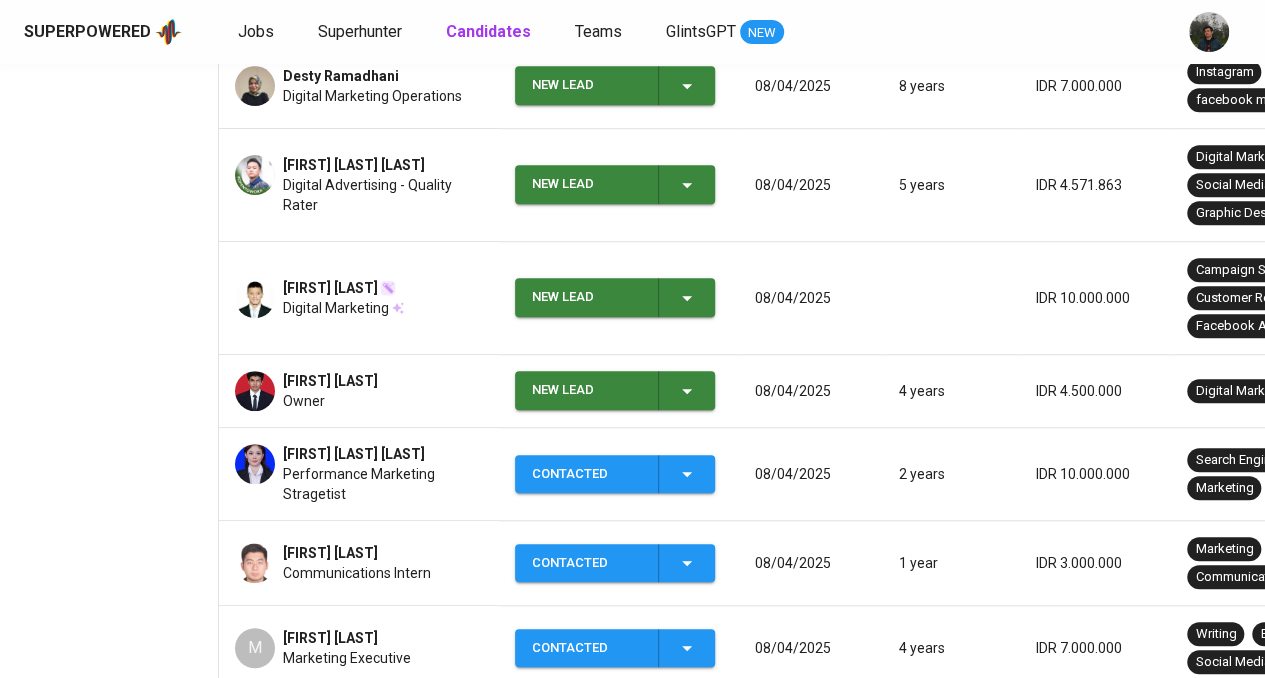 click on "New Lead" at bounding box center (587, 390) 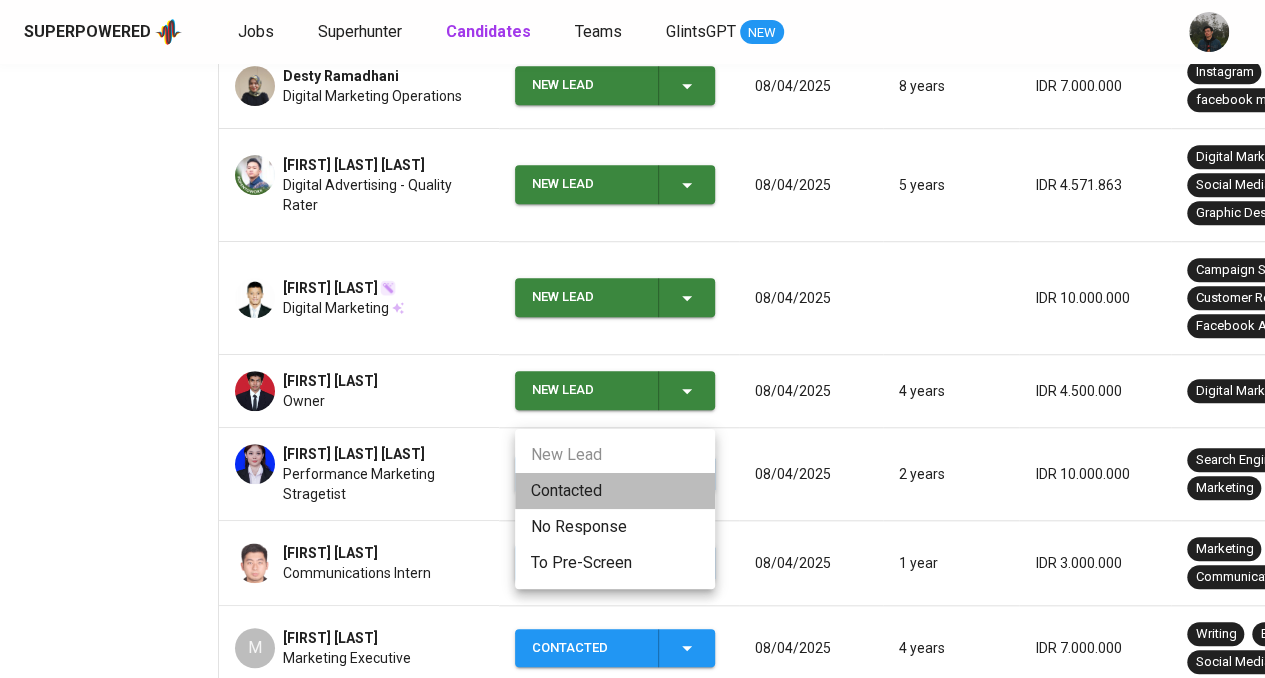 click on "Contacted" at bounding box center [615, 491] 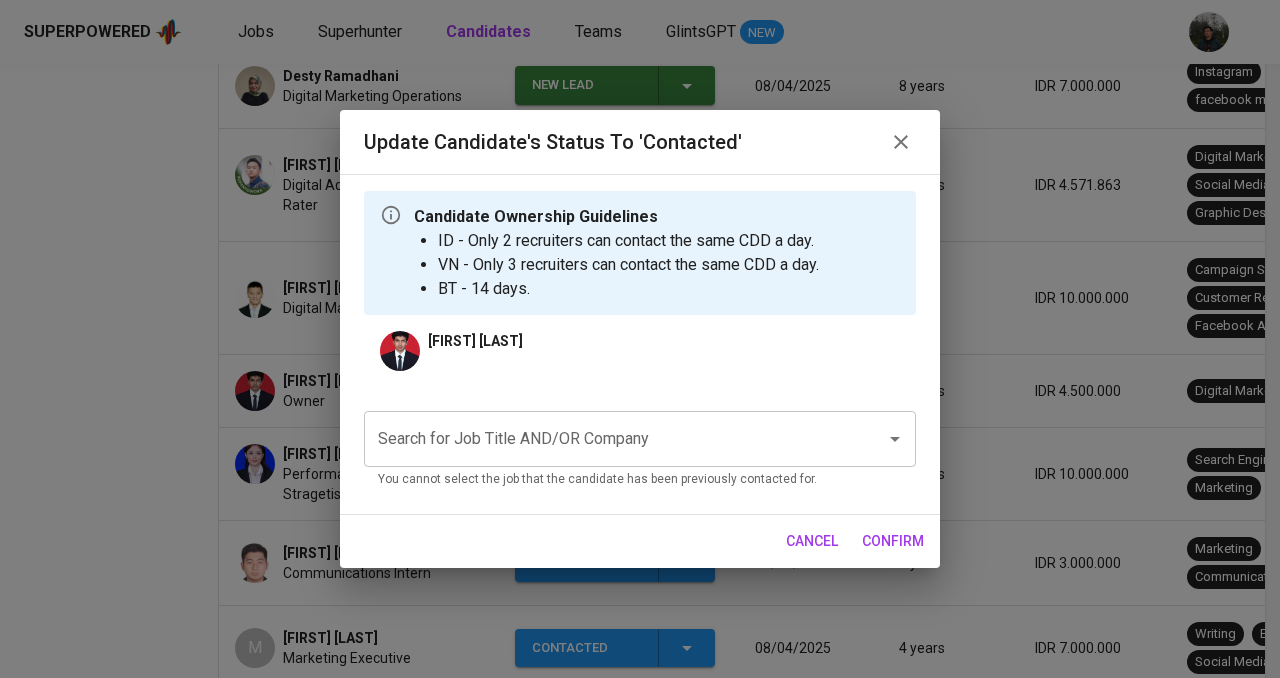 click on "Search for Job Title AND/OR Company" at bounding box center [612, 439] 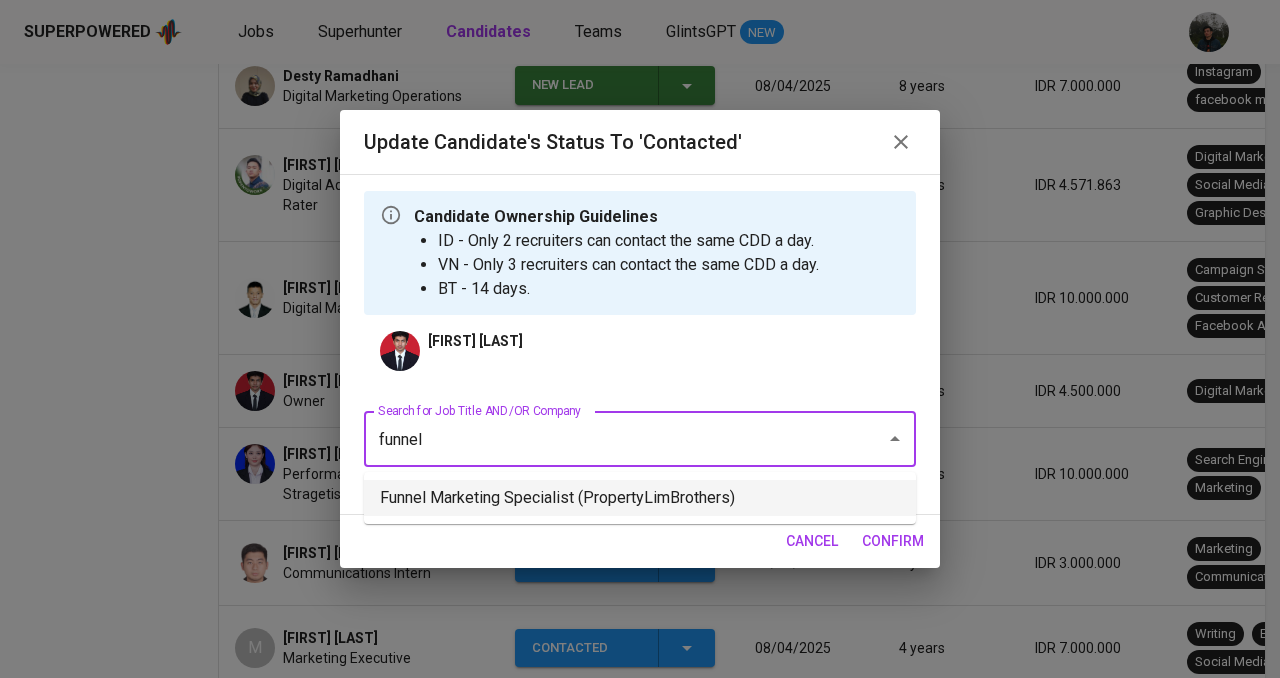 click on "Funnel Marketing Specialist (PropertyLimBrothers)" at bounding box center [640, 498] 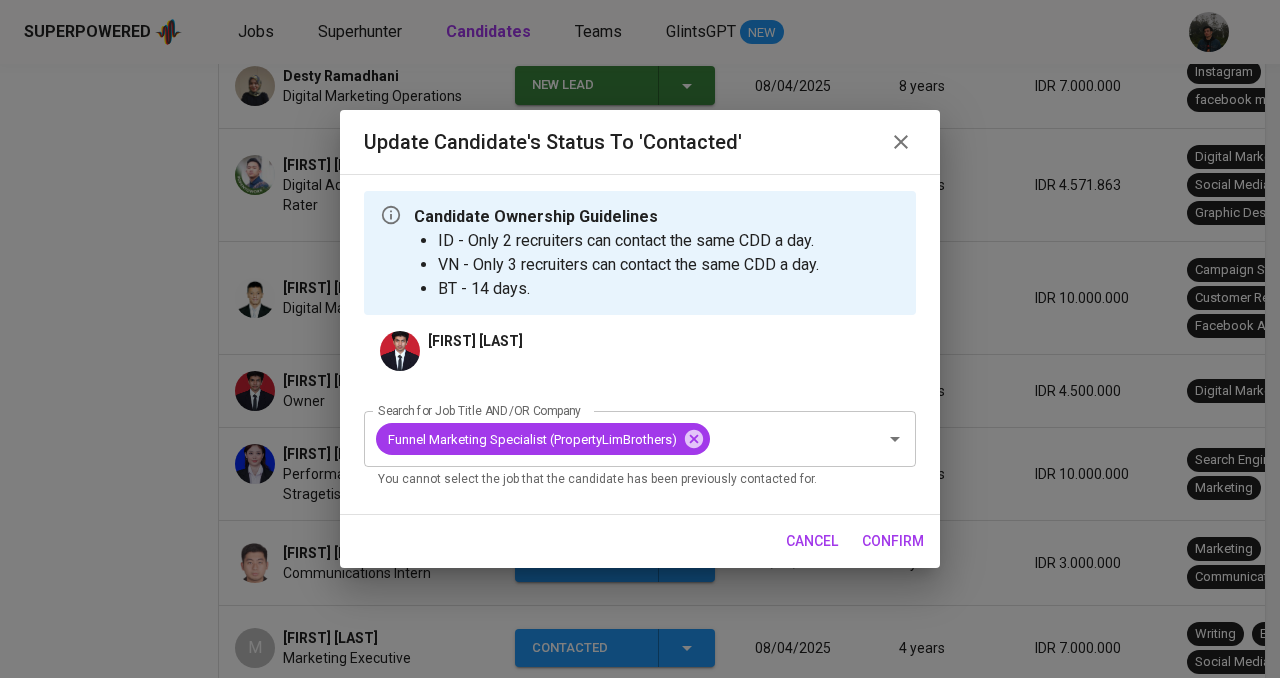 click on "confirm" at bounding box center (893, 541) 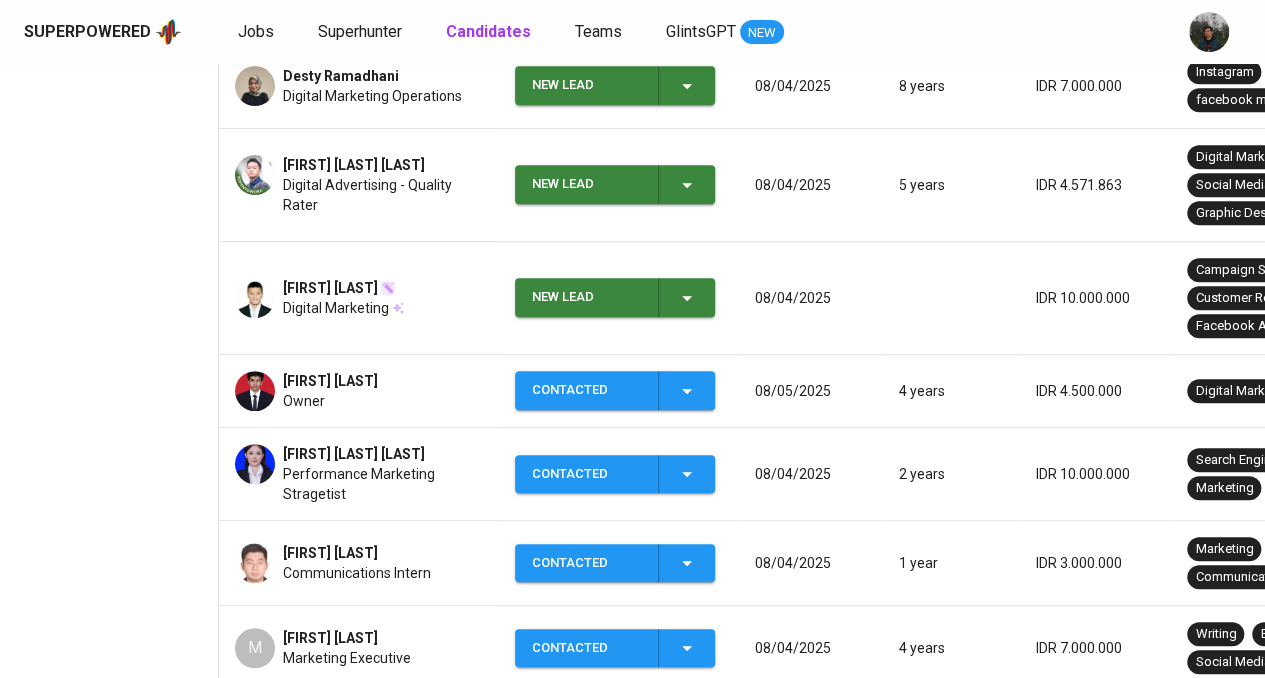 click on "New Lead" at bounding box center (587, 297) 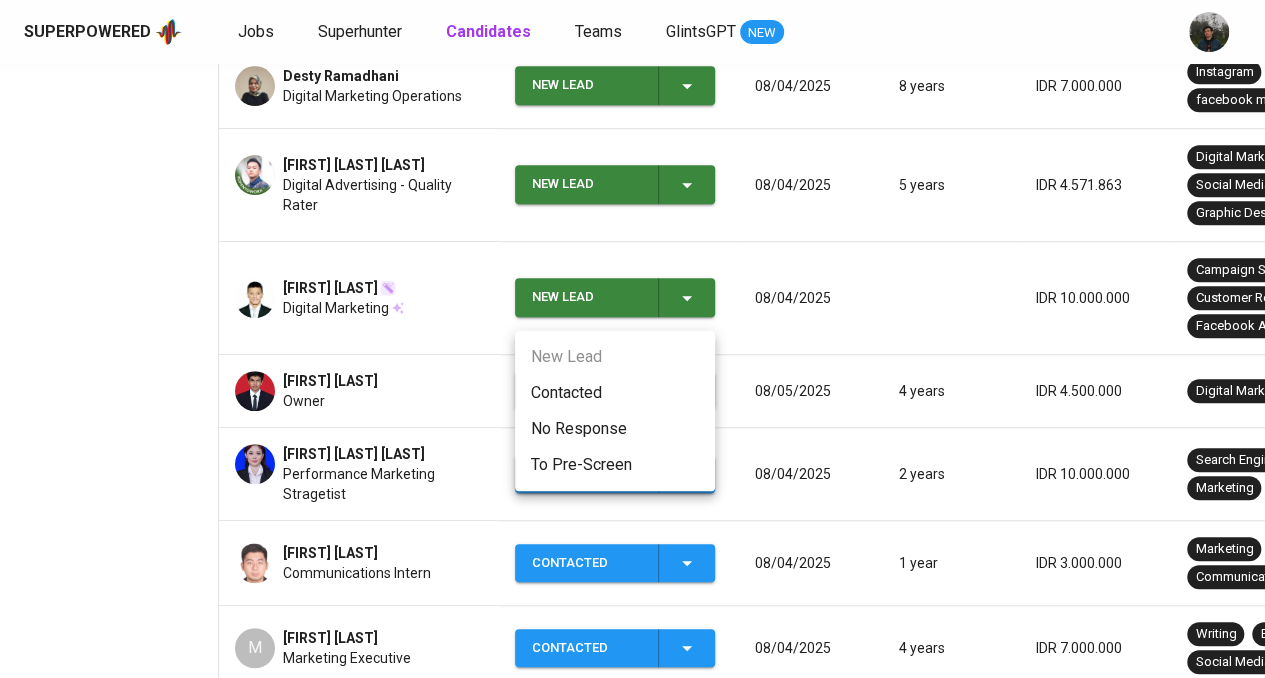 click on "Contacted" at bounding box center (615, 393) 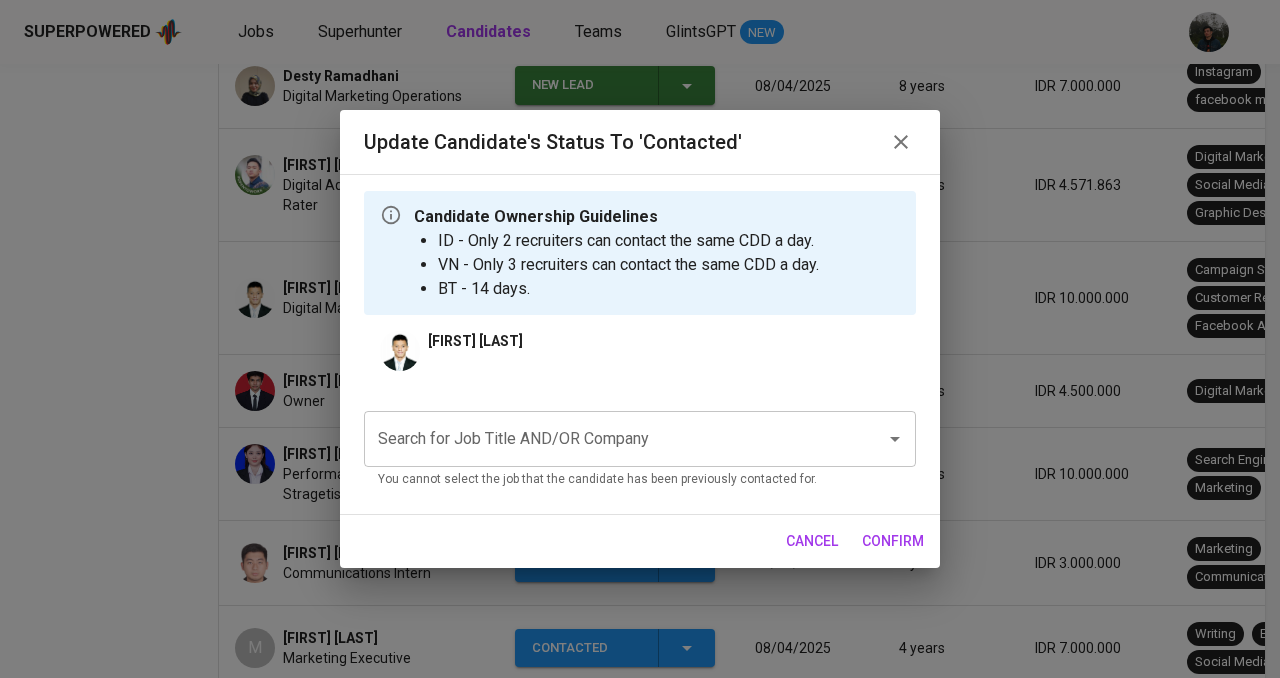 click on "Search for Job Title AND/OR Company" at bounding box center (612, 439) 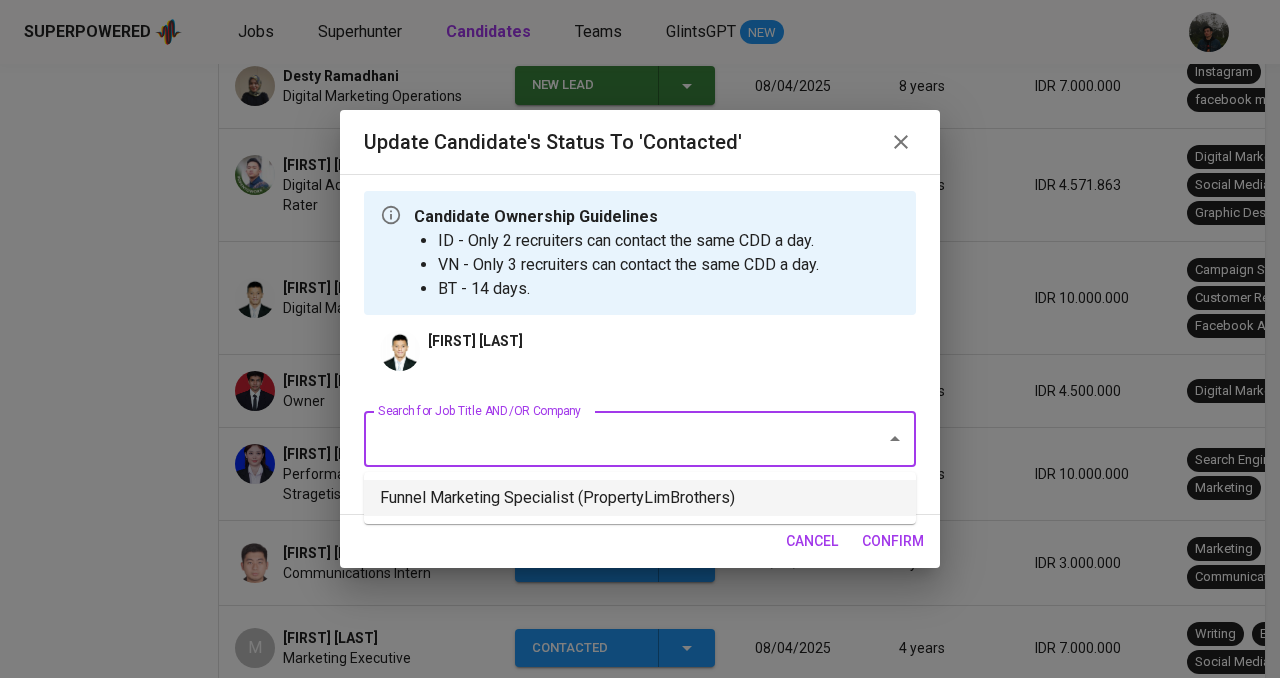 click on "Funnel Marketing Specialist (PropertyLimBrothers)" at bounding box center [640, 498] 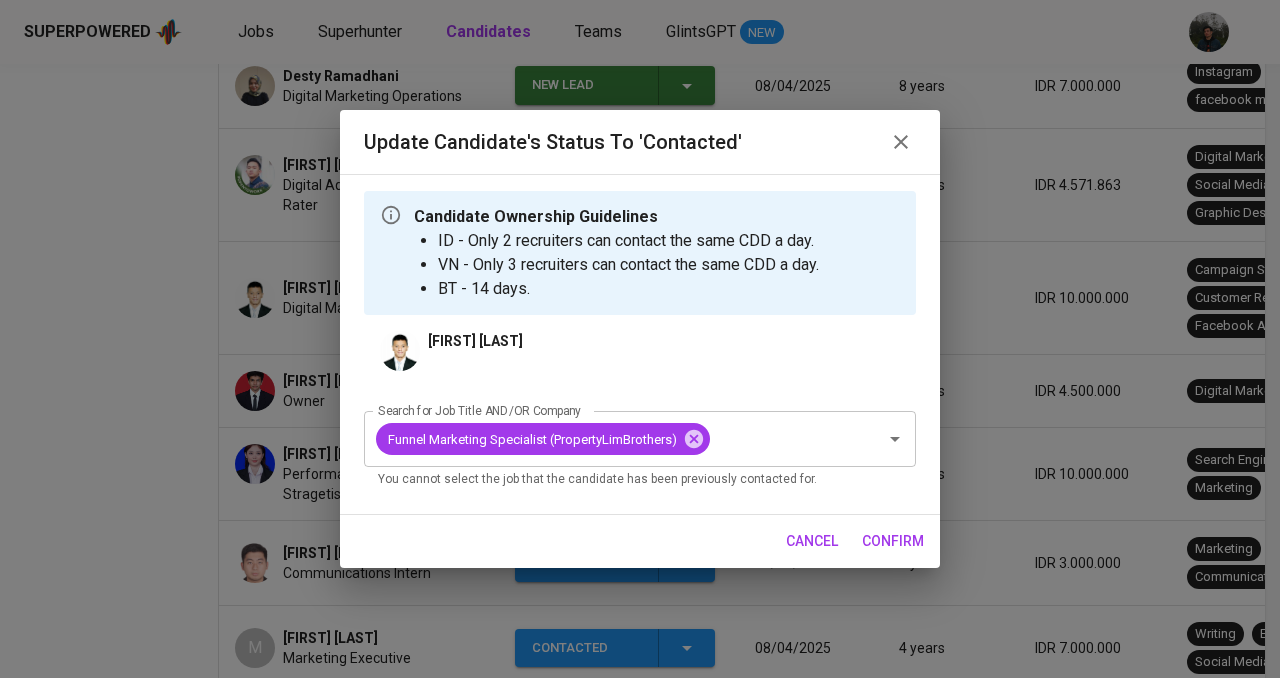 click on "confirm" at bounding box center (893, 541) 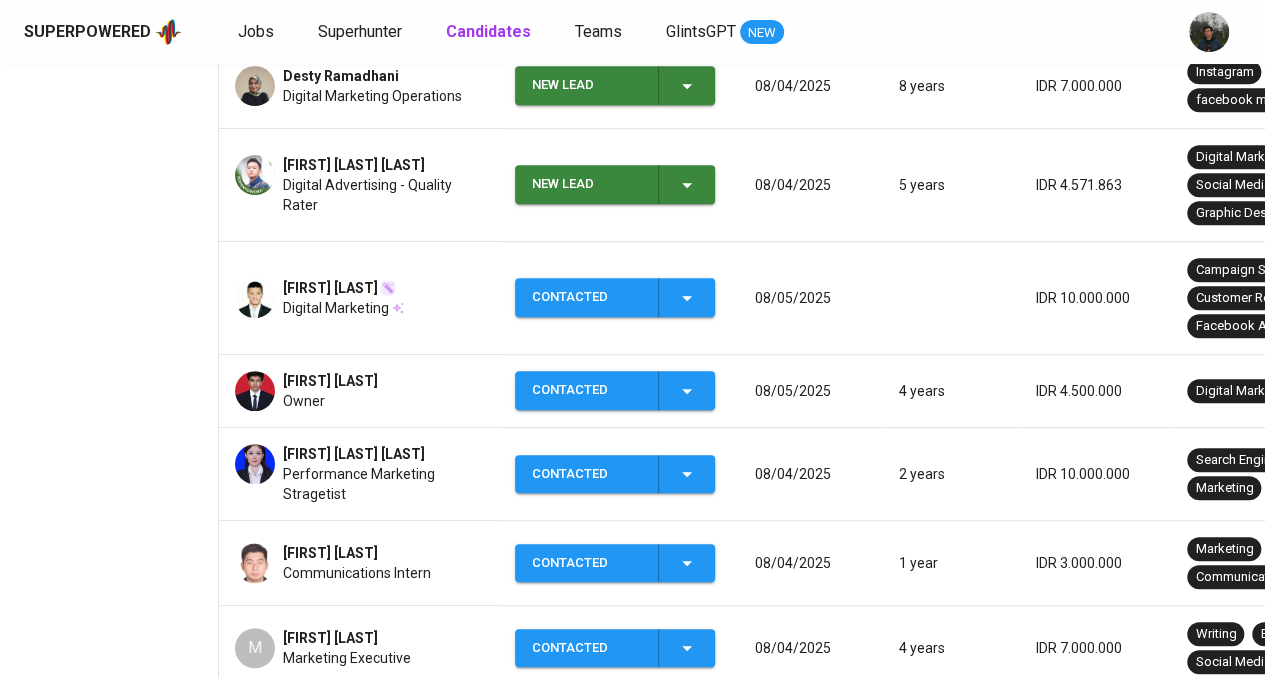 scroll, scrollTop: 559, scrollLeft: 0, axis: vertical 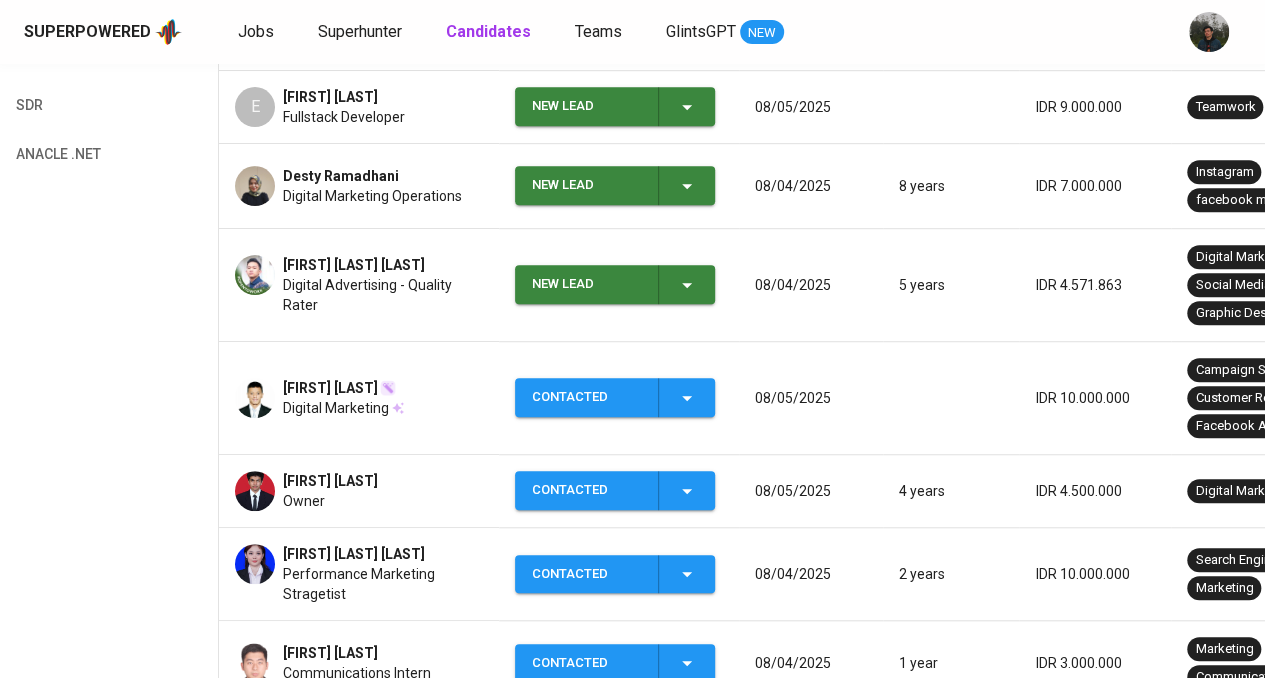 click on "New Lead" at bounding box center (587, 284) 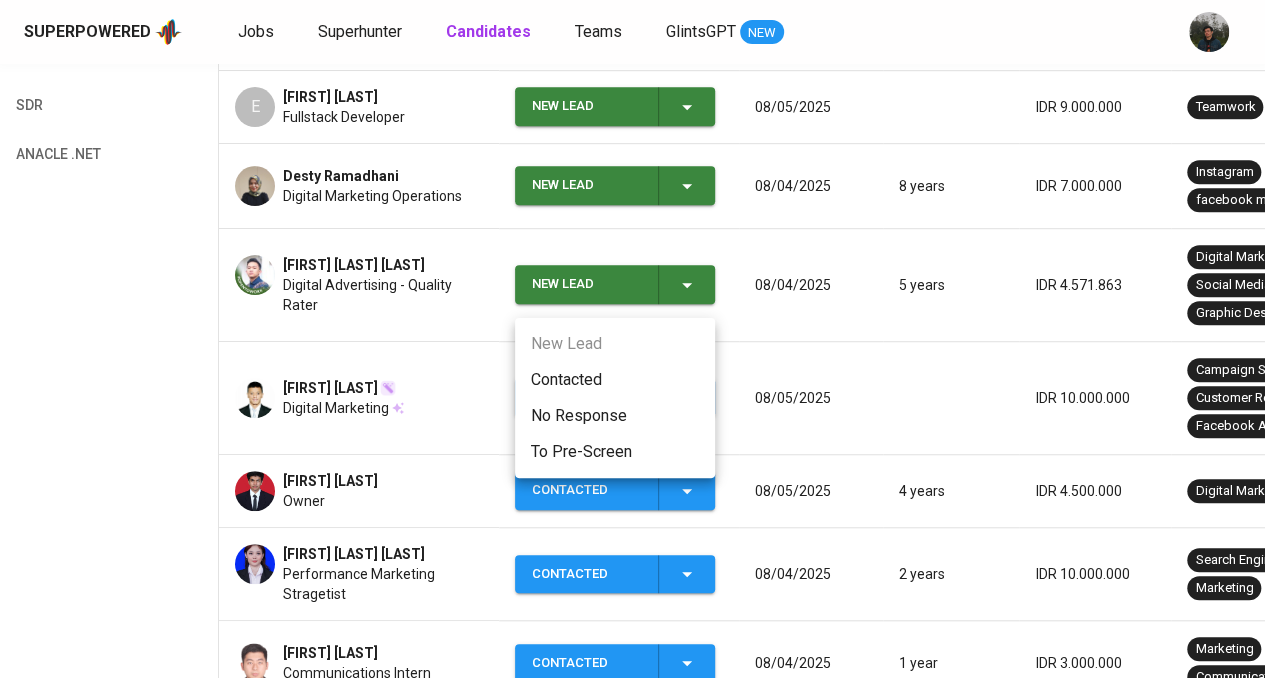 click on "No Response" at bounding box center [615, 416] 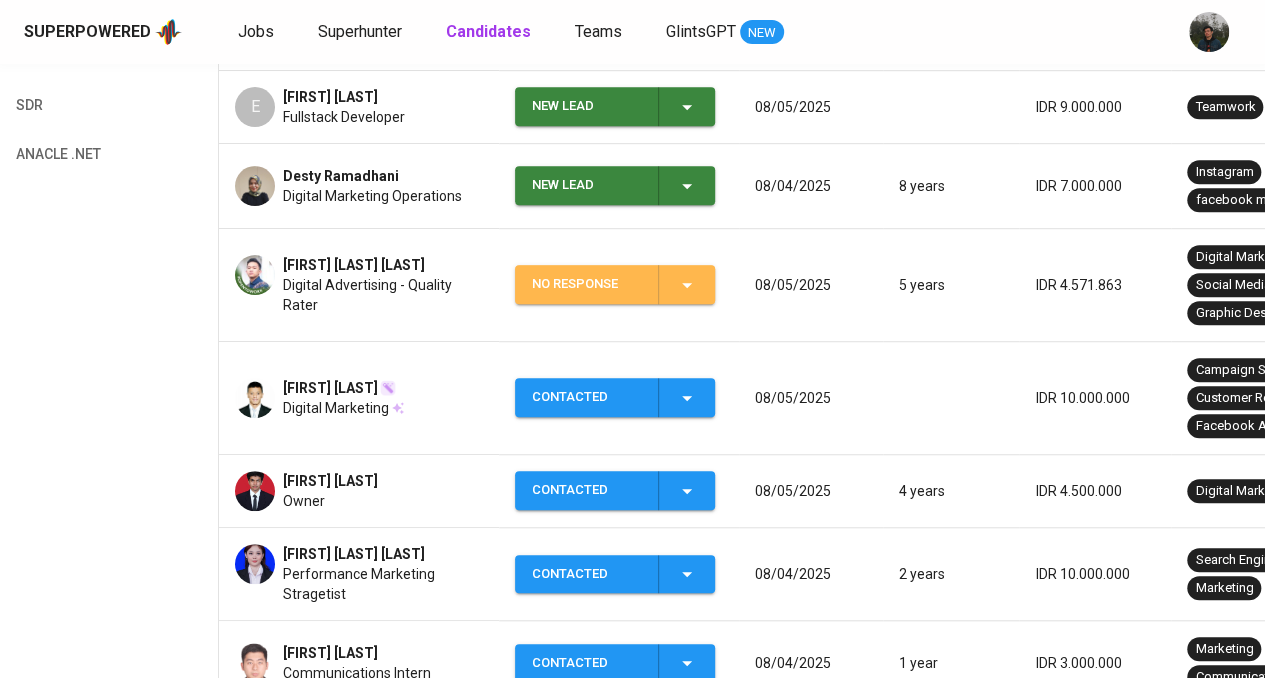 click on "No Response" at bounding box center [587, 284] 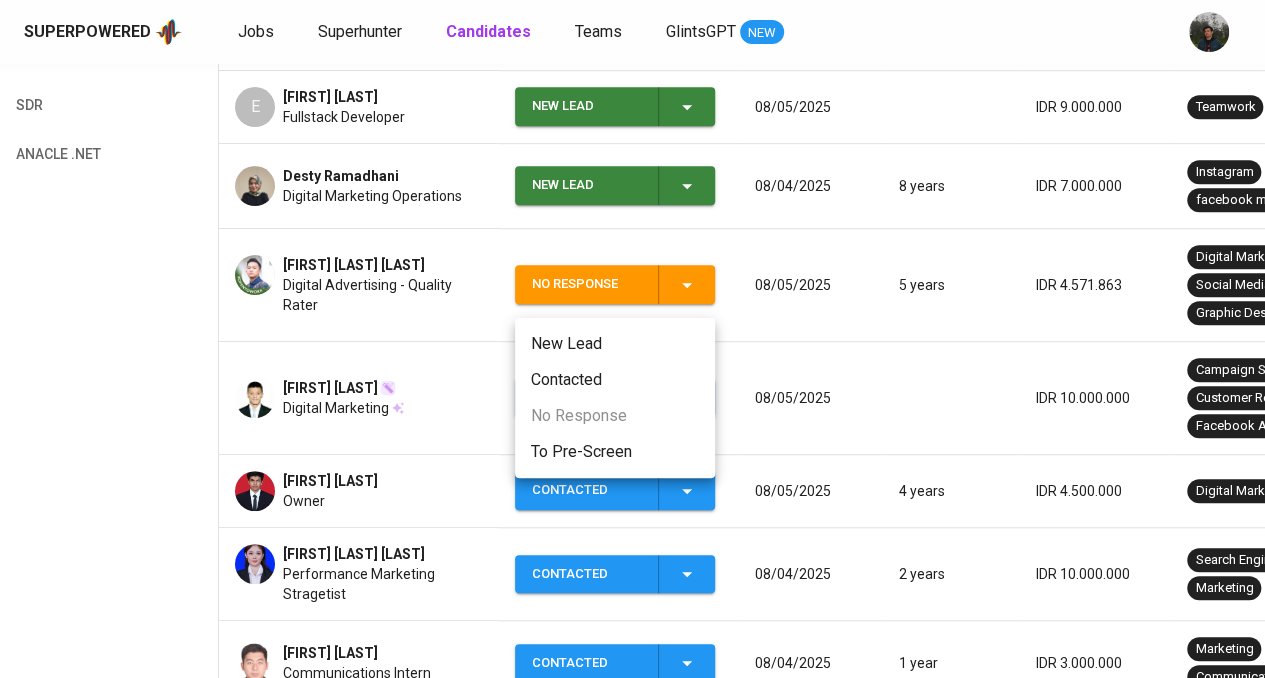 click on "Contacted" at bounding box center (615, 380) 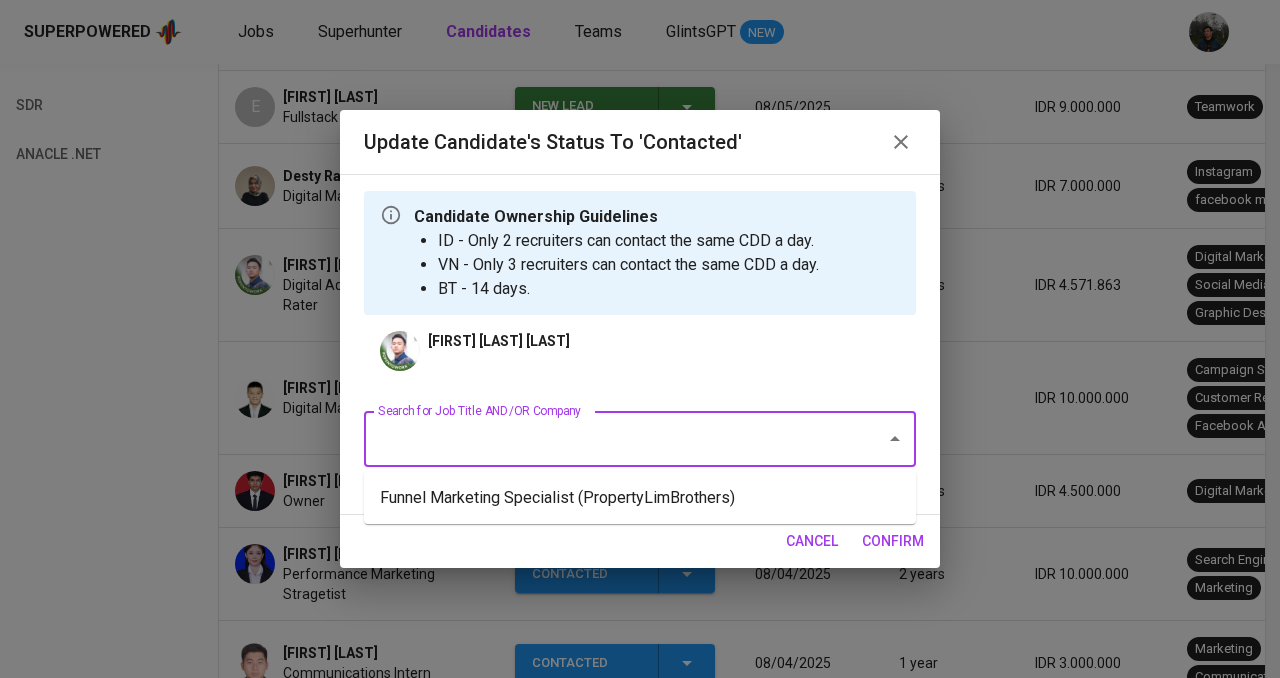 click on "Search for Job Title AND/OR Company" at bounding box center [612, 439] 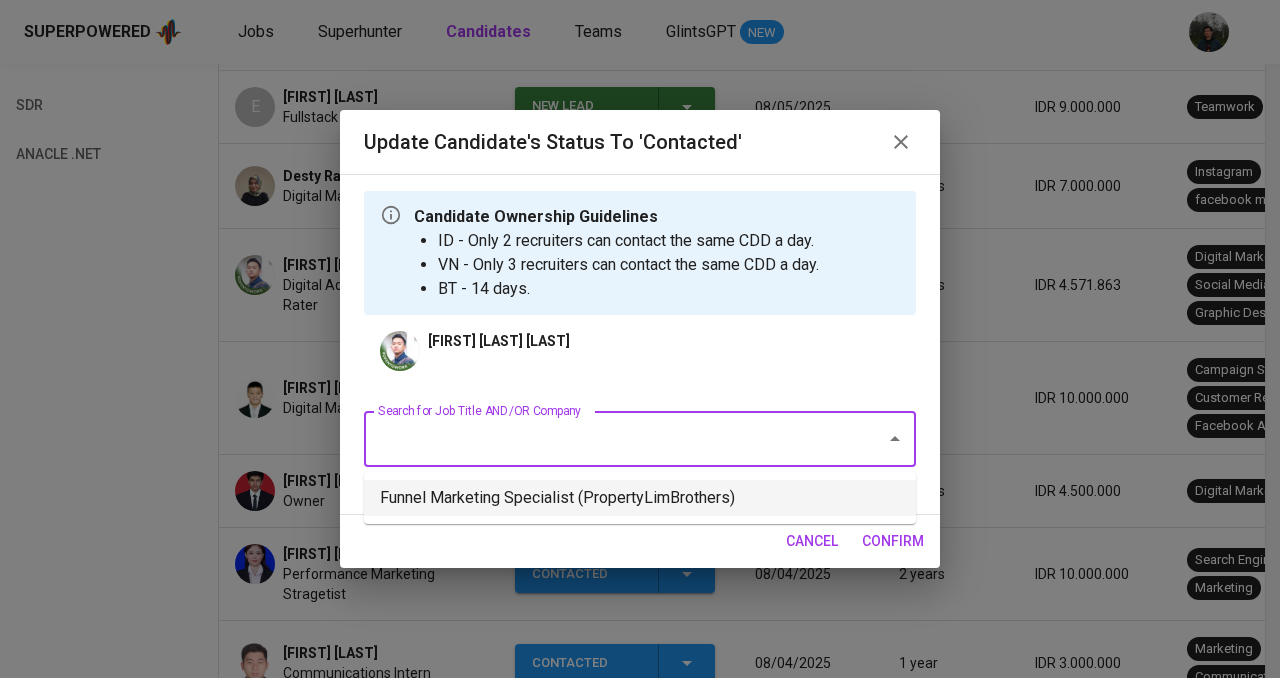 click on "Funnel Marketing Specialist (PropertyLimBrothers)" at bounding box center [640, 498] 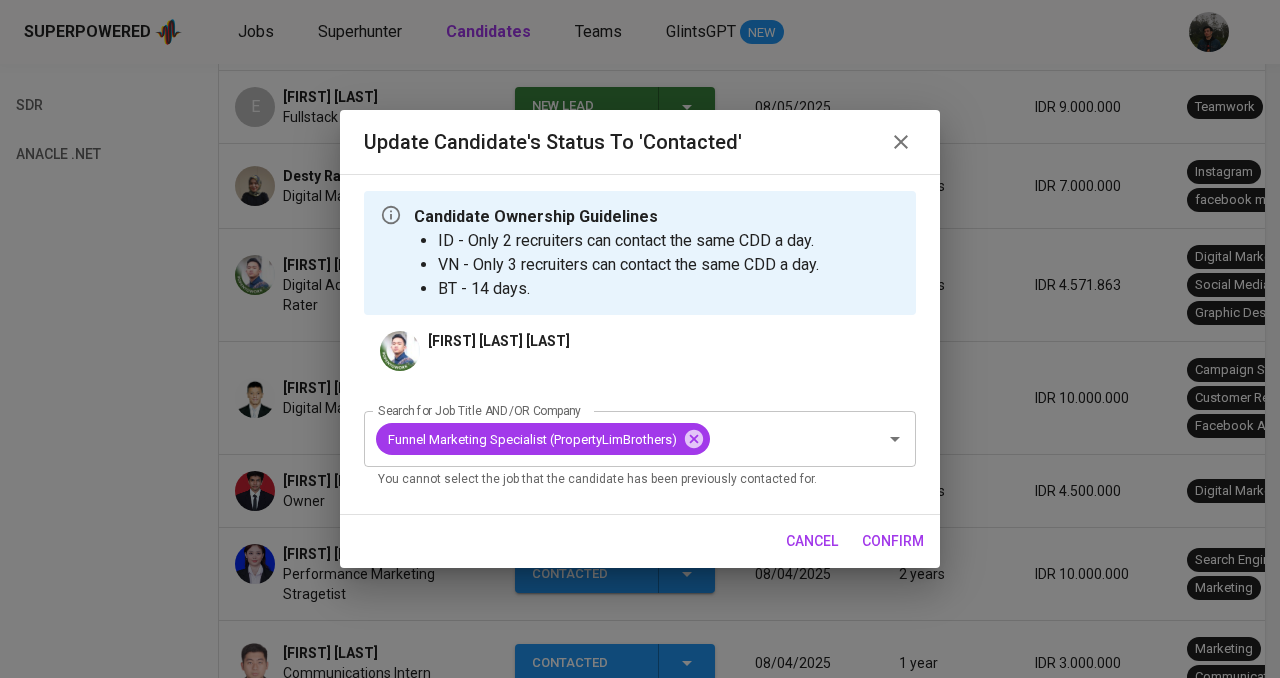 click on "confirm" at bounding box center [893, 541] 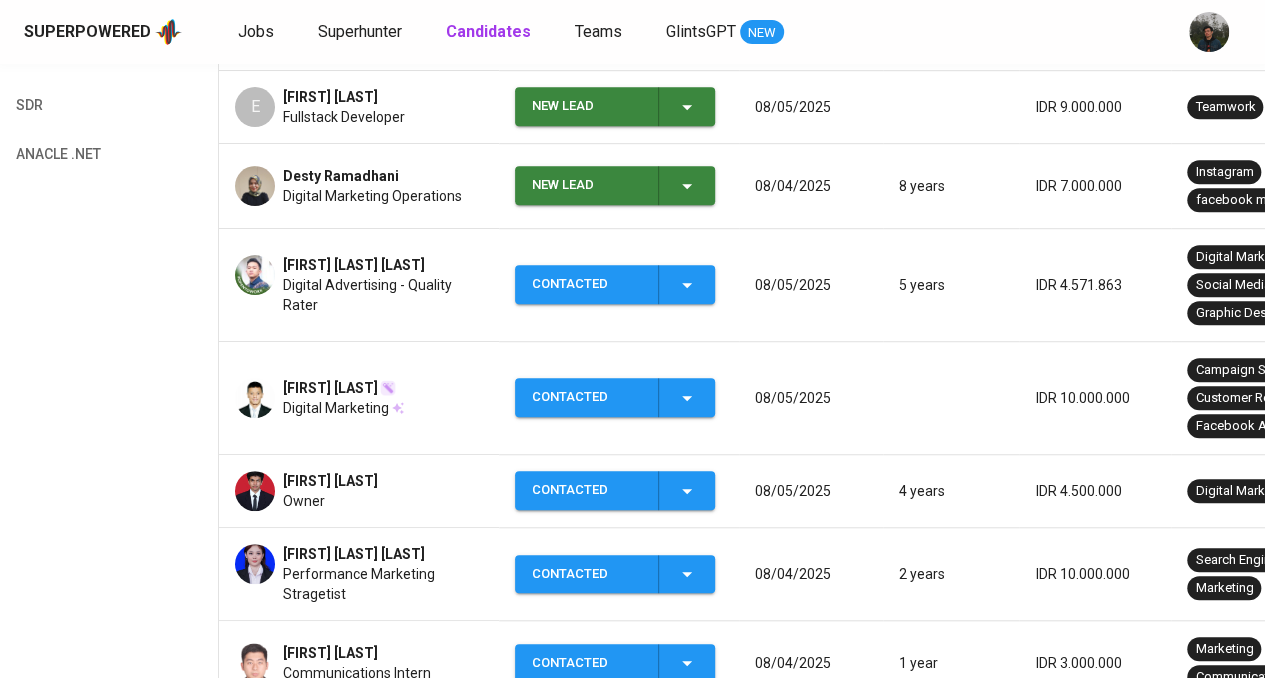 scroll, scrollTop: 359, scrollLeft: 0, axis: vertical 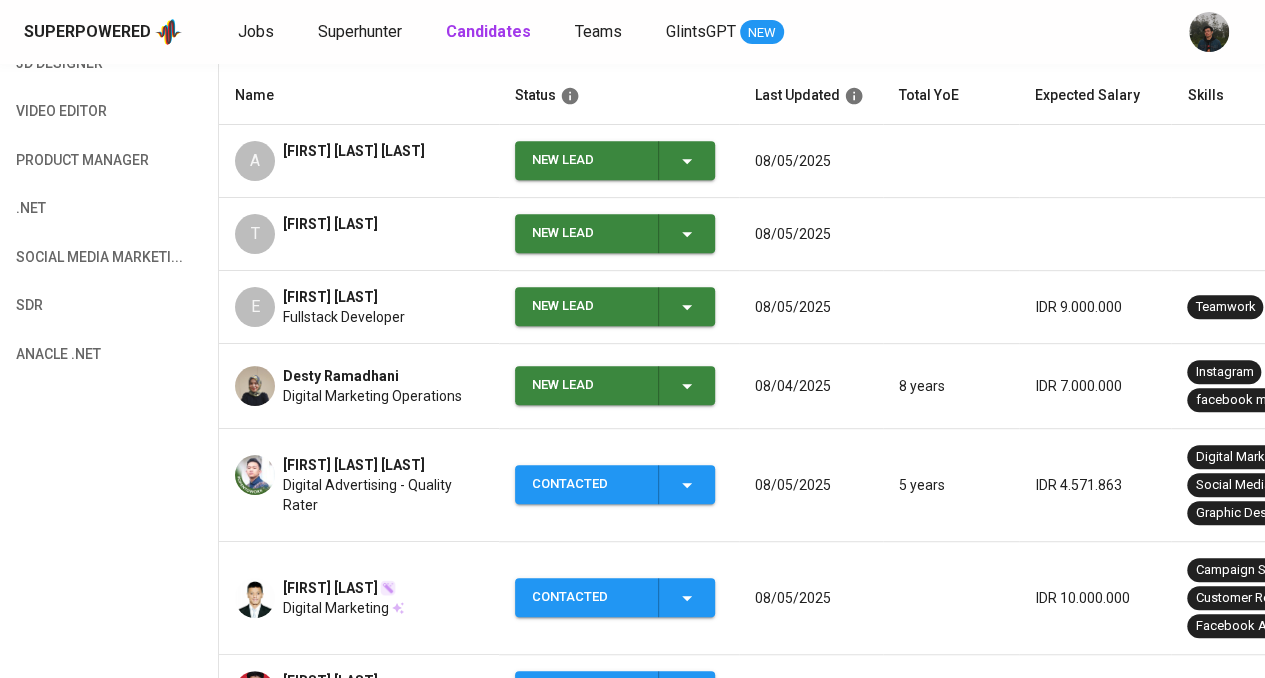 click on "New Lead" at bounding box center (587, 385) 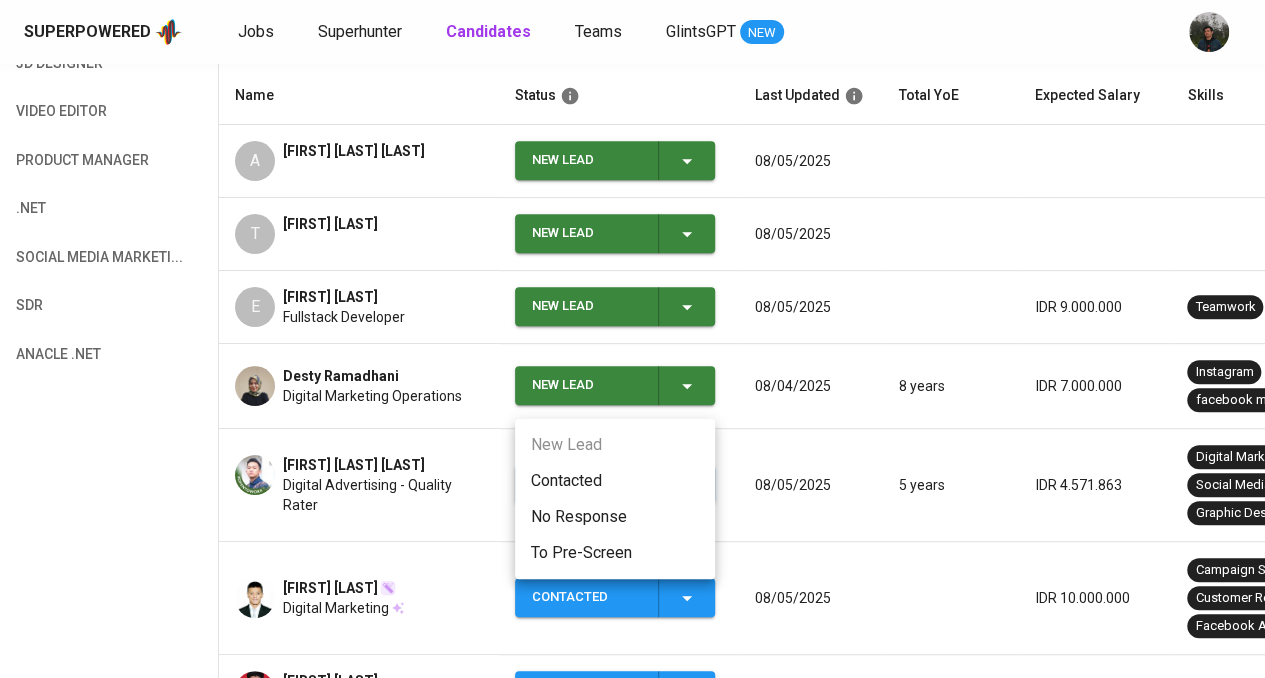 click on "Contacted" at bounding box center (615, 481) 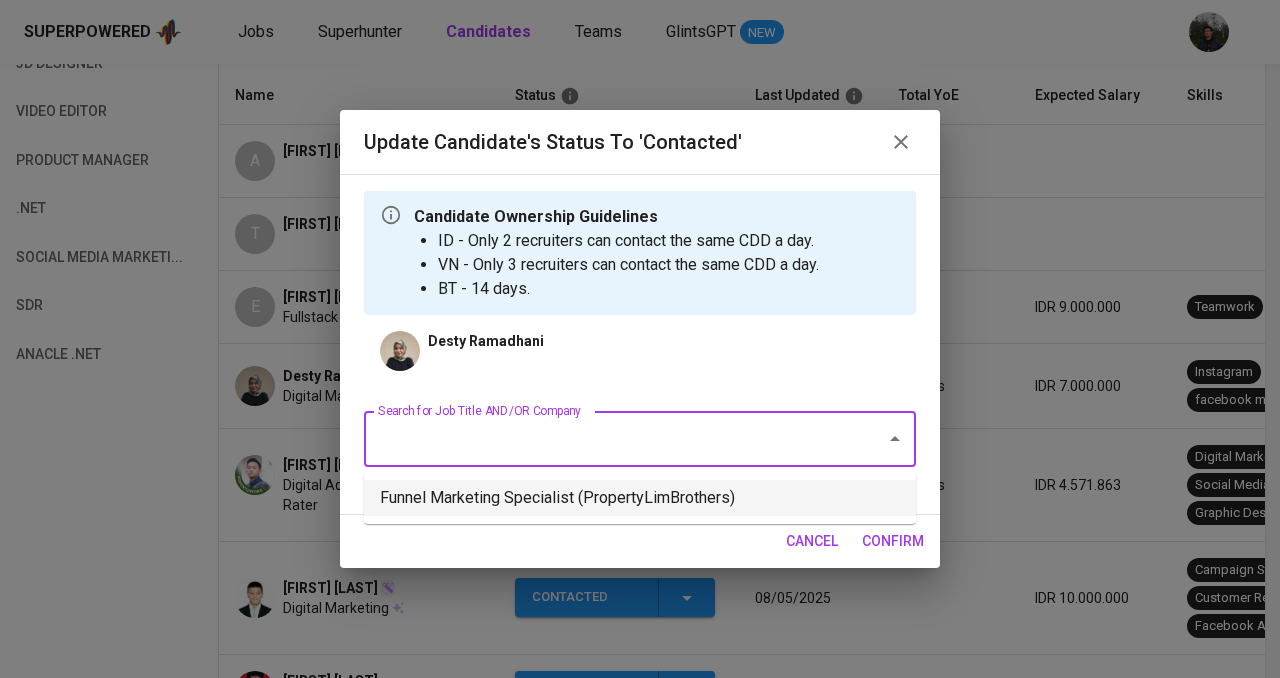 click on "Funnel Marketing Specialist (PropertyLimBrothers)" at bounding box center (640, 498) 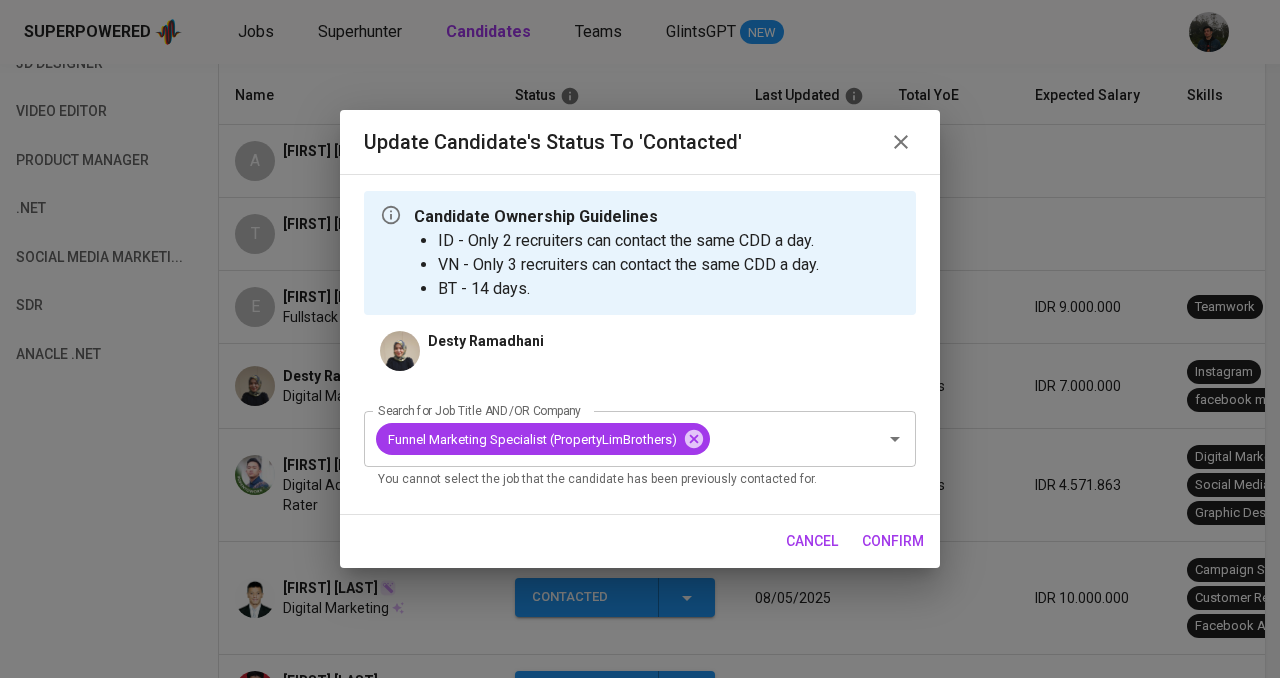 click on "confirm" at bounding box center (893, 541) 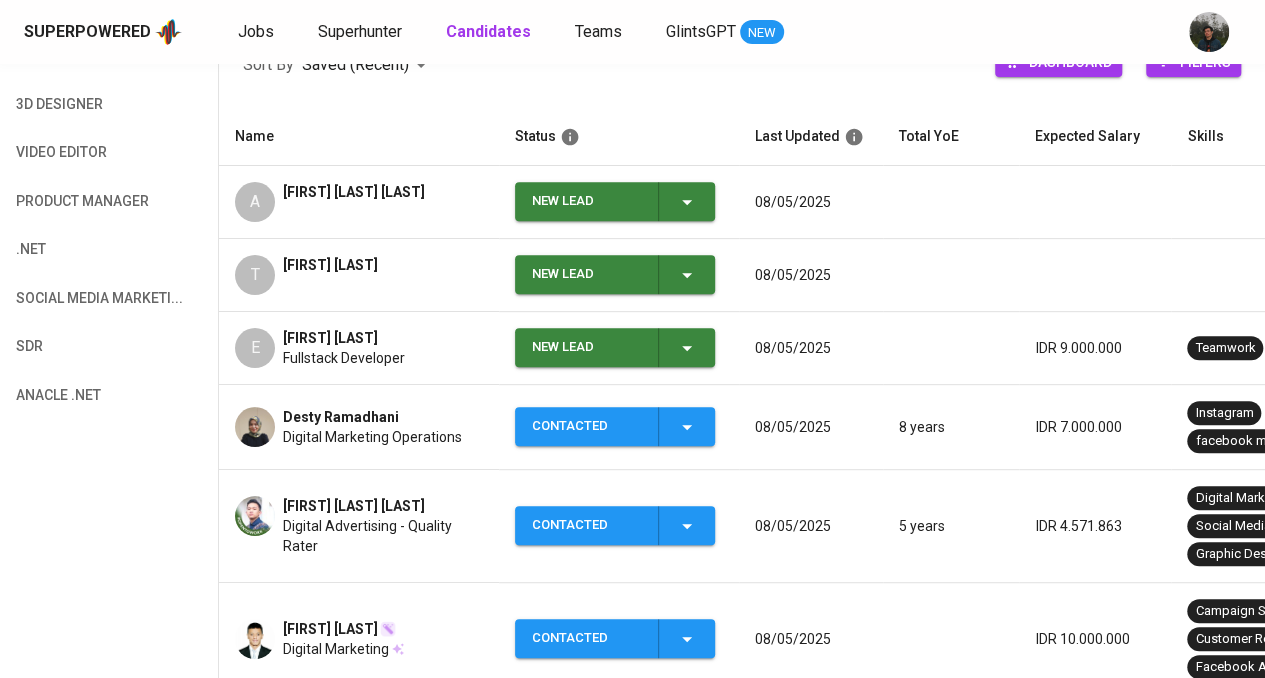 scroll, scrollTop: 0, scrollLeft: 0, axis: both 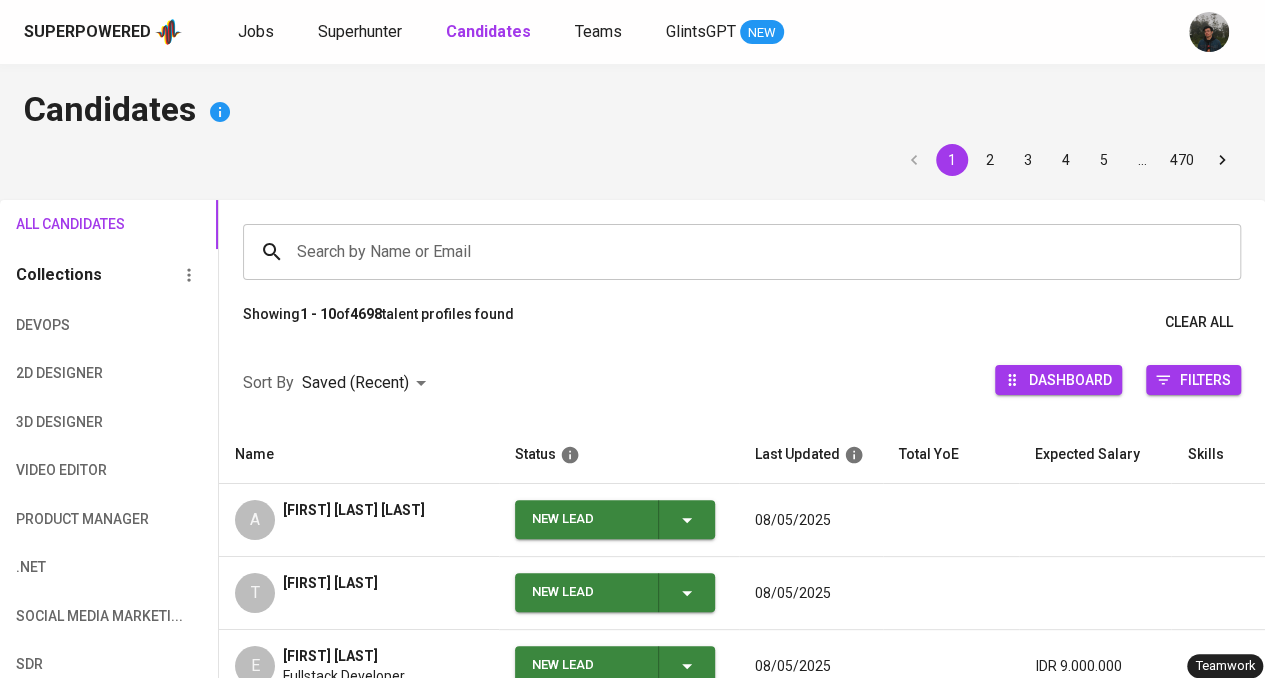 click on "Search by Name or Email" at bounding box center [747, 252] 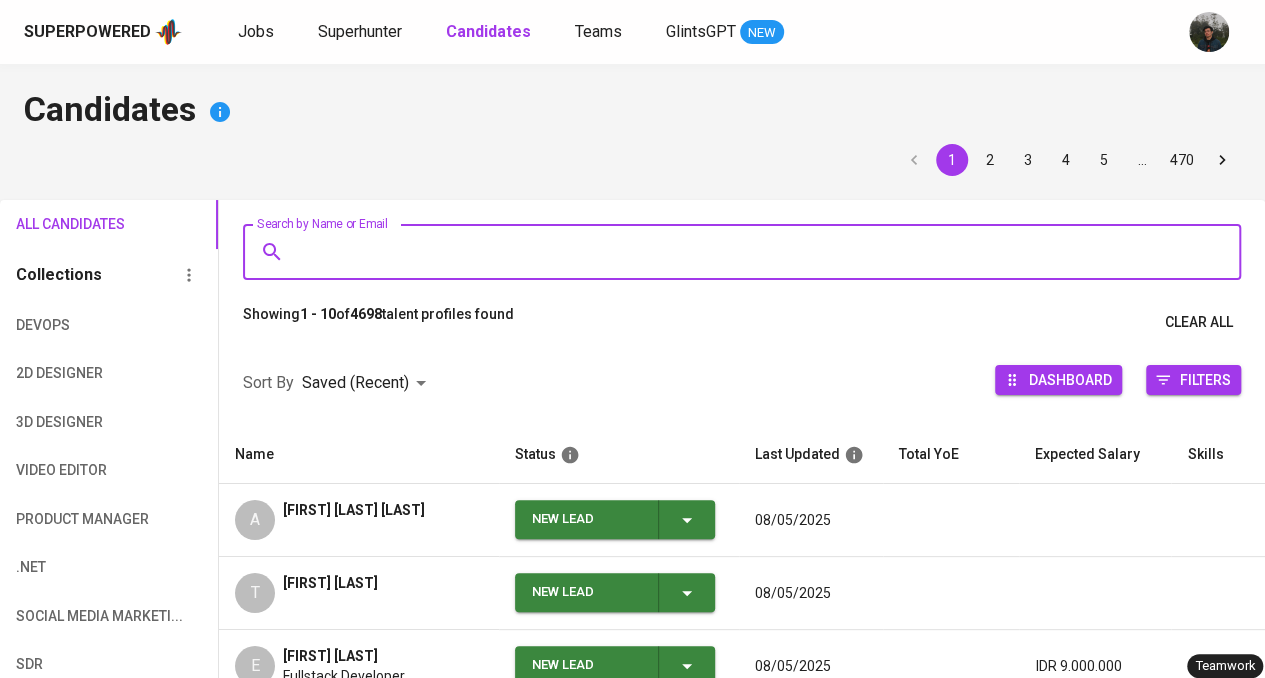 paste on "Nadyamrnd@gmail.com" 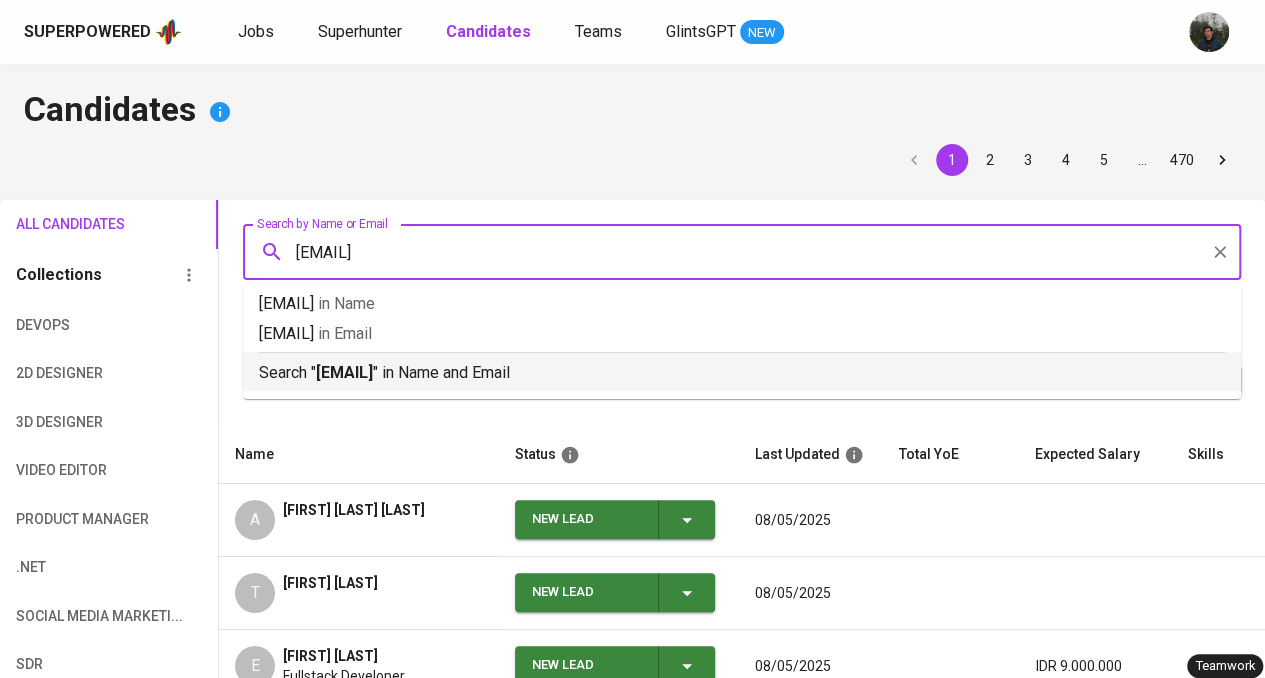 click on "Nadyamrnd@gmail.com" at bounding box center (344, 372) 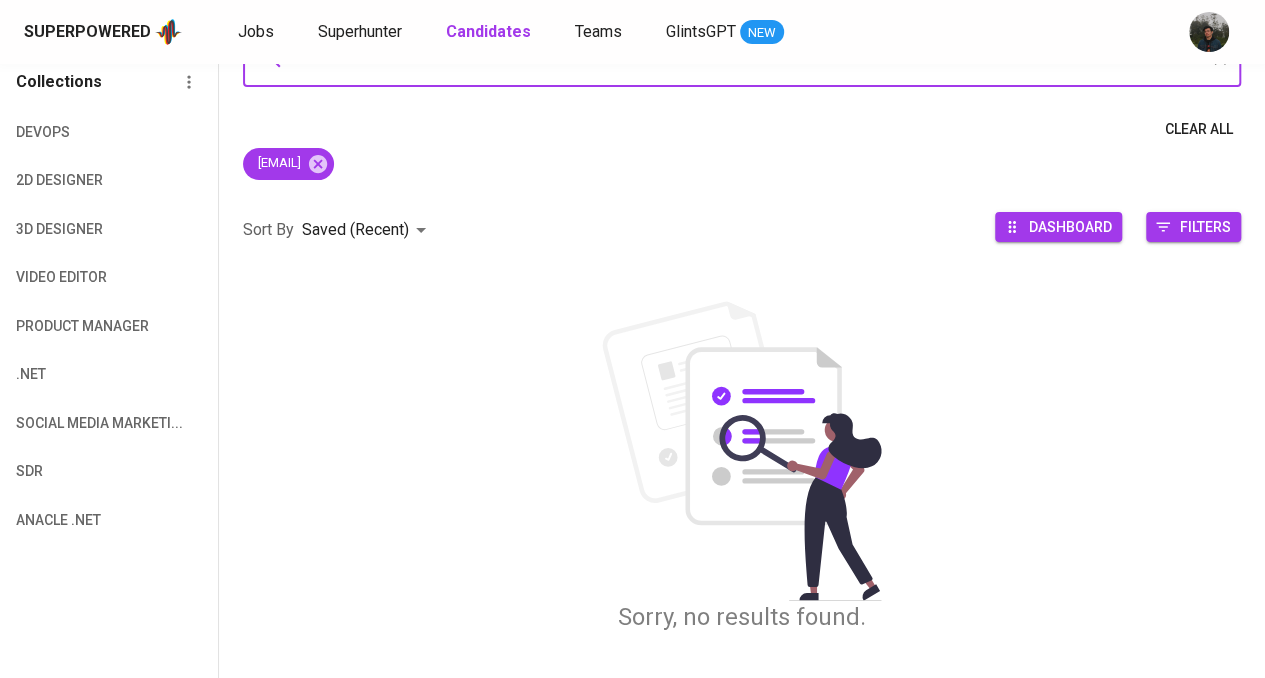 scroll, scrollTop: 100, scrollLeft: 0, axis: vertical 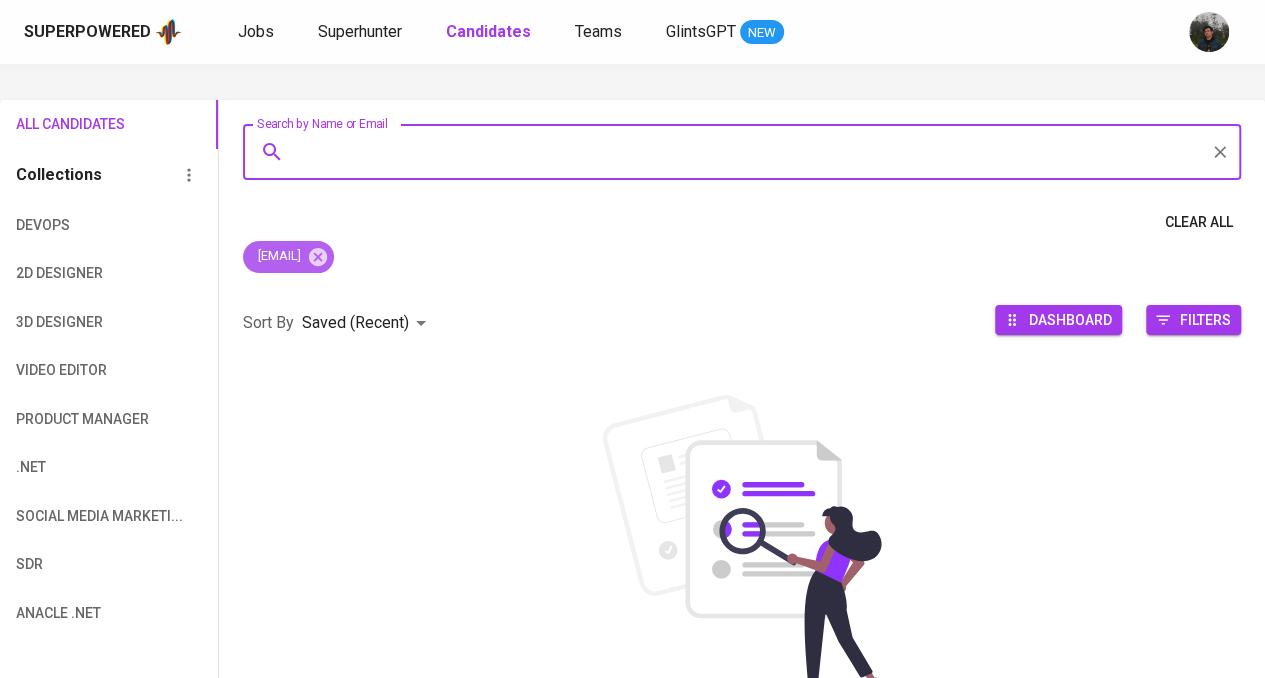 click 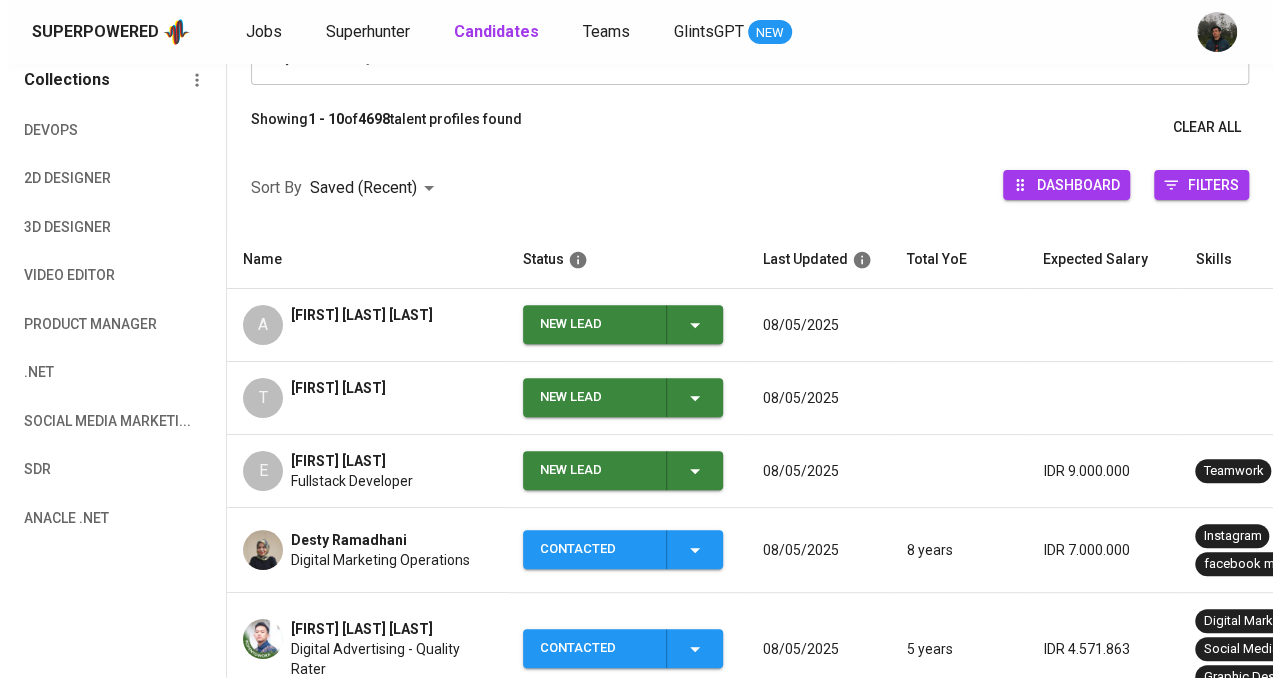 scroll, scrollTop: 300, scrollLeft: 0, axis: vertical 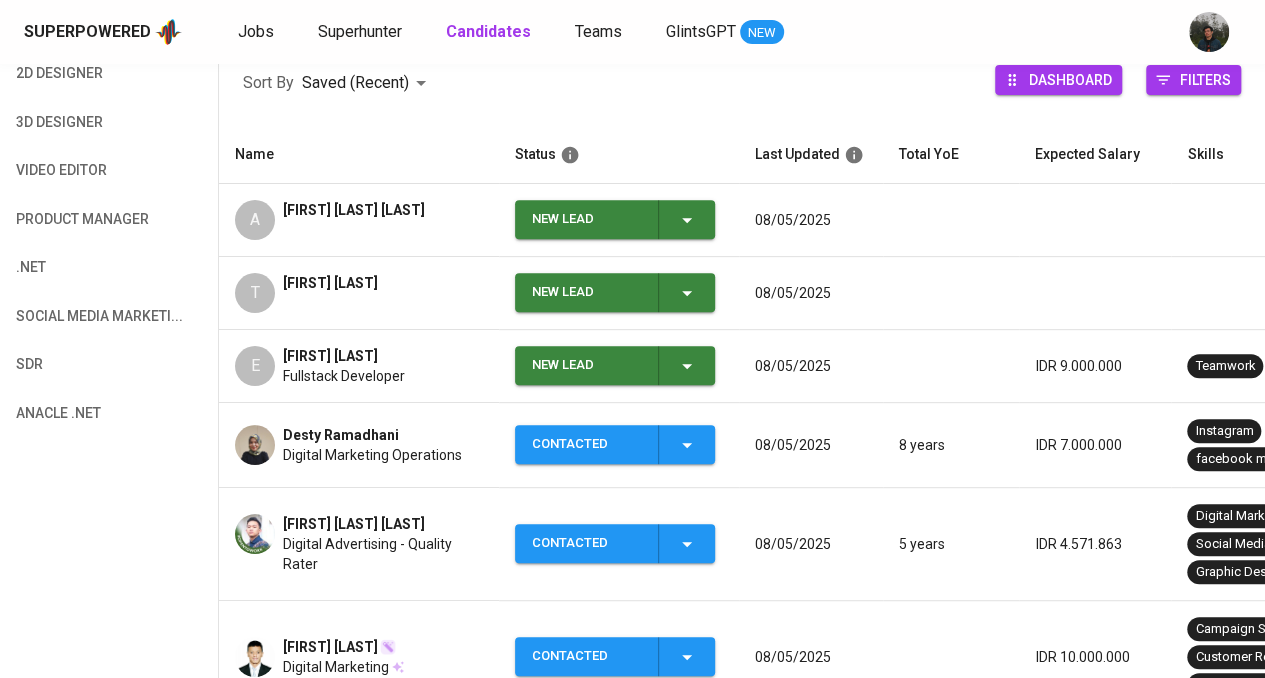 click on "New Lead" at bounding box center (587, 365) 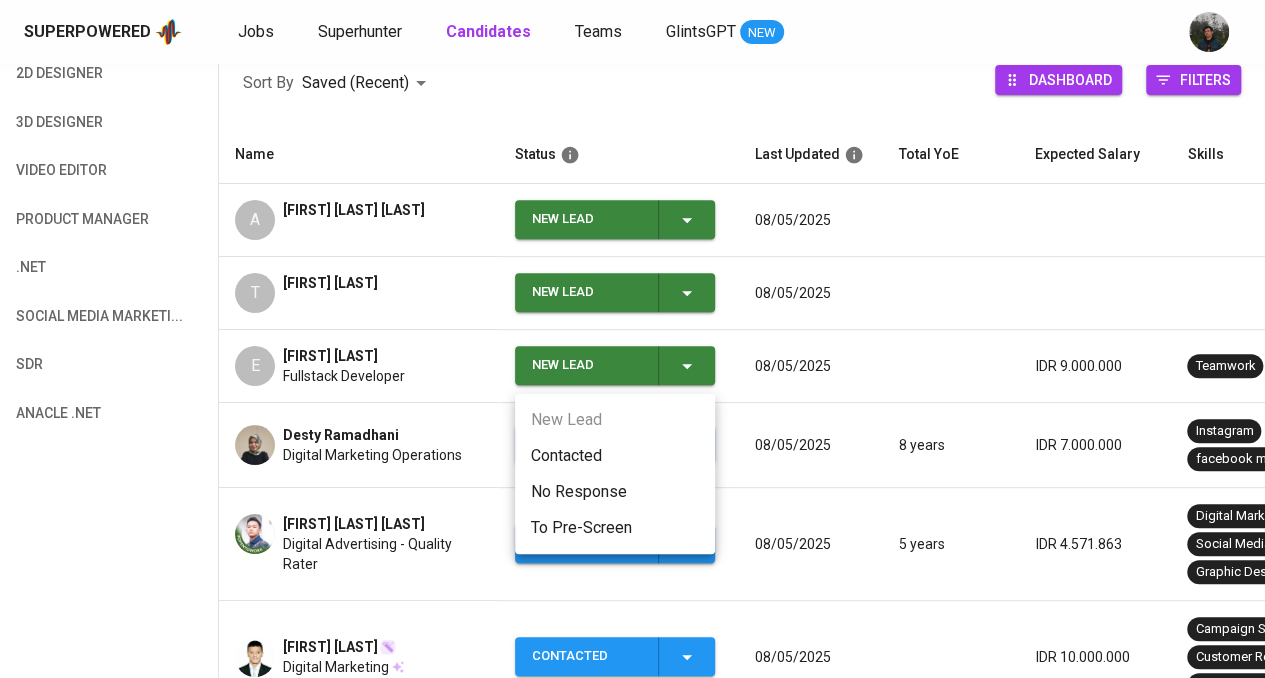 click on "Contacted" at bounding box center (615, 456) 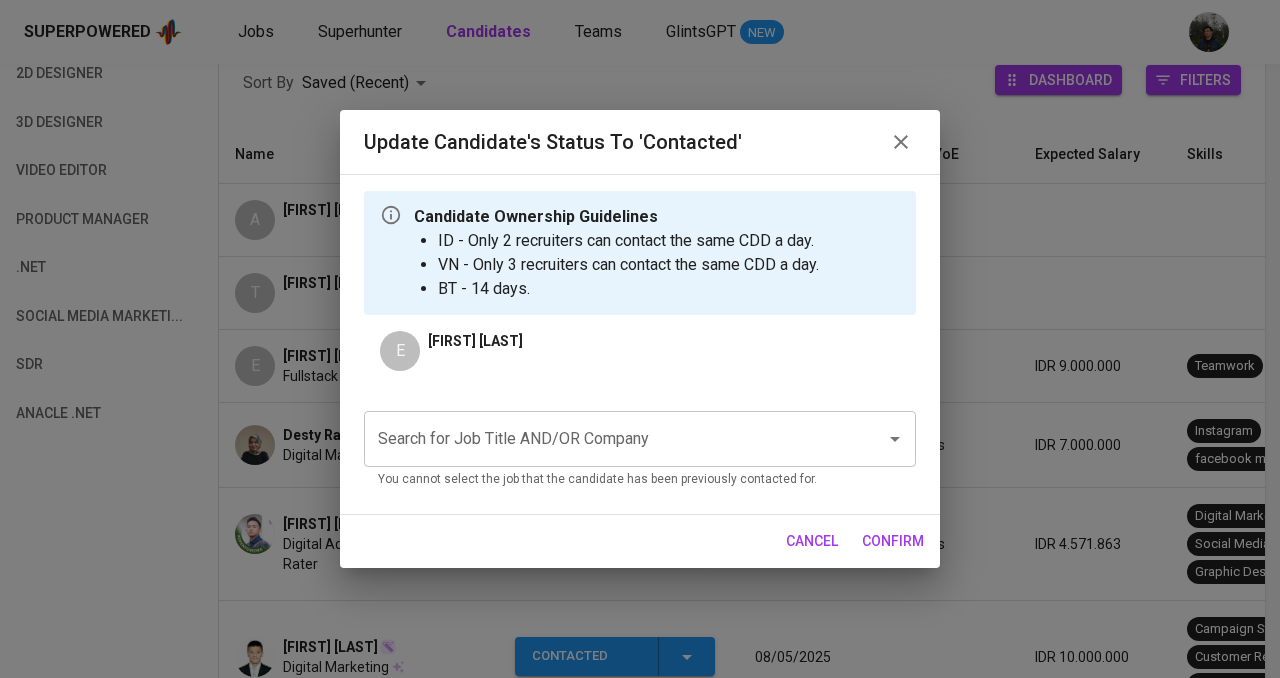 click on "Search for Job Title AND/OR Company" at bounding box center [612, 439] 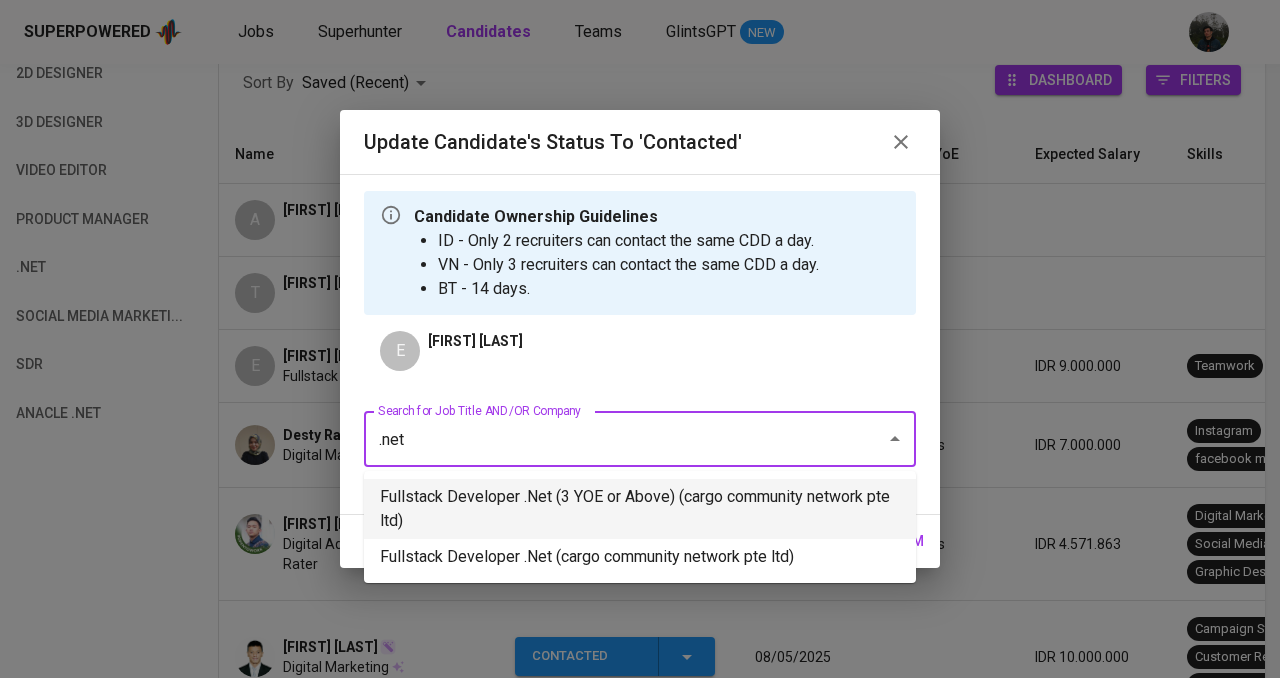 drag, startPoint x: 566, startPoint y: 439, endPoint x: 344, endPoint y: 436, distance: 222.02026 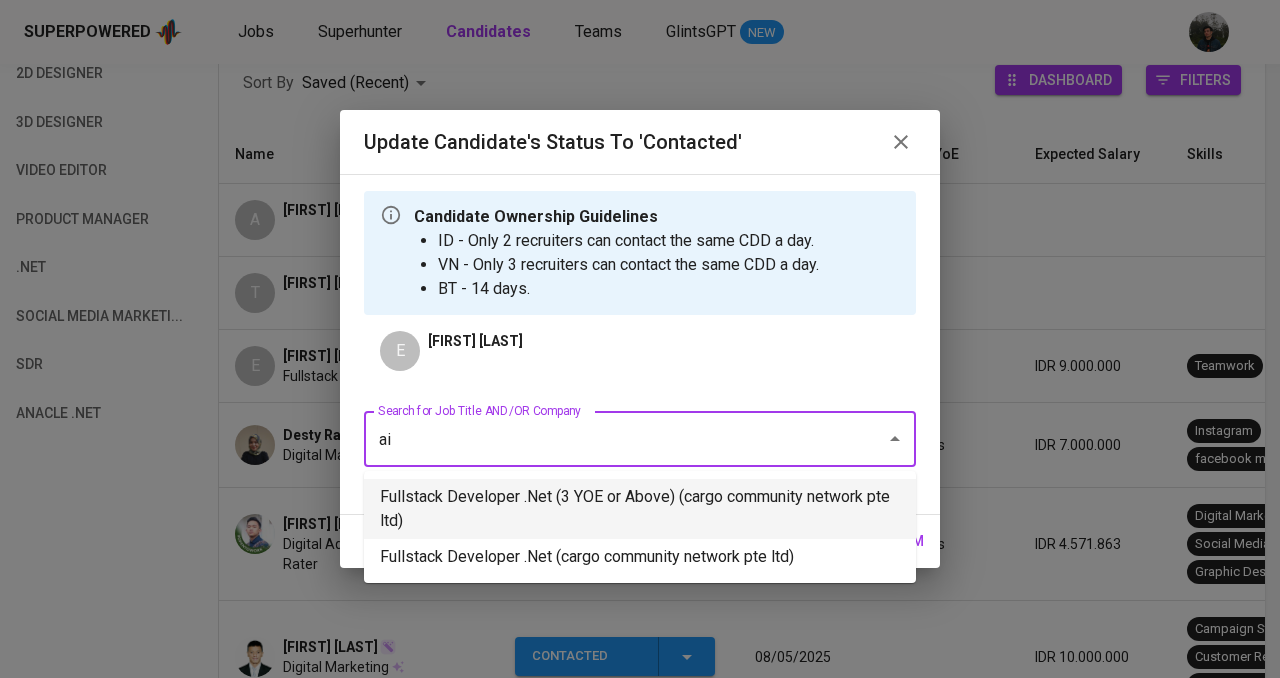 type on "aia" 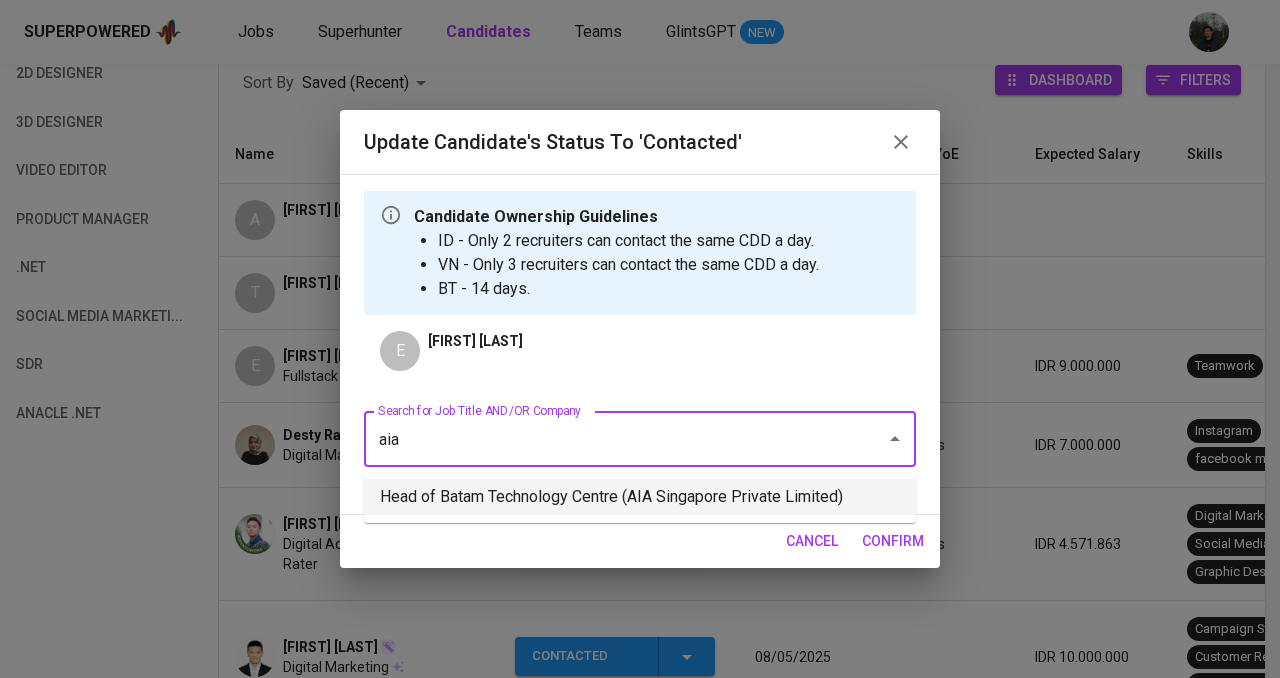 drag, startPoint x: 572, startPoint y: 439, endPoint x: 201, endPoint y: 439, distance: 371 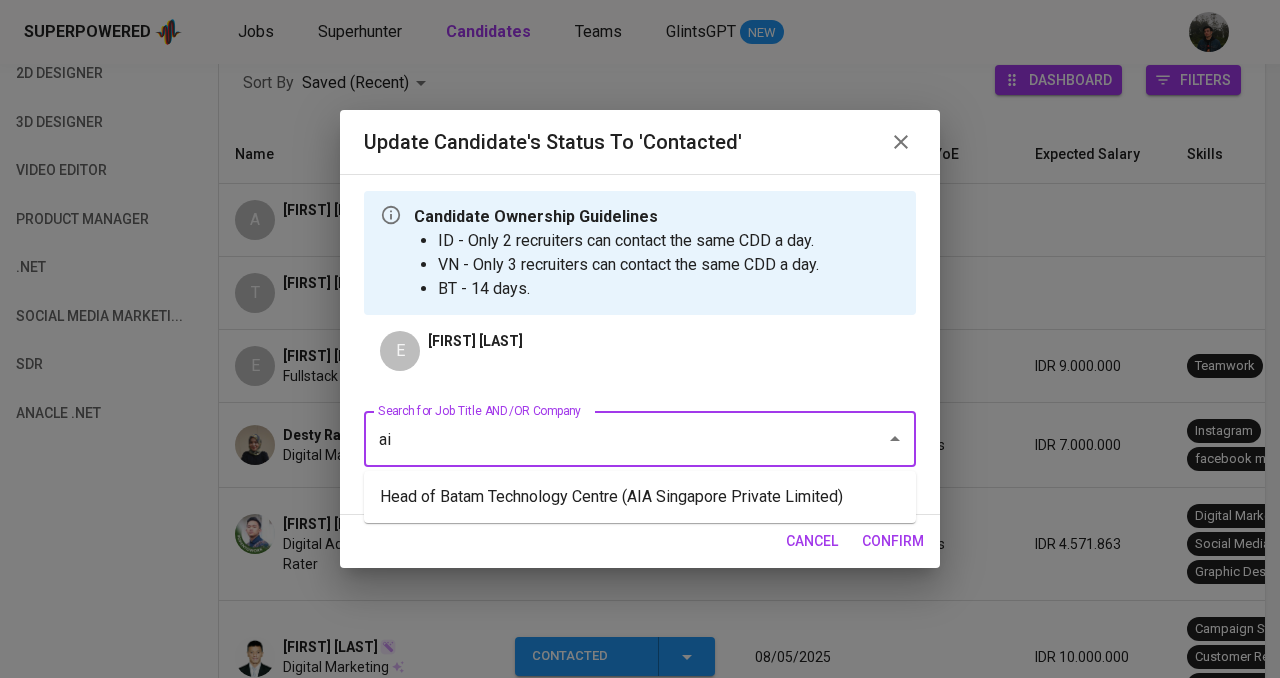 type on "a" 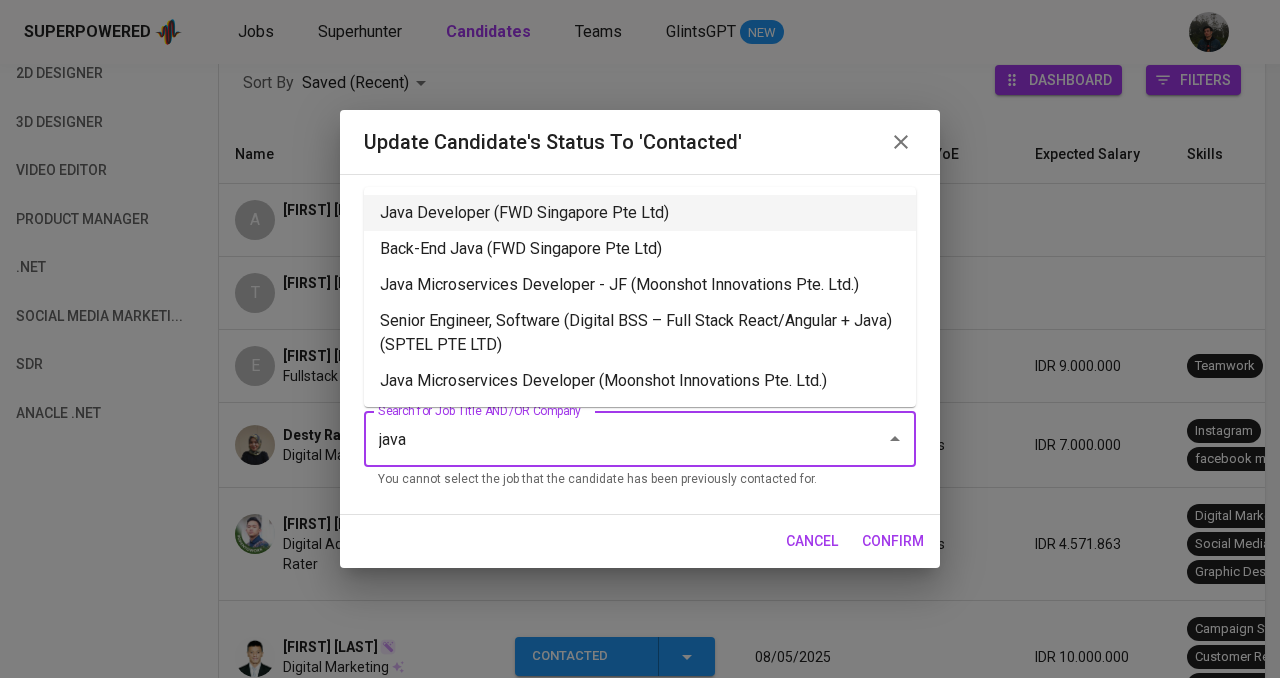 drag, startPoint x: 647, startPoint y: 215, endPoint x: 681, endPoint y: 238, distance: 41.04875 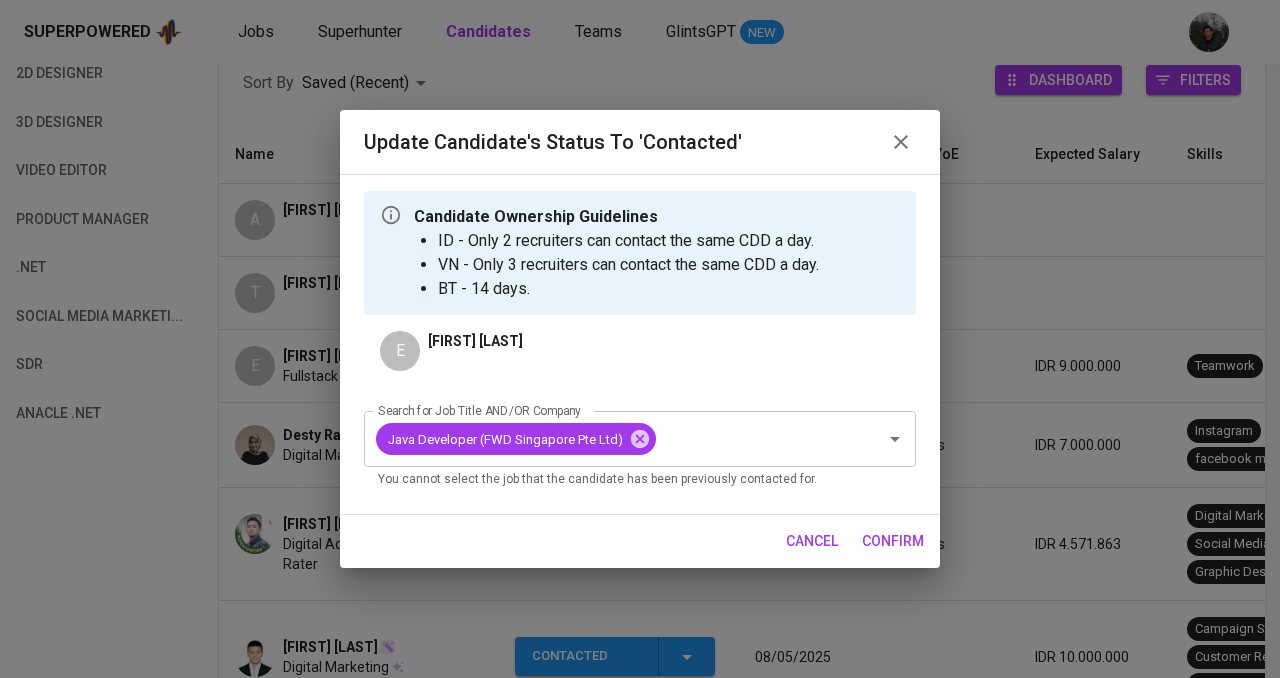 click on "confirm" at bounding box center [893, 541] 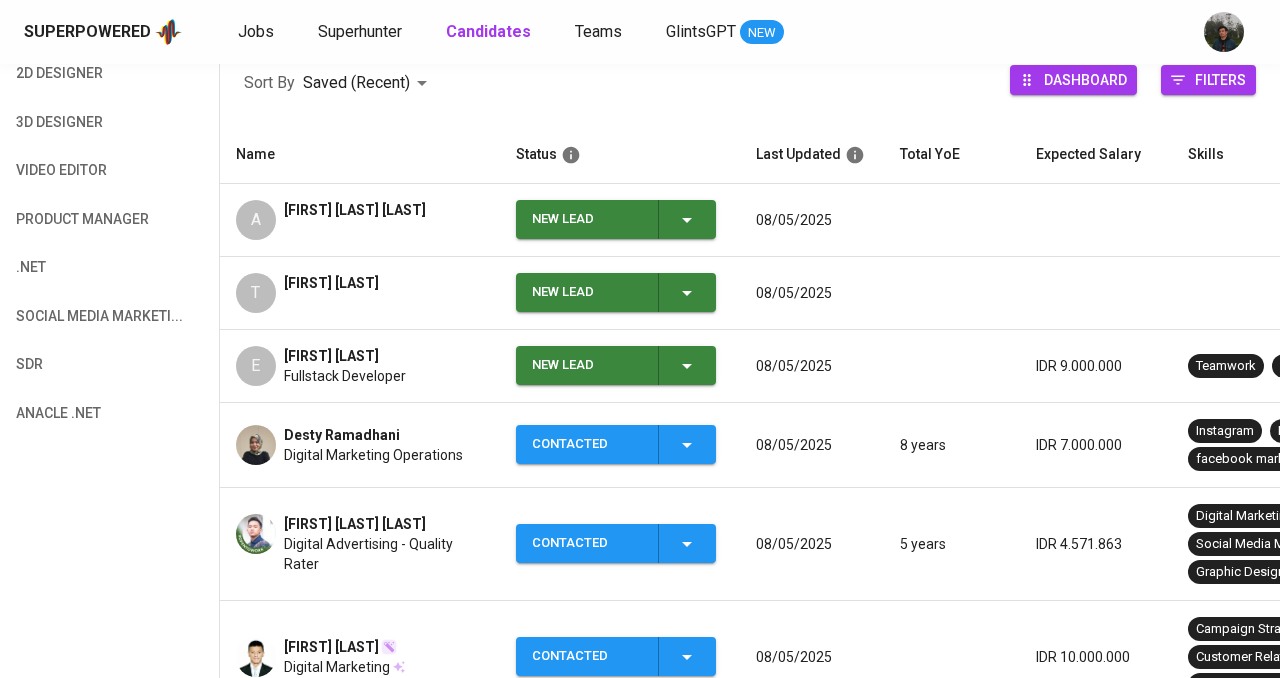 click on "New Lead" at bounding box center (587, 292) 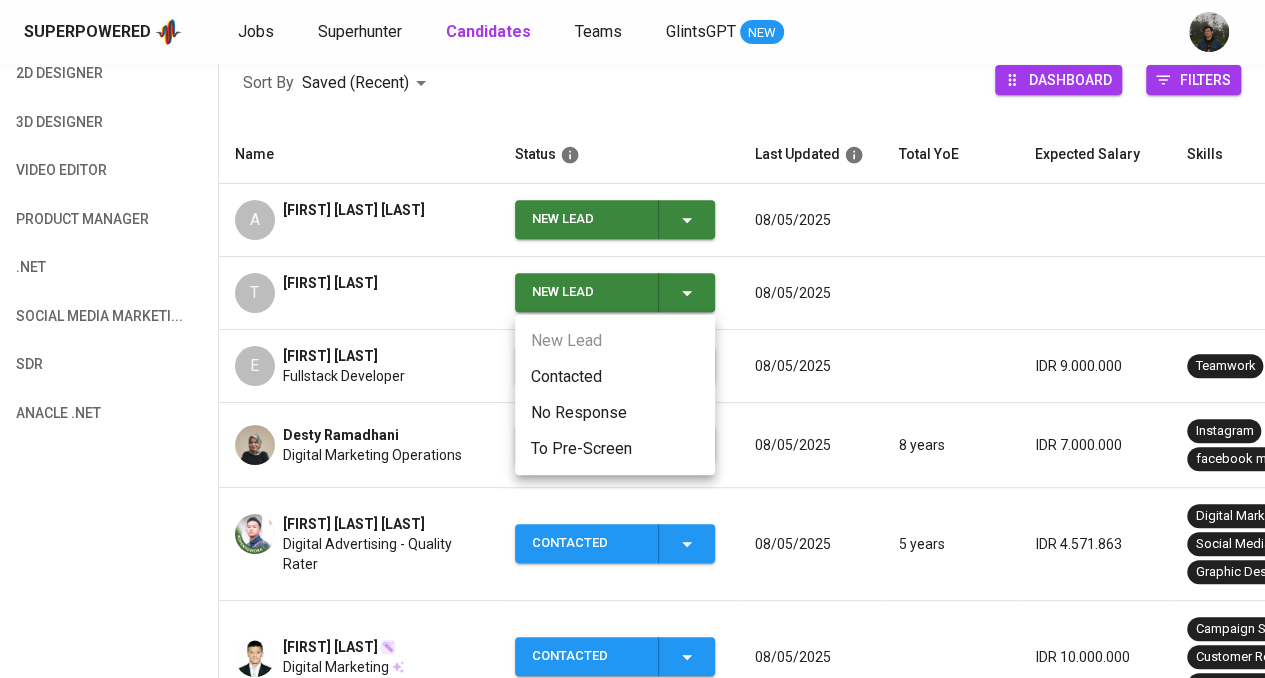click on "Contacted" at bounding box center (615, 377) 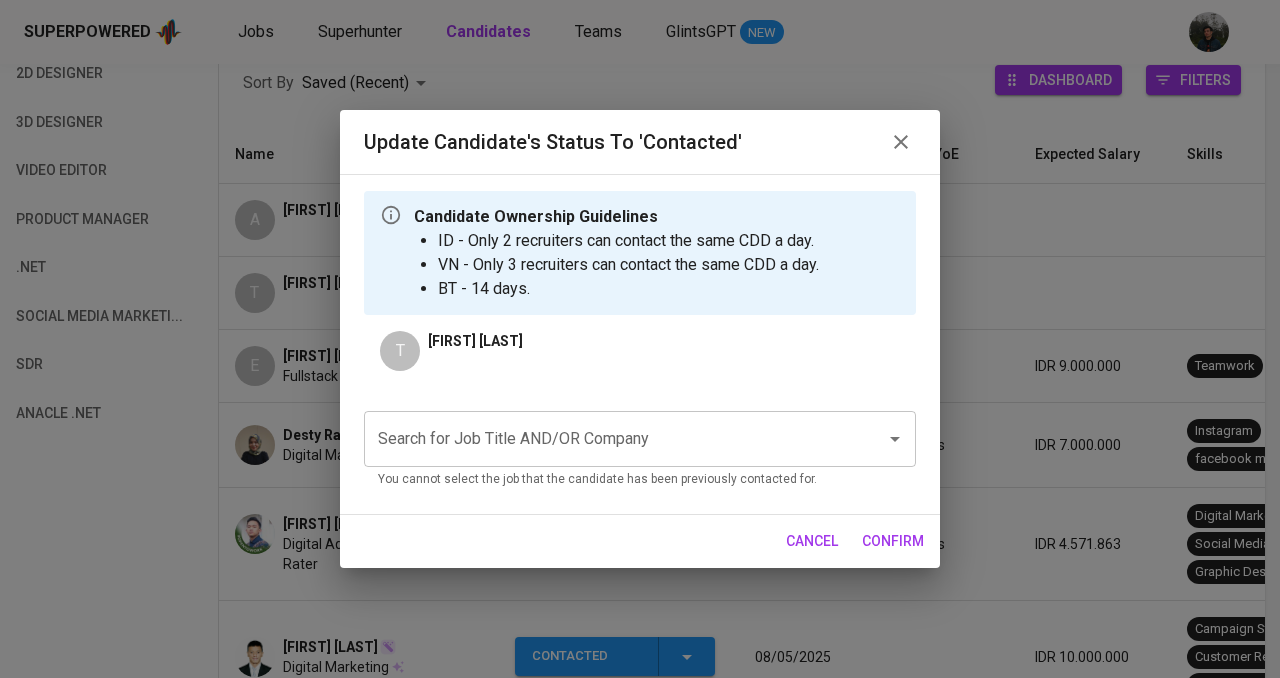 click on "Search for Job Title AND/OR Company" at bounding box center (612, 439) 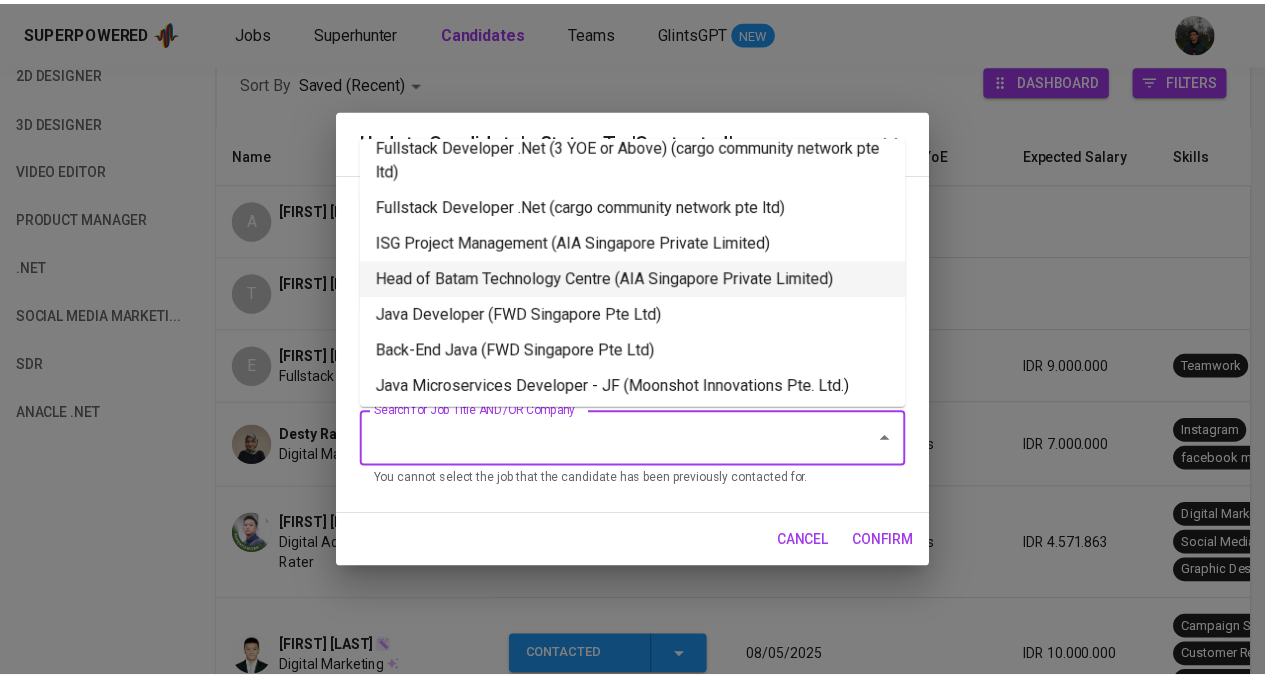 scroll, scrollTop: 0, scrollLeft: 0, axis: both 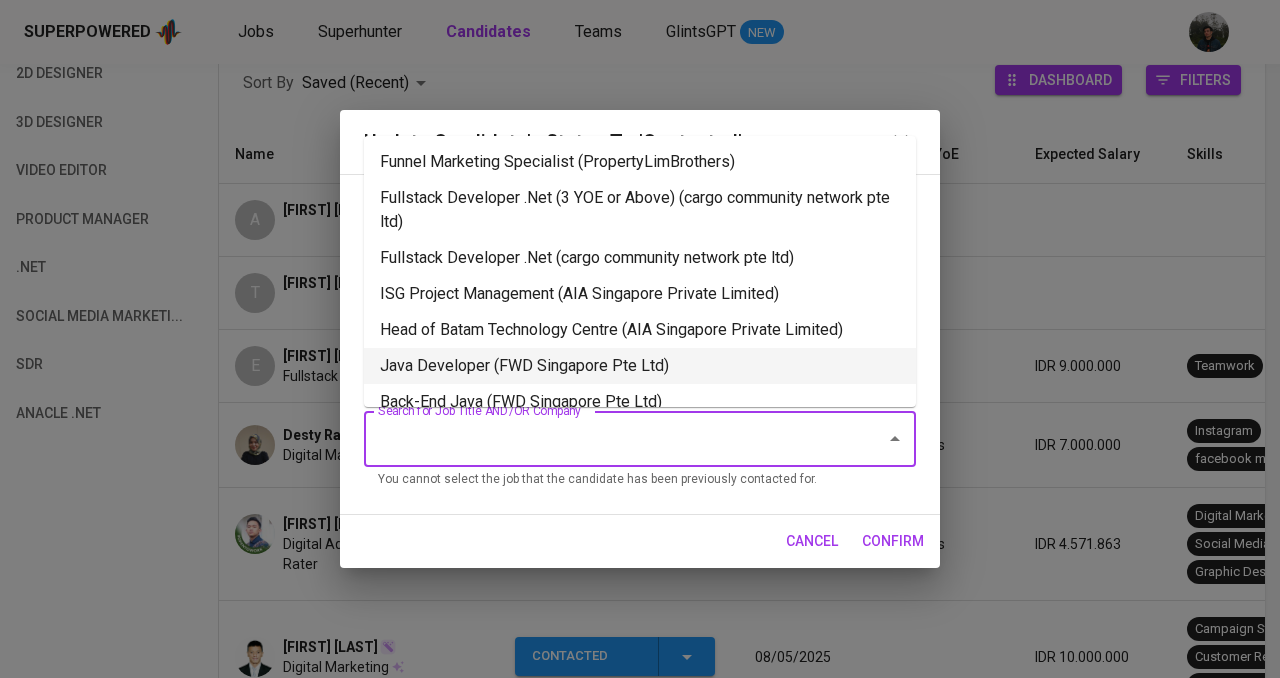 click on "Java Developer (FWD Singapore Pte Ltd)" at bounding box center (640, 366) 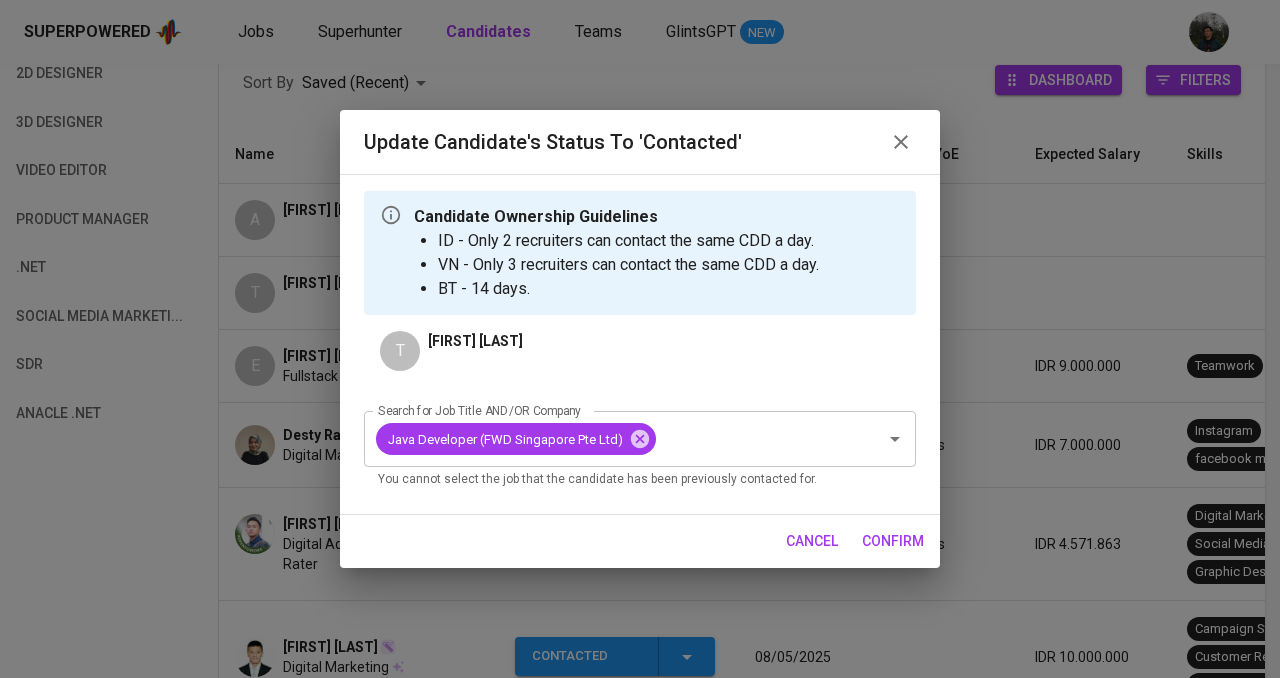 click on "confirm" at bounding box center [893, 541] 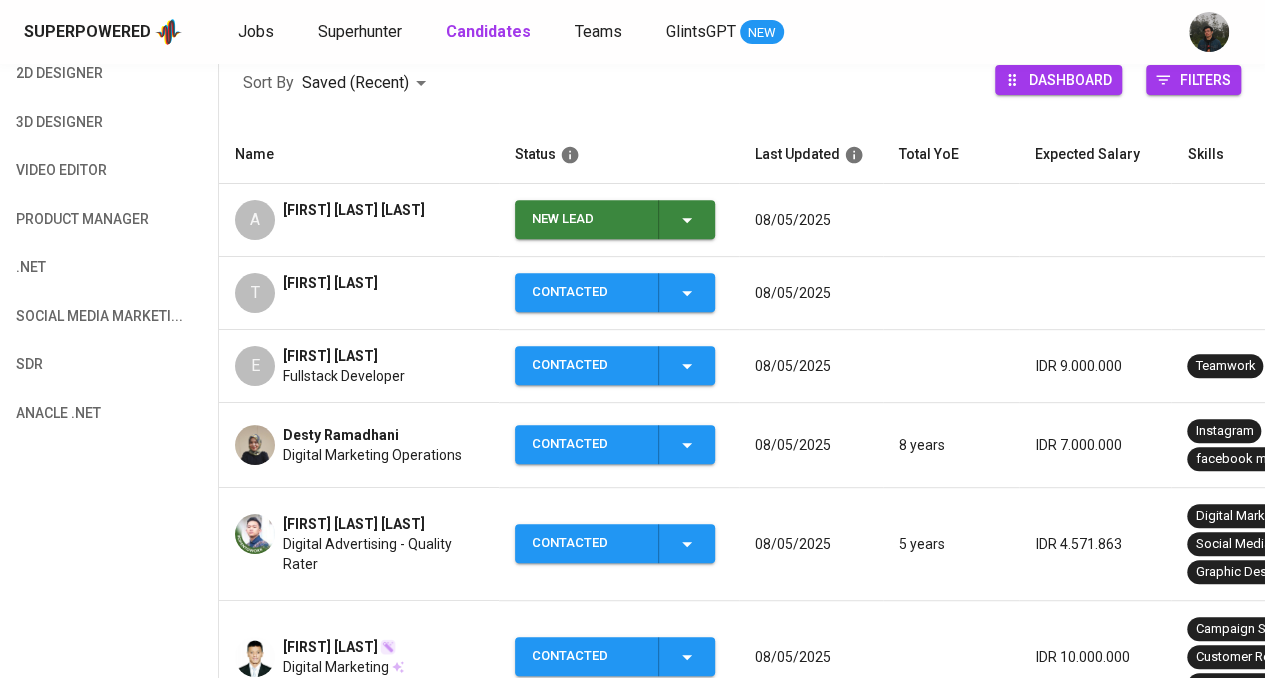 click on "New Lead" at bounding box center [587, 219] 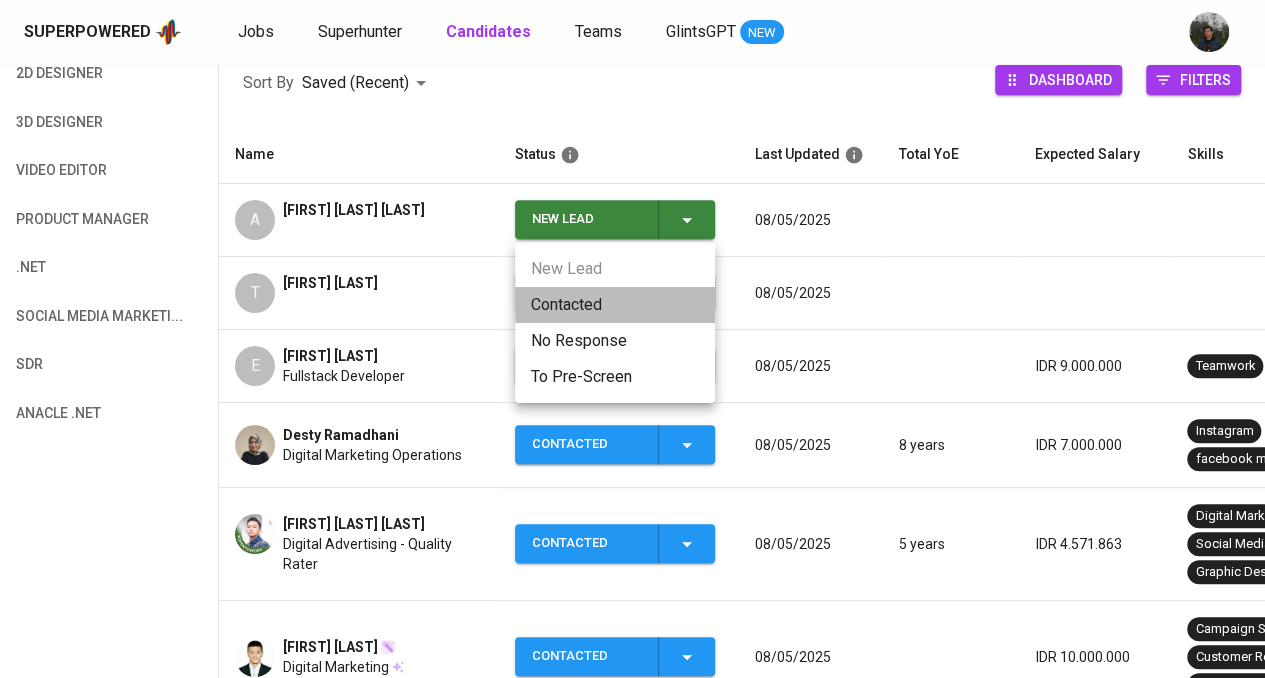 click on "Contacted" at bounding box center (615, 305) 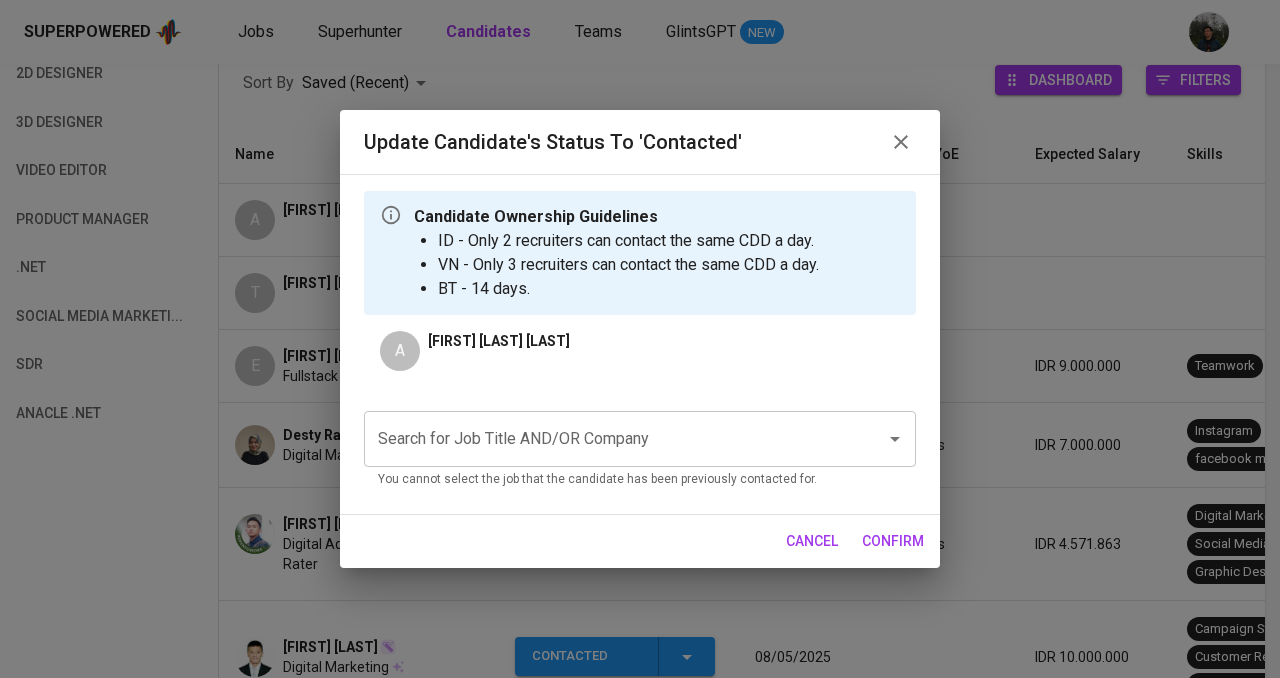 click on "Search for Job Title AND/OR Company" at bounding box center (612, 439) 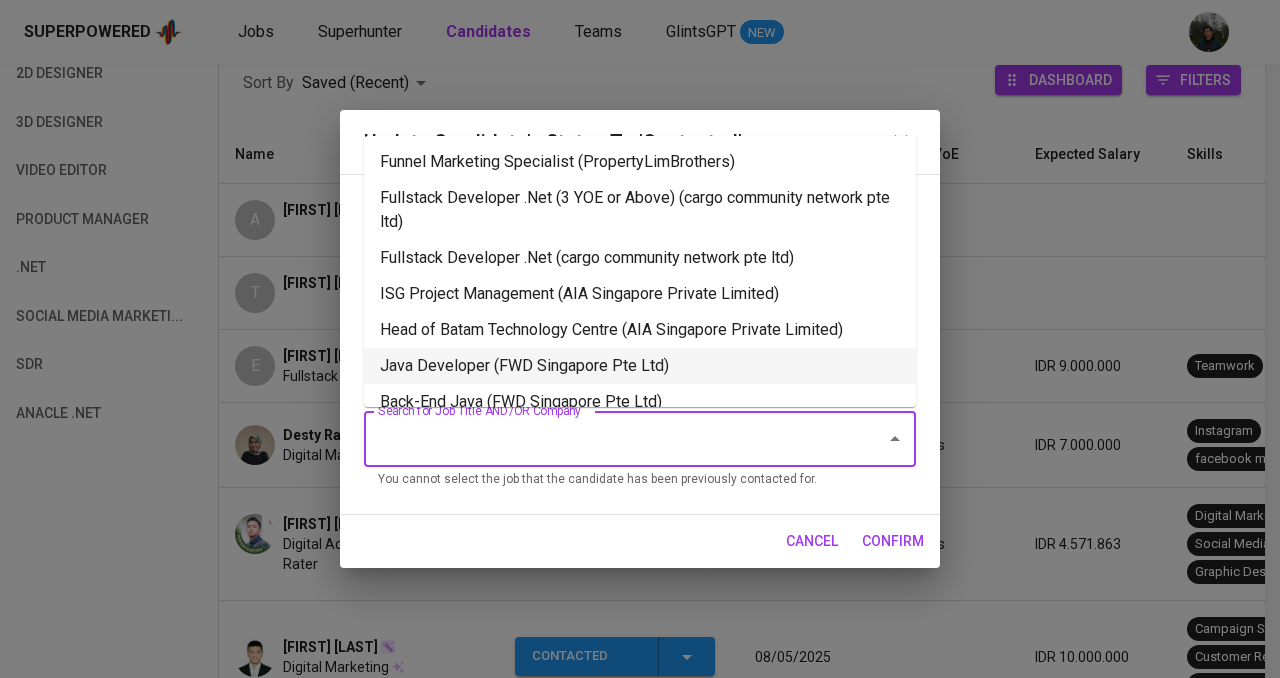 click on "Java Developer (FWD Singapore Pte Ltd)" at bounding box center (640, 366) 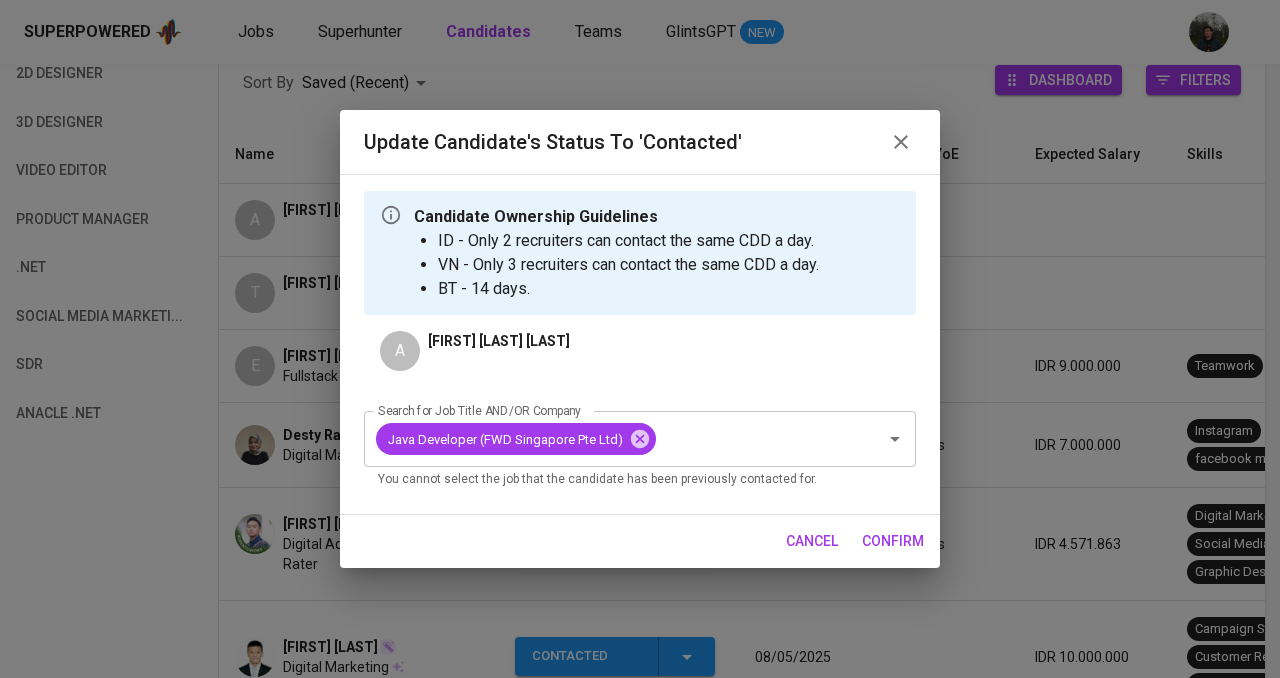 click on "confirm" at bounding box center (893, 541) 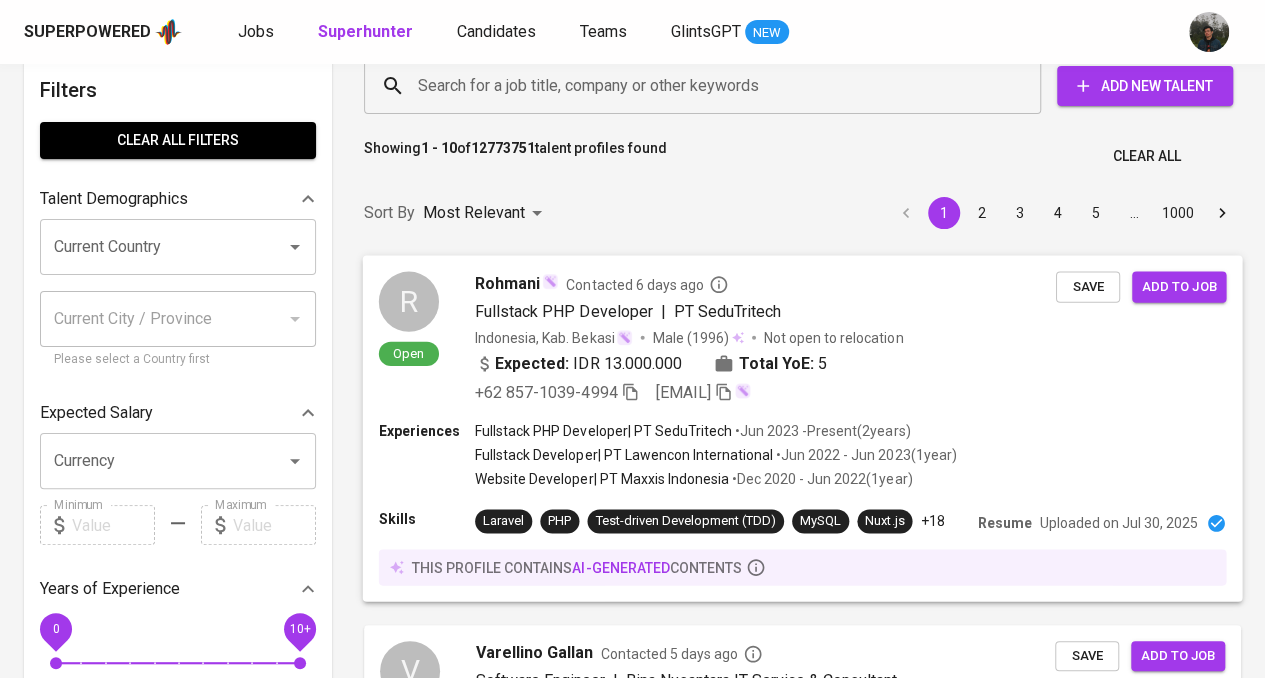 scroll, scrollTop: 0, scrollLeft: 0, axis: both 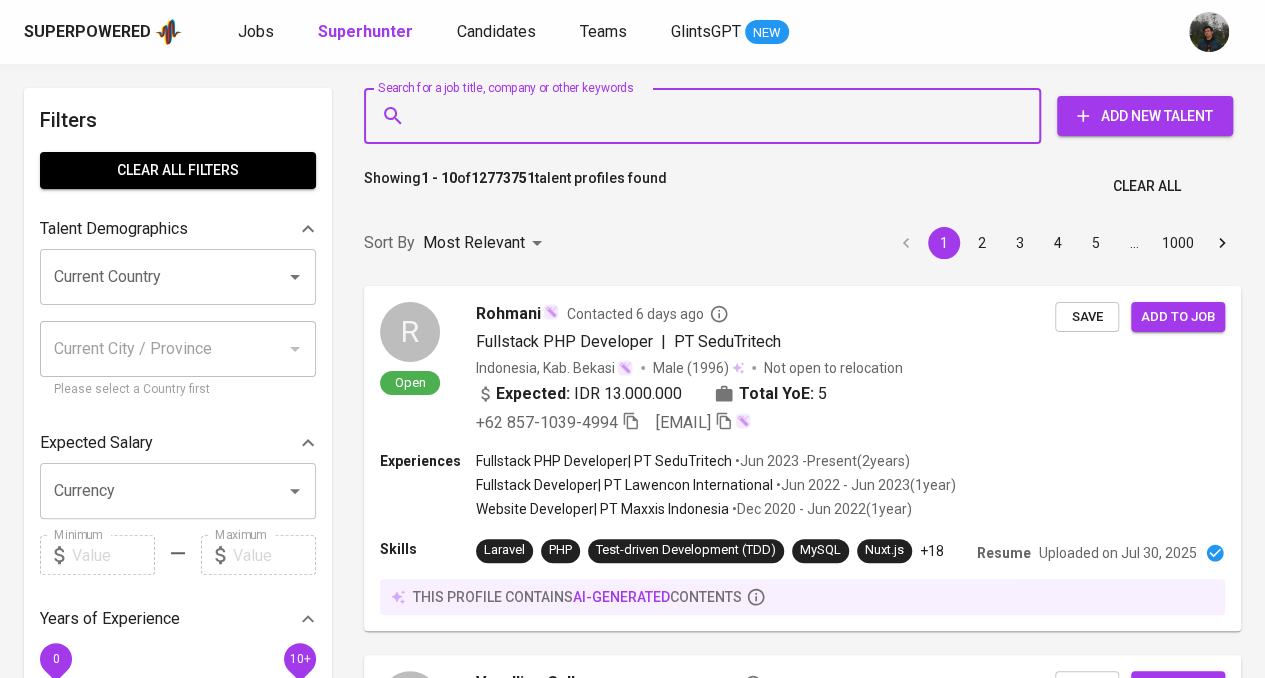click on "Search for a job title, company or other keywords" at bounding box center [707, 116] 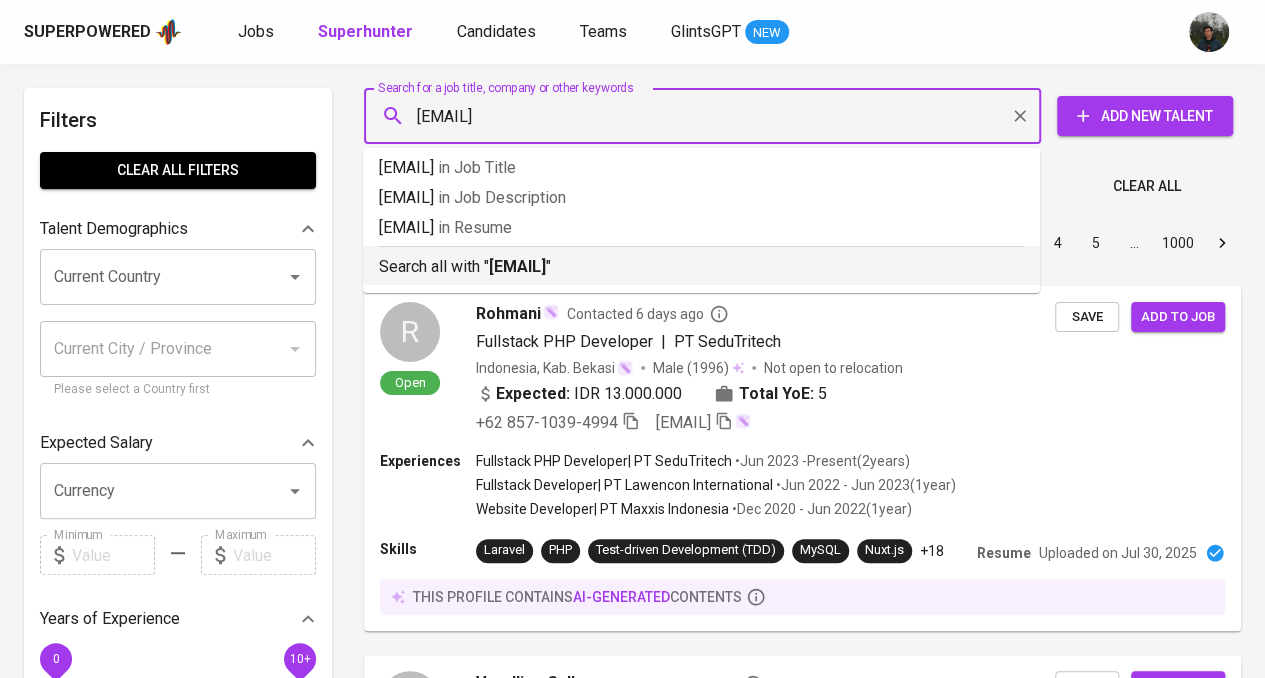 click on "ronysamuel19@gmail.com" at bounding box center [517, 266] 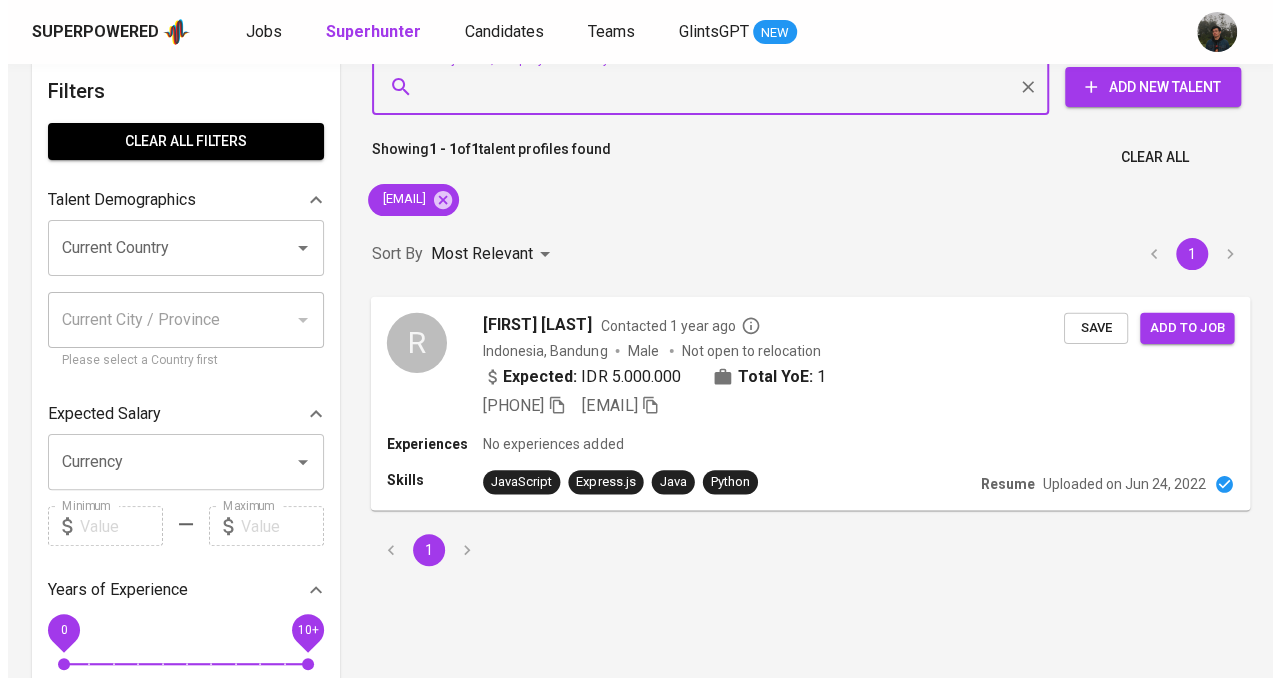 scroll, scrollTop: 100, scrollLeft: 0, axis: vertical 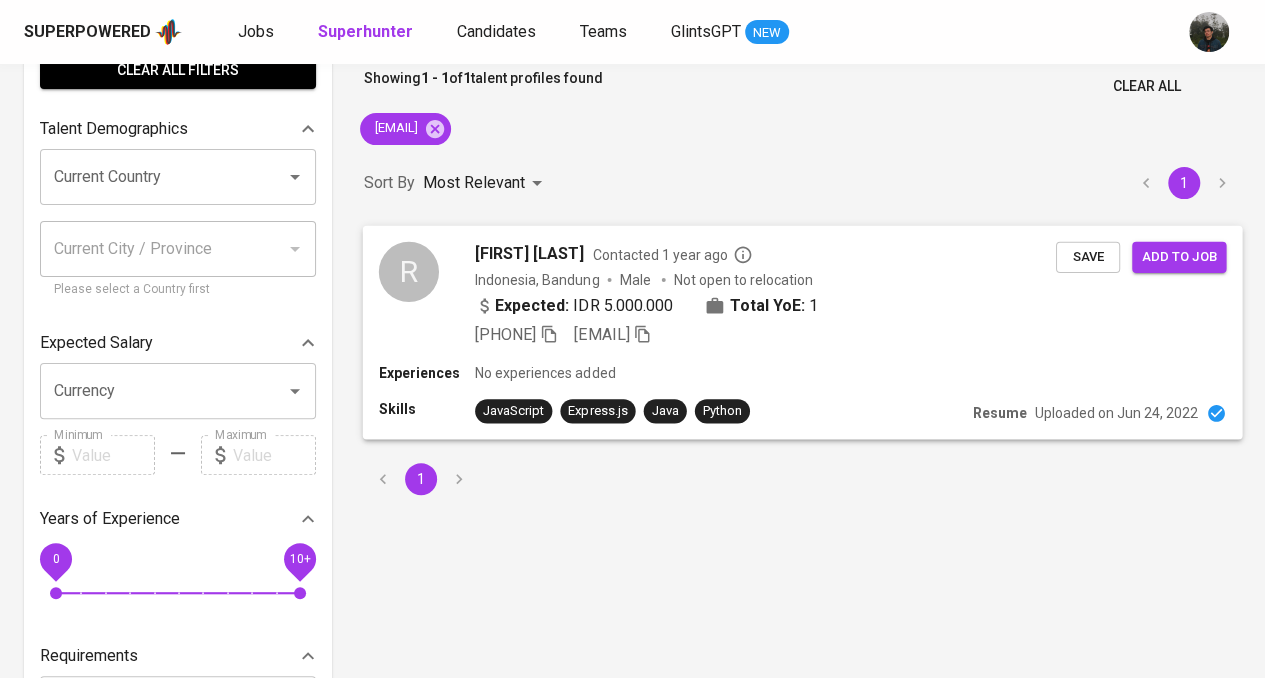 click on "Expected:   IDR 5.000.000 Total YoE:   1" at bounding box center [765, 307] 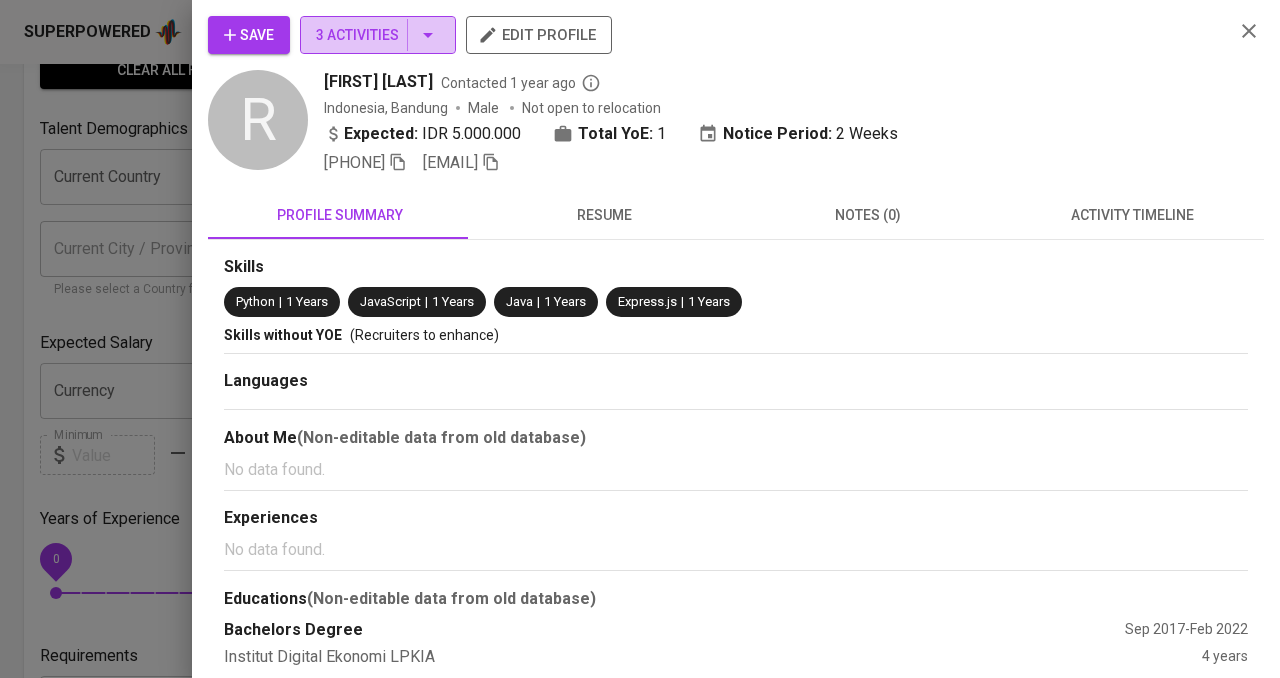 click on "3 Activities" at bounding box center (378, 35) 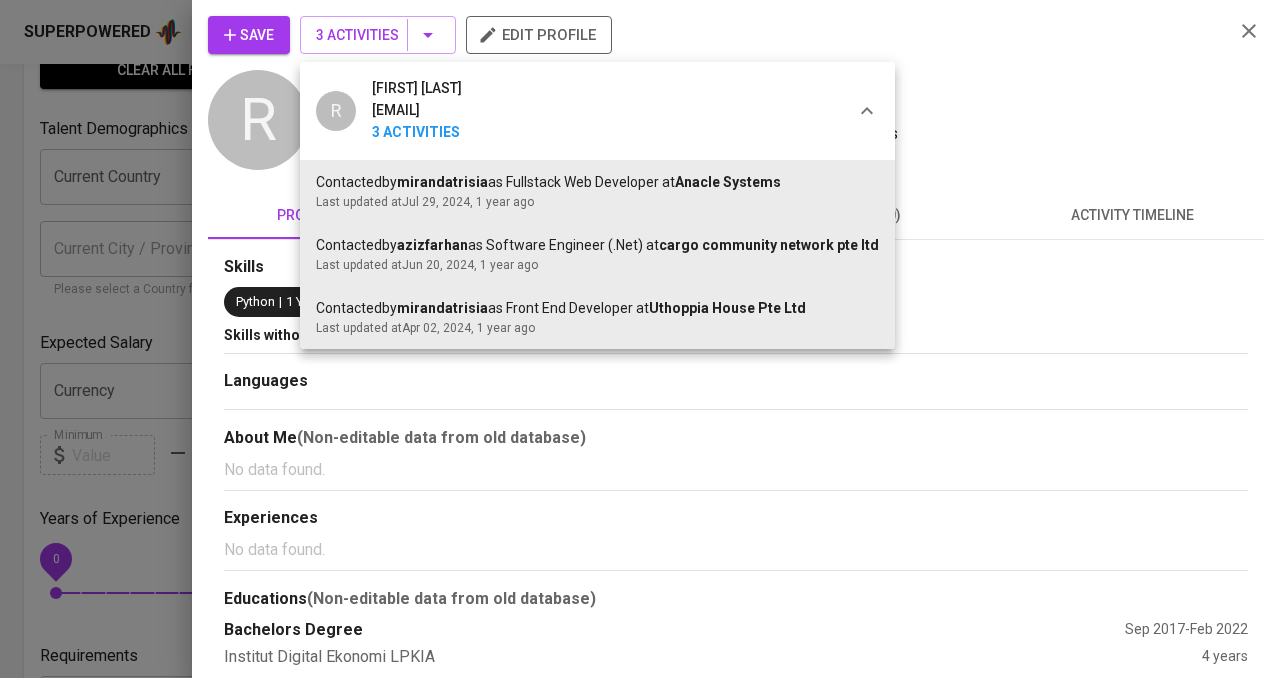 click at bounding box center [640, 339] 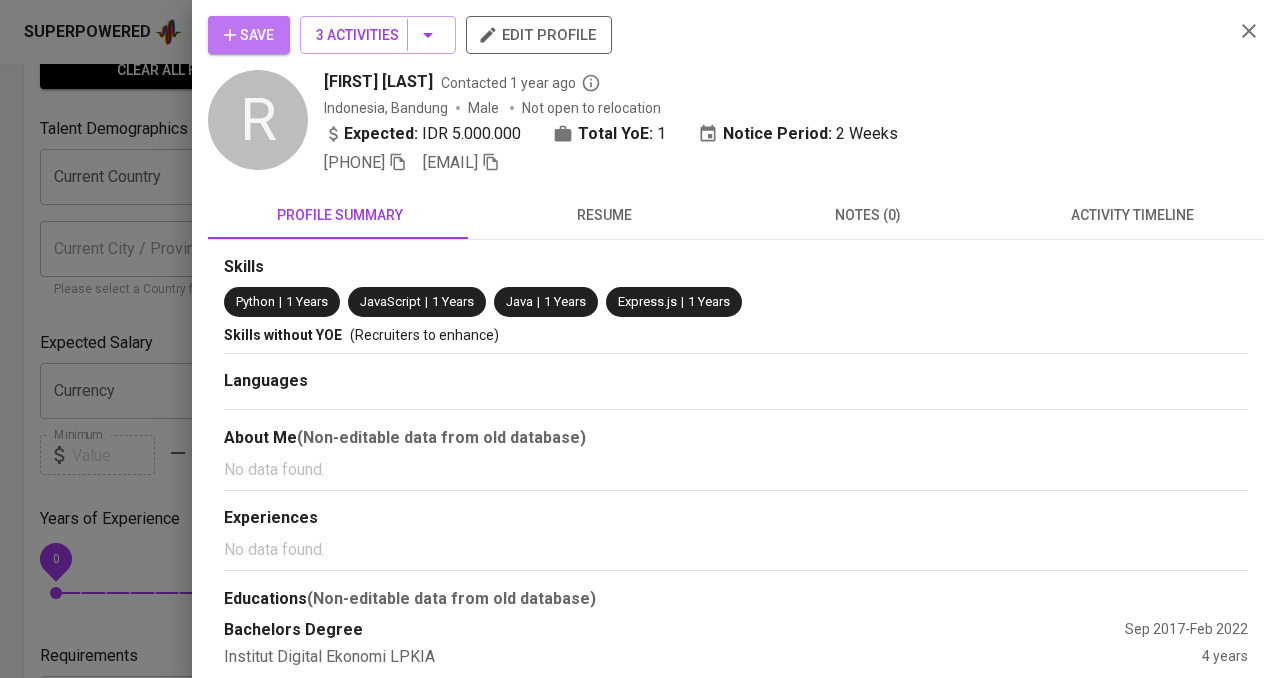 click on "Save" at bounding box center [249, 35] 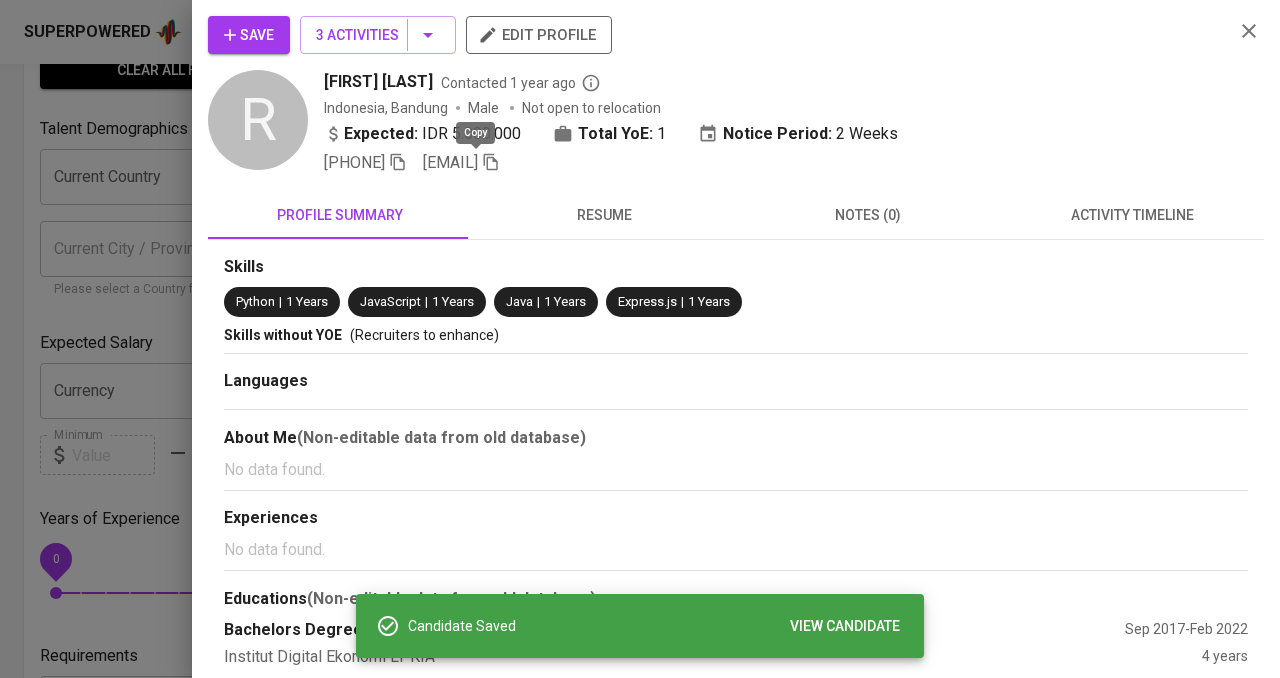 click 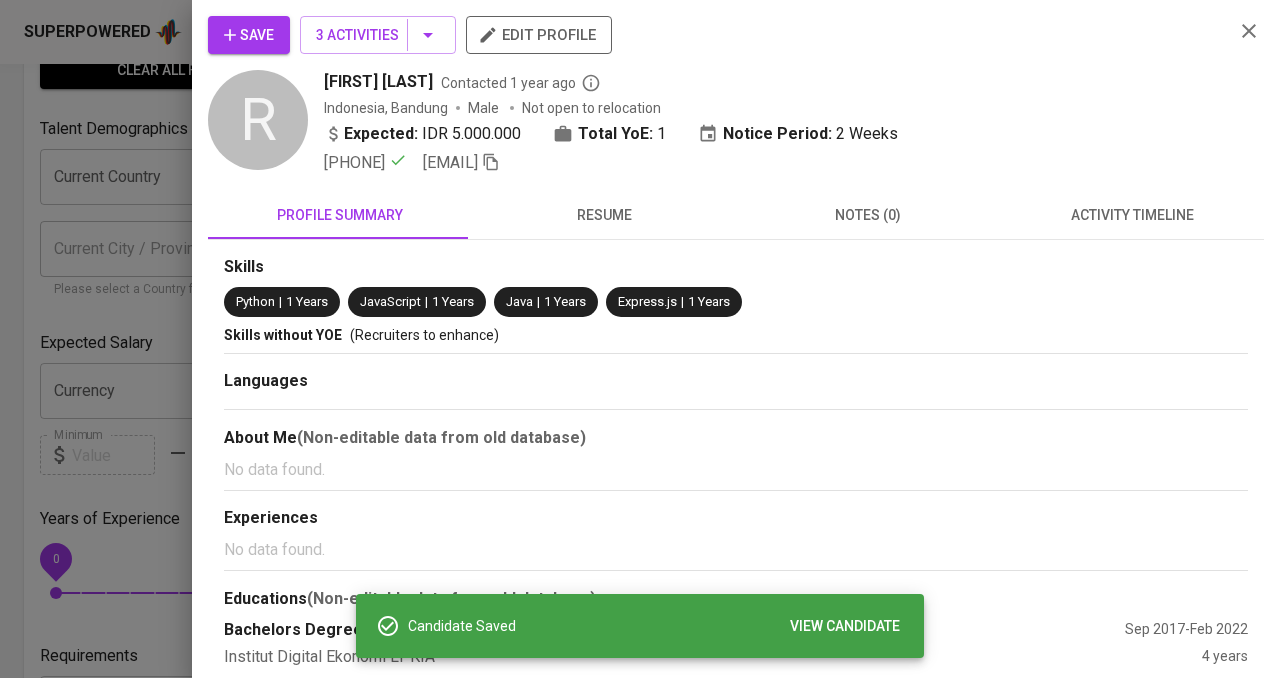 click on "resume" at bounding box center [604, 215] 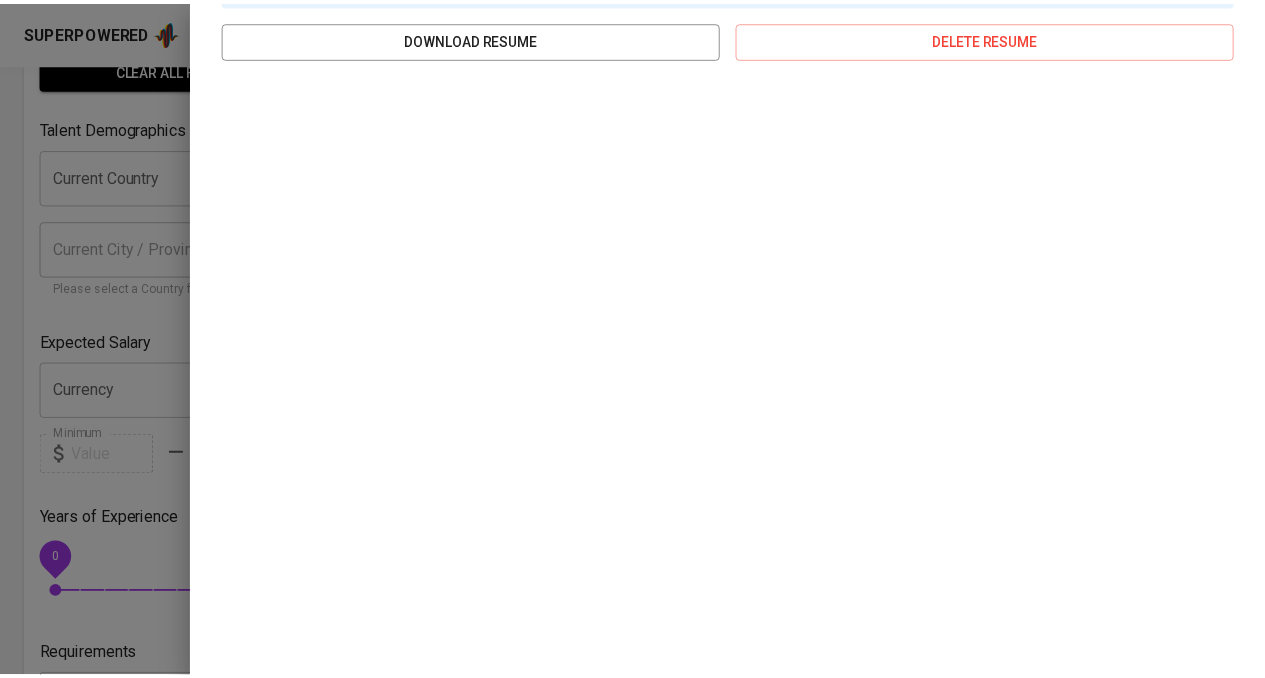 scroll, scrollTop: 0, scrollLeft: 0, axis: both 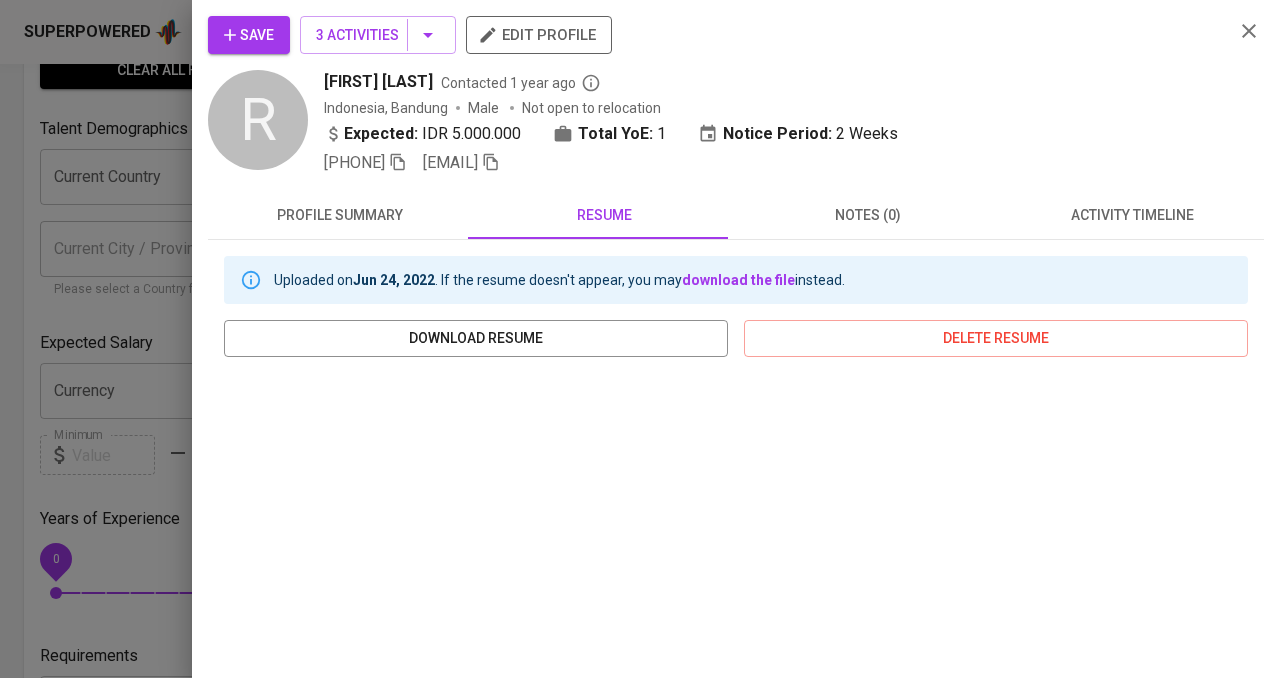 click 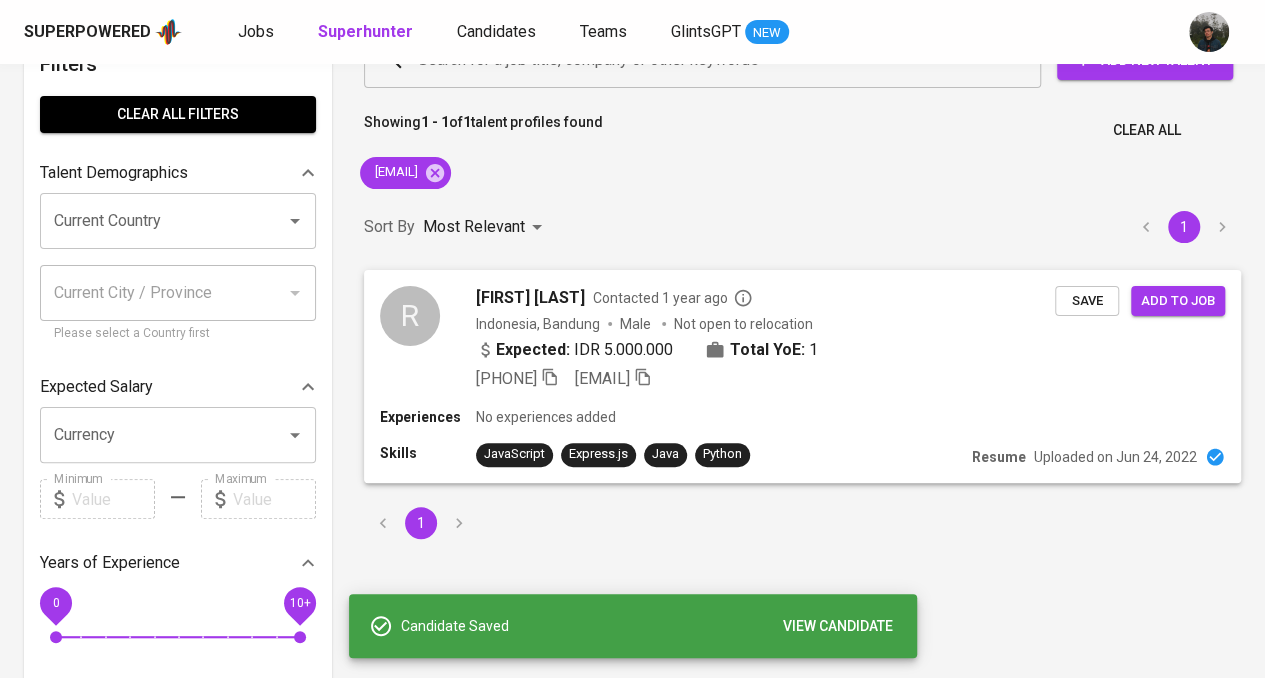 scroll, scrollTop: 0, scrollLeft: 0, axis: both 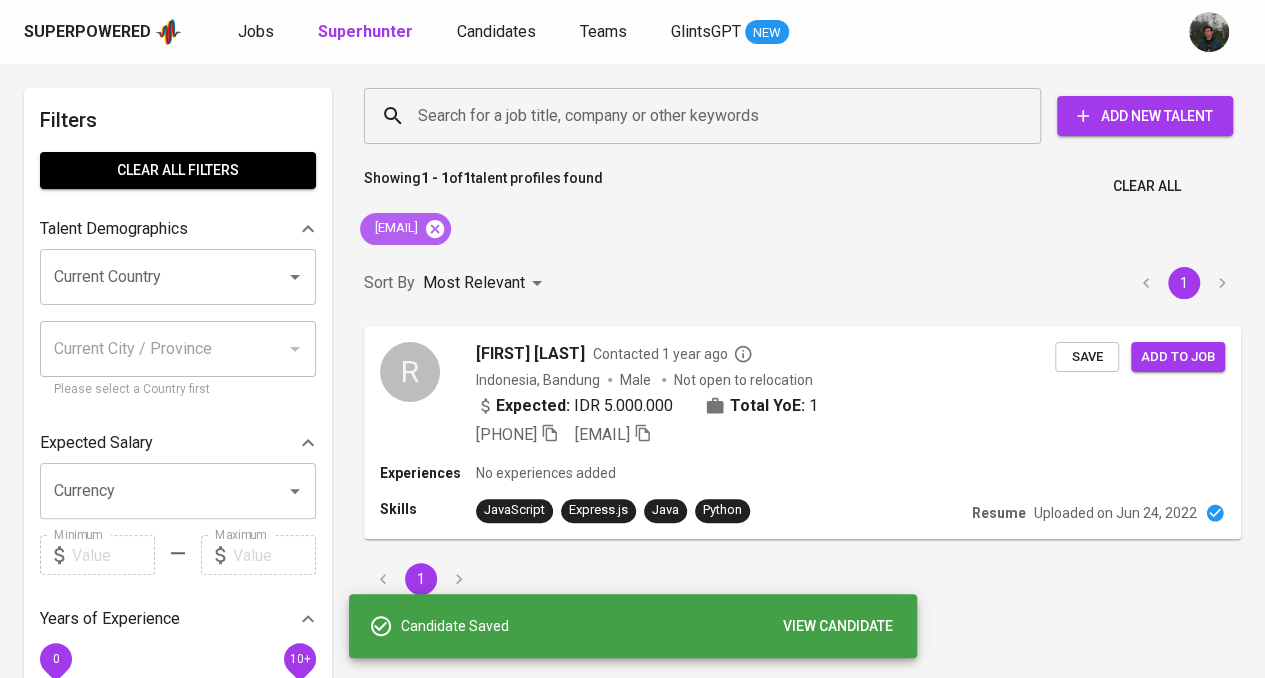 click 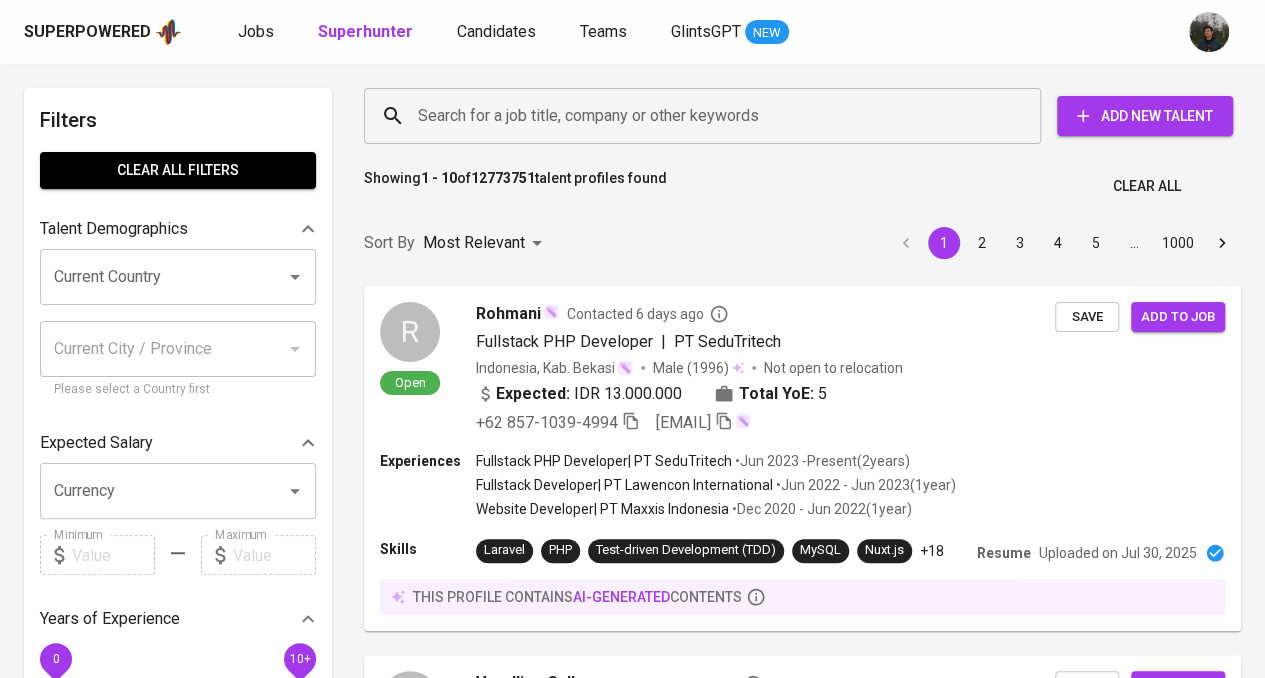 click on "Search for a job title, company or other keywords" at bounding box center (707, 116) 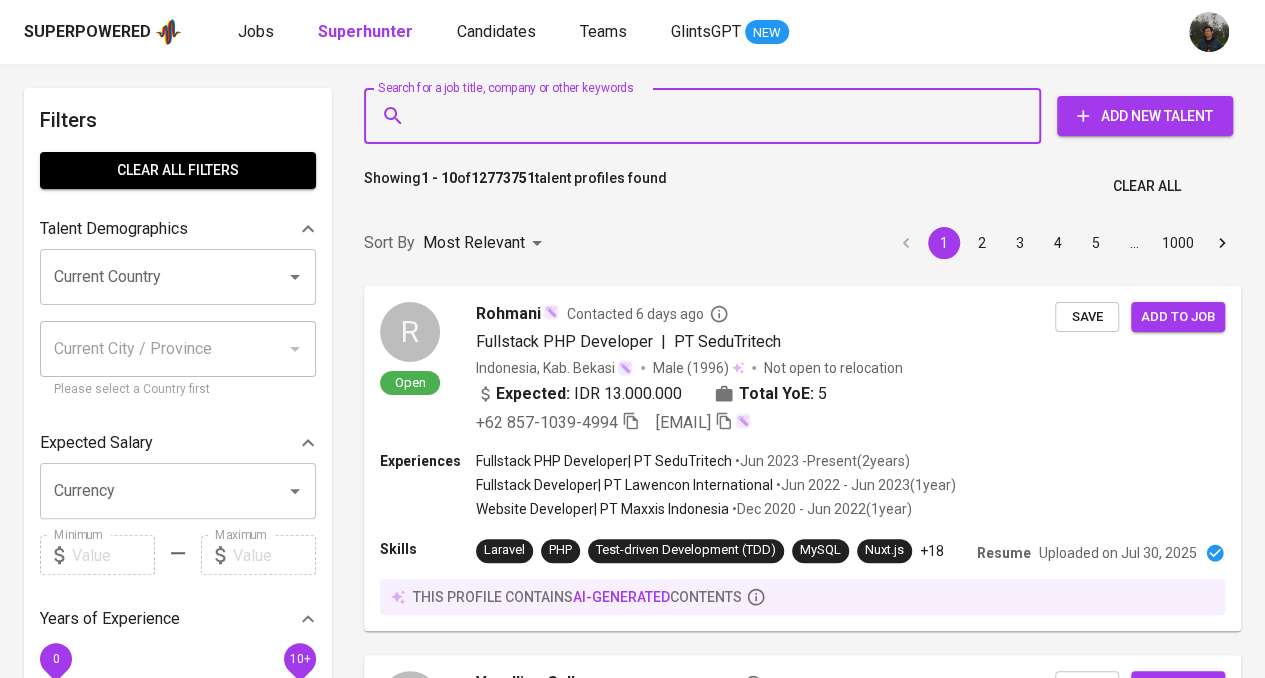 paste on "samuel.erdianto12@gmail.com" 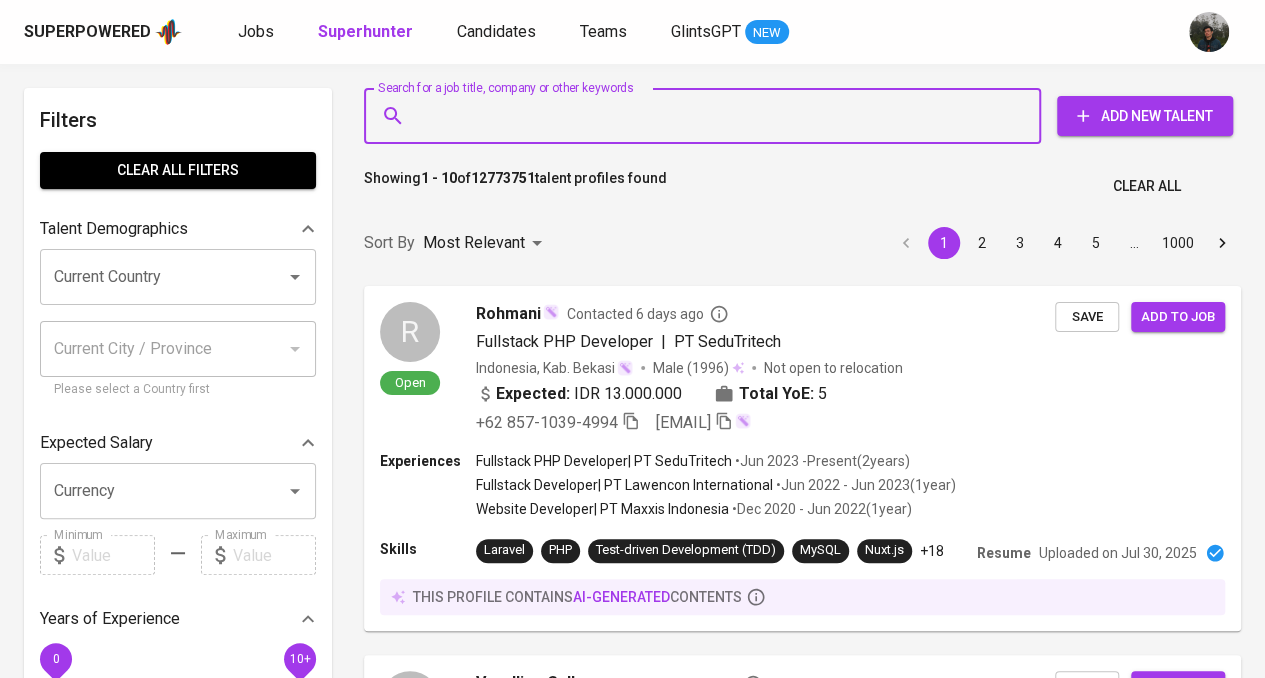type on "samuel.erdianto12@gmail.com" 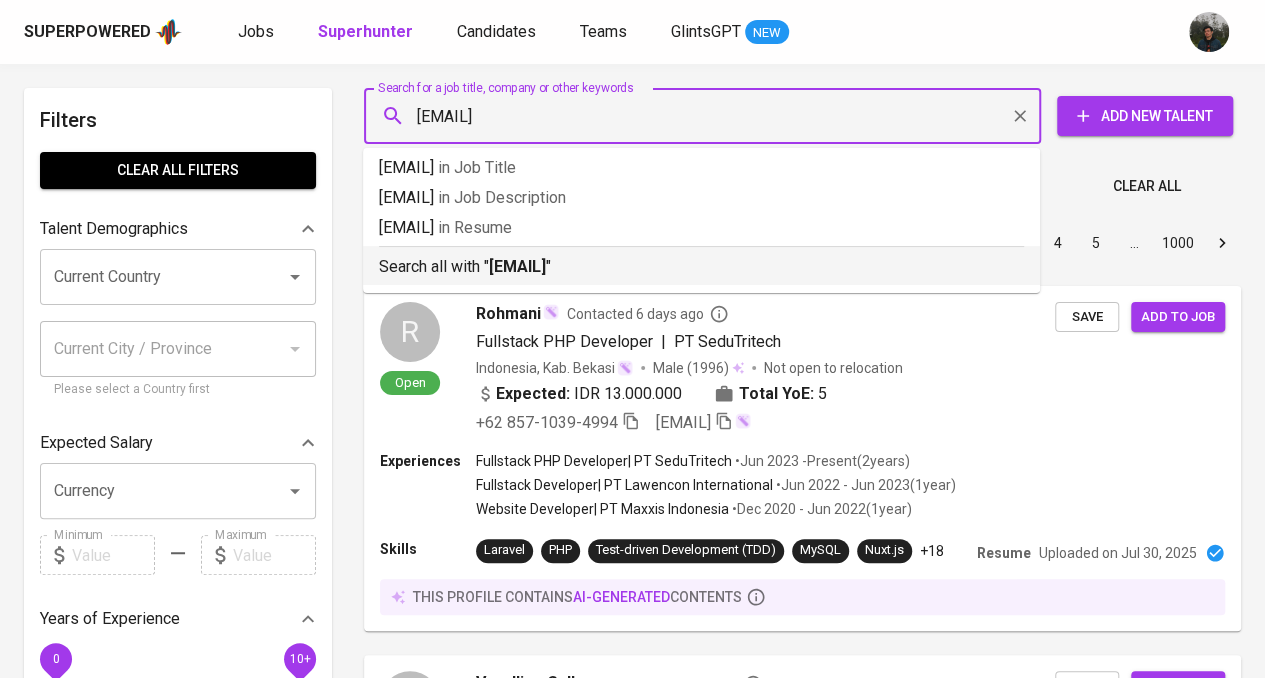 click on "samuel.erdianto12@gmail.com" at bounding box center (517, 266) 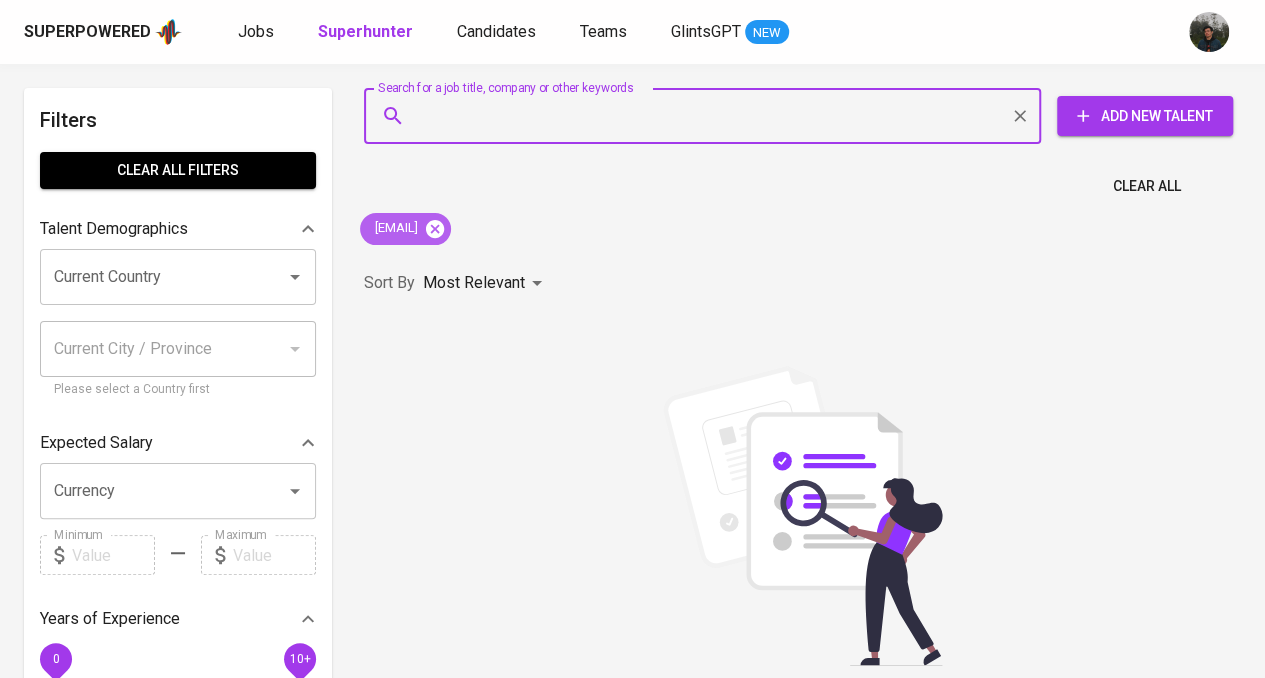 click 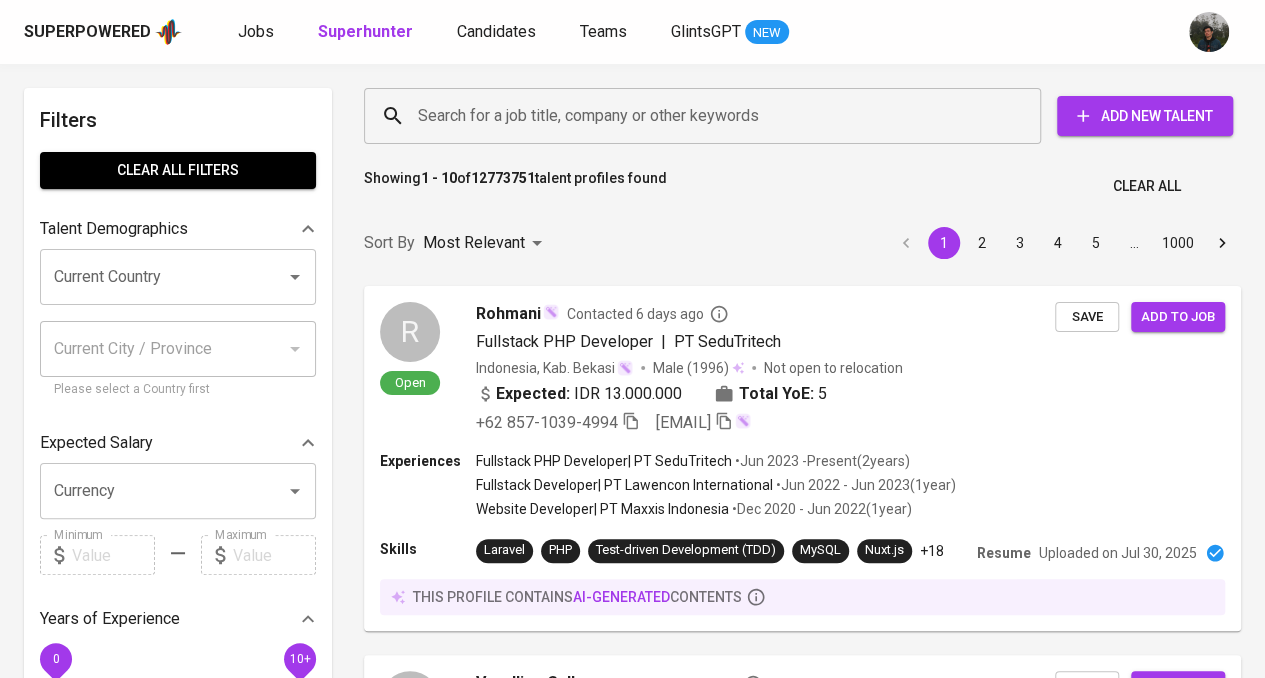 click on "Search for a job title, company or other keywords" at bounding box center (707, 116) 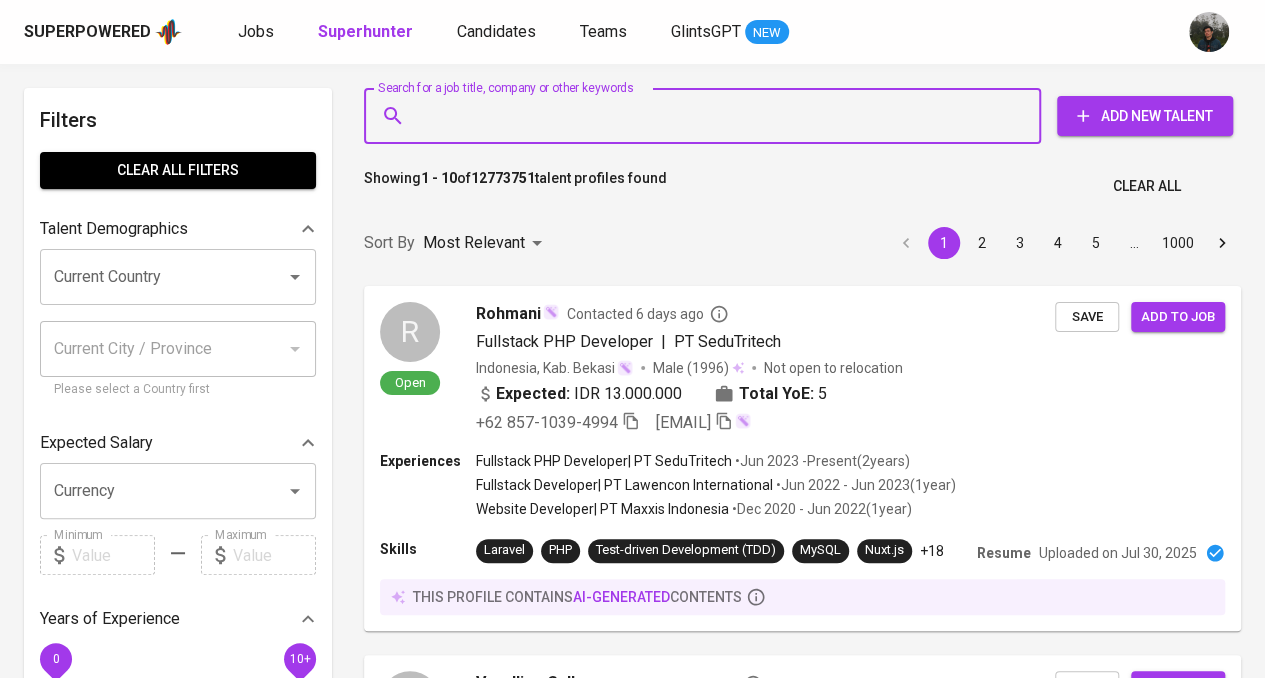 paste on "corneliuswidipratama@gmail.com" 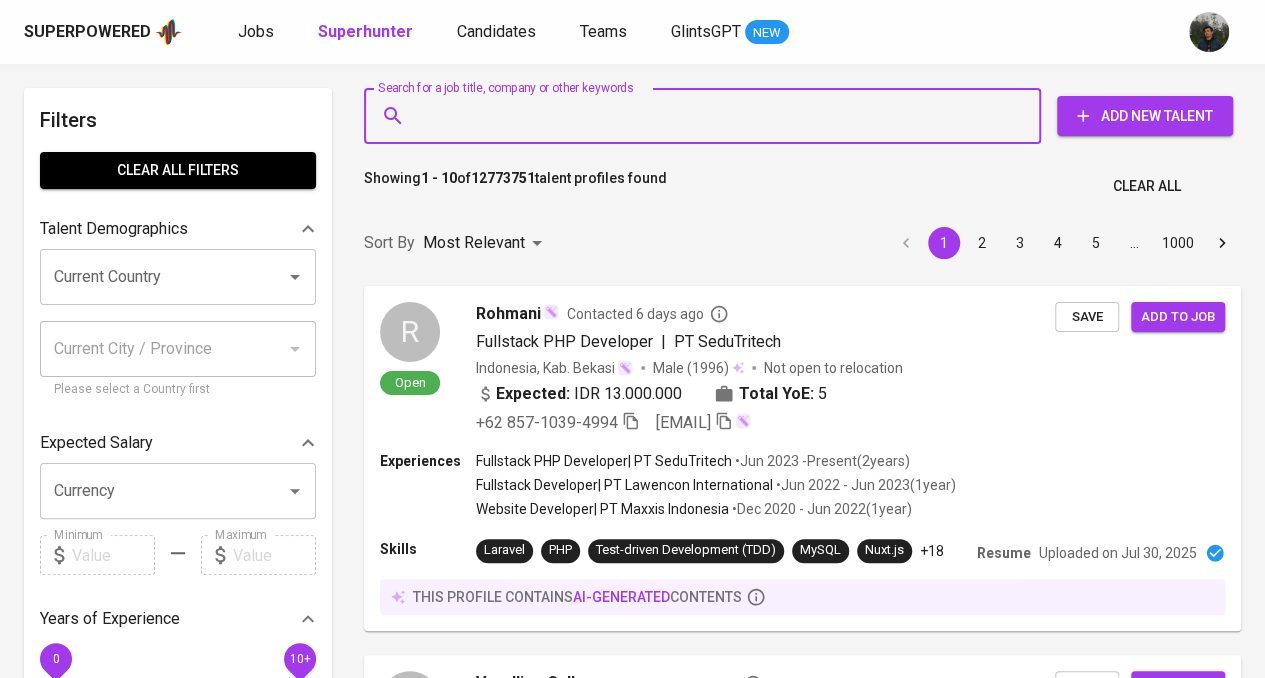 type on "corneliuswidipratama@gmail.com" 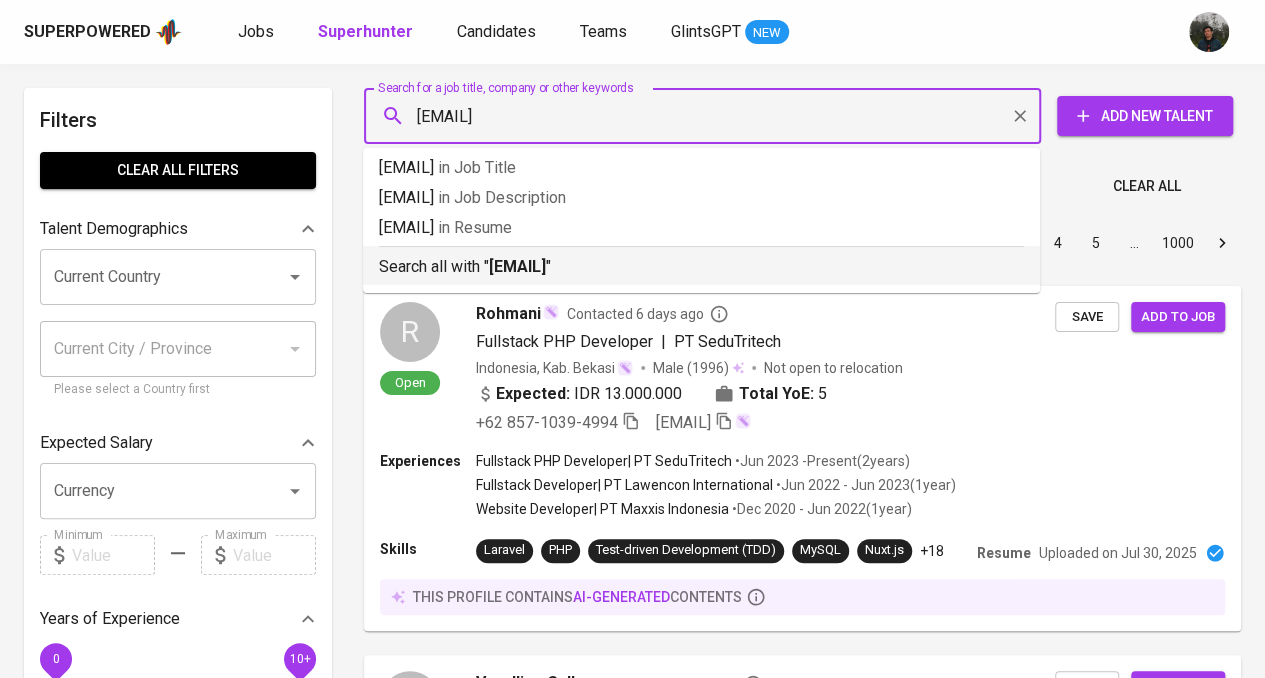 click on "corneliuswidipratama@gmail.com" at bounding box center (517, 266) 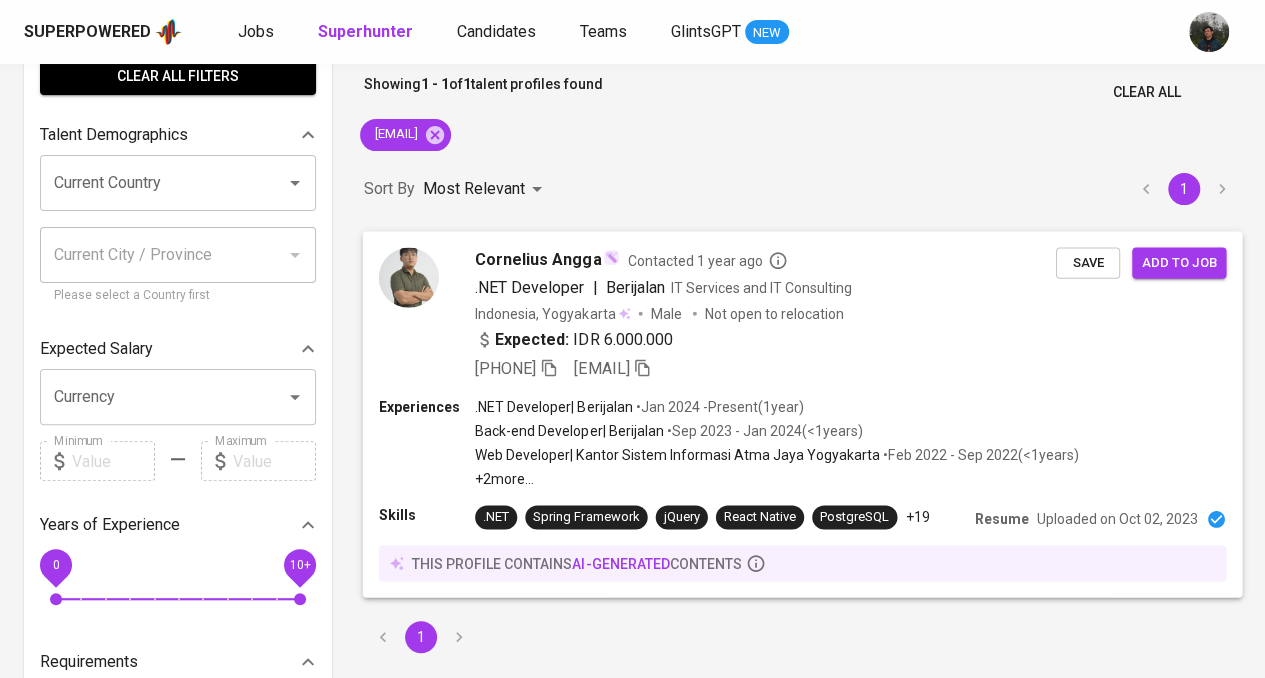 scroll, scrollTop: 100, scrollLeft: 0, axis: vertical 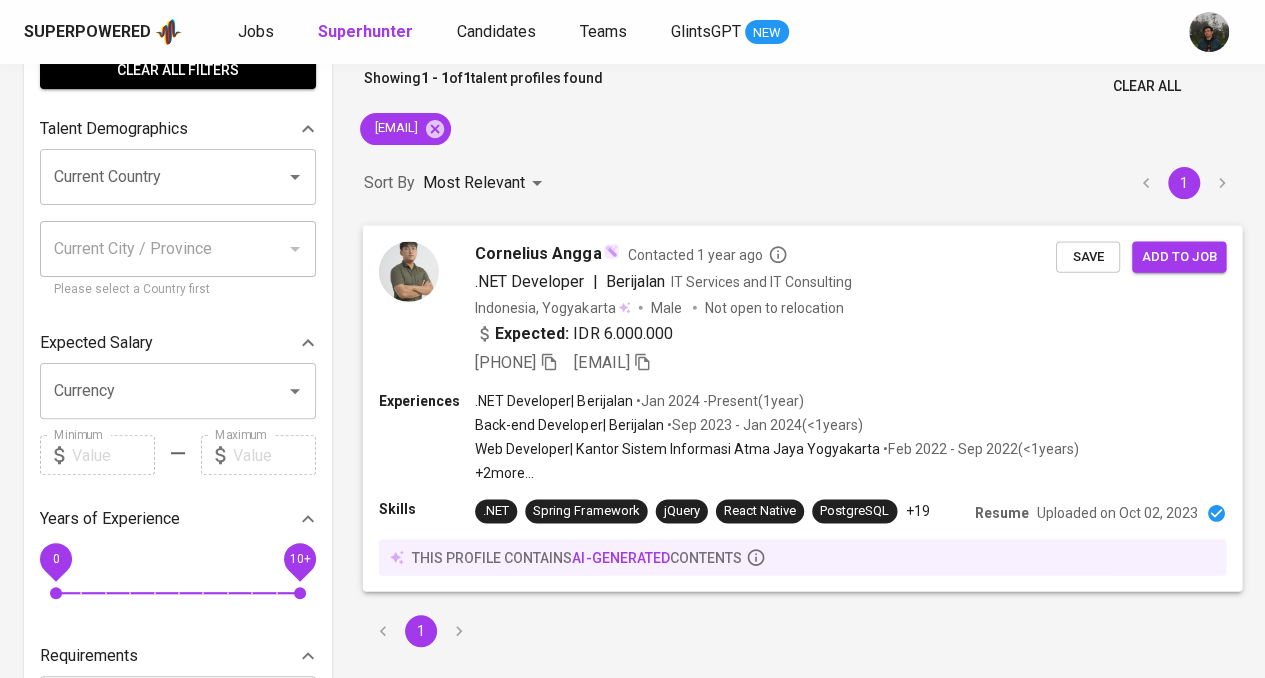 click on "Expected:   IDR 6.000.000" at bounding box center [765, 335] 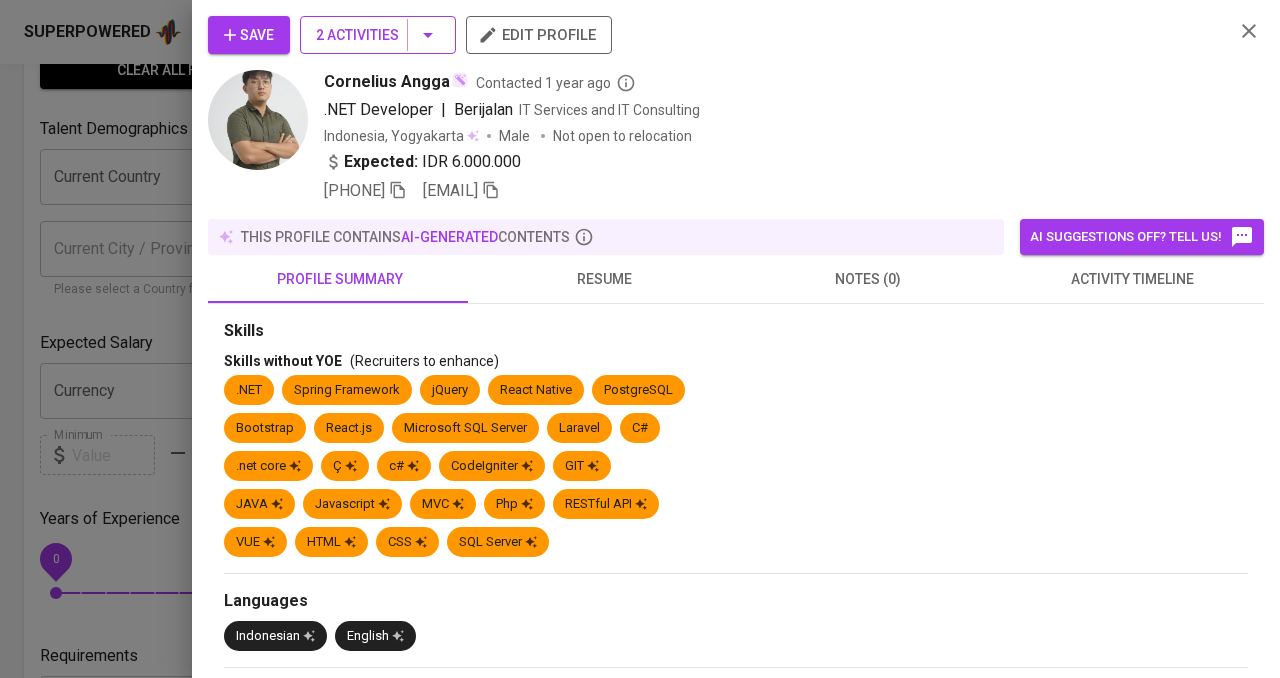 click on "2 Activities" at bounding box center (378, 35) 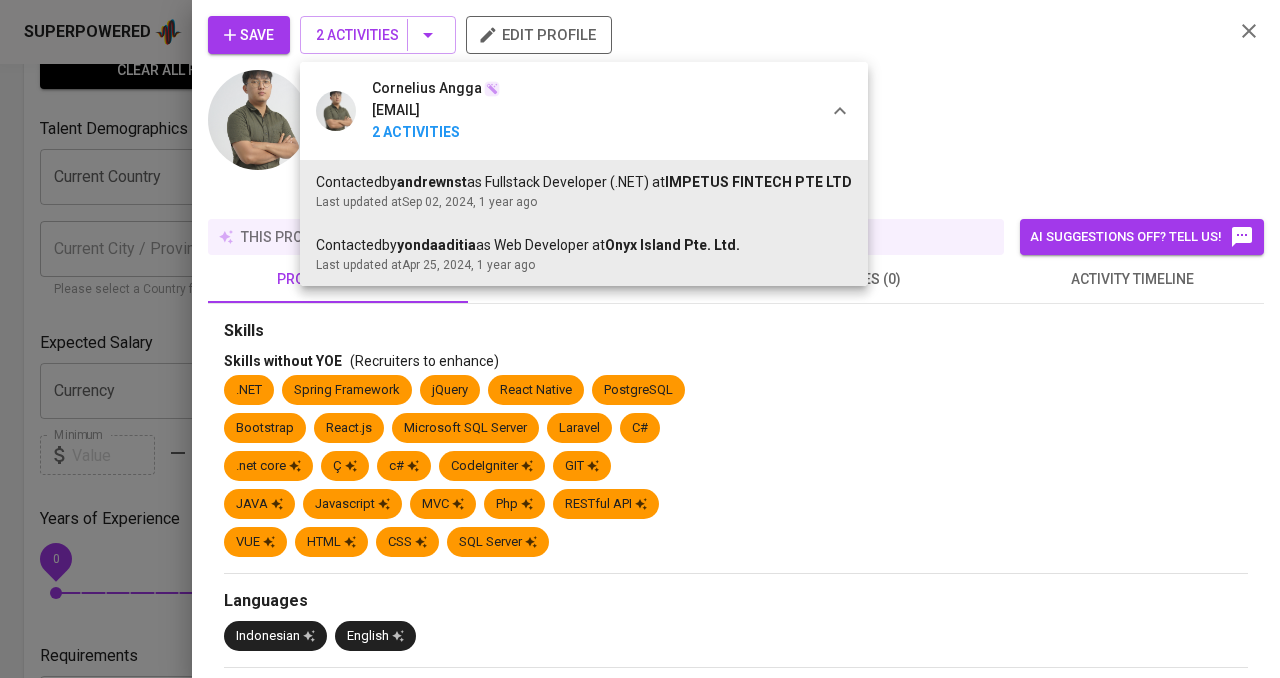 click at bounding box center (640, 339) 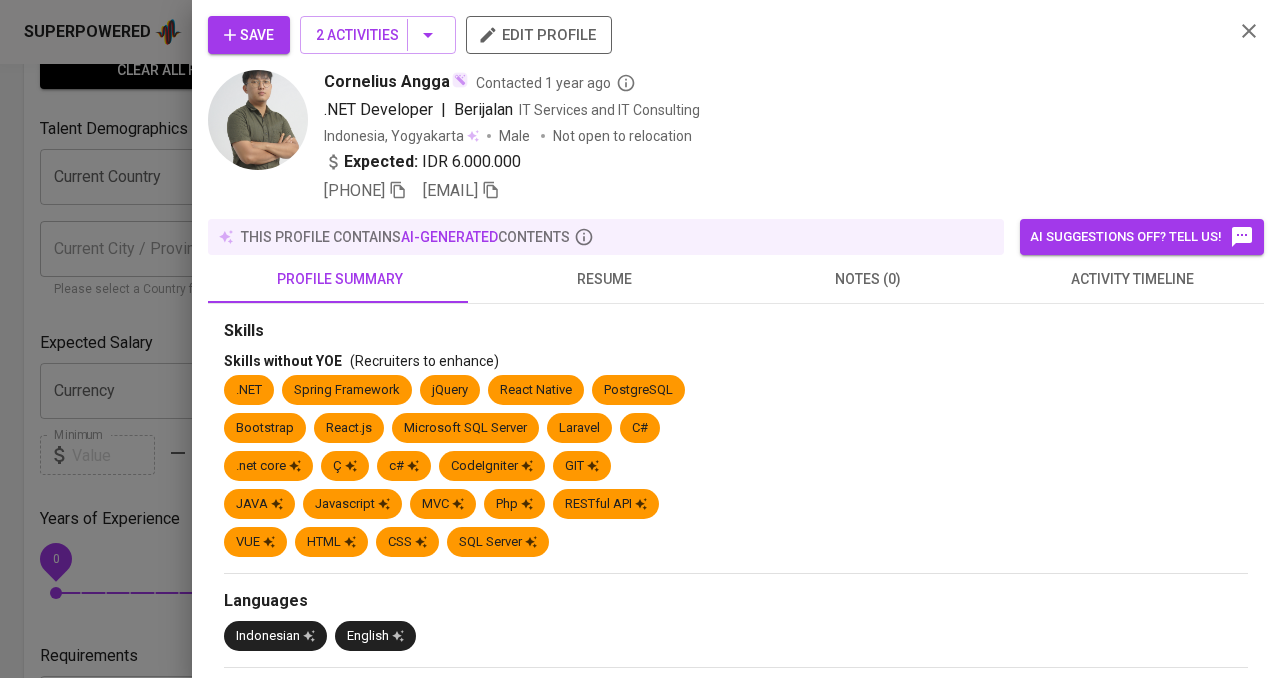 click on "Save" at bounding box center (249, 35) 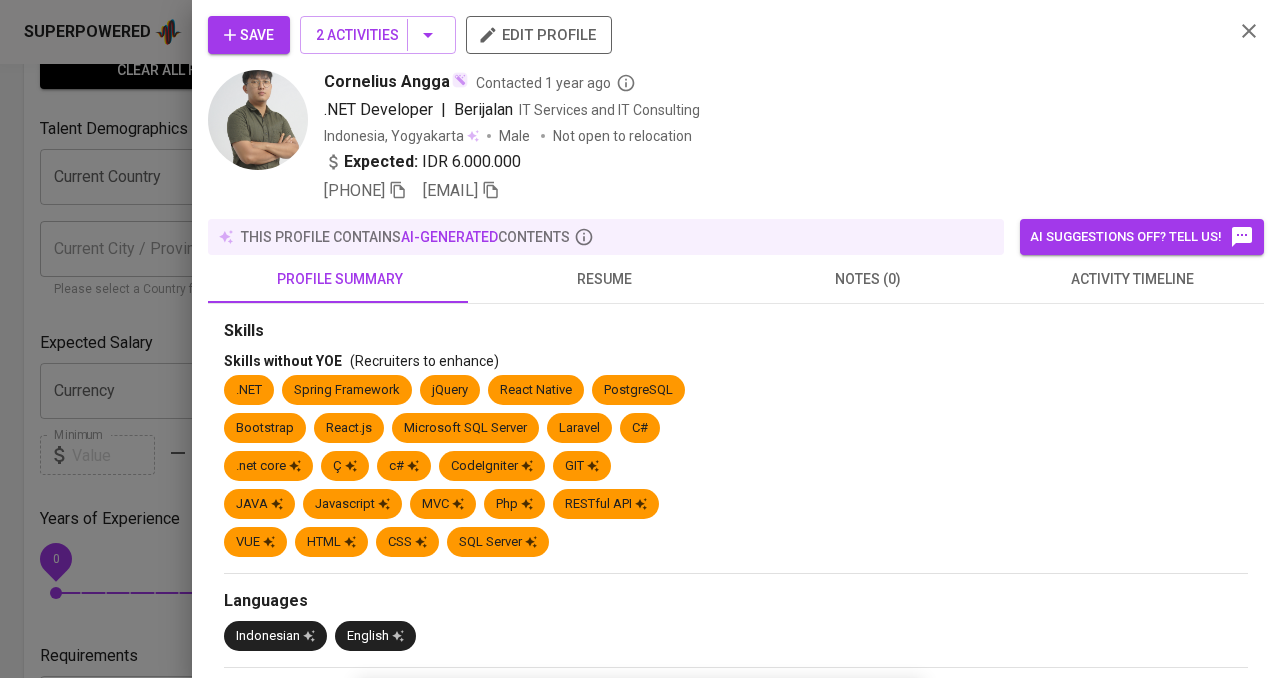 click 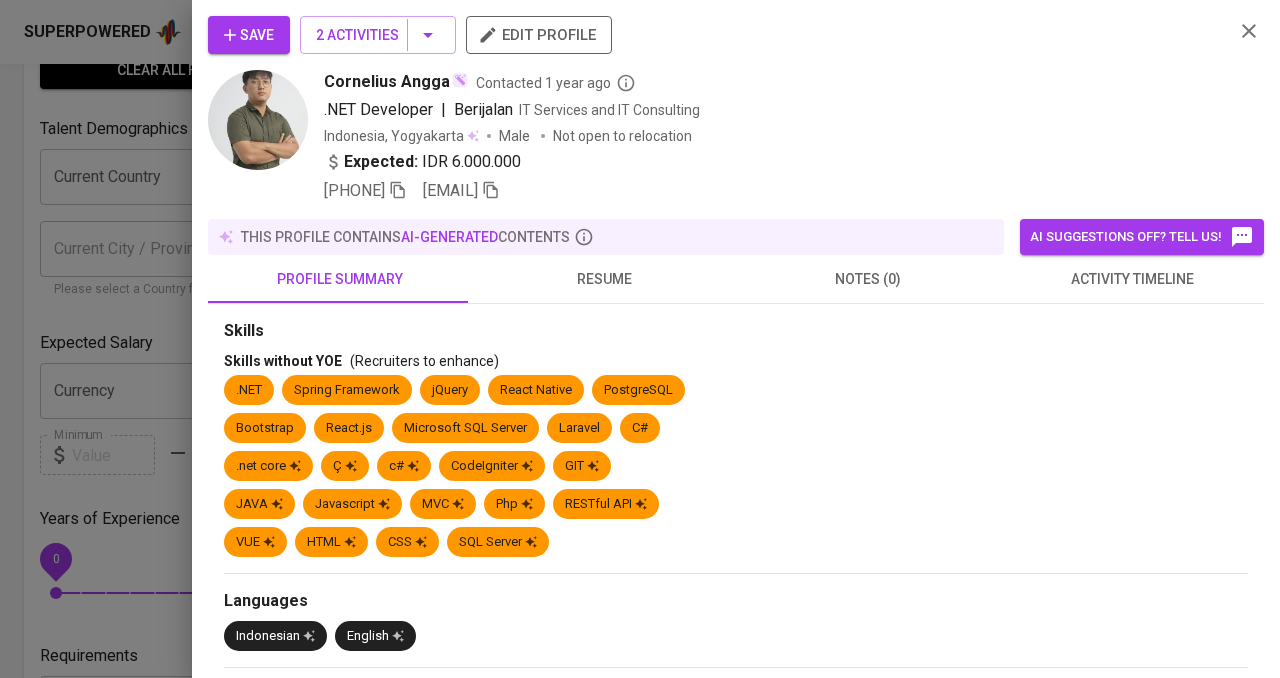 click at bounding box center [640, 339] 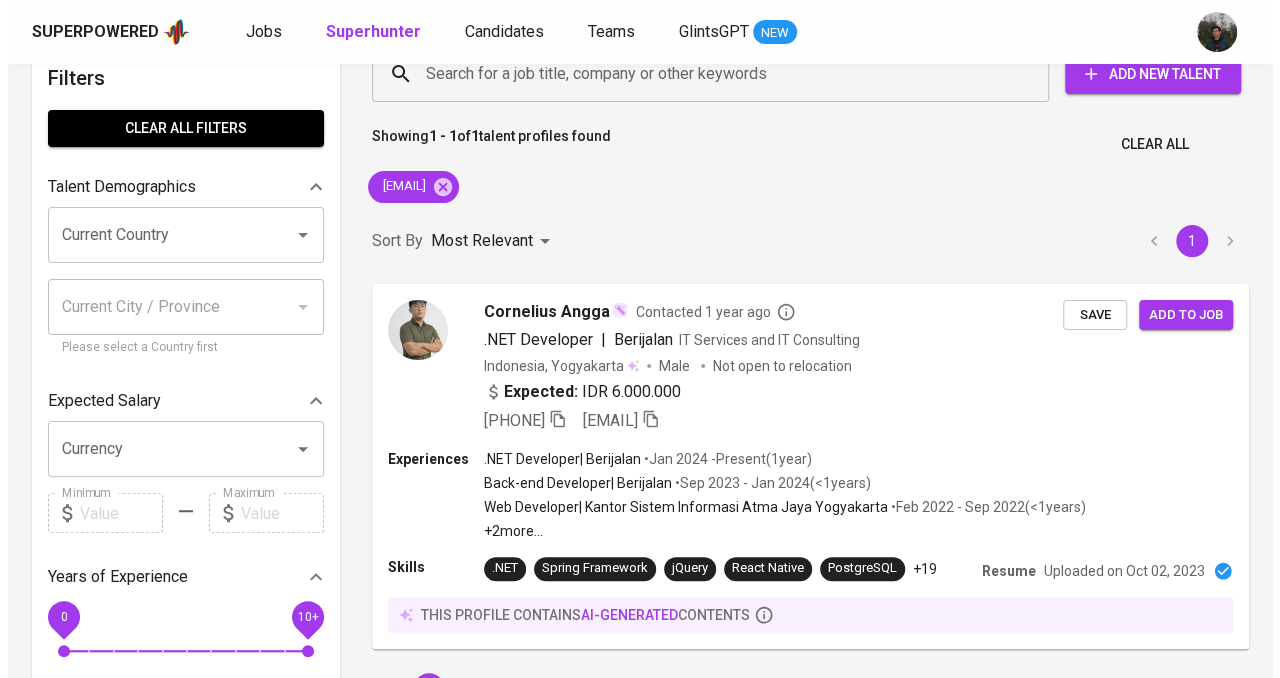 scroll, scrollTop: 0, scrollLeft: 0, axis: both 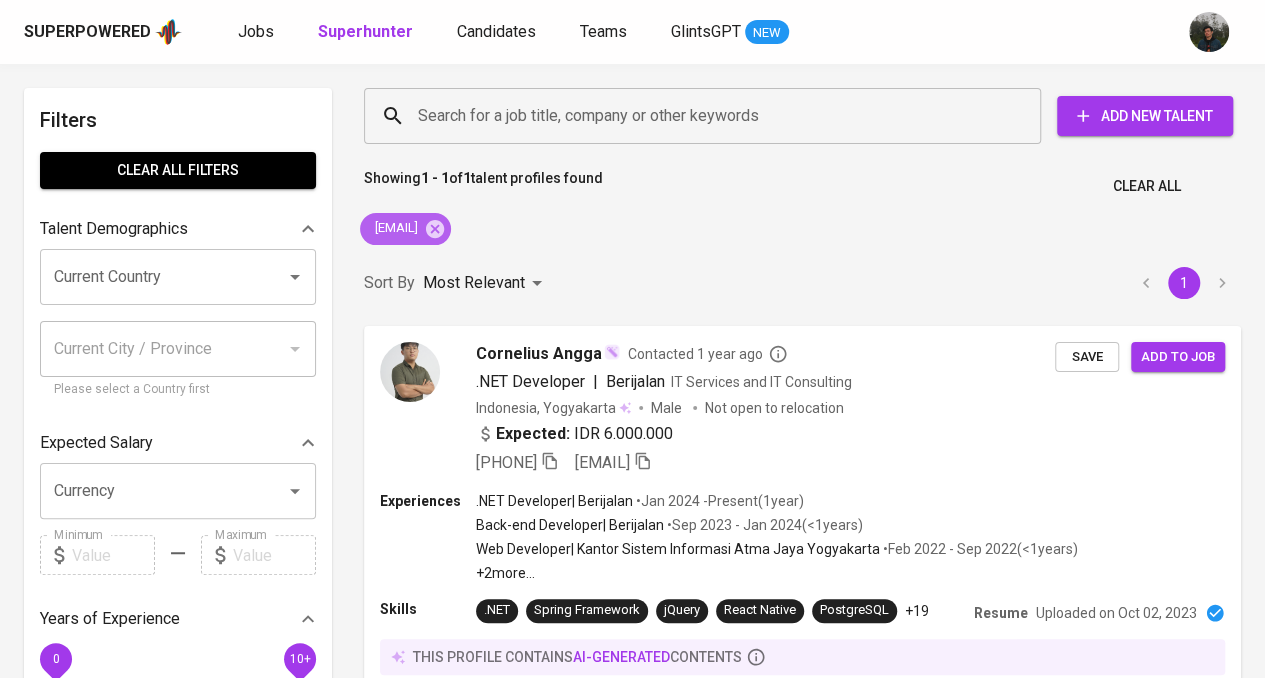 drag, startPoint x: 594, startPoint y: 222, endPoint x: 648, endPoint y: 223, distance: 54.00926 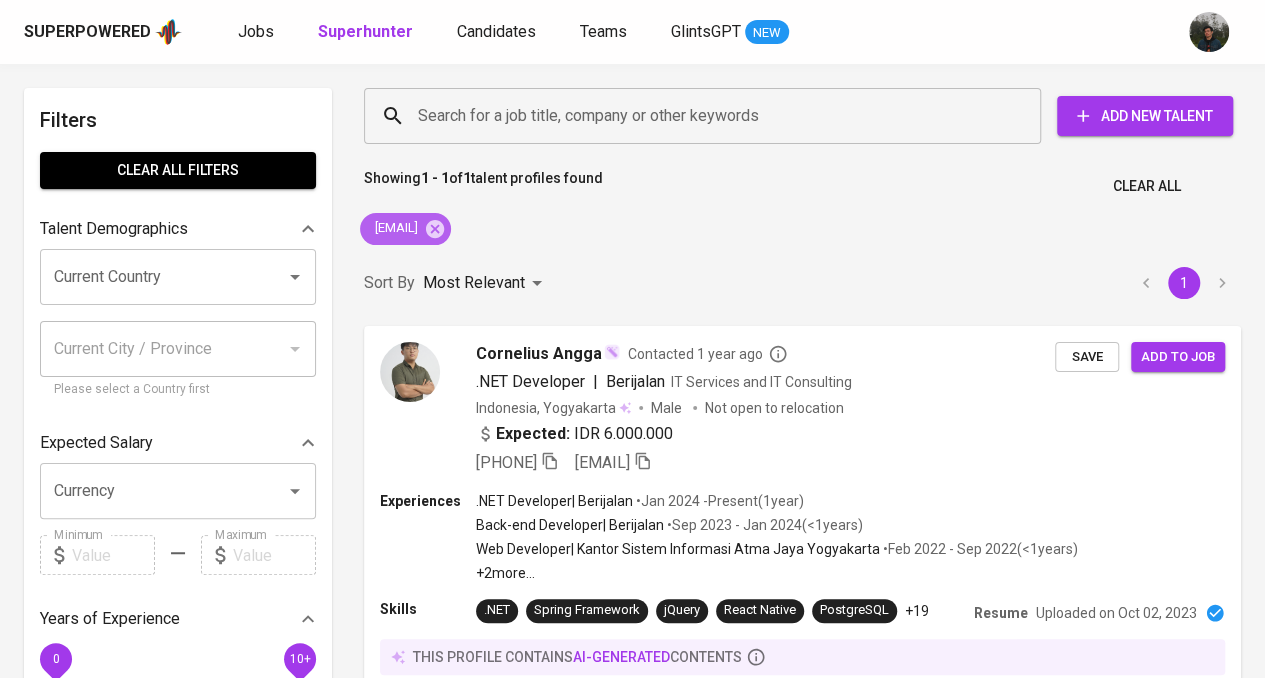 click 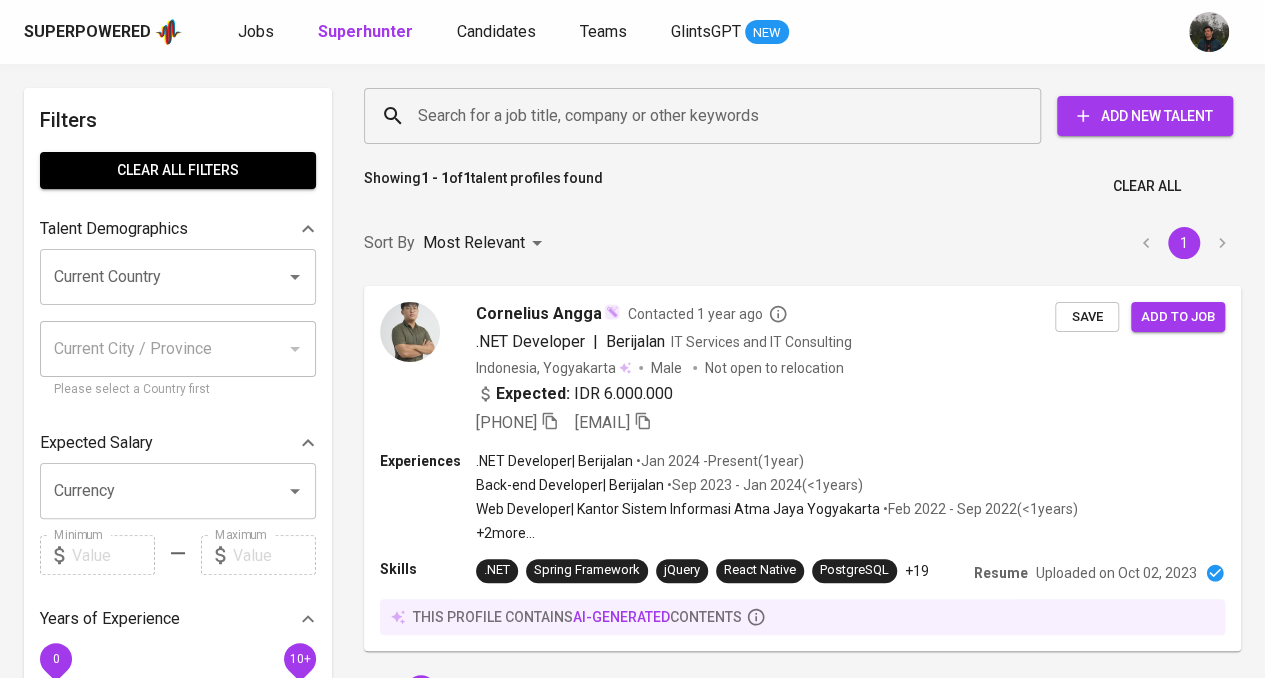 click on "Search for a job title, company or other keywords" at bounding box center (707, 116) 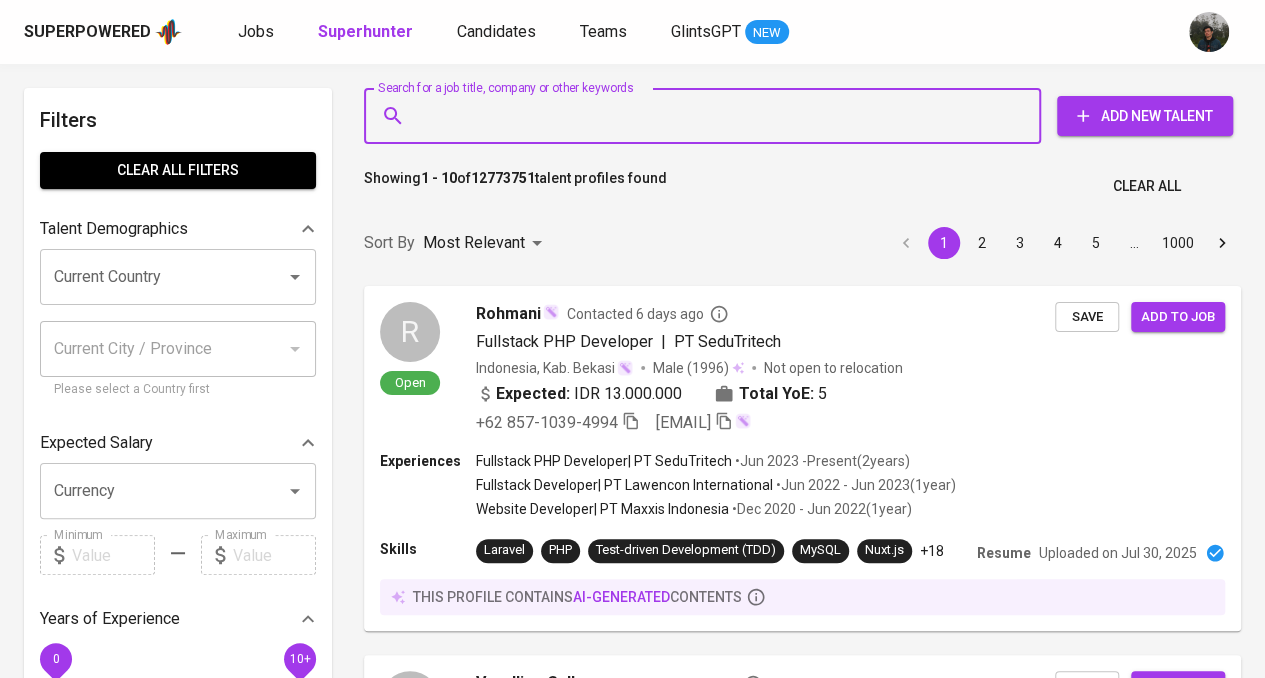 paste on "[EMAIL]" 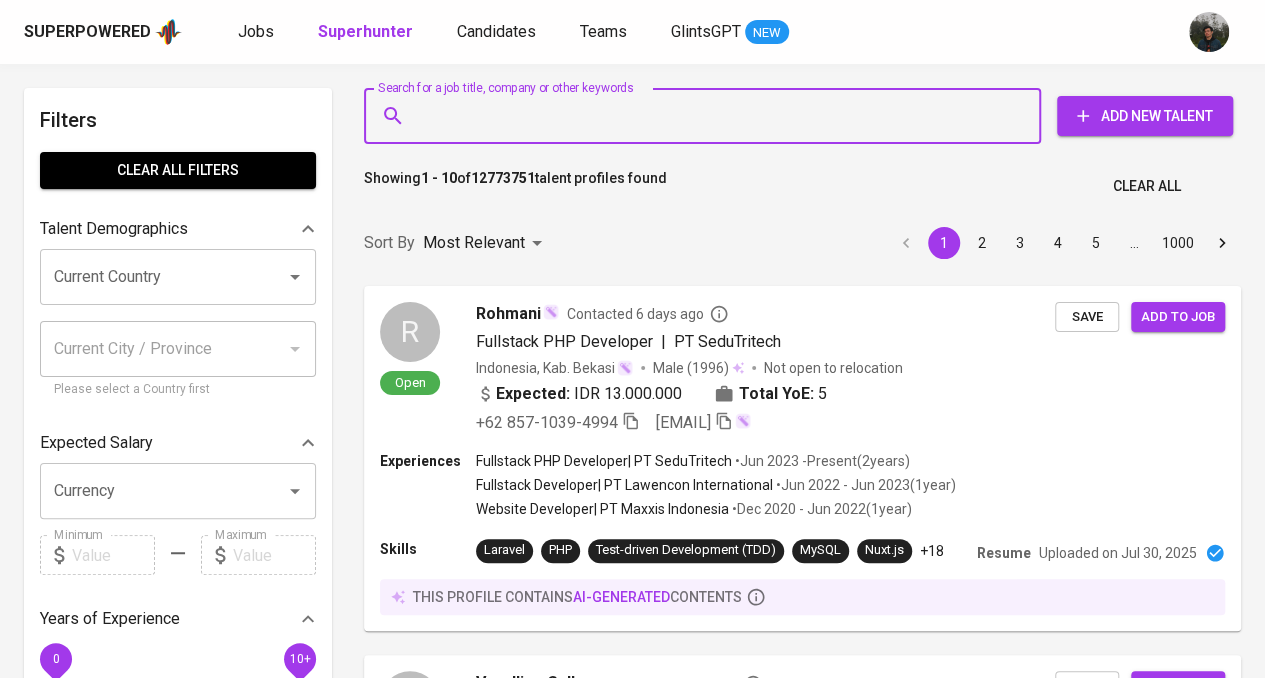 type on "[EMAIL]" 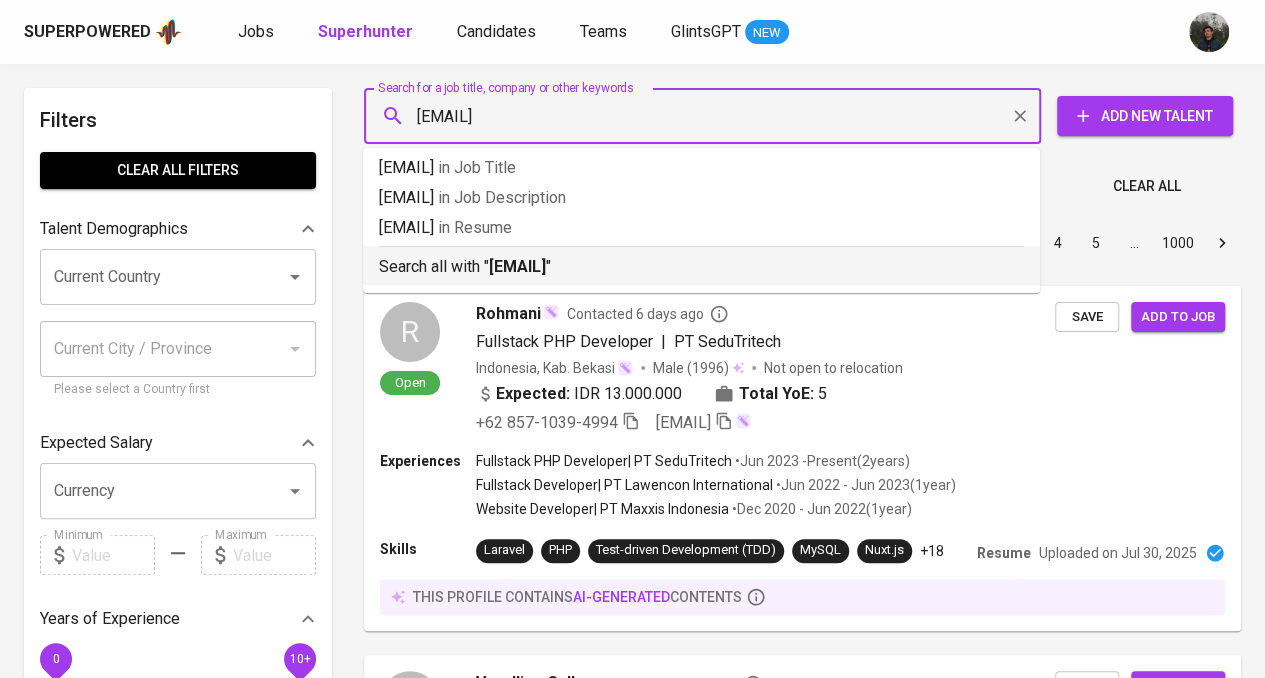 click on "[EMAIL]" at bounding box center [517, 266] 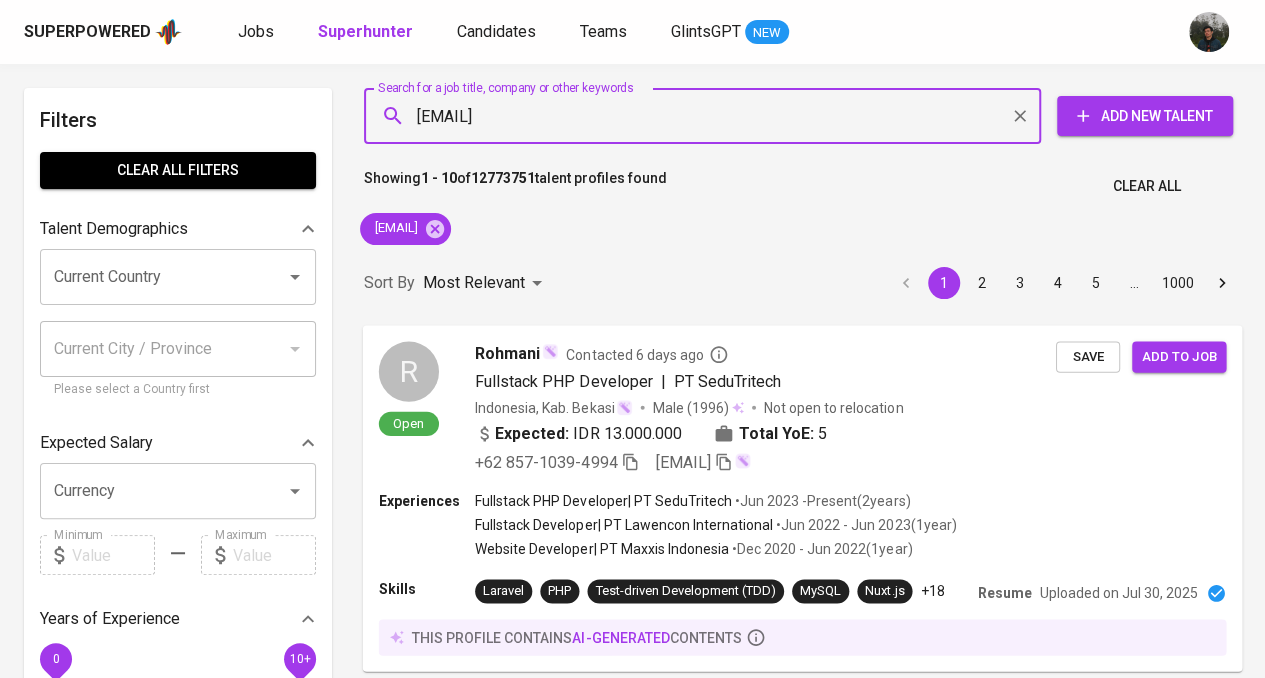 type 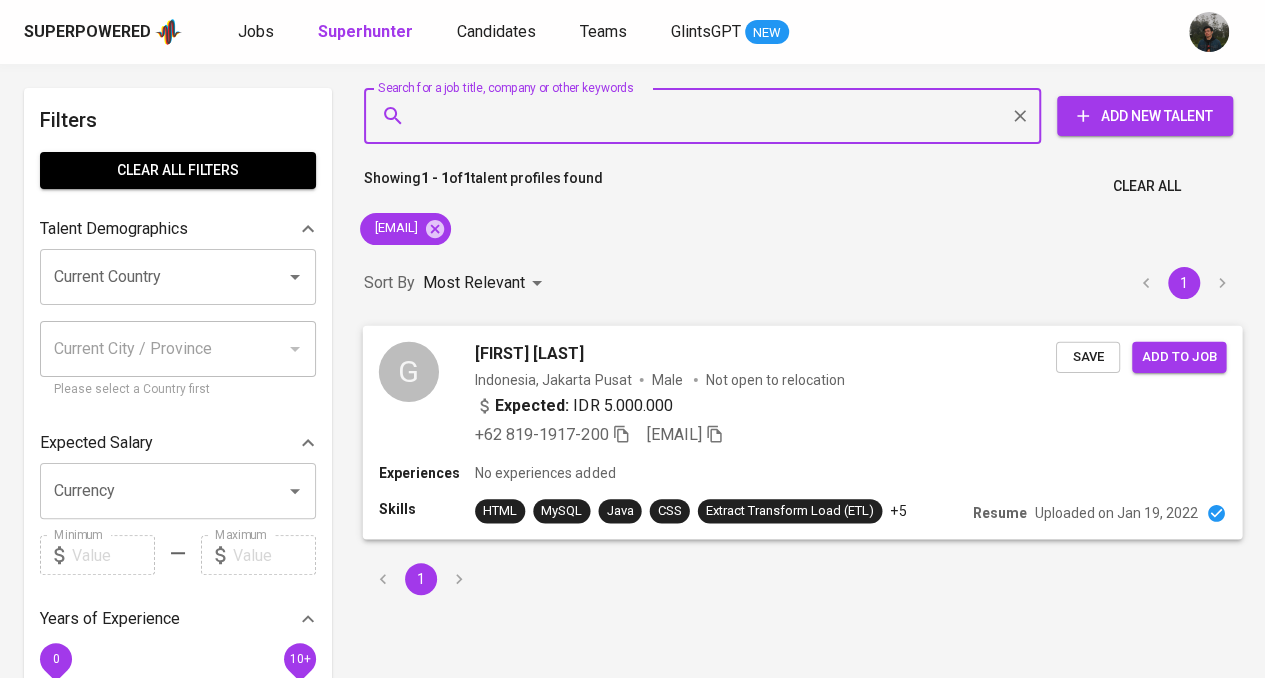 click on "Expected:   IDR 5.000.000" at bounding box center [765, 407] 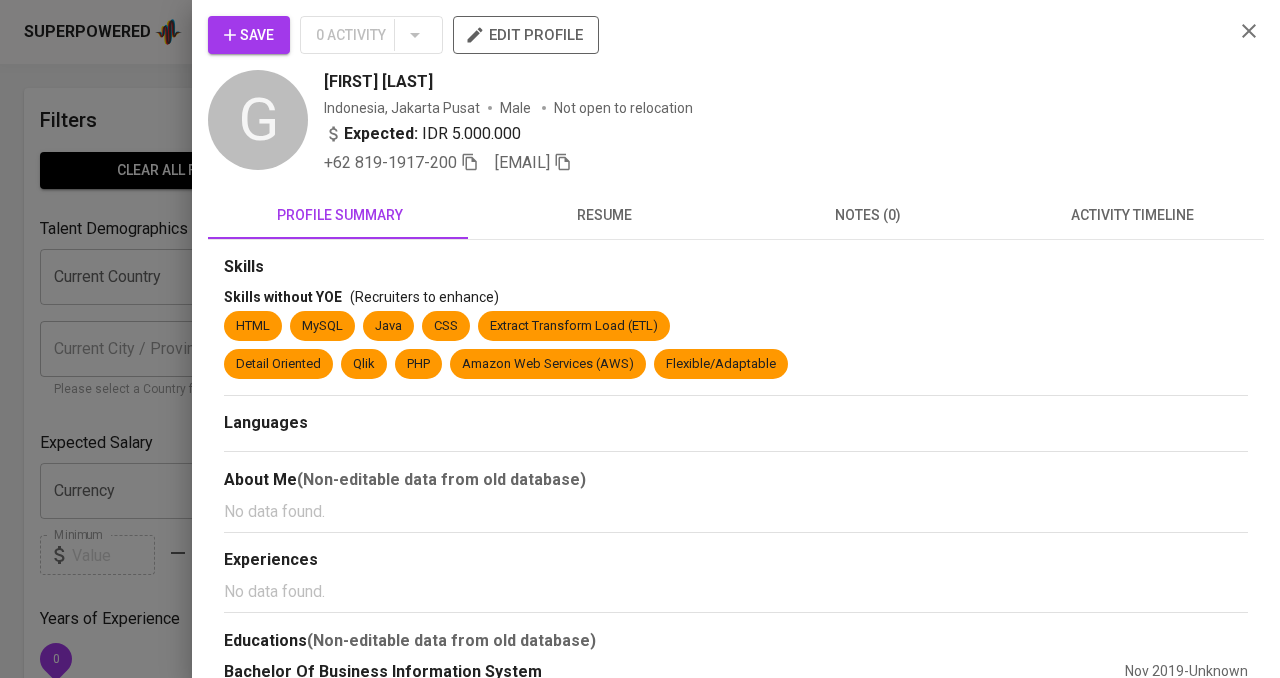 click on "Save" at bounding box center [249, 35] 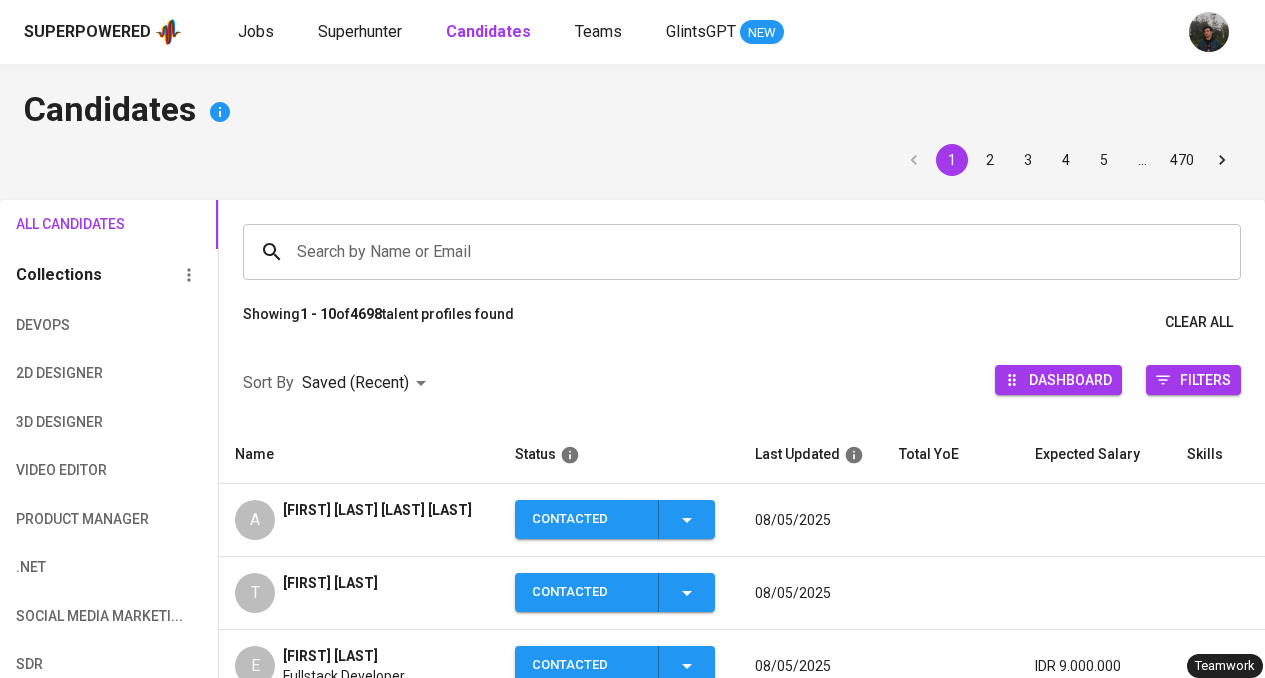 scroll, scrollTop: 300, scrollLeft: 0, axis: vertical 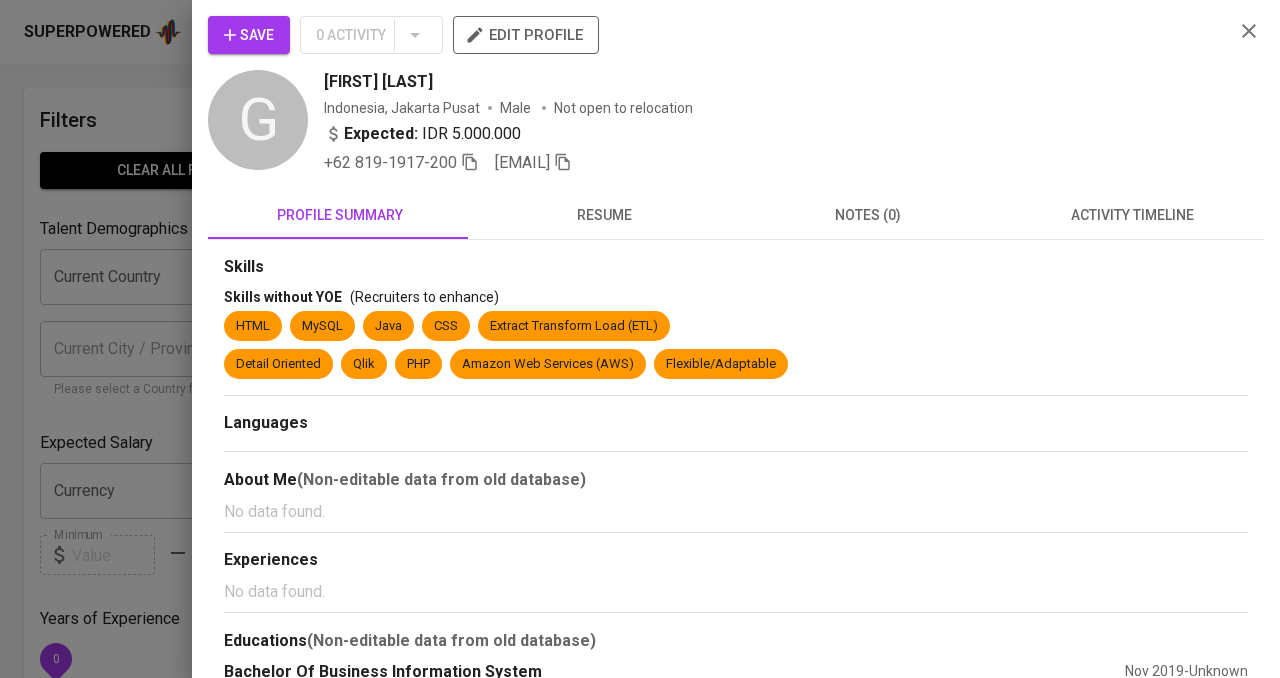 click on "resume" at bounding box center [604, 215] 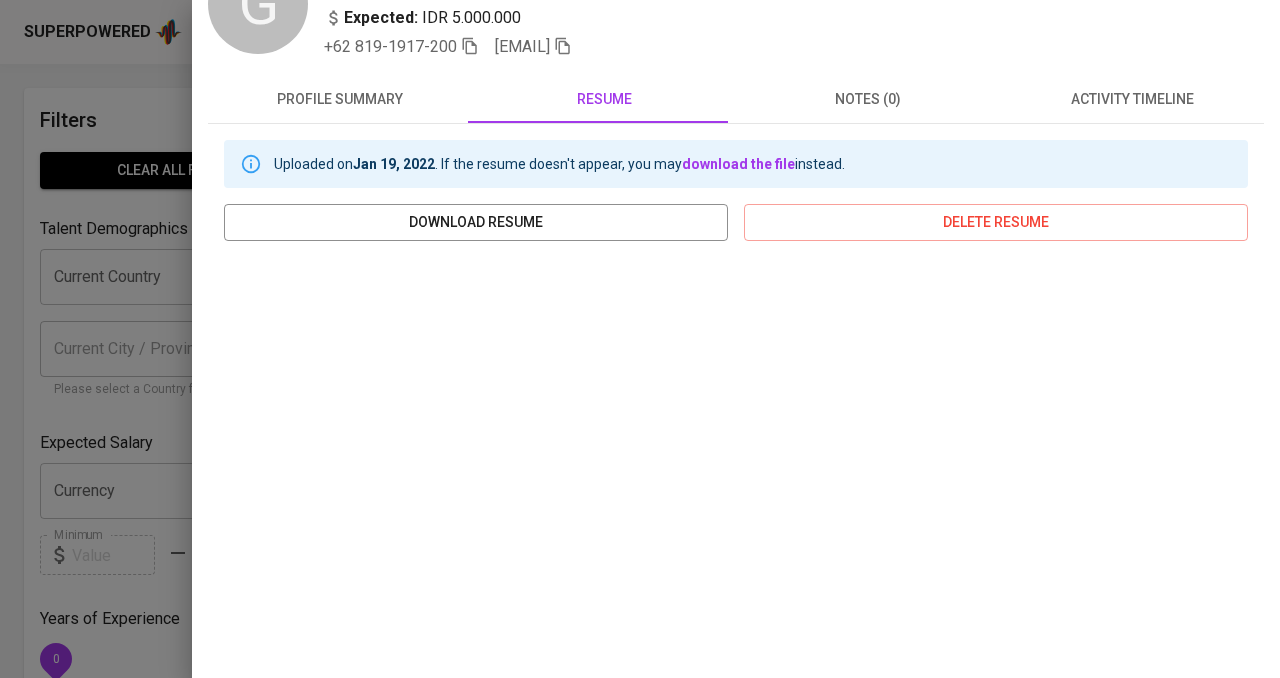scroll, scrollTop: 100, scrollLeft: 0, axis: vertical 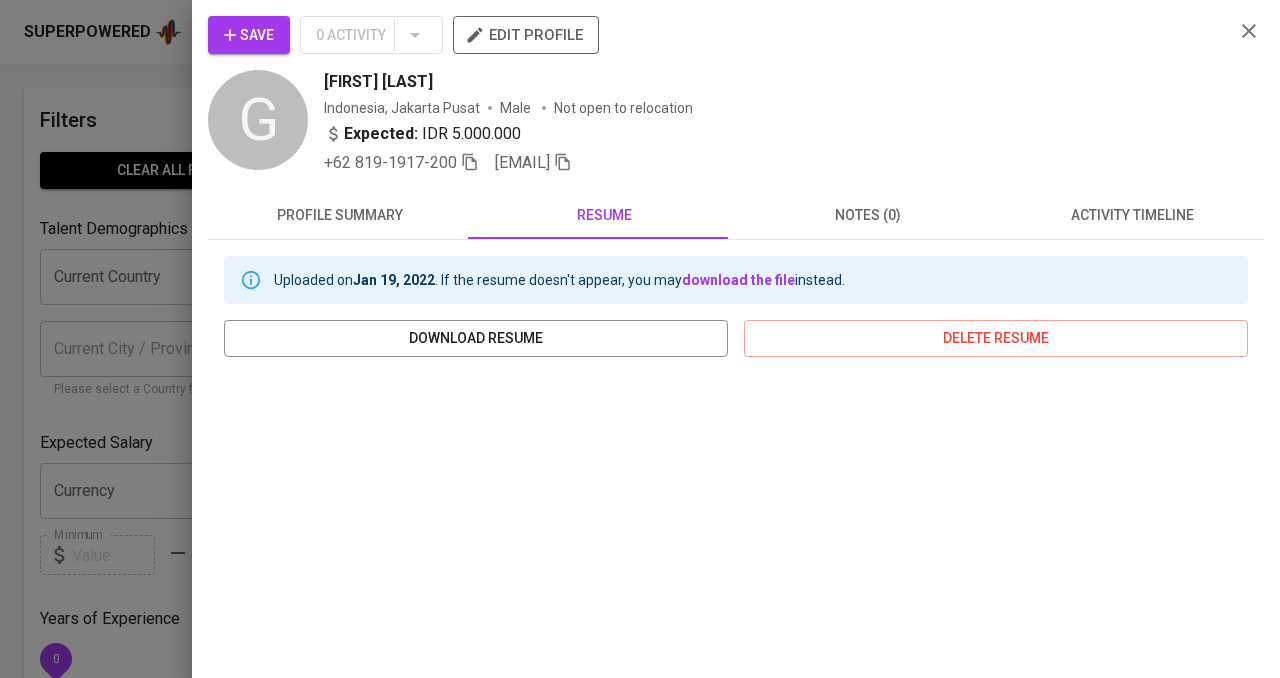 click at bounding box center [640, 339] 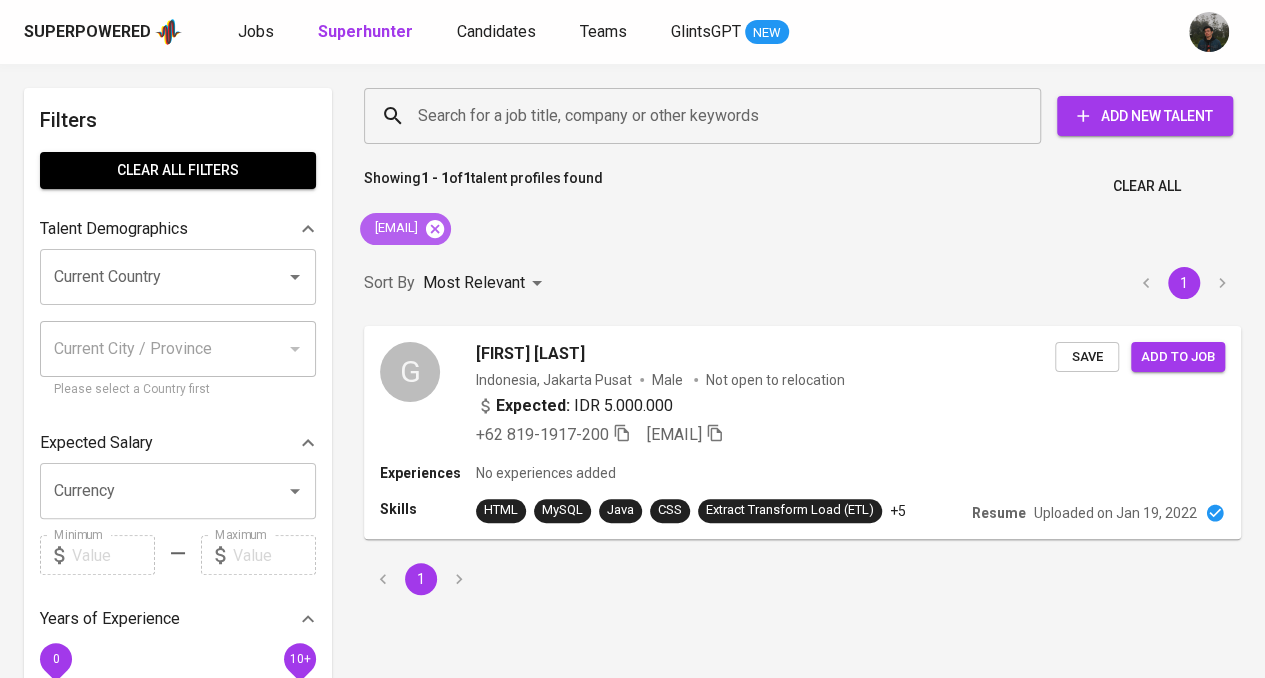 click 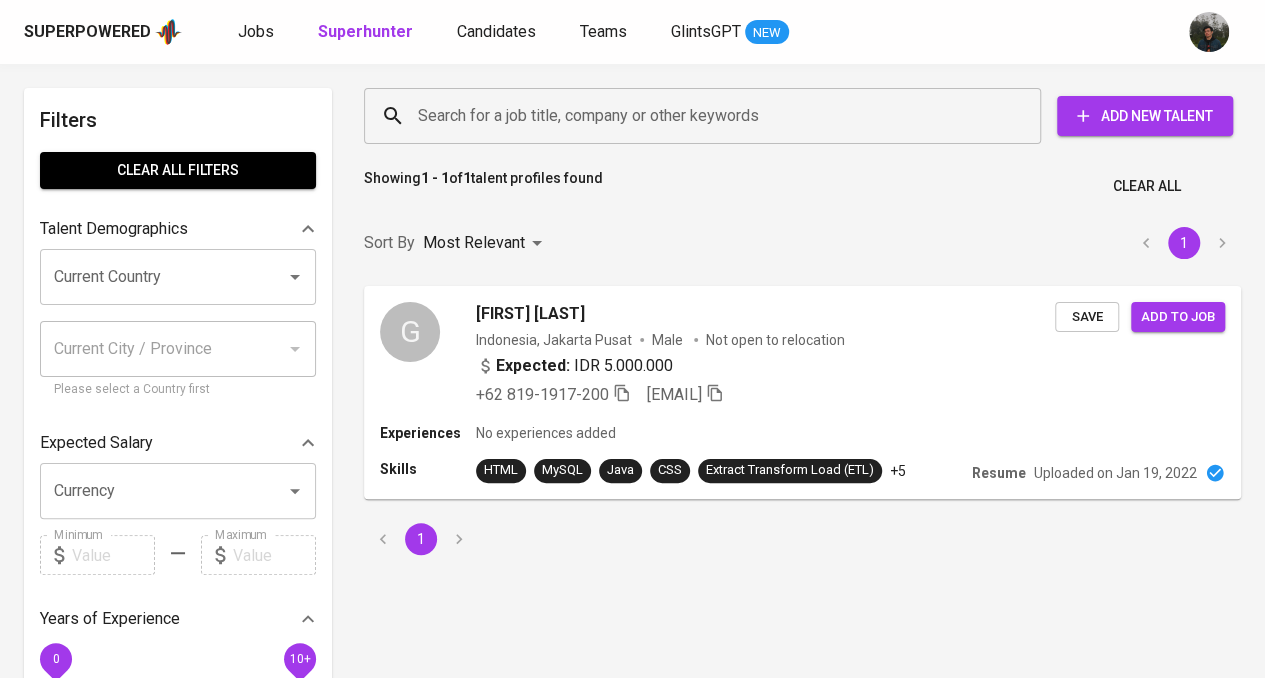 click on "Search for a job title, company or other keywords" at bounding box center (707, 116) 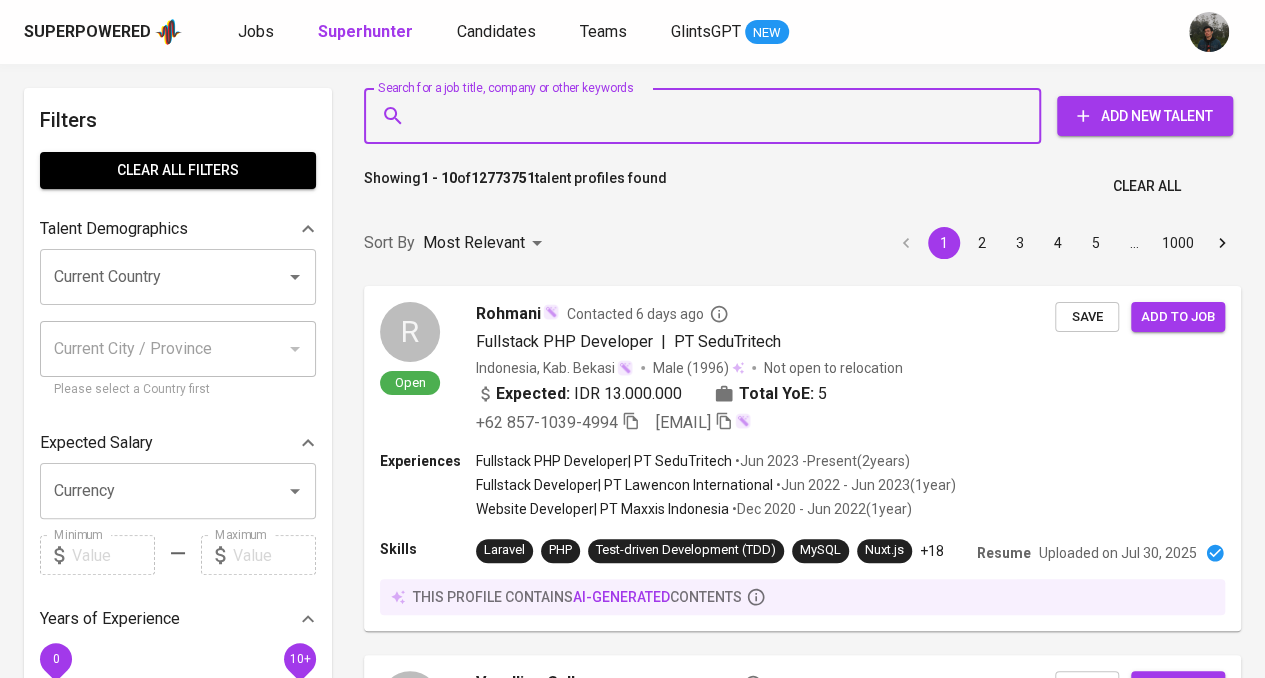 paste on "[EMAIL]" 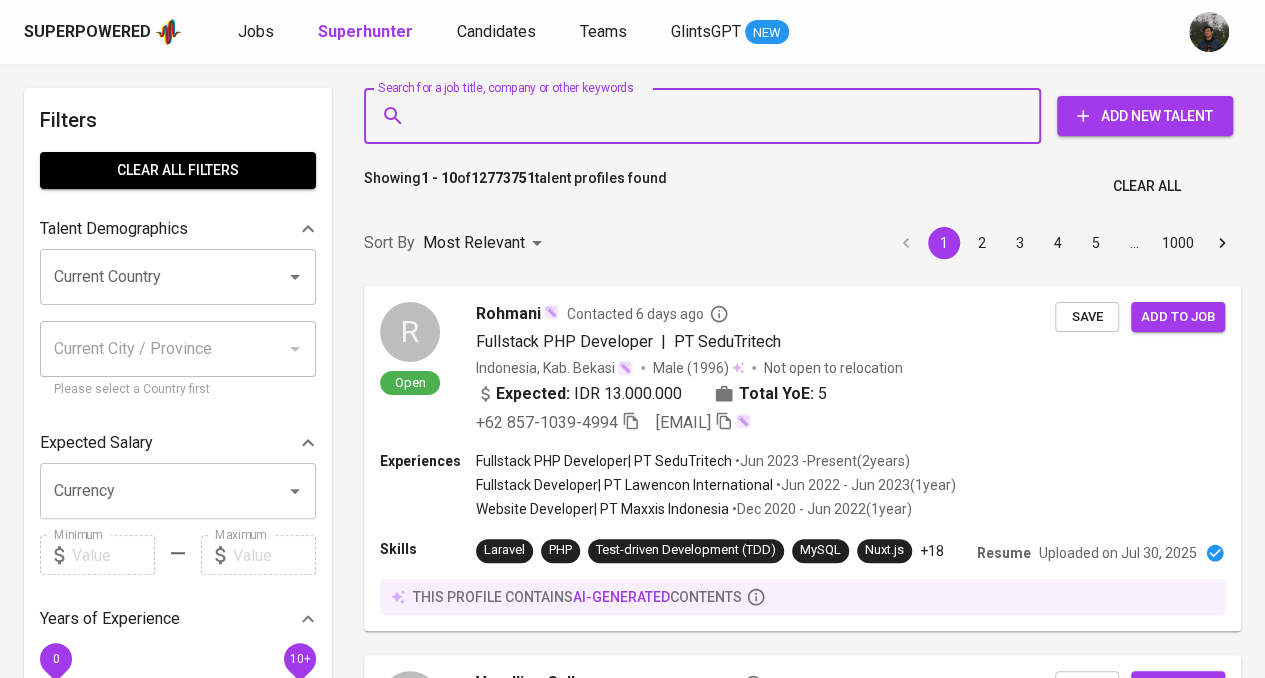 type on "[EMAIL]" 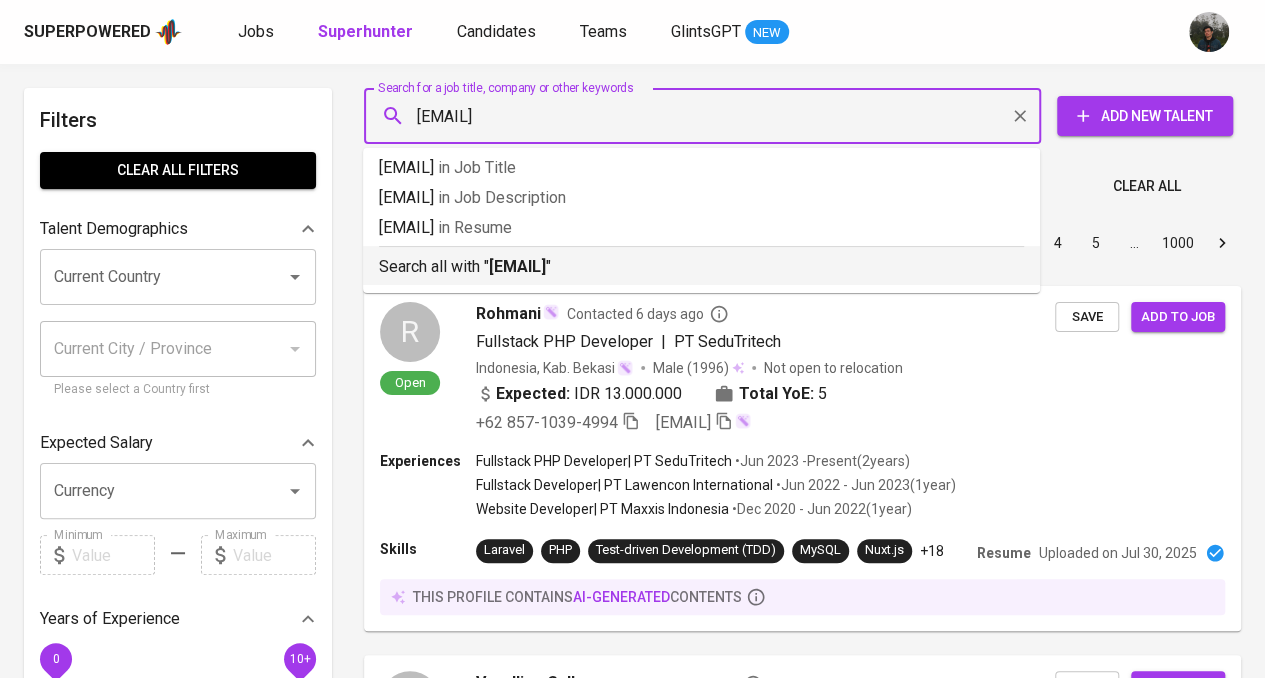 click on "[EMAIL]" at bounding box center (517, 266) 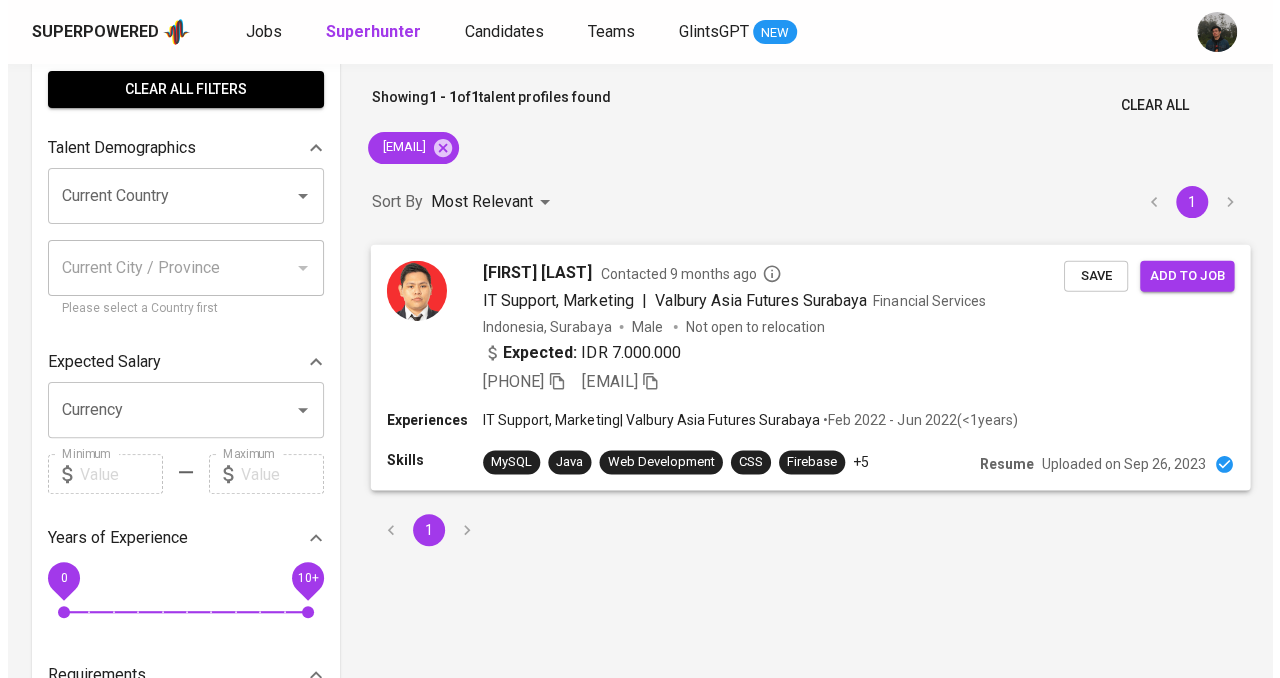 scroll, scrollTop: 200, scrollLeft: 0, axis: vertical 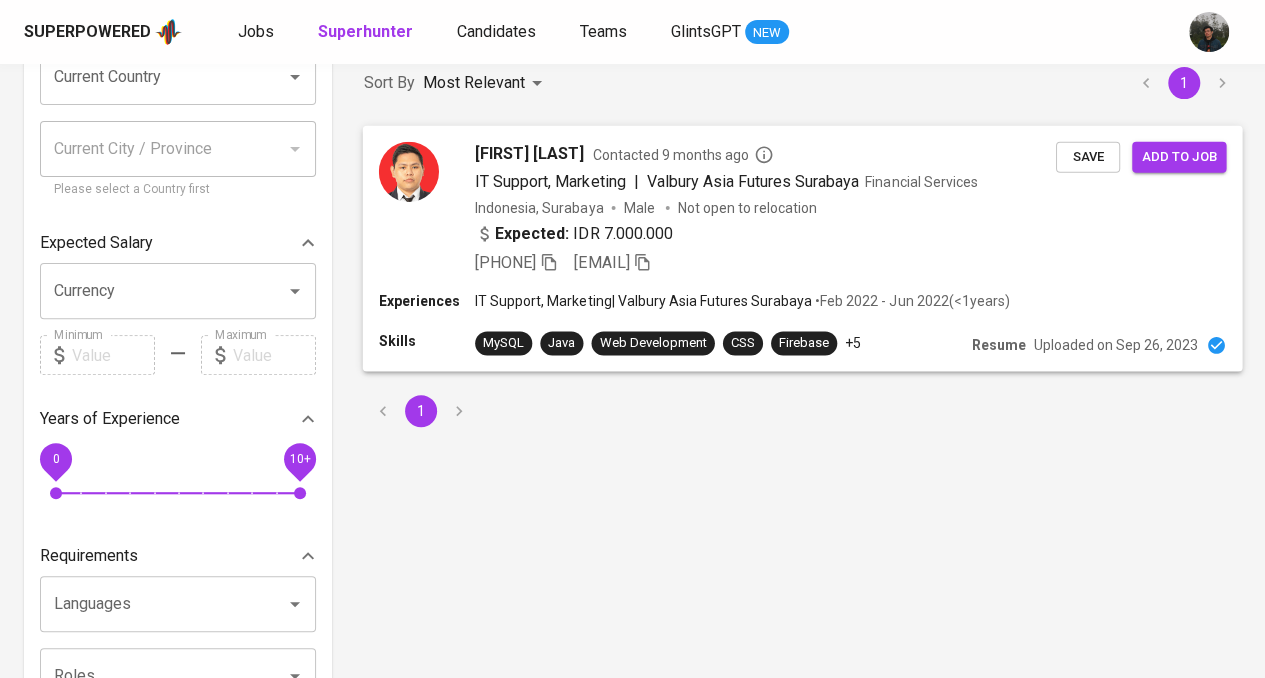 click on "Expected:   IDR 7.000.000" at bounding box center [765, 235] 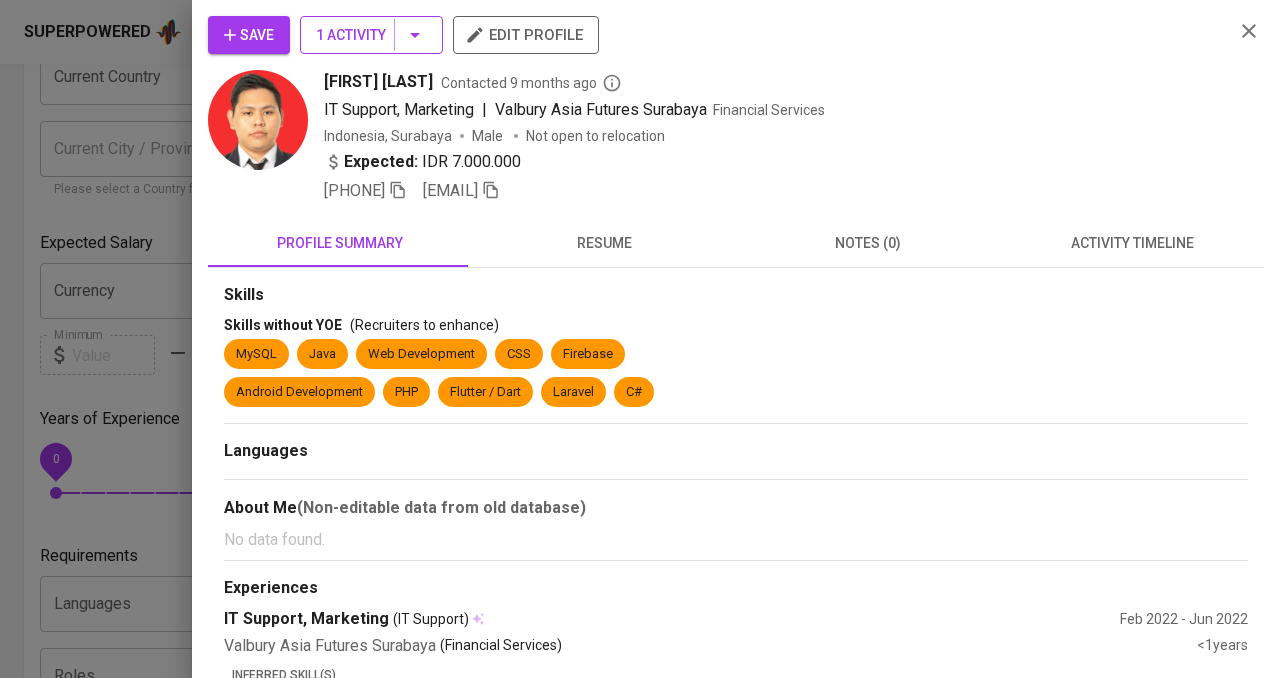click on "1 Activity" at bounding box center (371, 35) 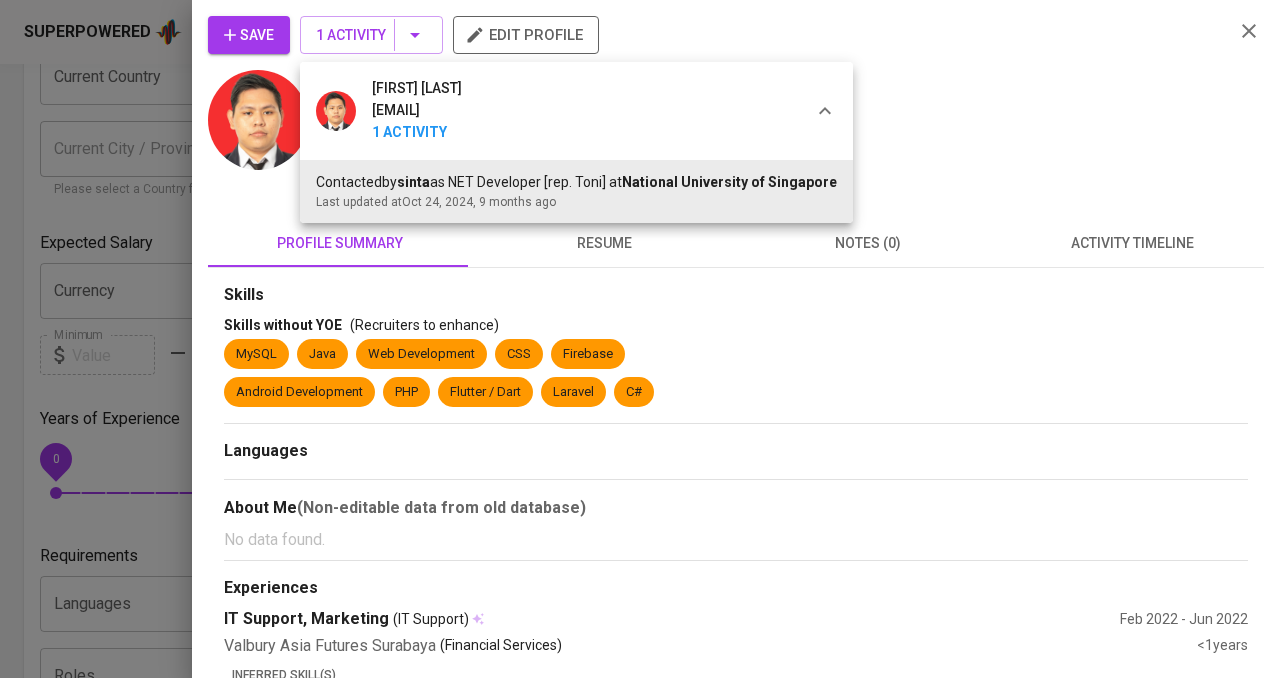 click at bounding box center [640, 339] 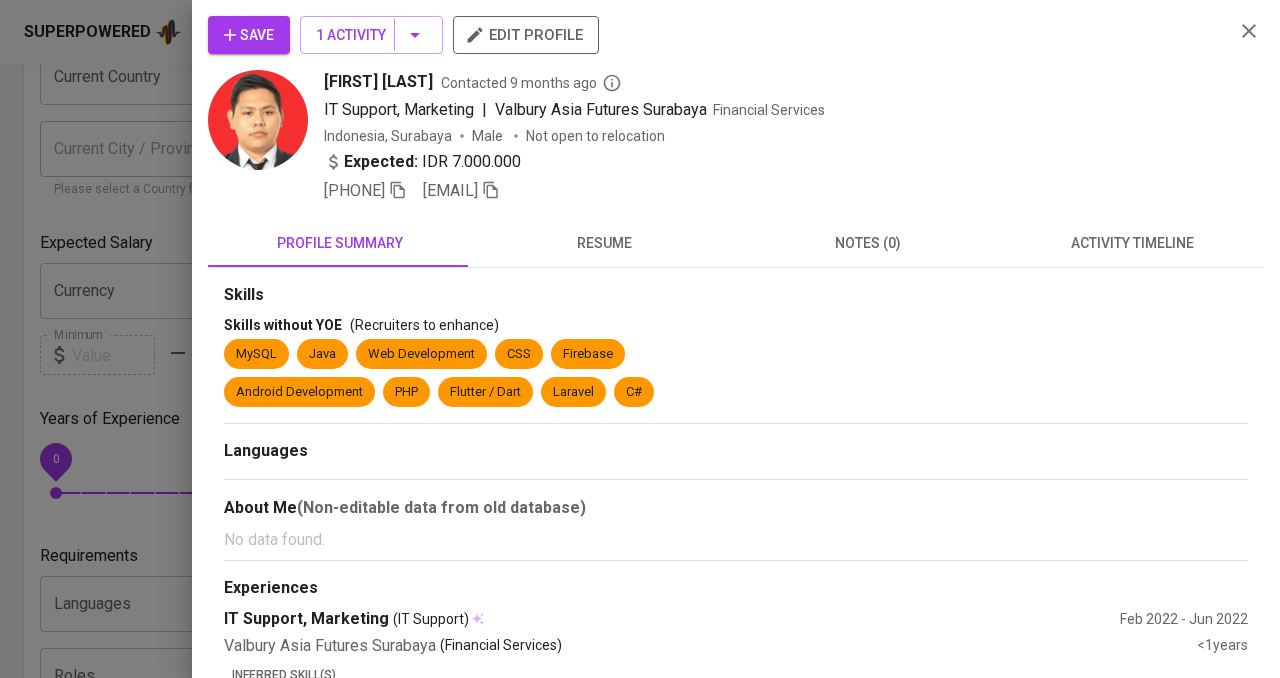 click on "Save" at bounding box center [249, 35] 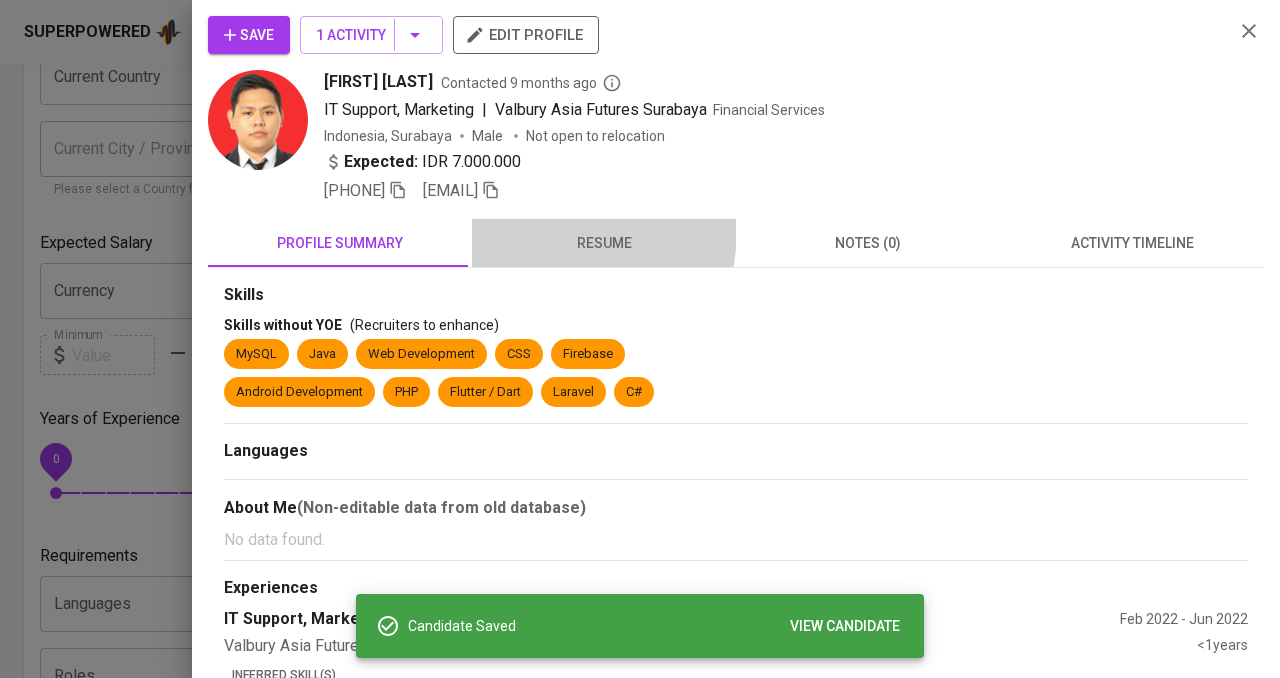click on "resume" at bounding box center [604, 243] 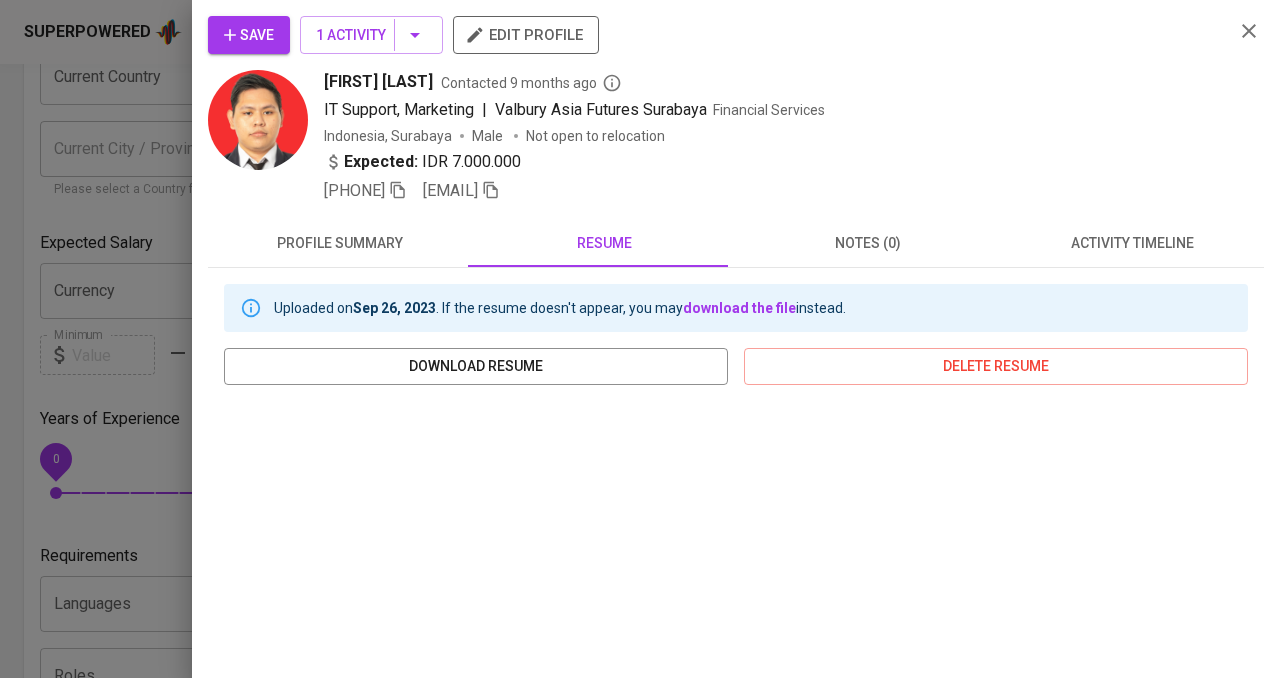 scroll, scrollTop: 100, scrollLeft: 0, axis: vertical 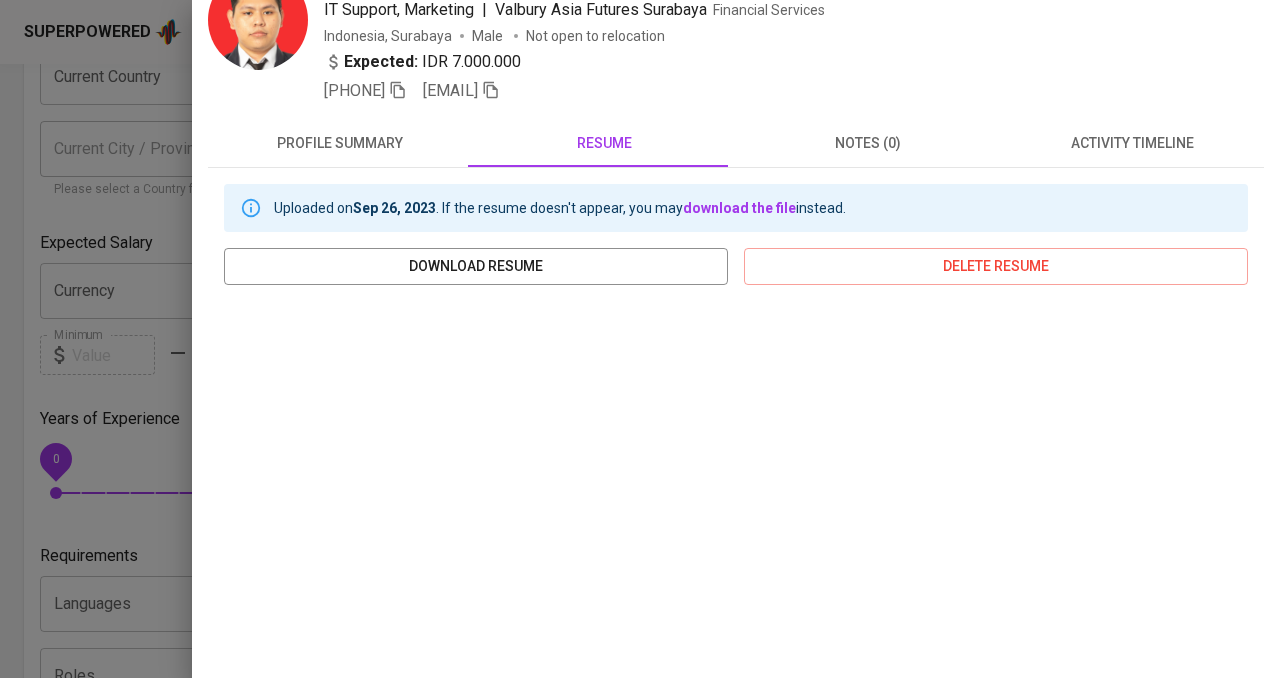 click 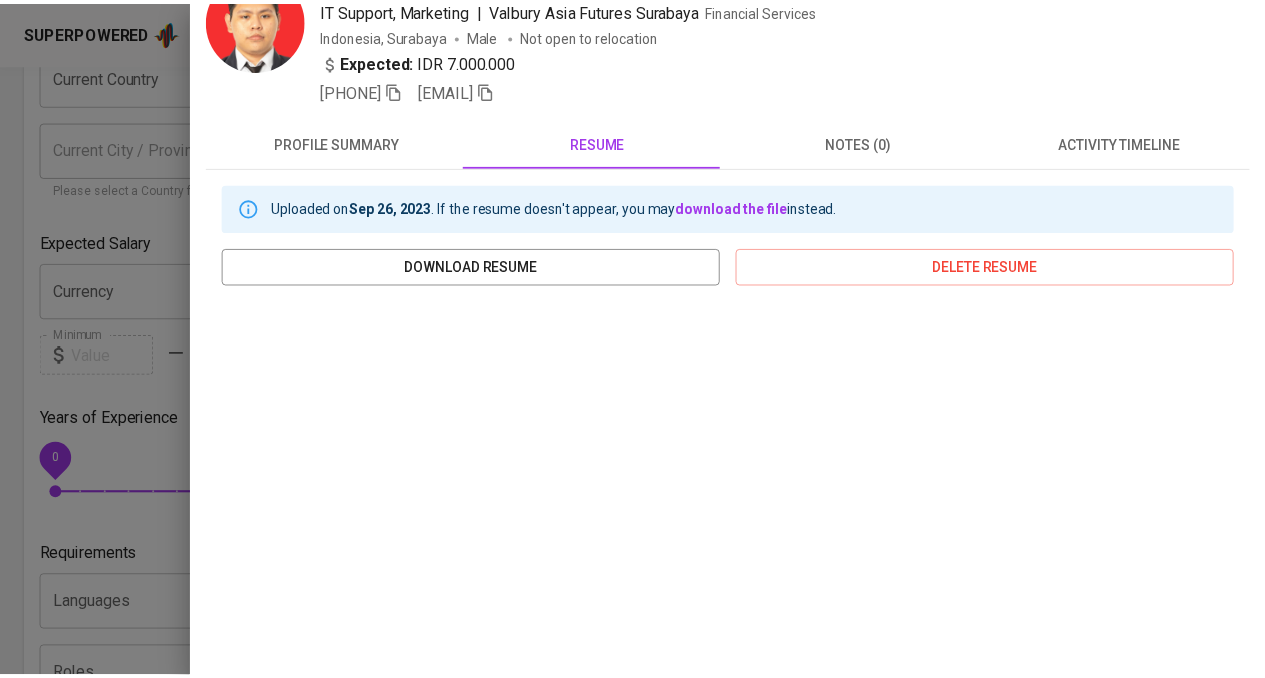 scroll, scrollTop: 0, scrollLeft: 0, axis: both 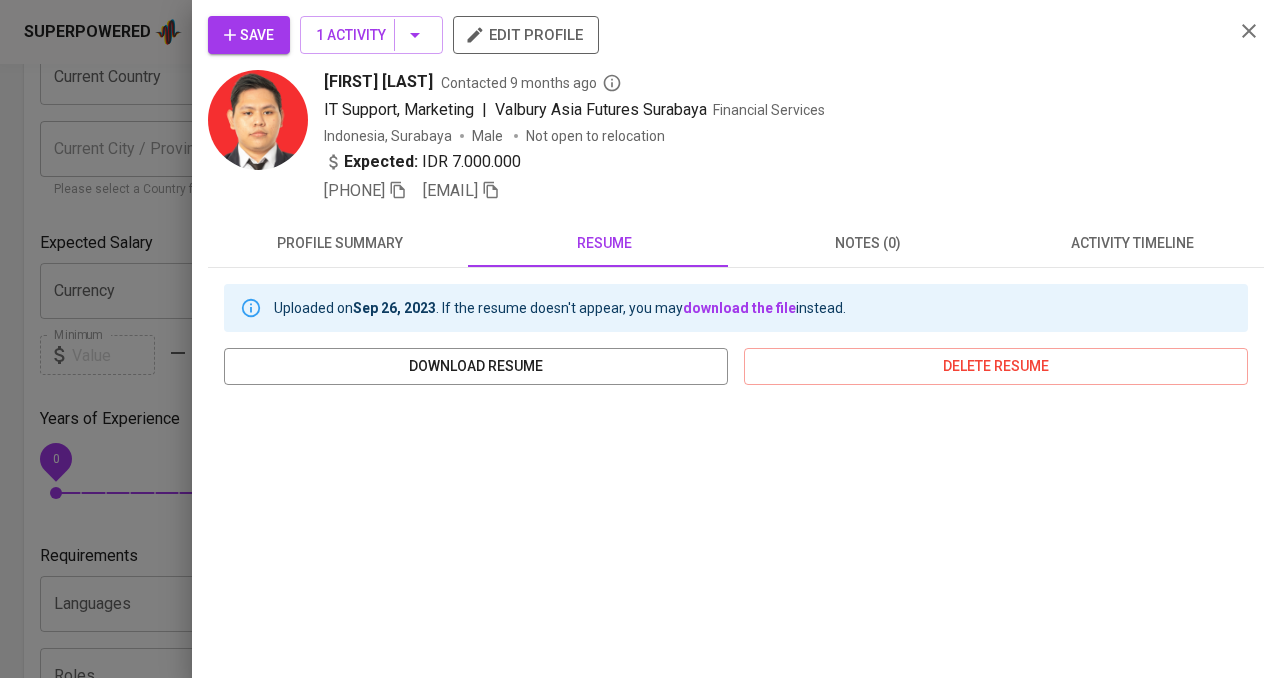drag, startPoint x: 268, startPoint y: 43, endPoint x: 252, endPoint y: 58, distance: 21.931713 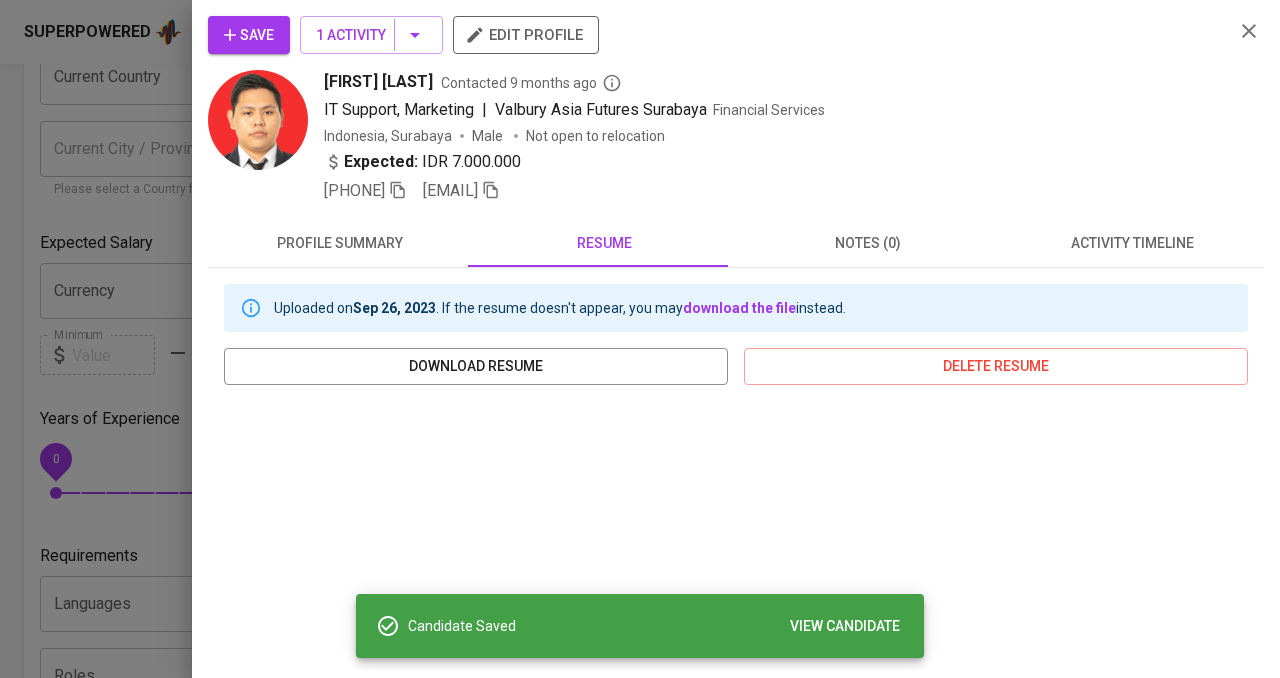 click at bounding box center (640, 339) 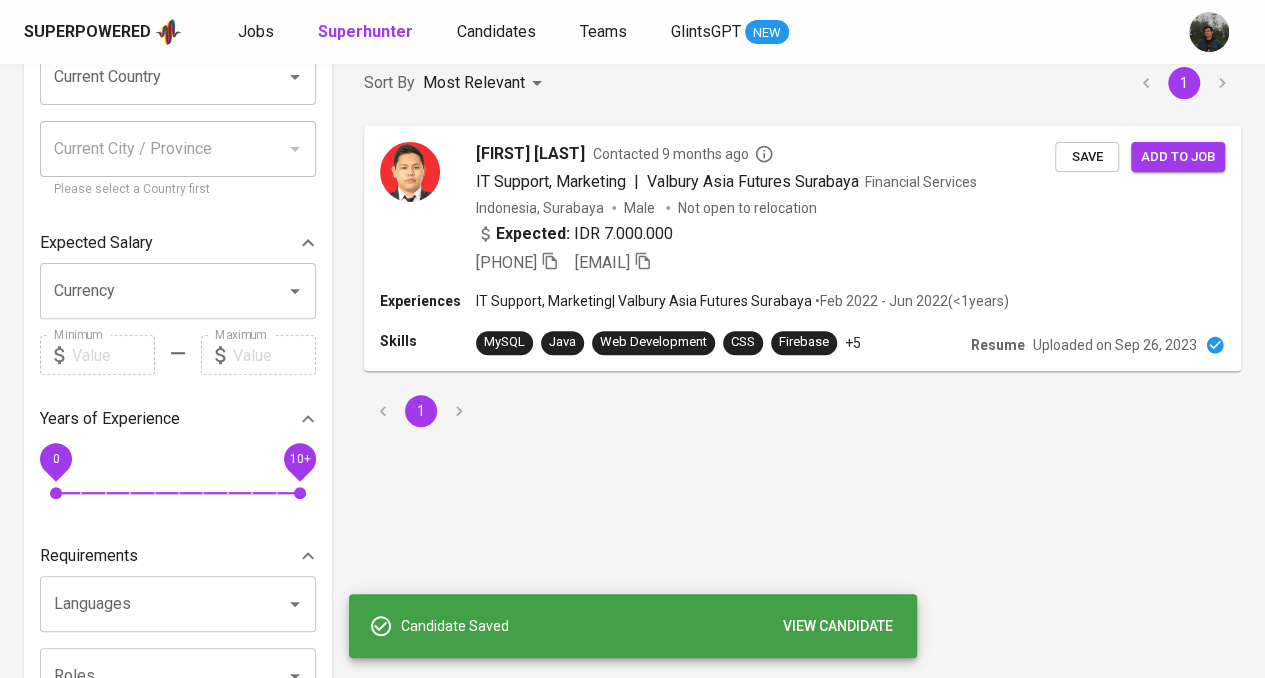 scroll, scrollTop: 0, scrollLeft: 0, axis: both 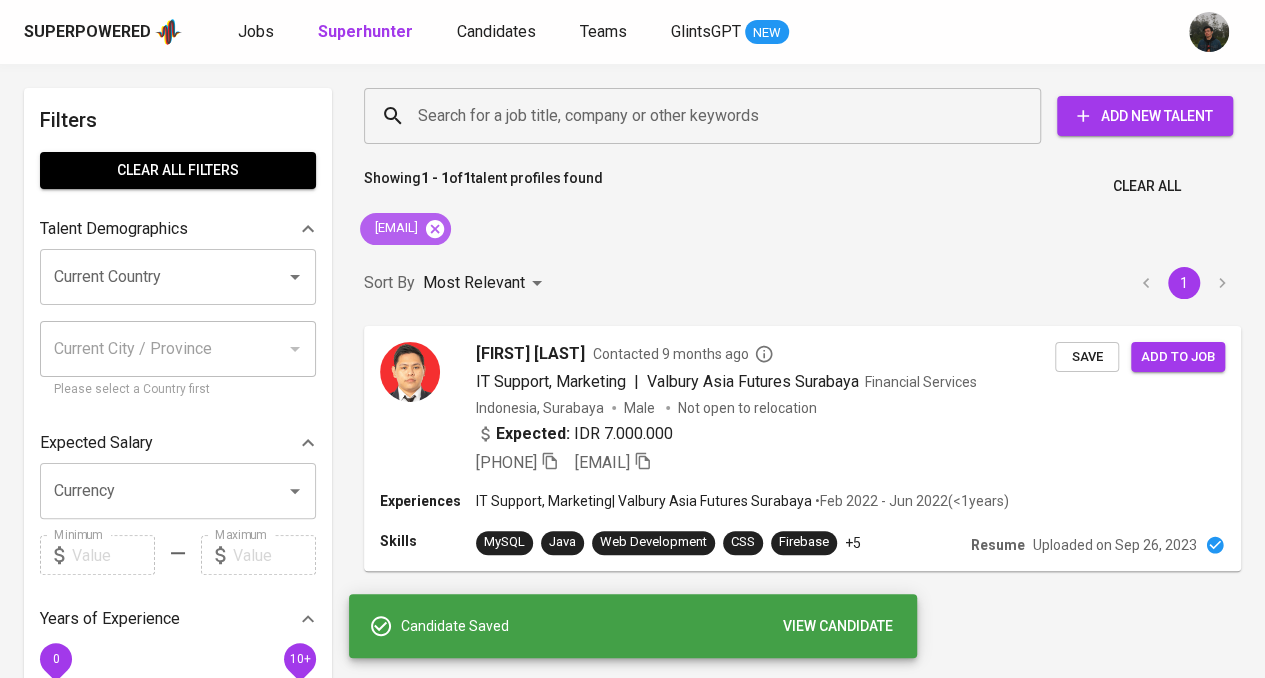 click 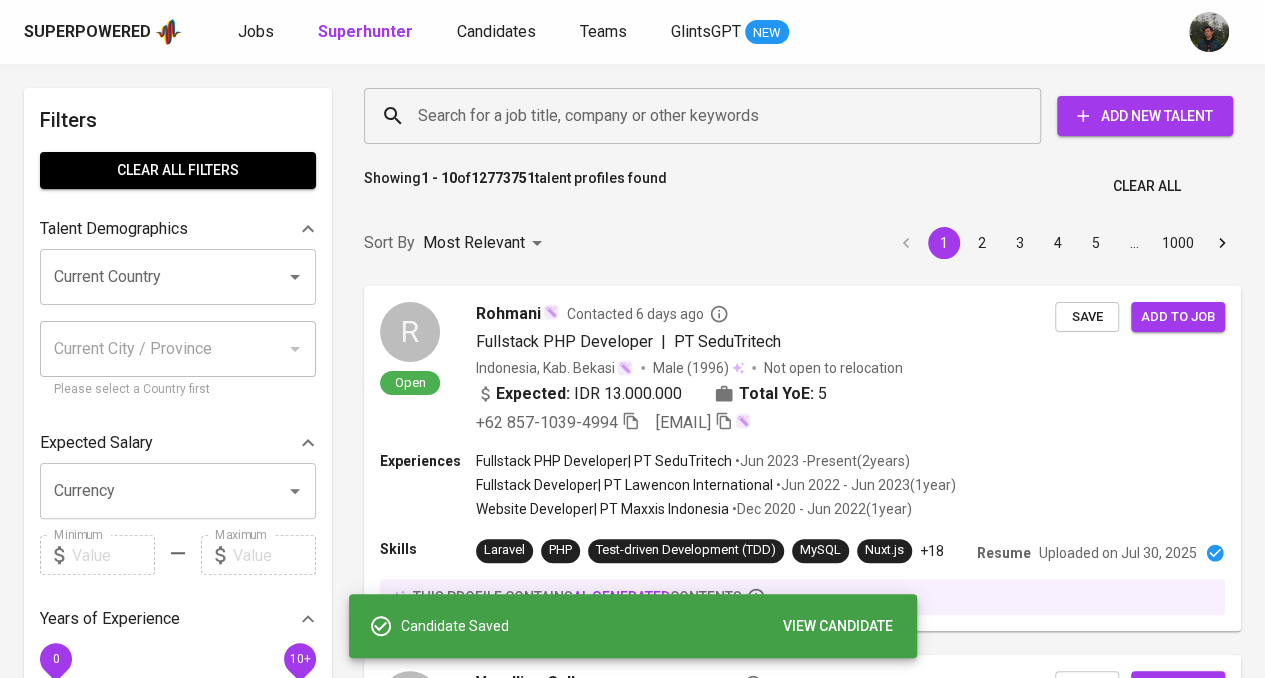 click on "Search for a job title, company or other keywords Search for a job title, company or other keywords Add New Talent" at bounding box center (798, 116) 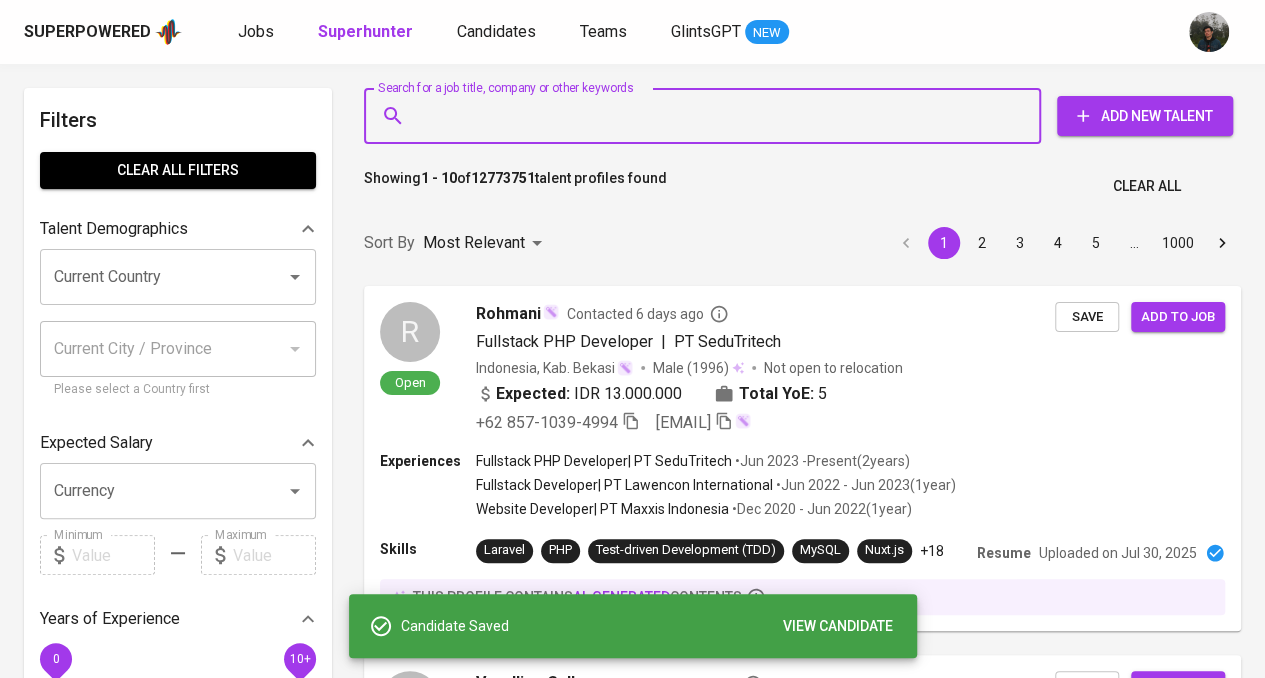 paste on "[EMAIL]" 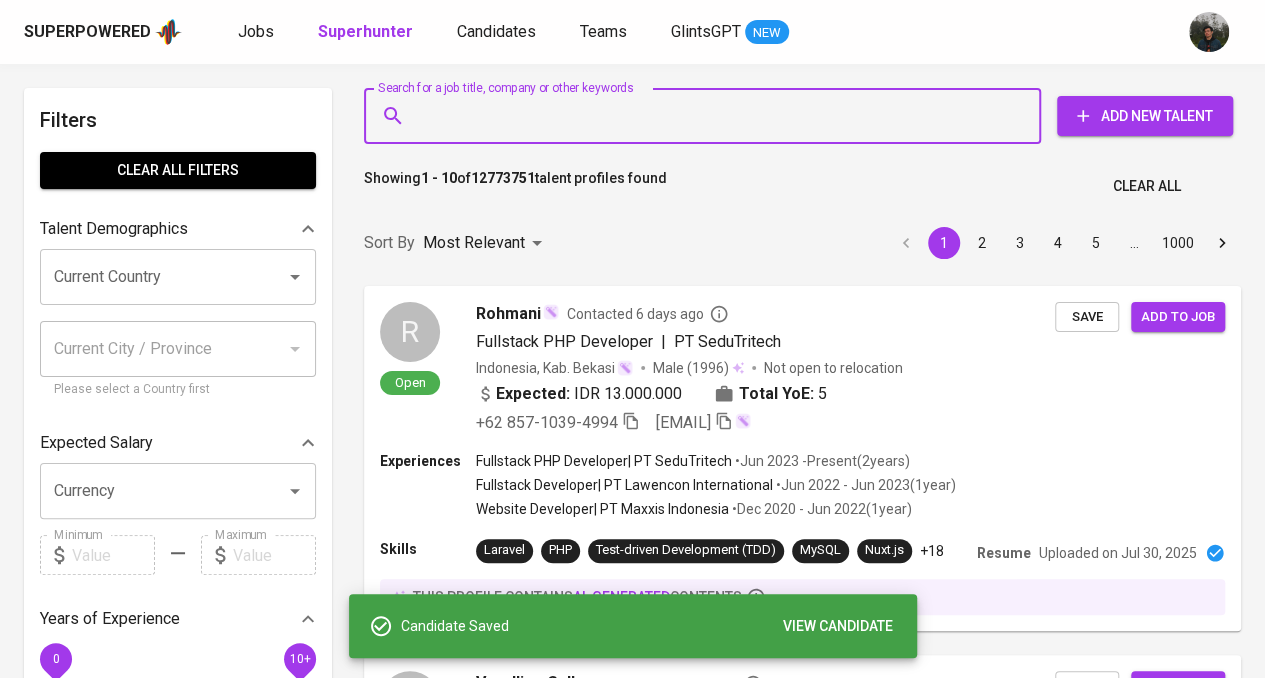 type on "[EMAIL]" 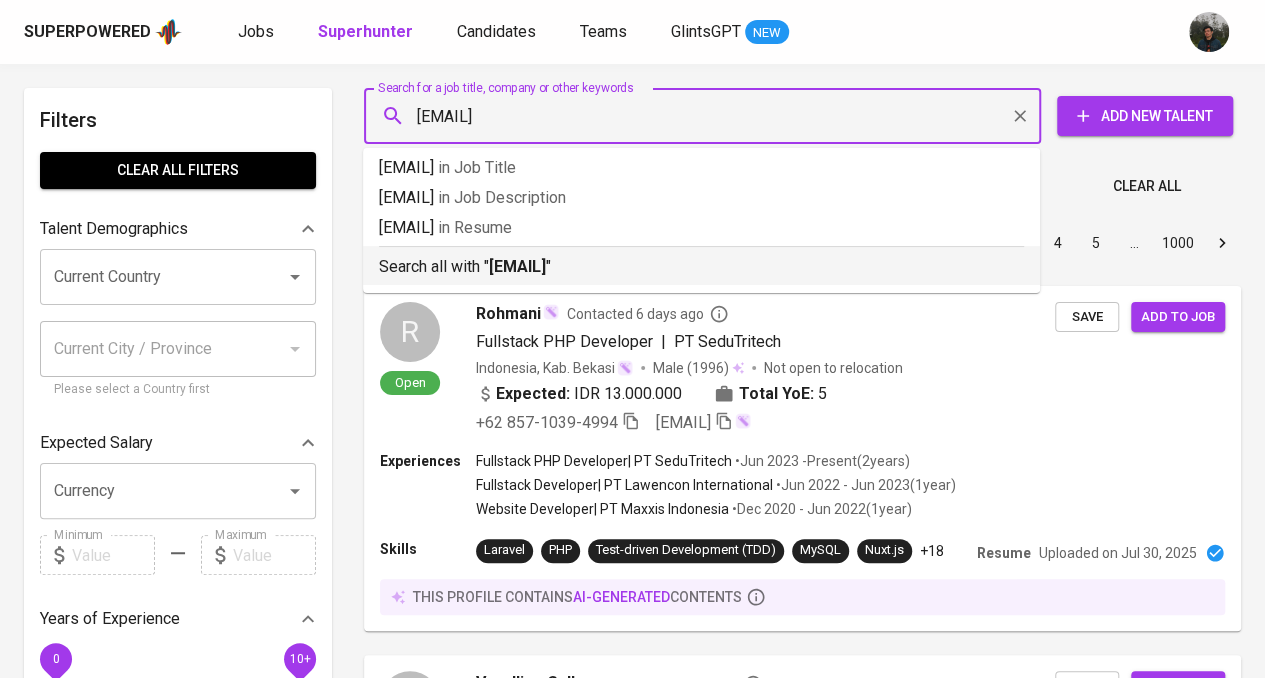 click on "[EMAIL]" at bounding box center [517, 266] 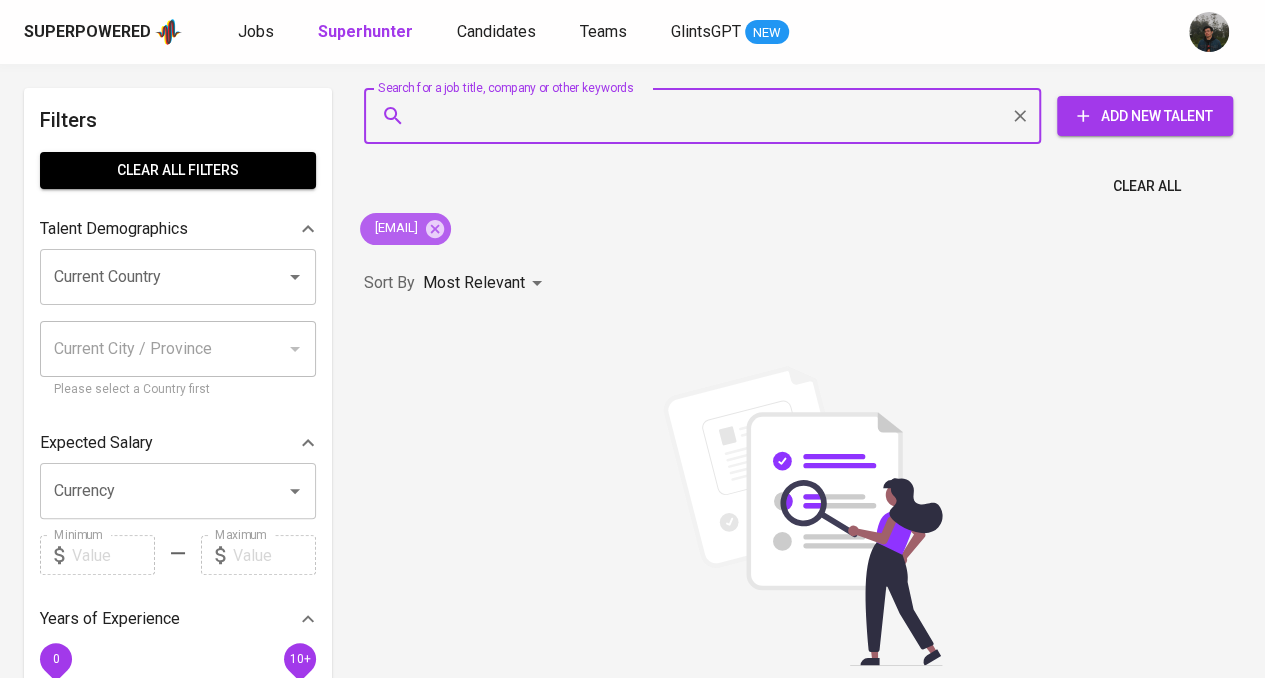 click 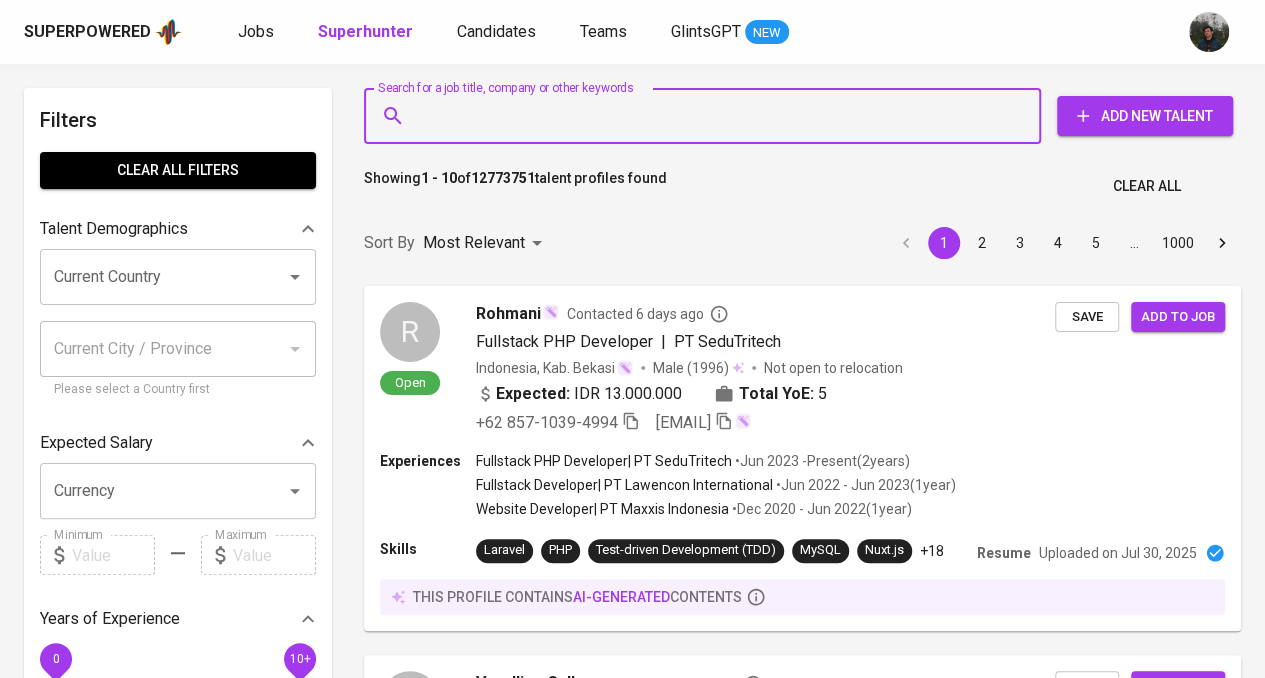 click on "Search for a job title, company or other keywords" at bounding box center [707, 116] 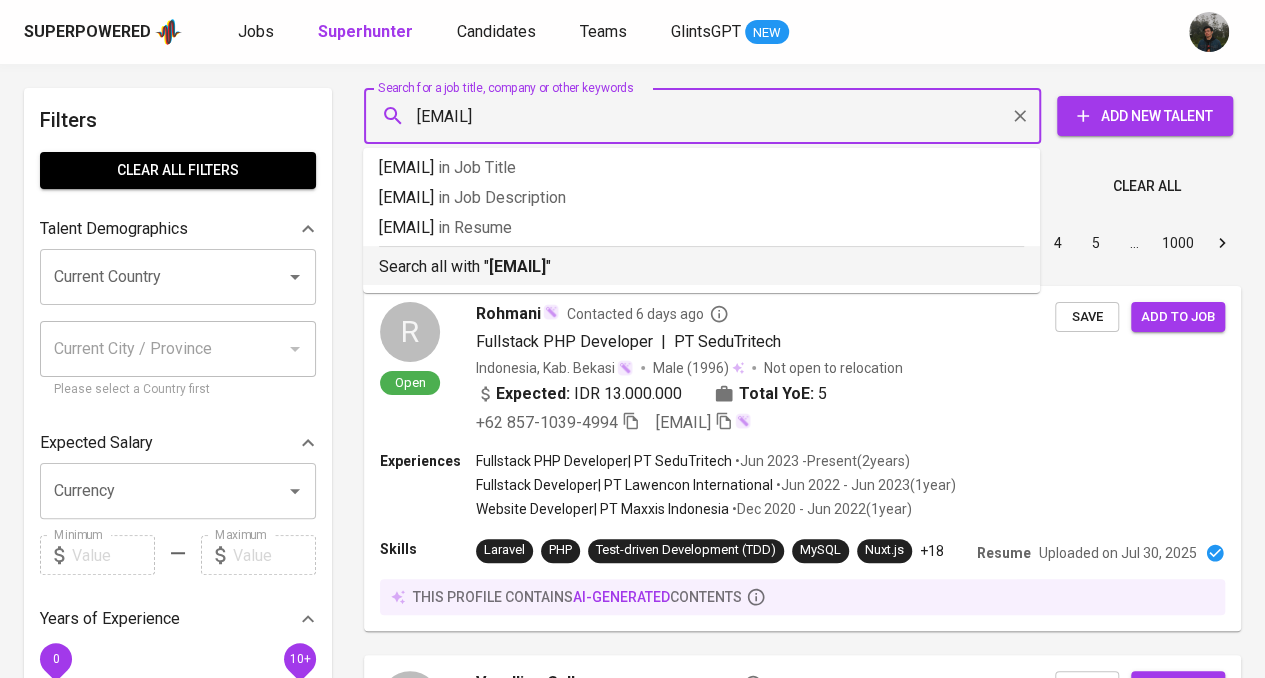 click on "[EMAIL]" at bounding box center (517, 266) 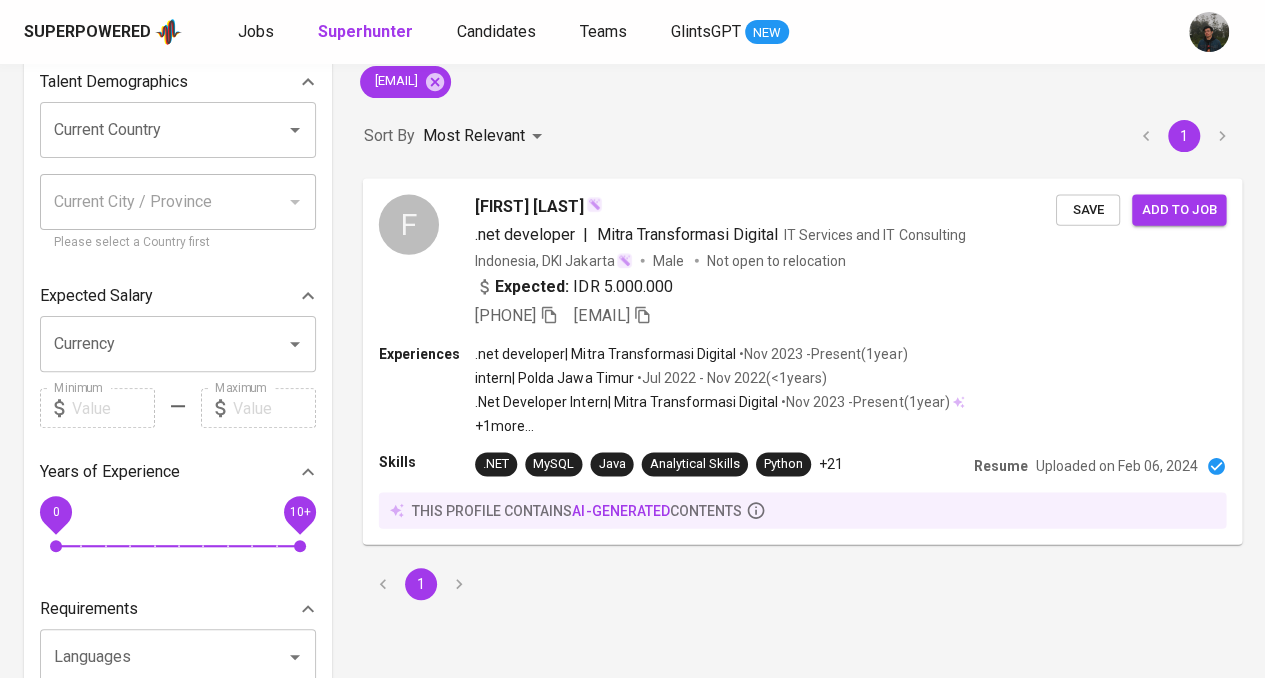 scroll, scrollTop: 200, scrollLeft: 0, axis: vertical 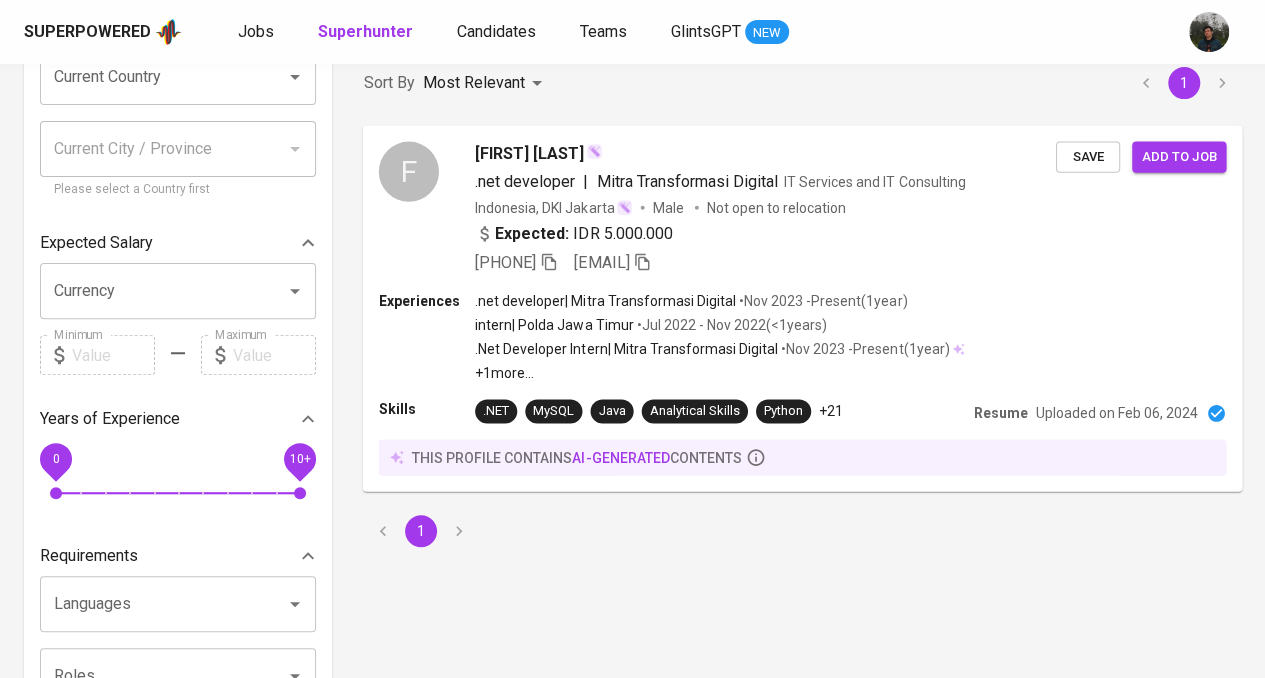 click on "Expected:   IDR 5.000.000" at bounding box center (765, 235) 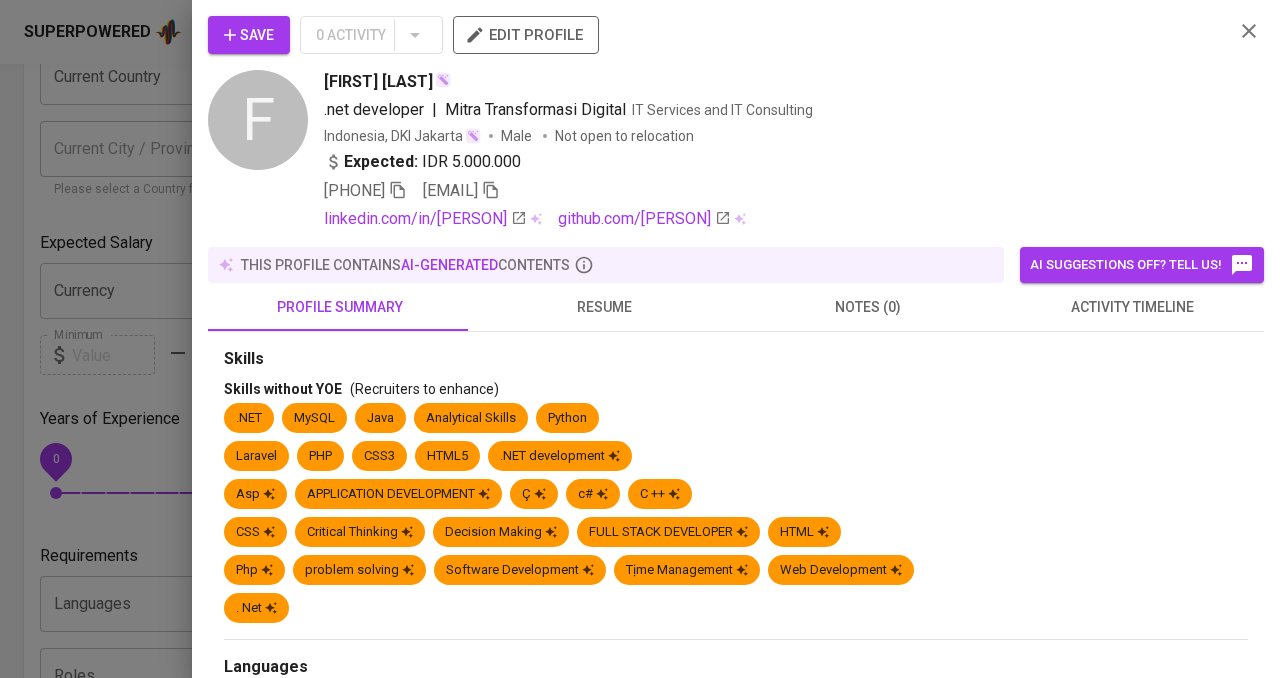 click on "Save" at bounding box center [249, 35] 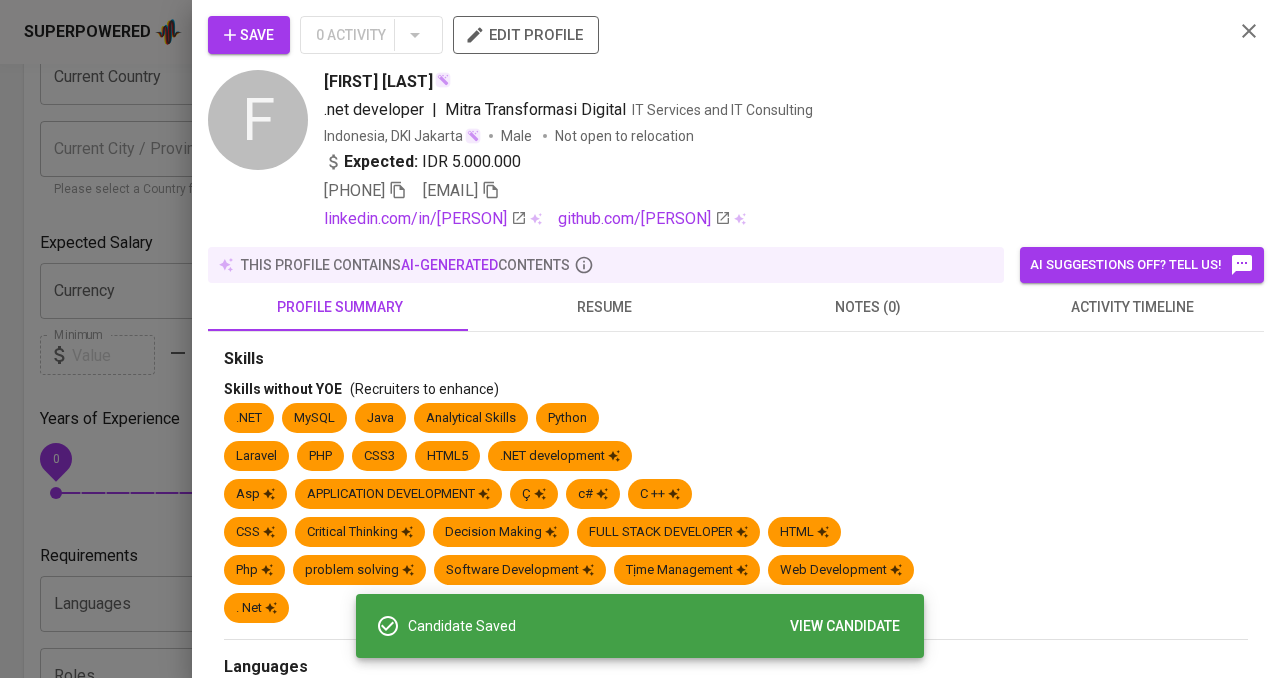 click on "resume" at bounding box center (604, 307) 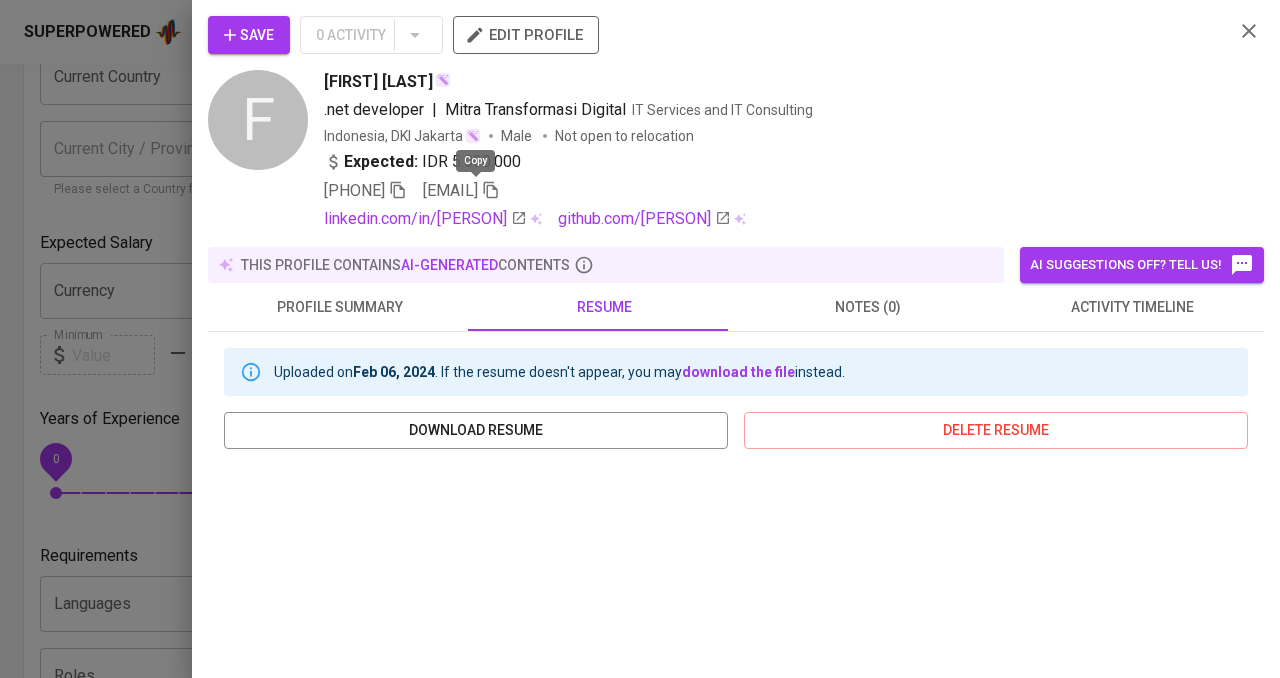 click 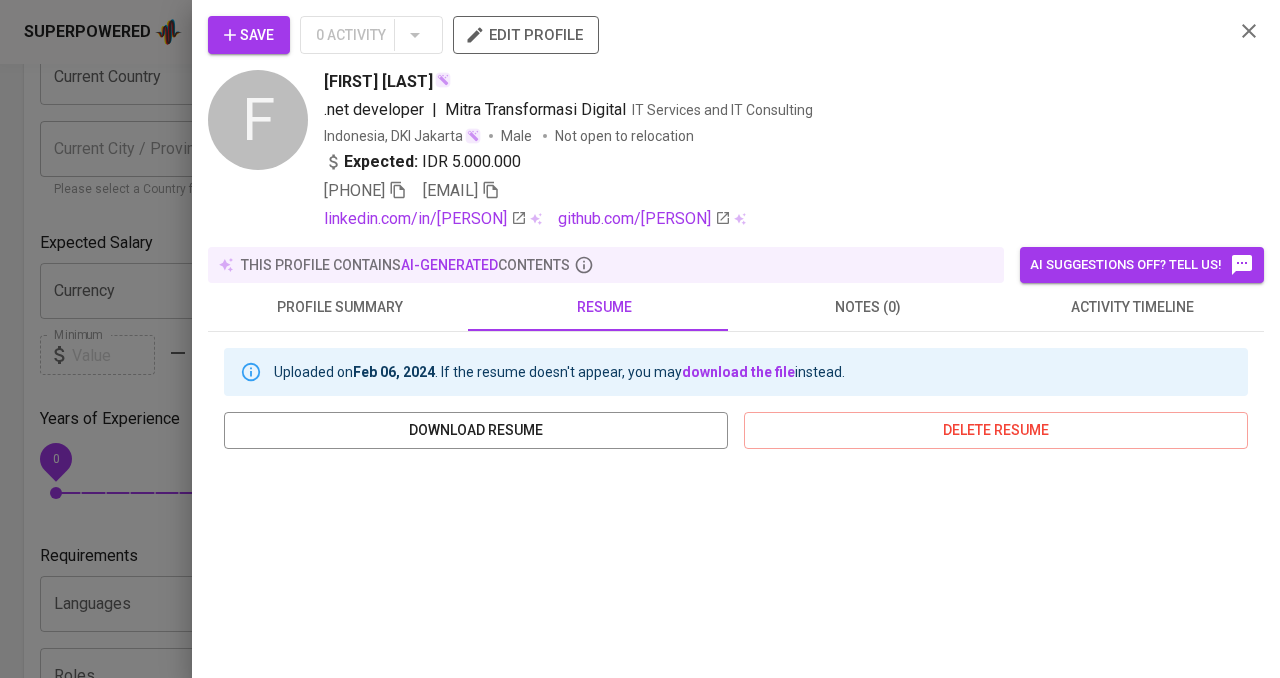 click at bounding box center (640, 339) 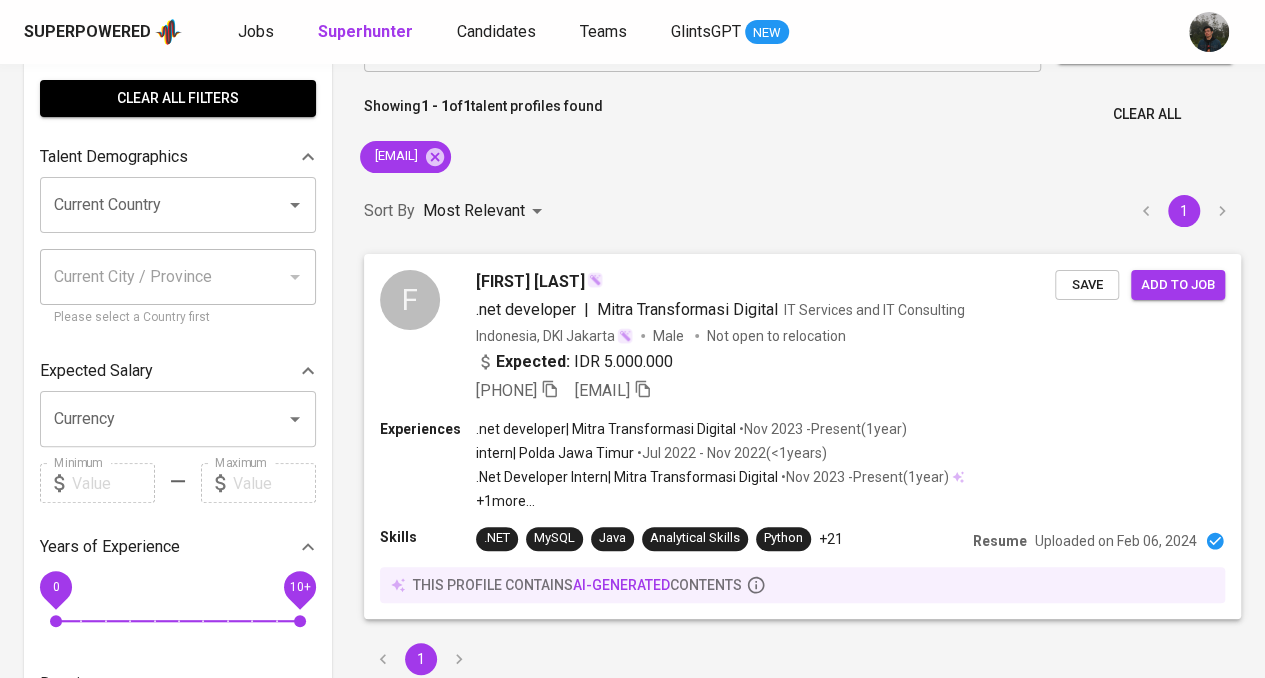 scroll, scrollTop: 0, scrollLeft: 0, axis: both 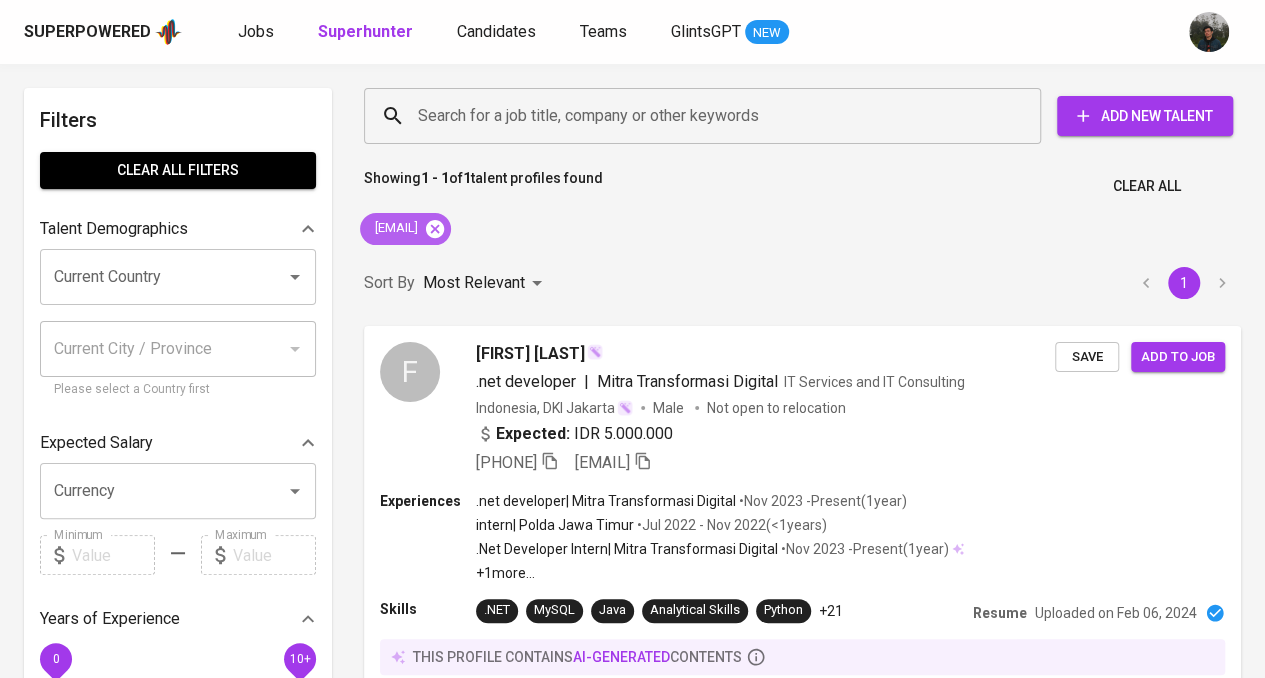 click 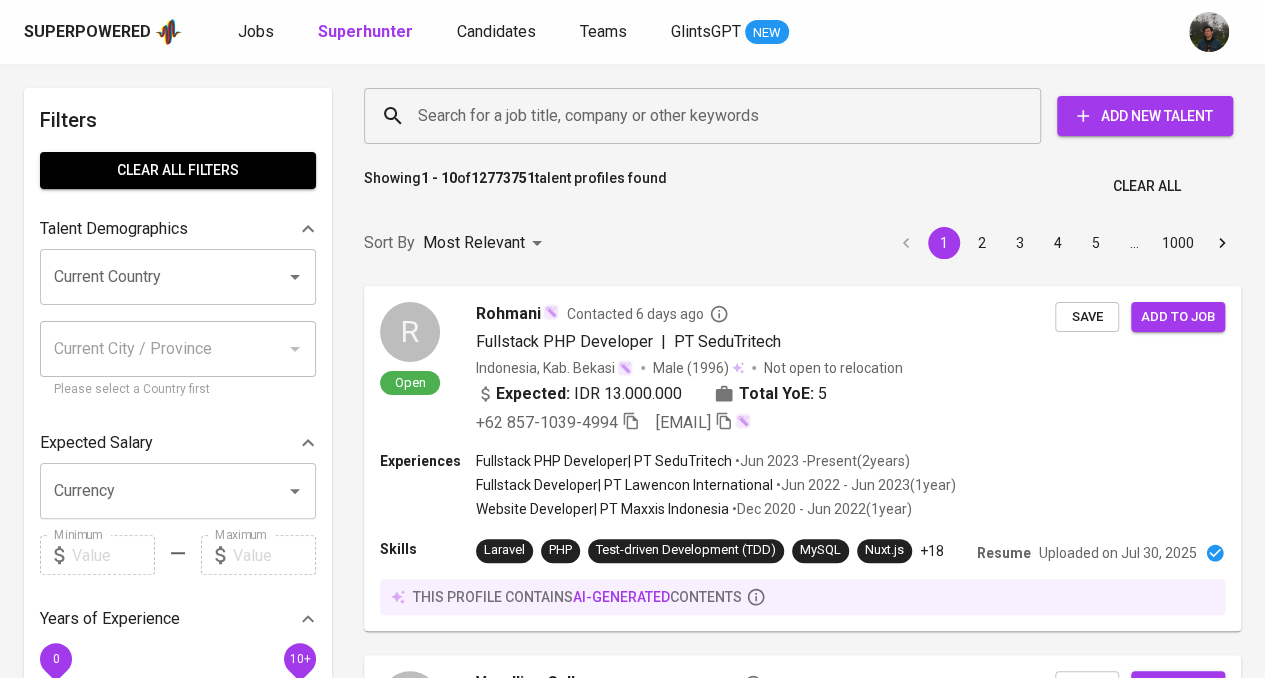 click on "Search for a job title, company or other keywords" at bounding box center (707, 116) 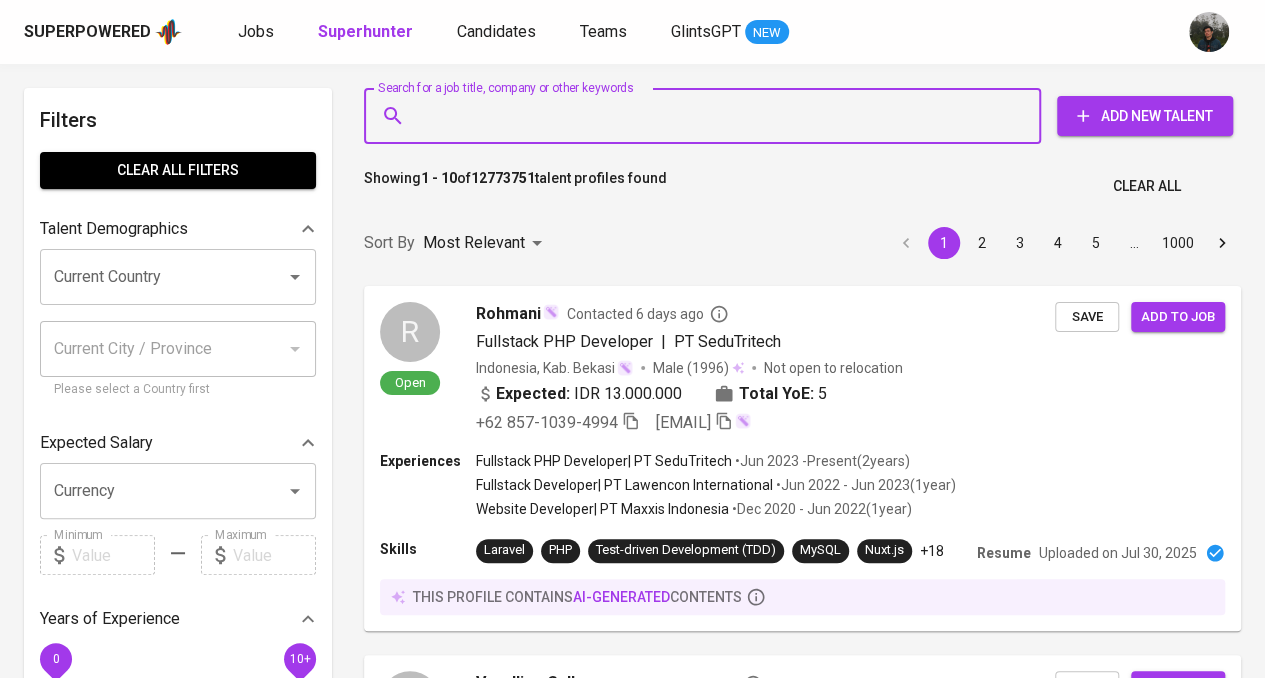 paste on "[EMAIL]" 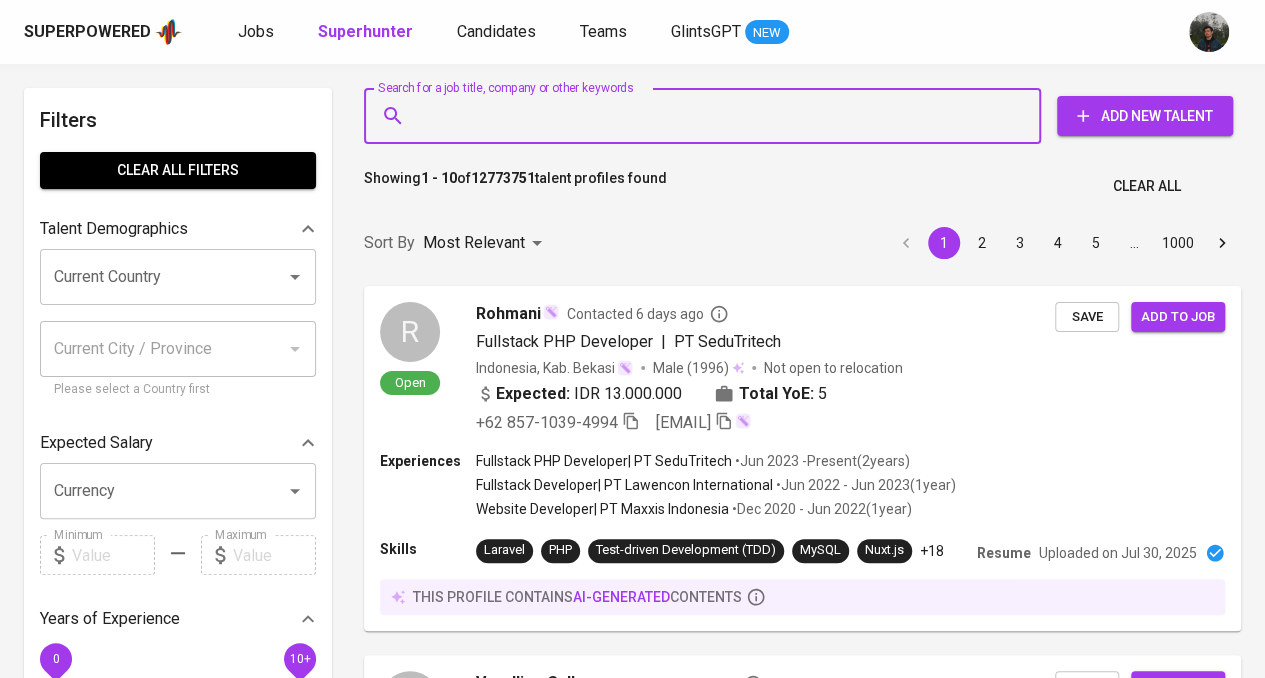 type on "[EMAIL]" 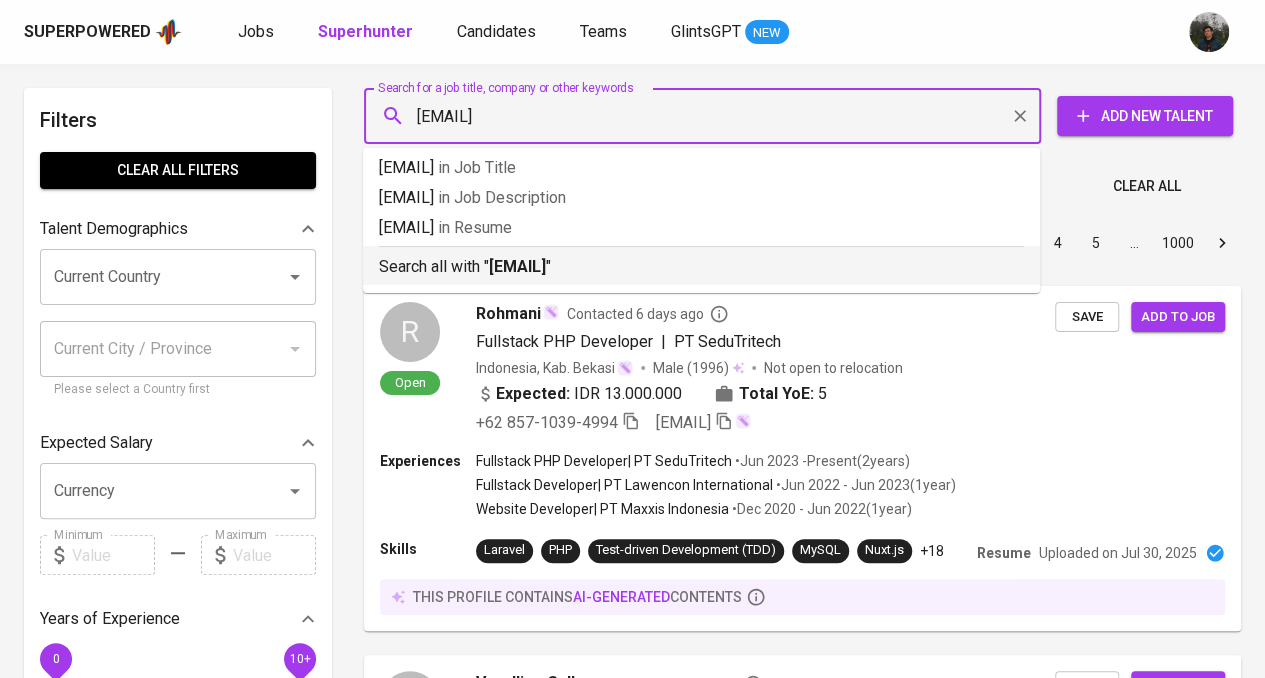 click on "[EMAIL]" at bounding box center [517, 266] 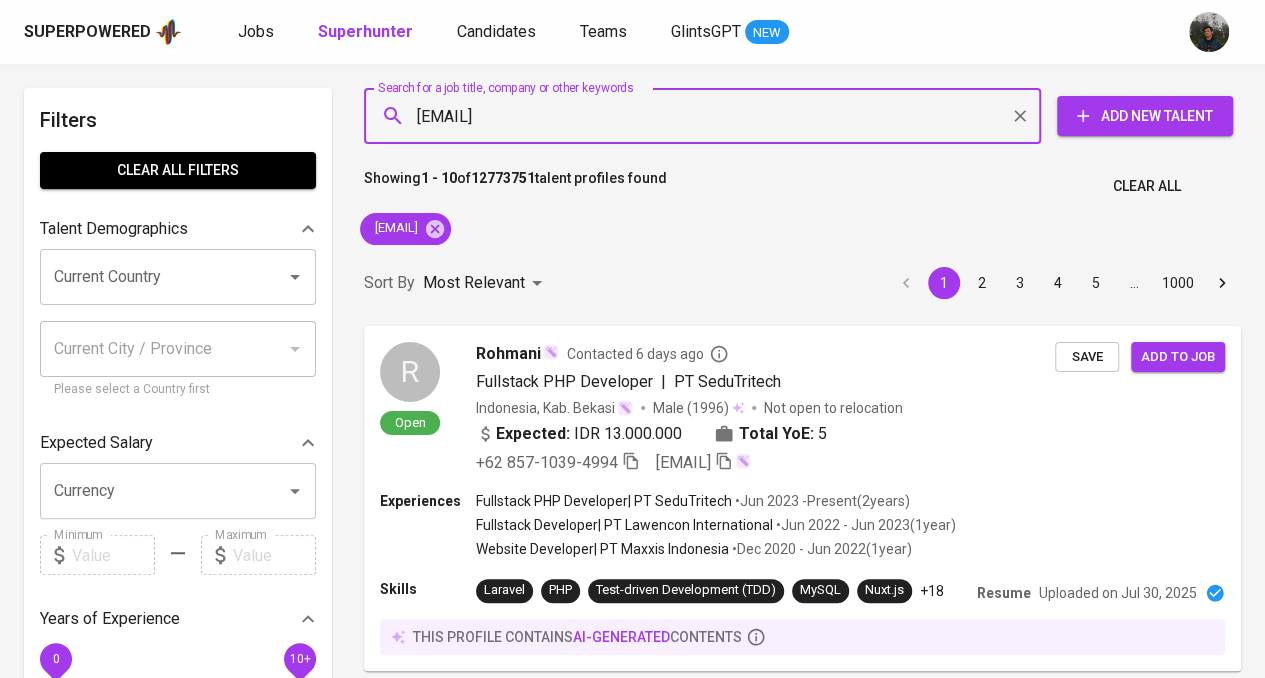 type 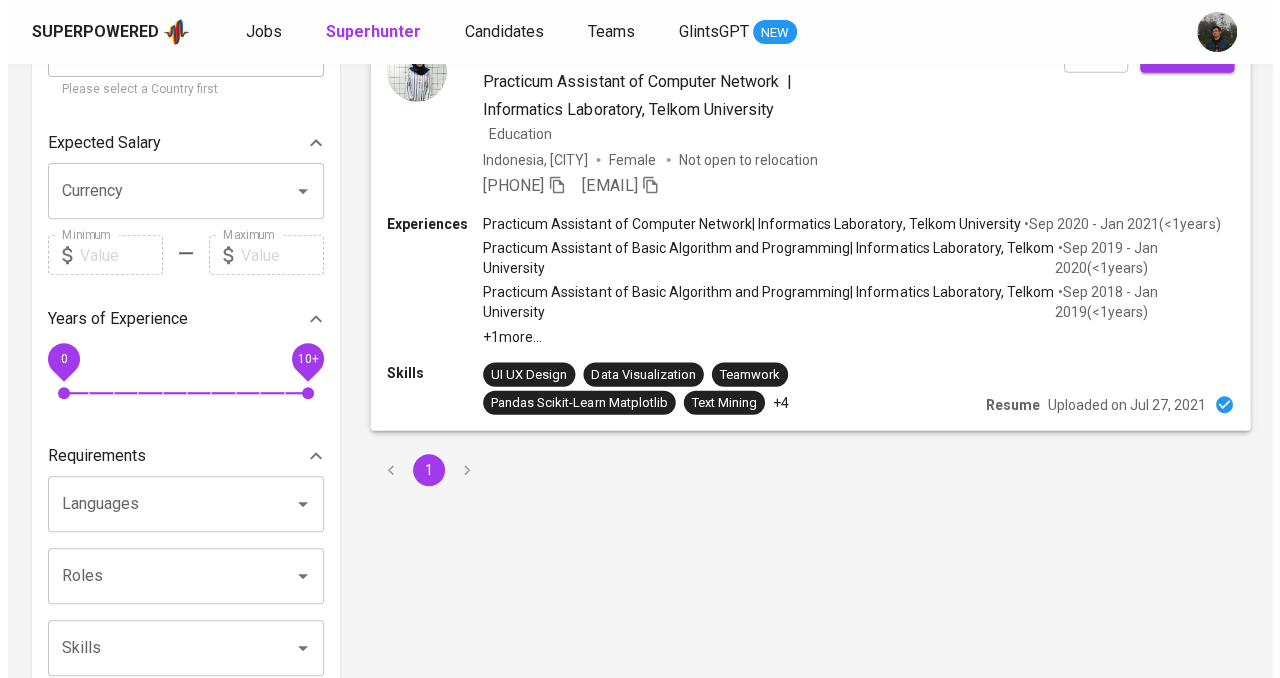 scroll, scrollTop: 200, scrollLeft: 0, axis: vertical 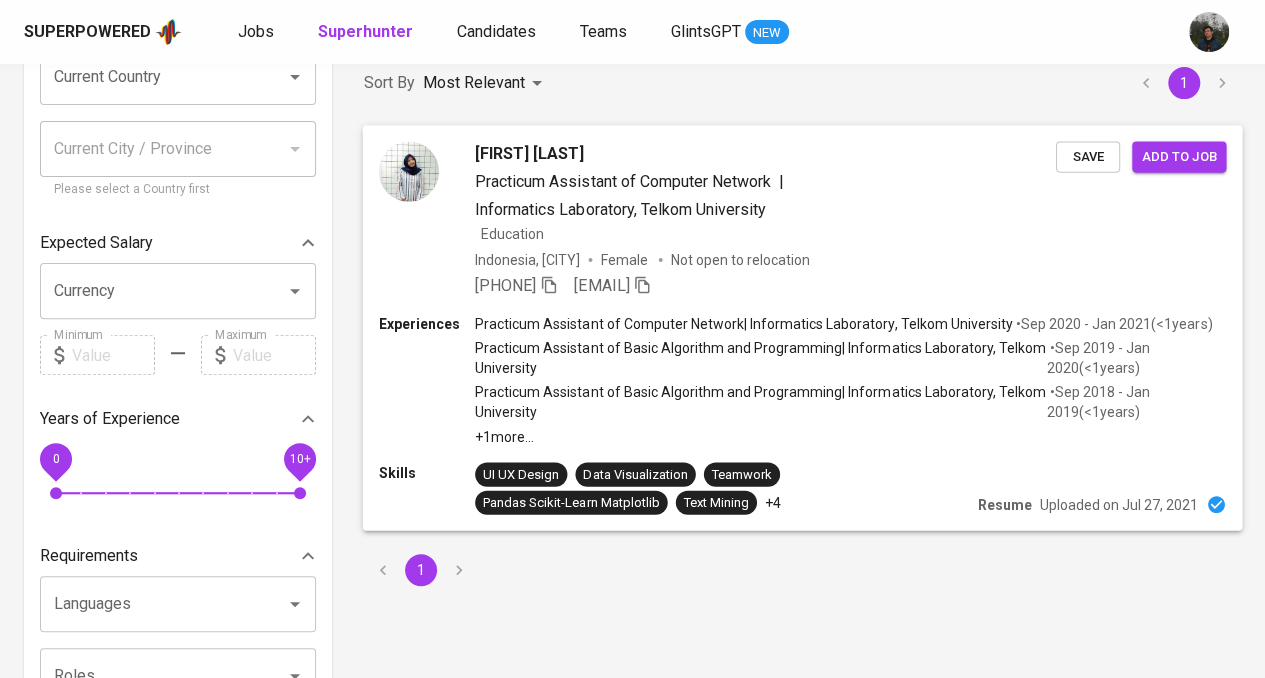 click on "Practicum Assistant of Computer Network | Informatics Laboratory, Telkom University Education" at bounding box center (765, 207) 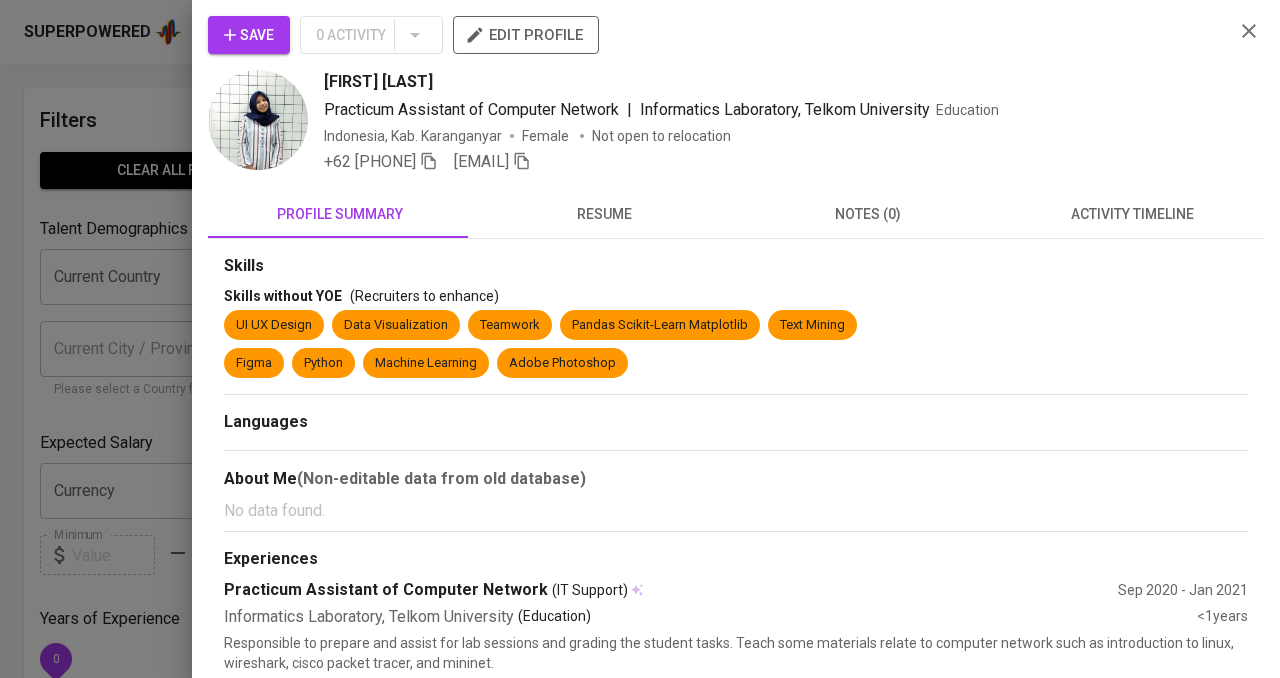 scroll, scrollTop: 200, scrollLeft: 0, axis: vertical 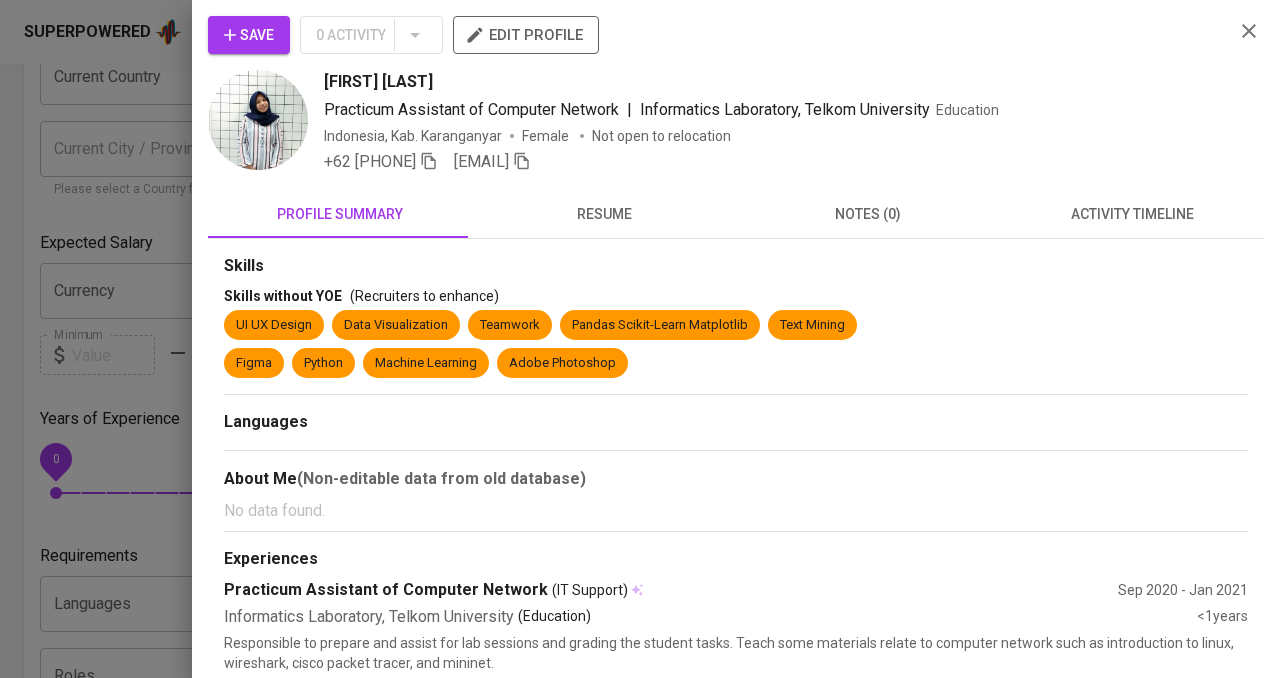 click on "resume" at bounding box center [604, 214] 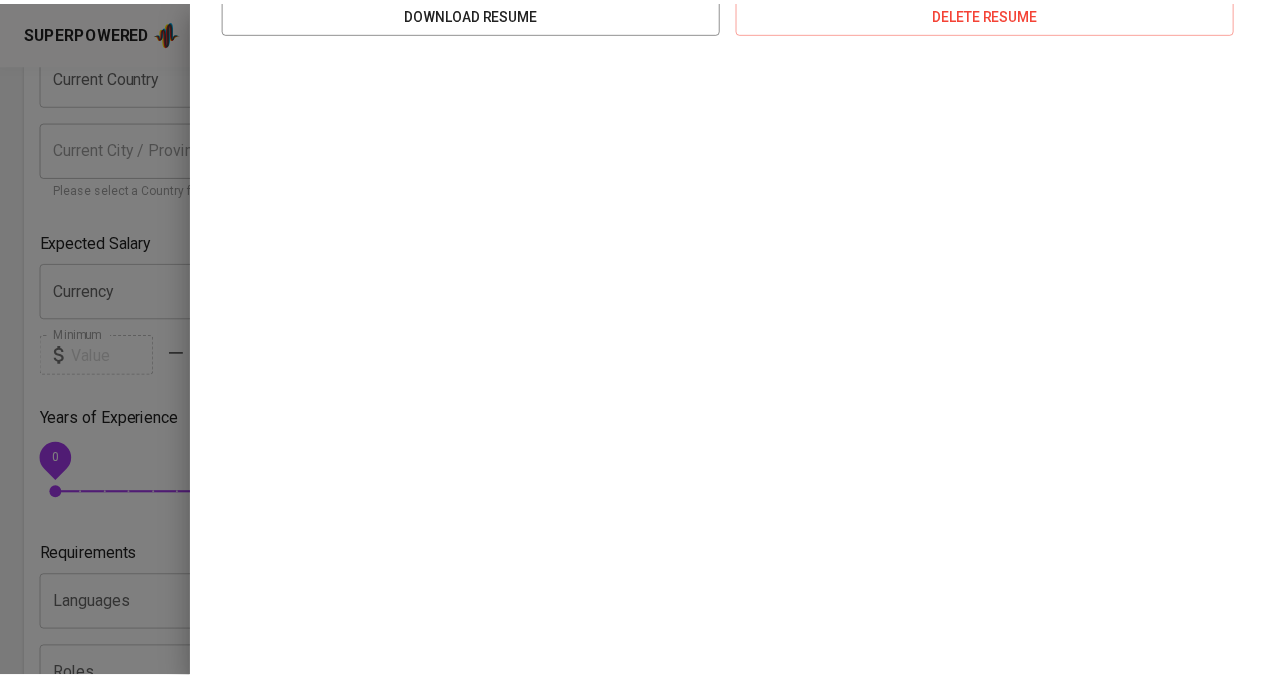 scroll, scrollTop: 0, scrollLeft: 0, axis: both 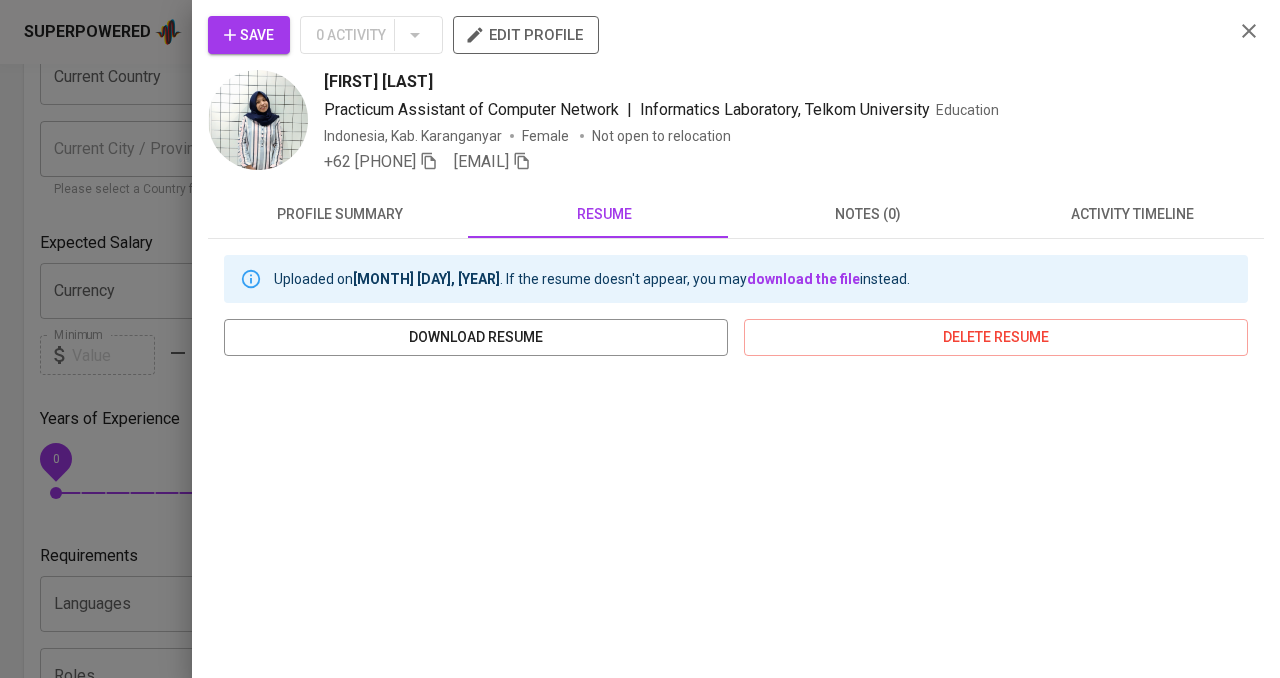 click 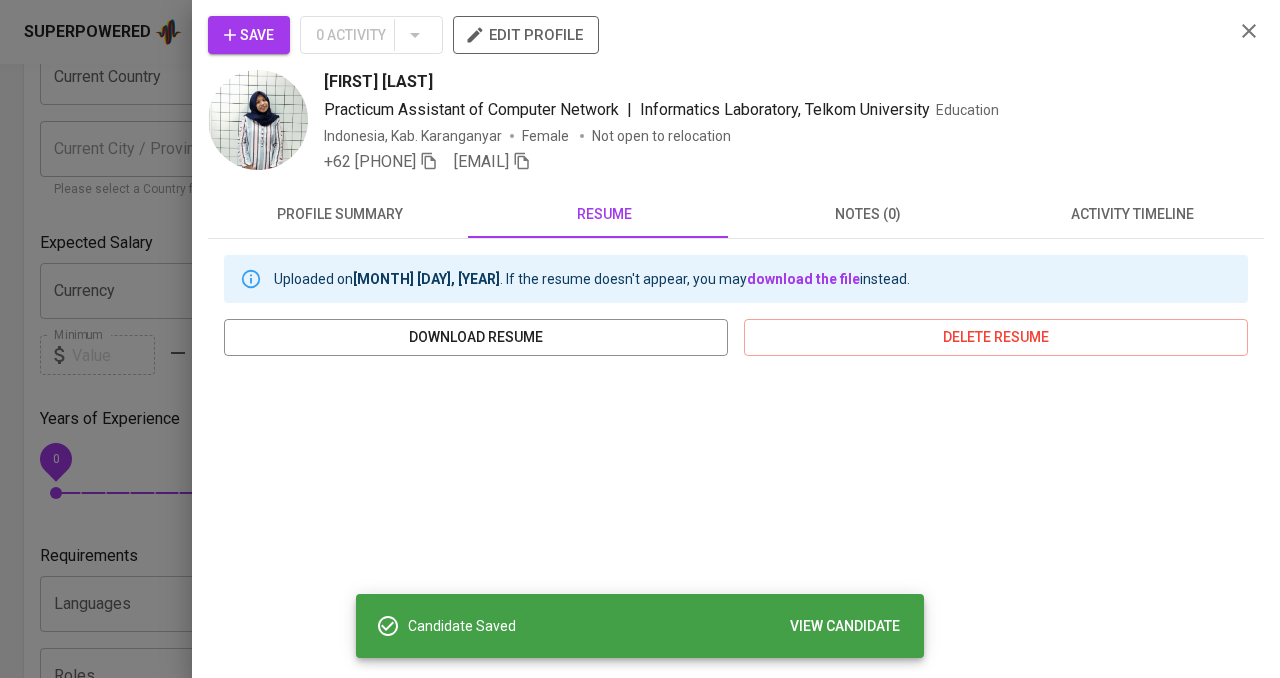 click at bounding box center (640, 339) 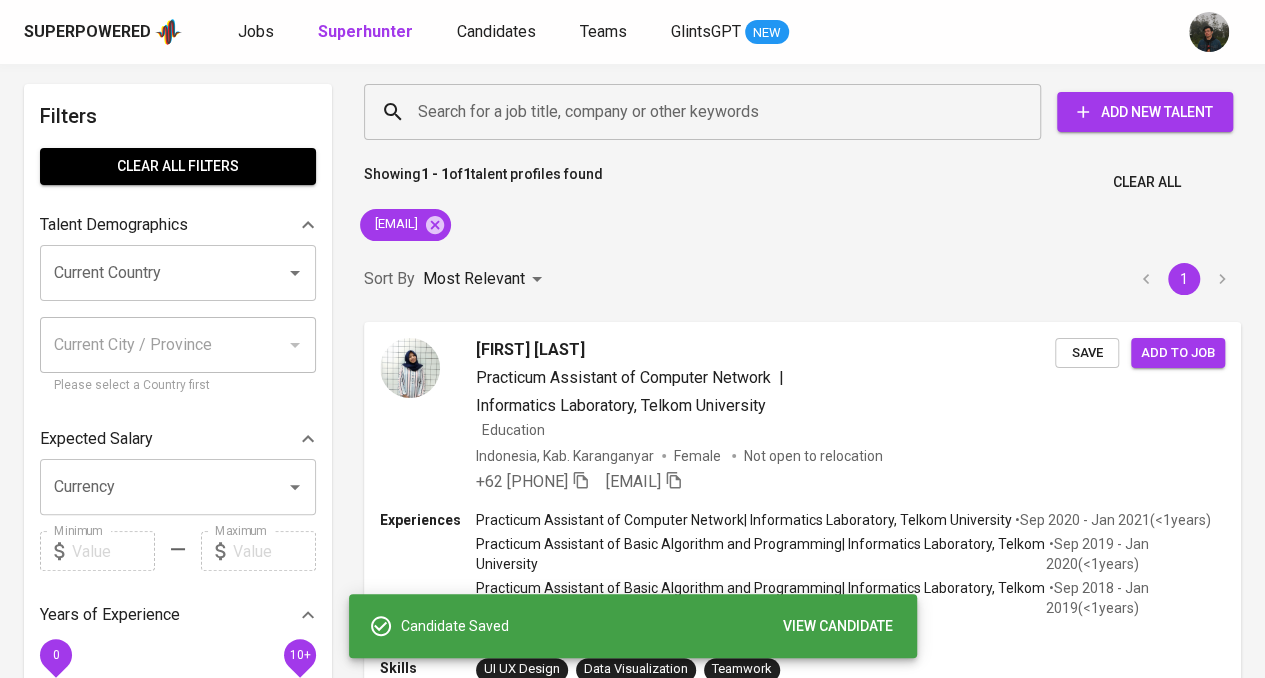 scroll, scrollTop: 0, scrollLeft: 0, axis: both 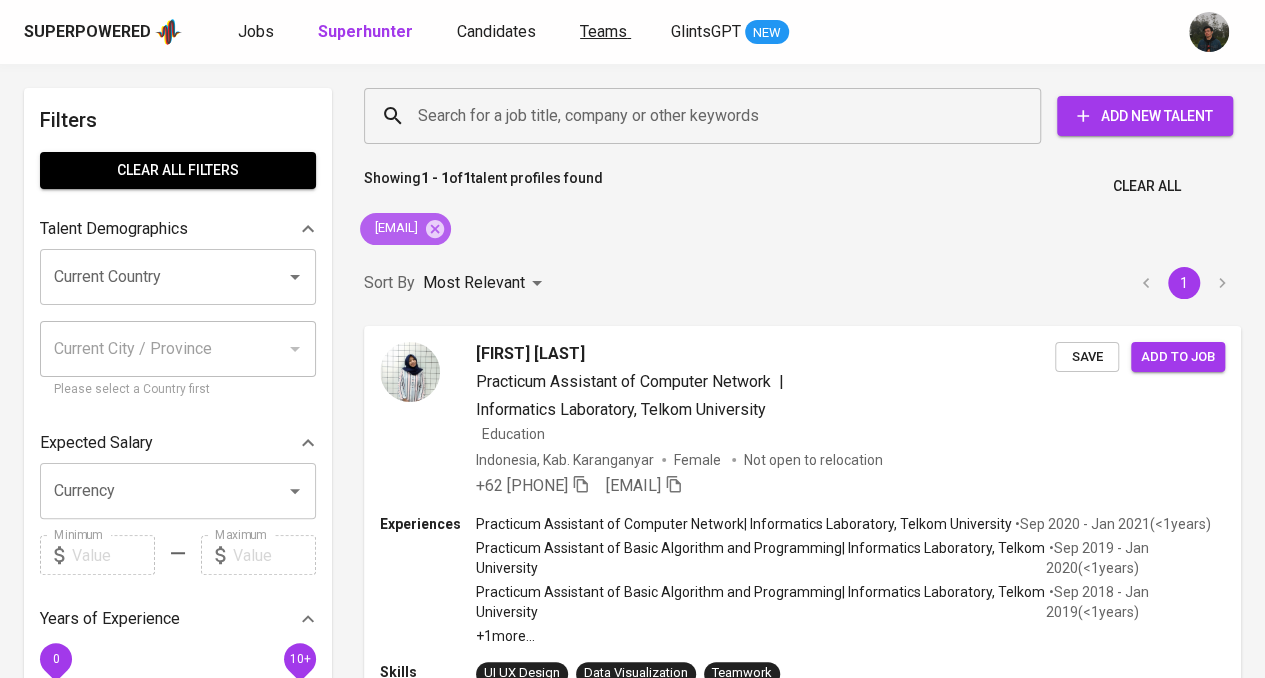 click 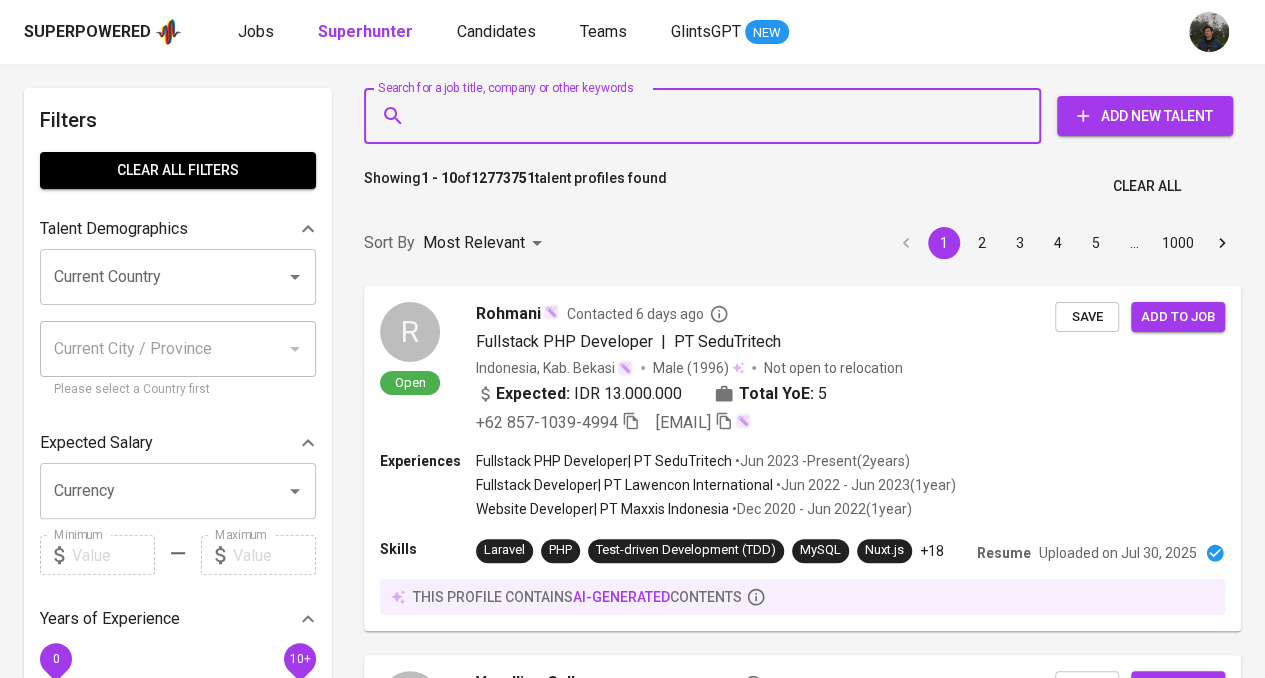 click on "Search for a job title, company or other keywords" at bounding box center [707, 116] 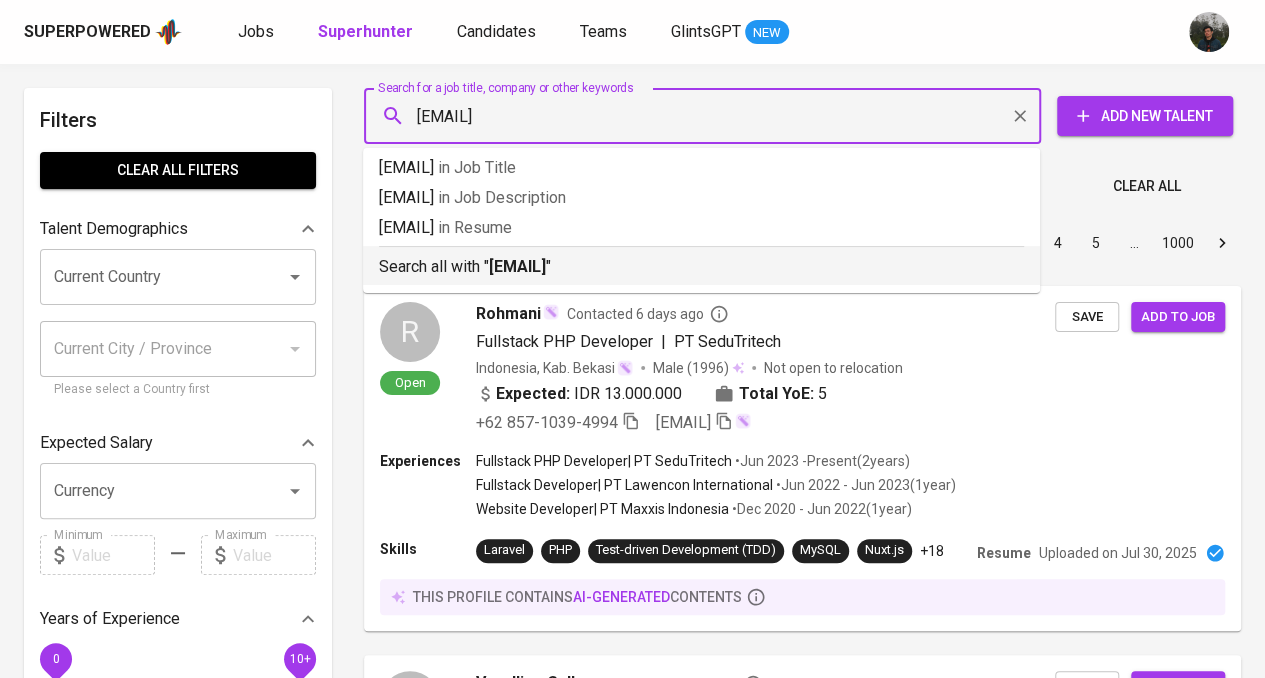 click on "edwinsulaiman20@gmail.com" at bounding box center [517, 266] 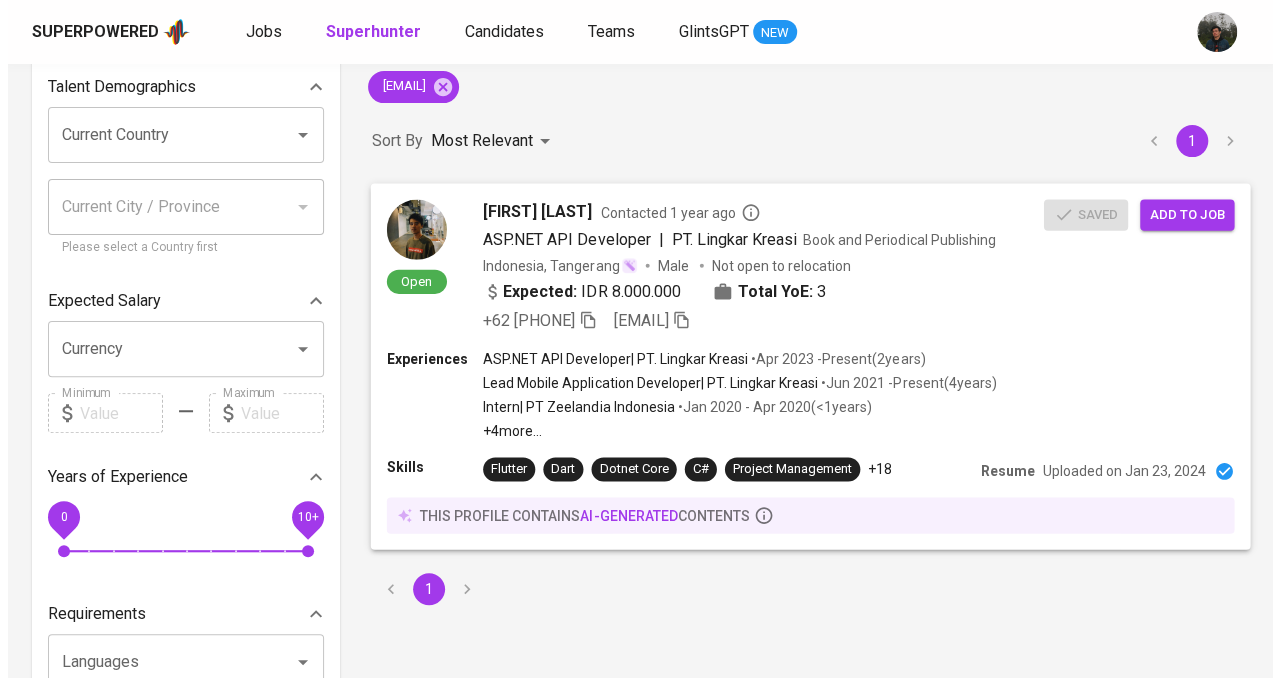 scroll, scrollTop: 200, scrollLeft: 0, axis: vertical 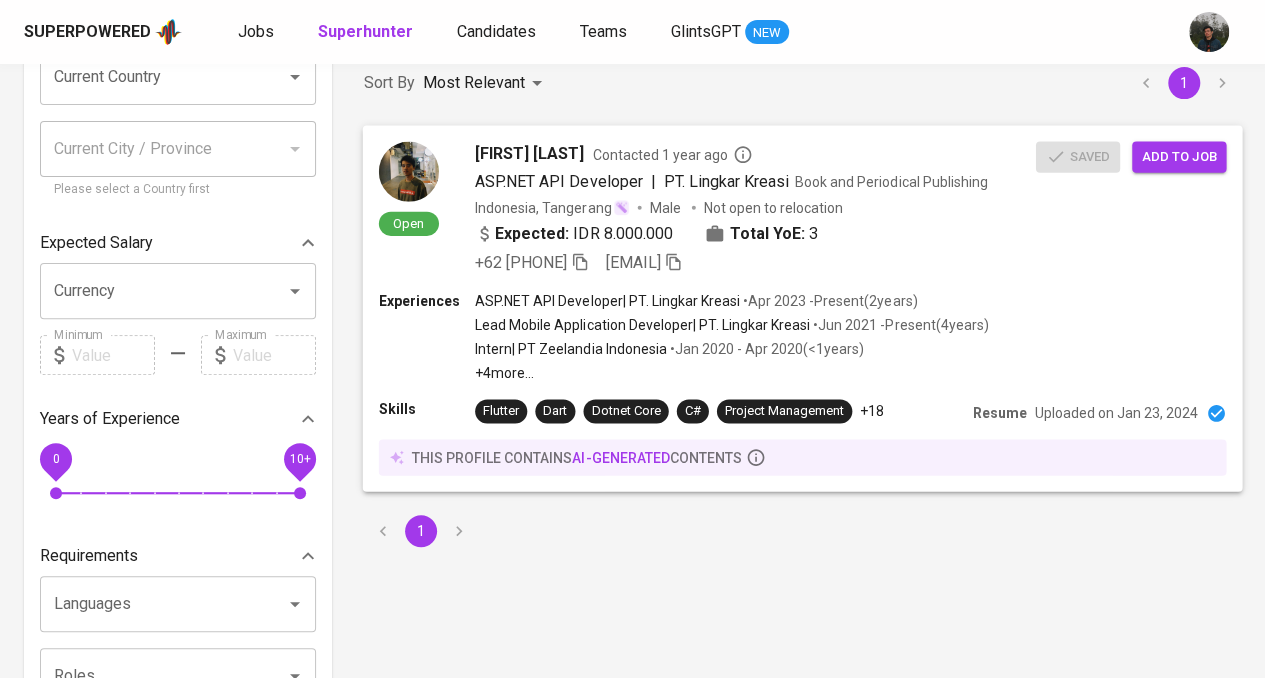click on "Open Edwin Sulaiman Contacted 1 year ago ASP.NET API Developer | PT. Lingkar Kreasi Book and Periodical Publishing Indonesia, Tangerang Male   Not open to relocation Expected:   IDR 8.000.000 Total YoE:   3 +62 851-5727-6630   edwinsulaiman20@gmail.com   Saved Add to job" at bounding box center [803, 208] 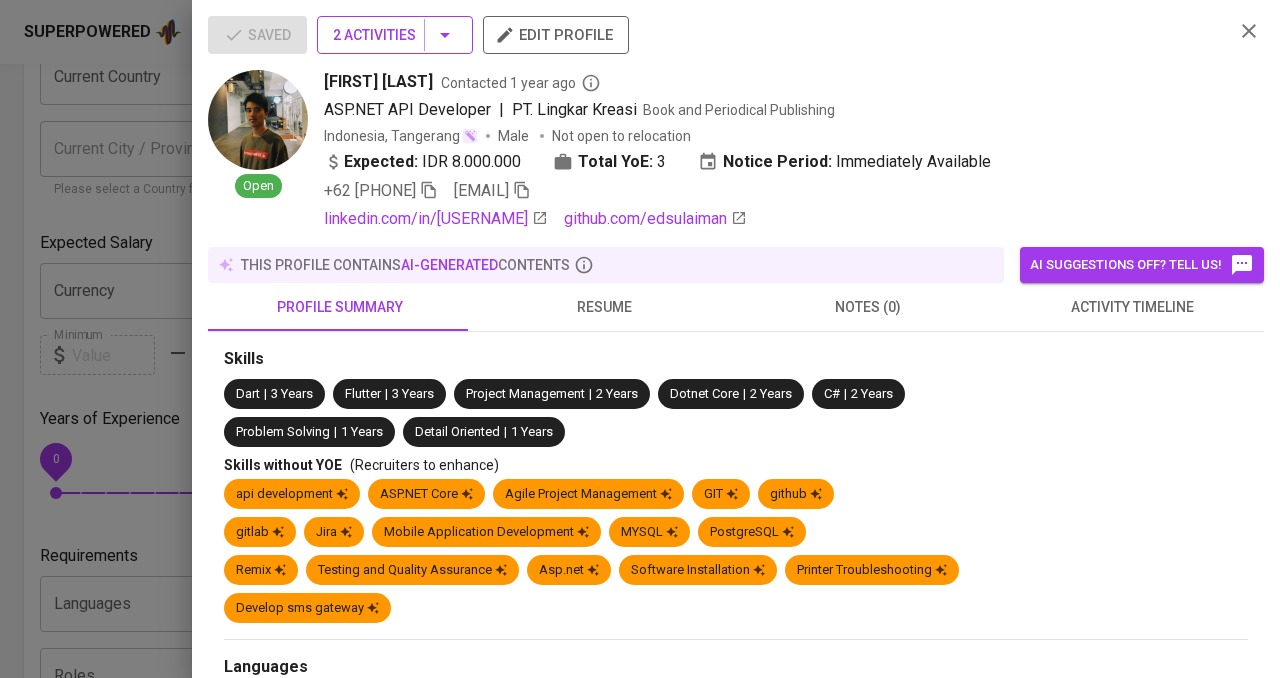 click on "2 Activities" at bounding box center [395, 35] 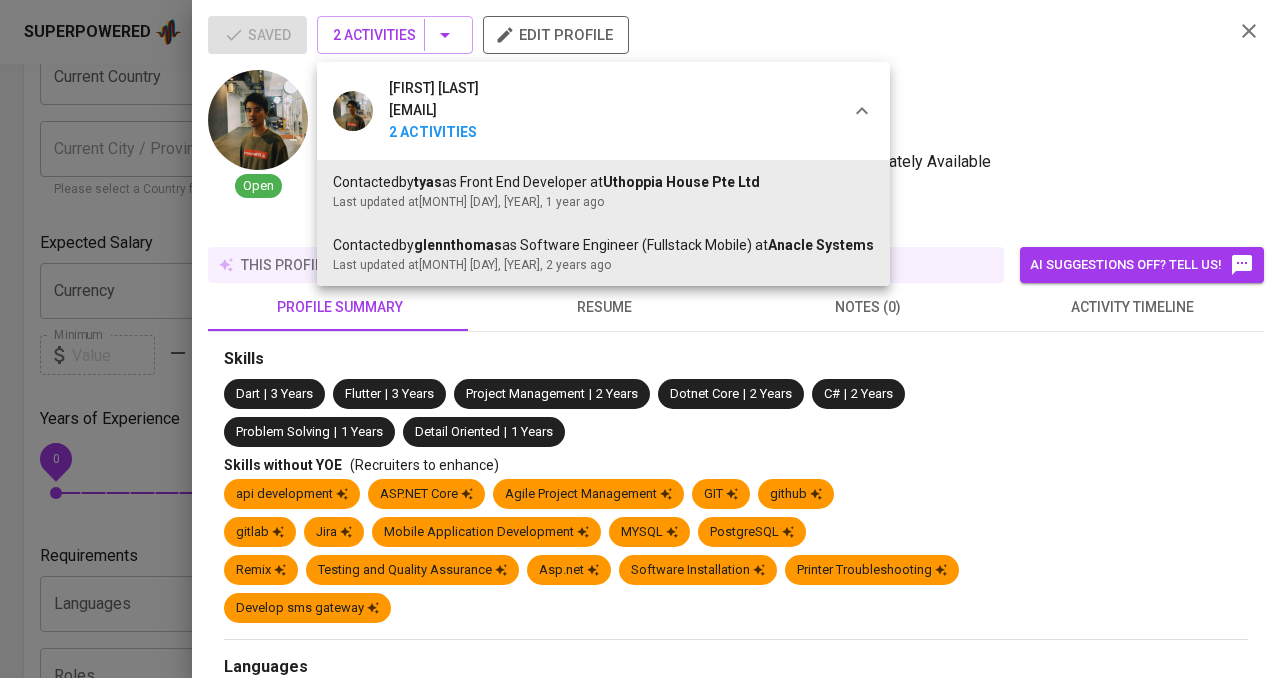 click at bounding box center (640, 339) 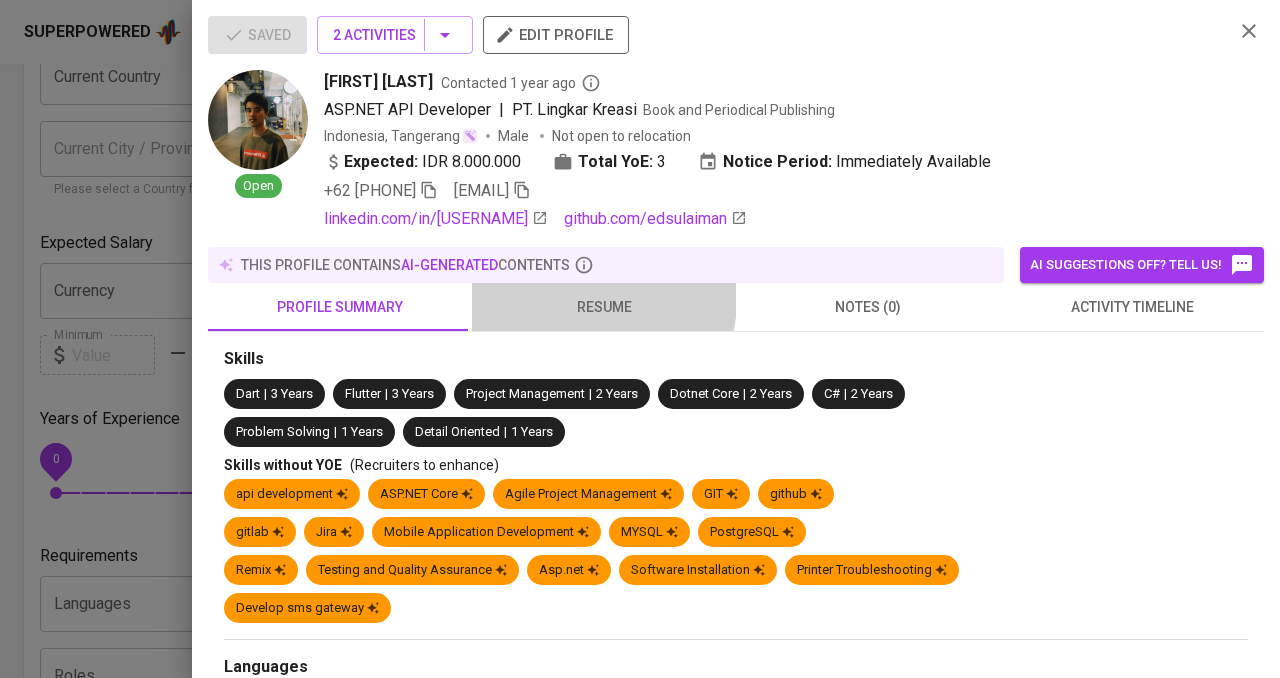 click on "resume" at bounding box center [604, 307] 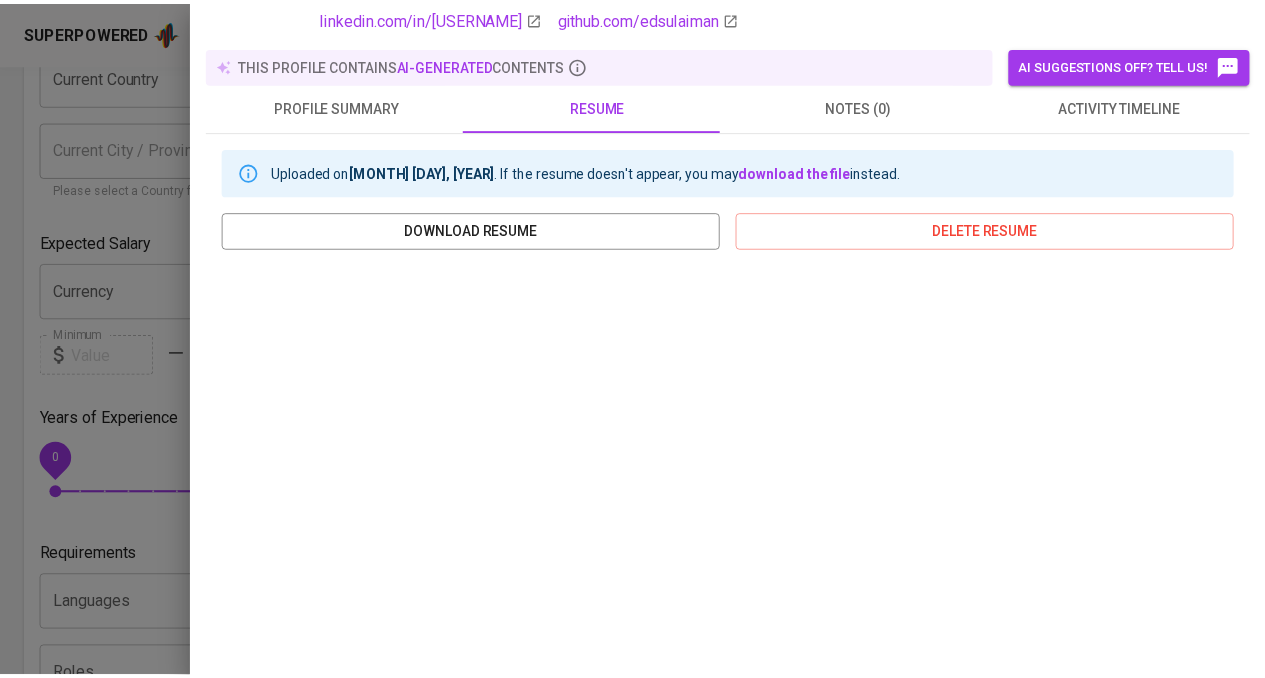 scroll, scrollTop: 0, scrollLeft: 0, axis: both 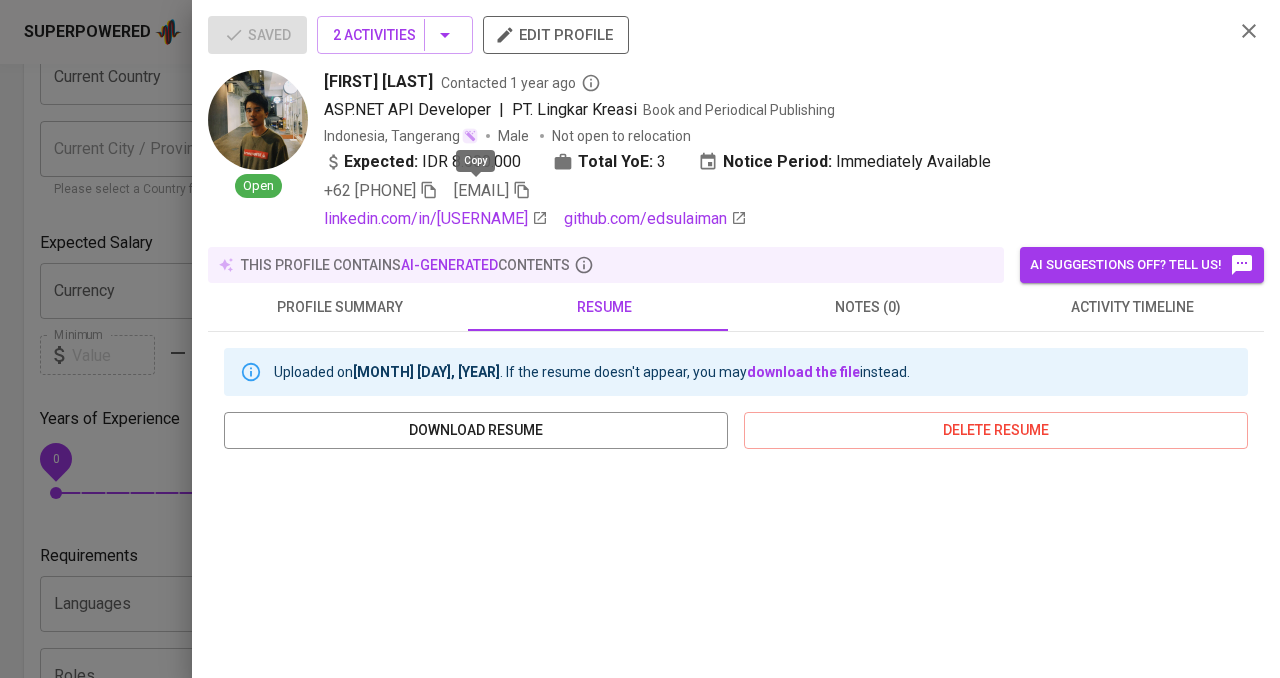 click 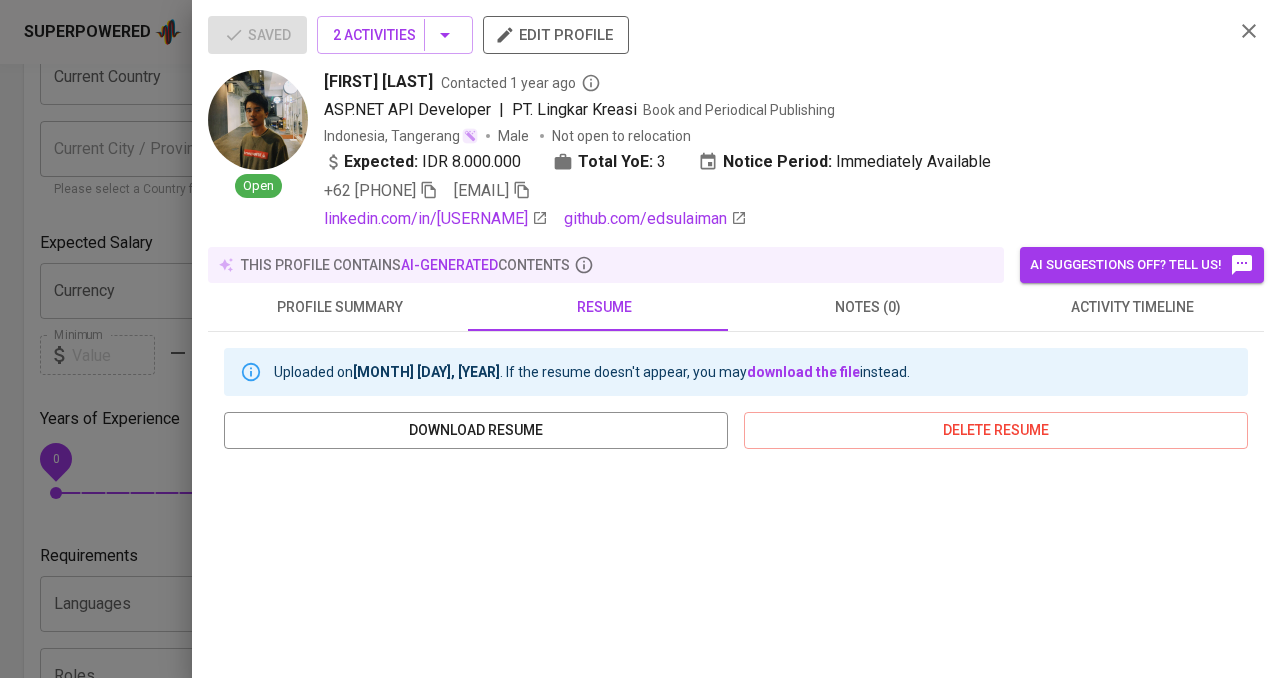 click at bounding box center [640, 339] 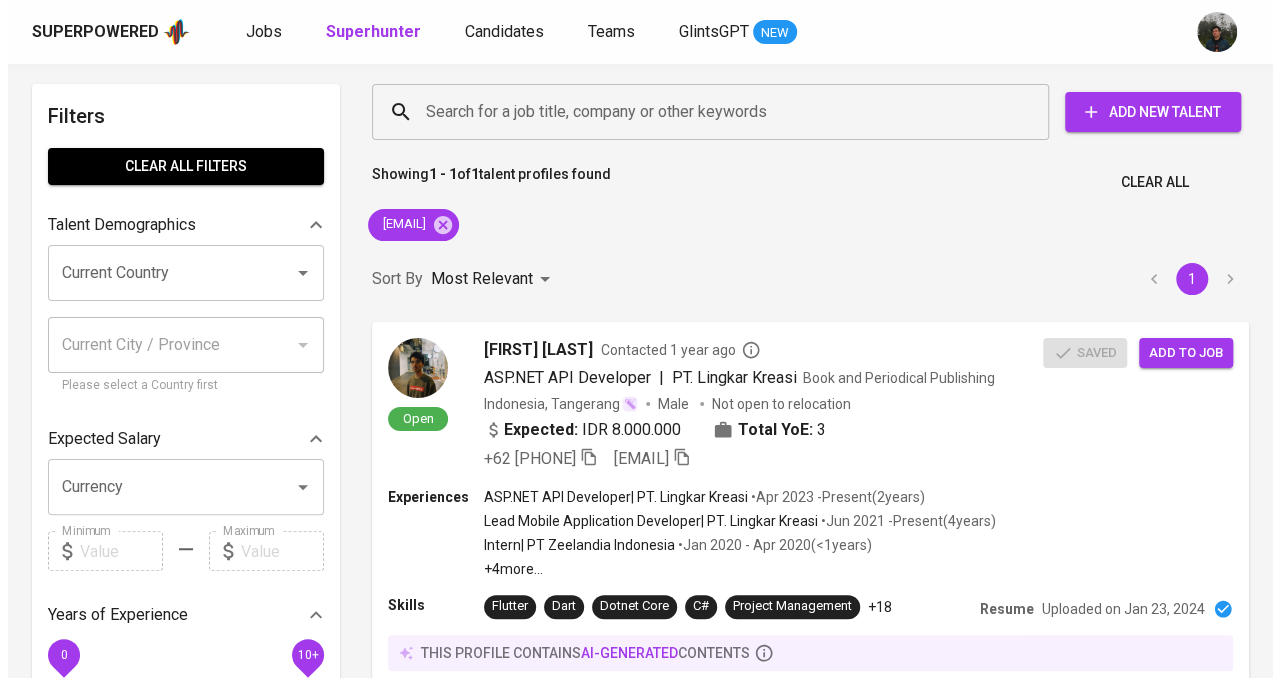 scroll, scrollTop: 0, scrollLeft: 0, axis: both 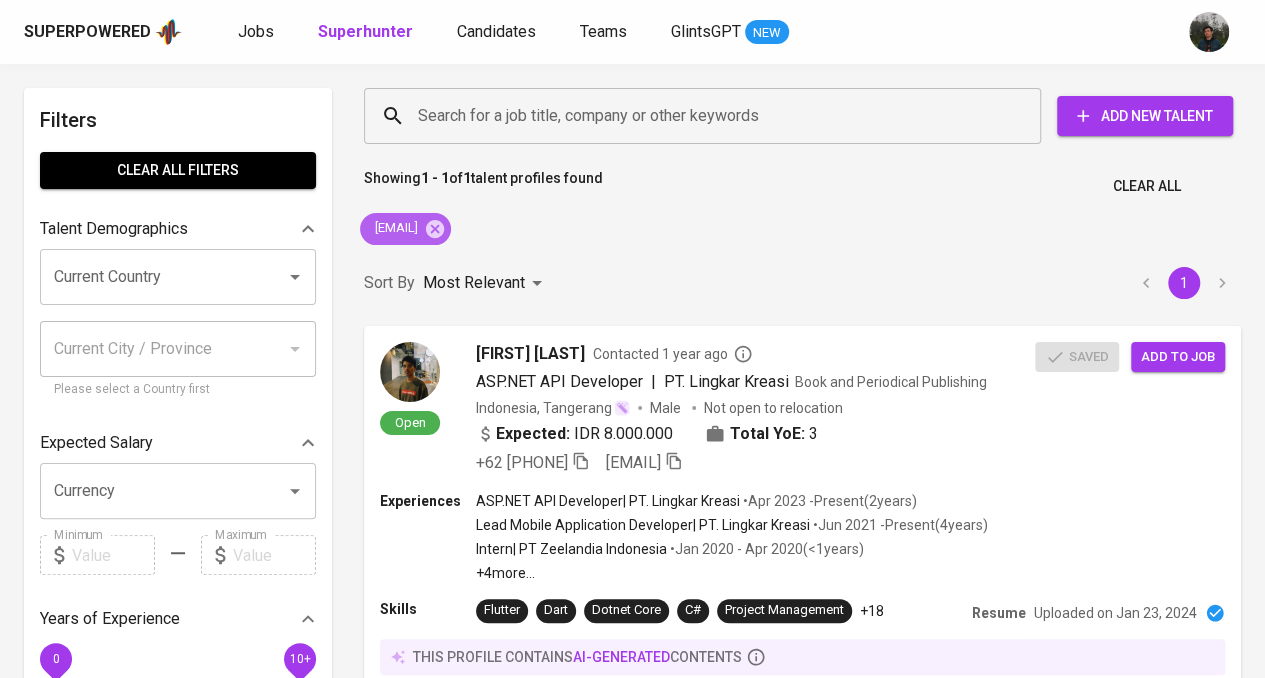 click 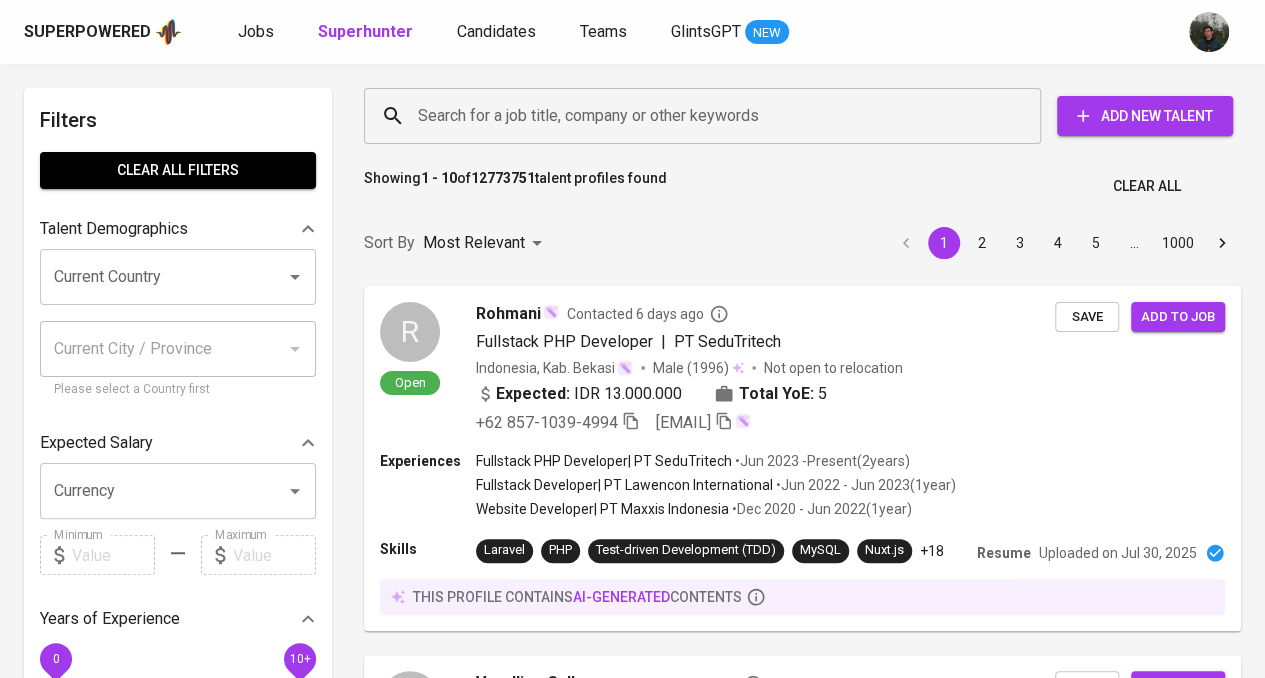 click on "Search for a job title, company or other keywords Search for a job title, company or other keywords Add New Talent" at bounding box center (798, 116) 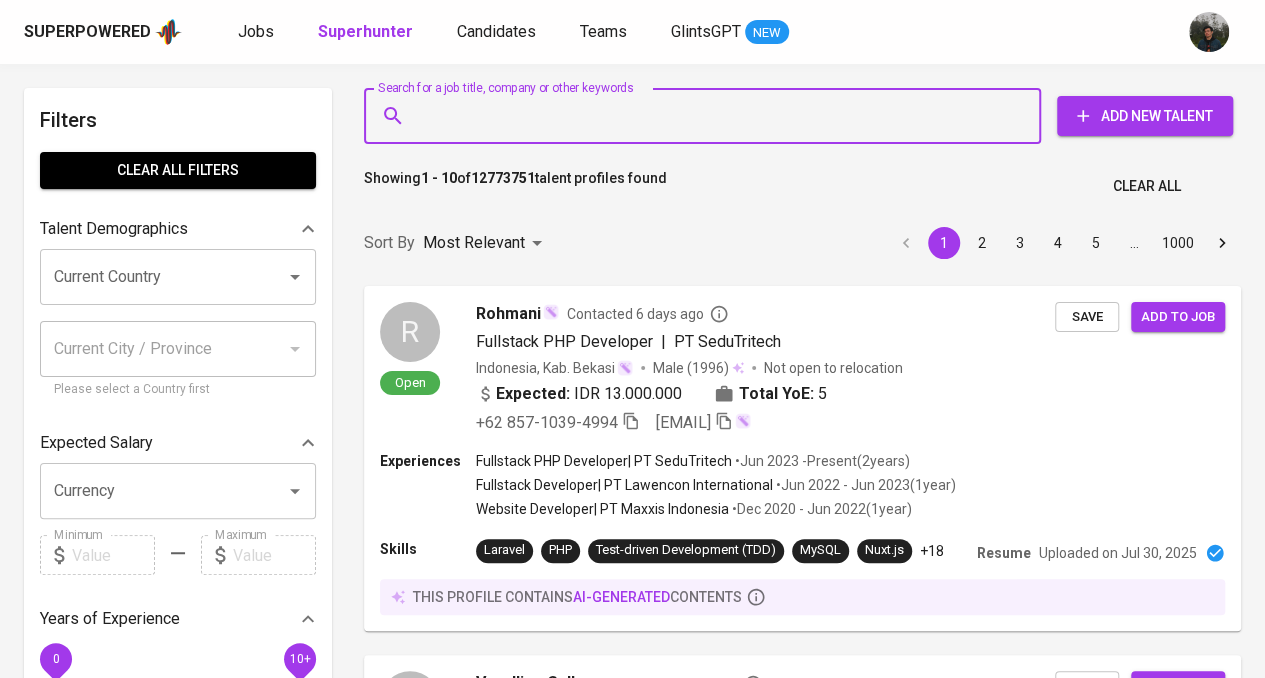 paste on "salfianap@gmail.com" 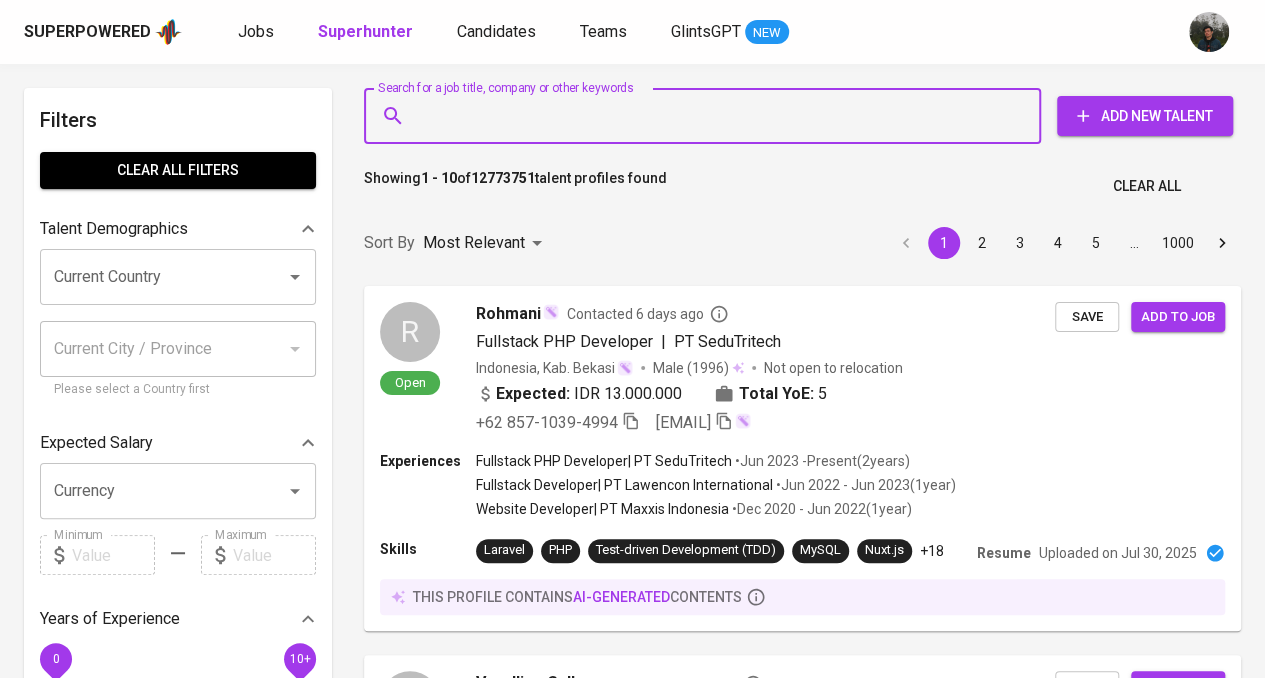 type on "salfianap@gmail.com" 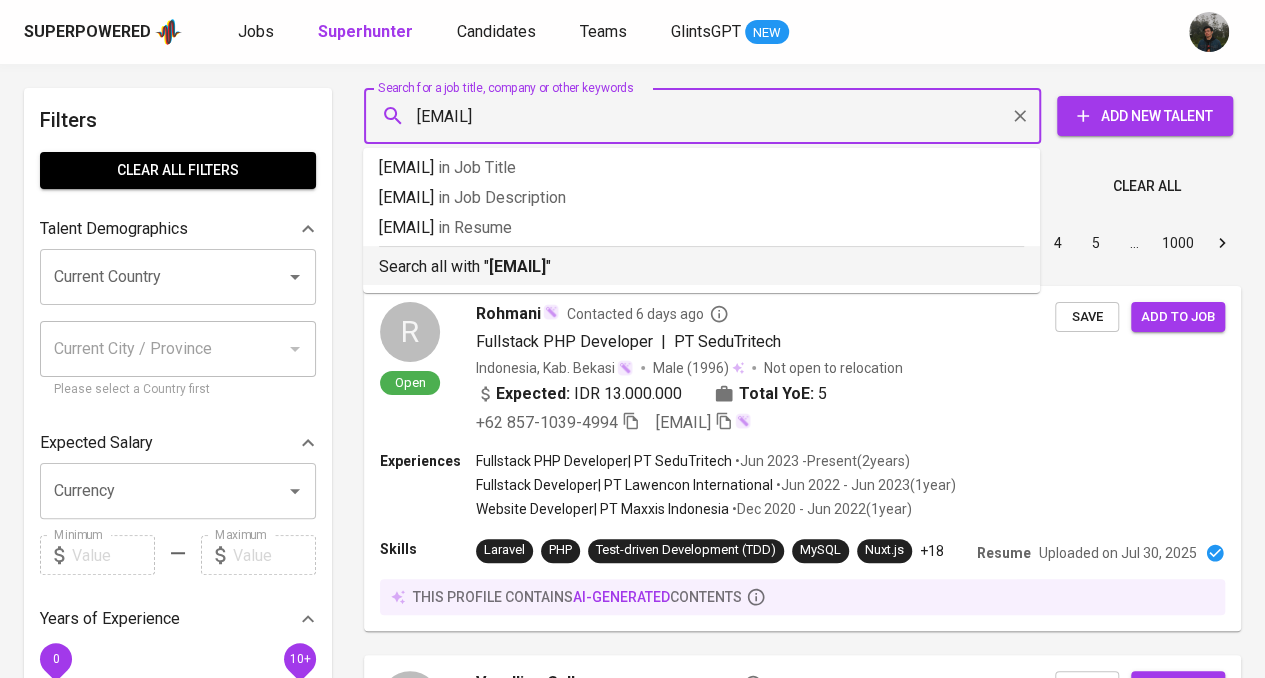 click on "salfianap@gmail.com" at bounding box center (517, 266) 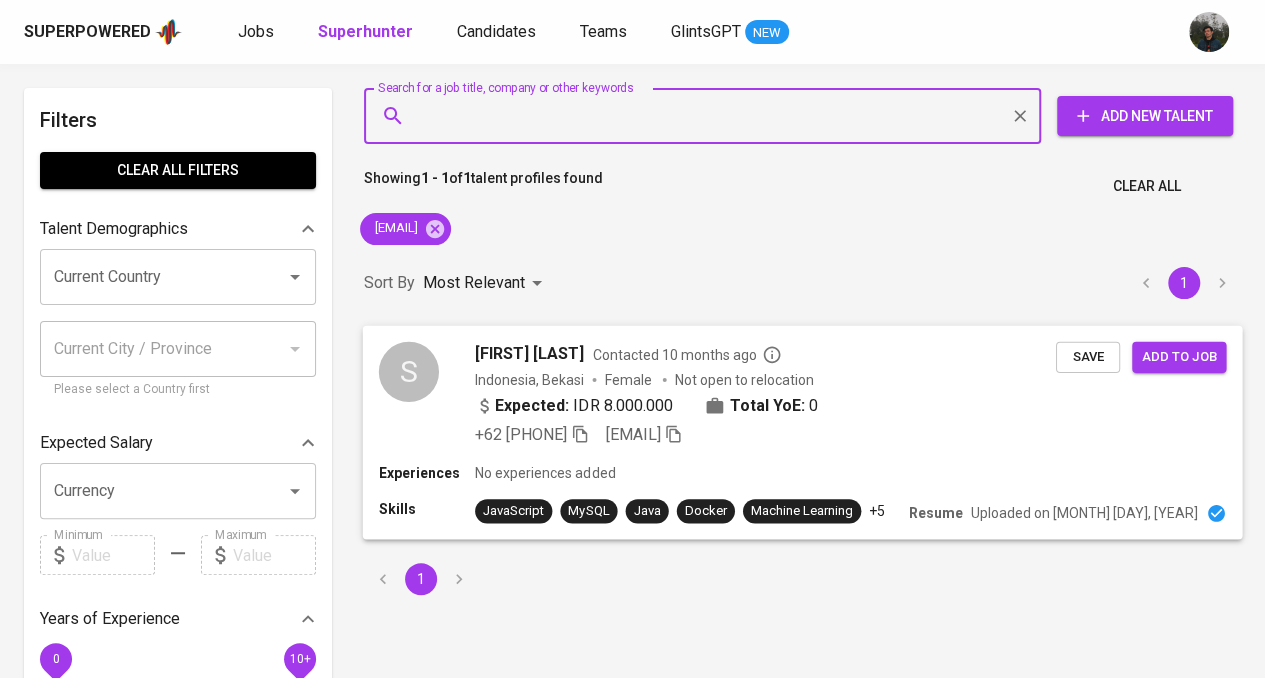 click on "Indonesia, Bekasi Female   Not open to relocation" at bounding box center (765, 379) 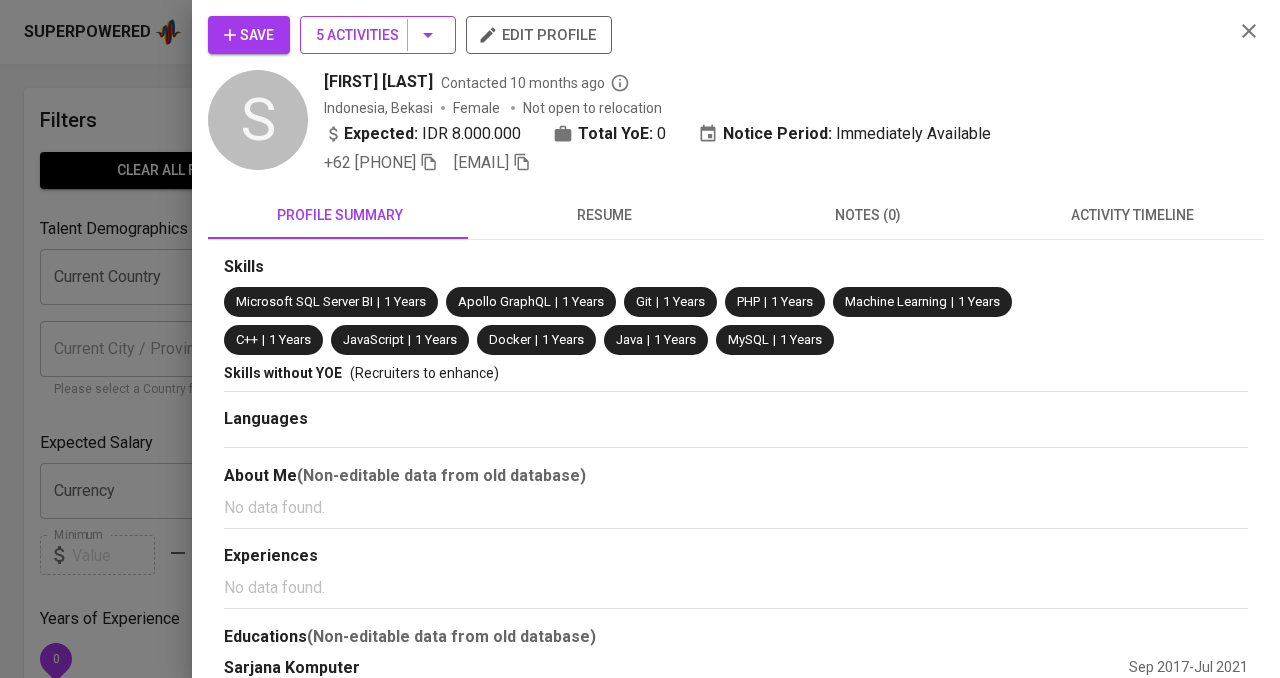 click on "5 Activities" at bounding box center [378, 35] 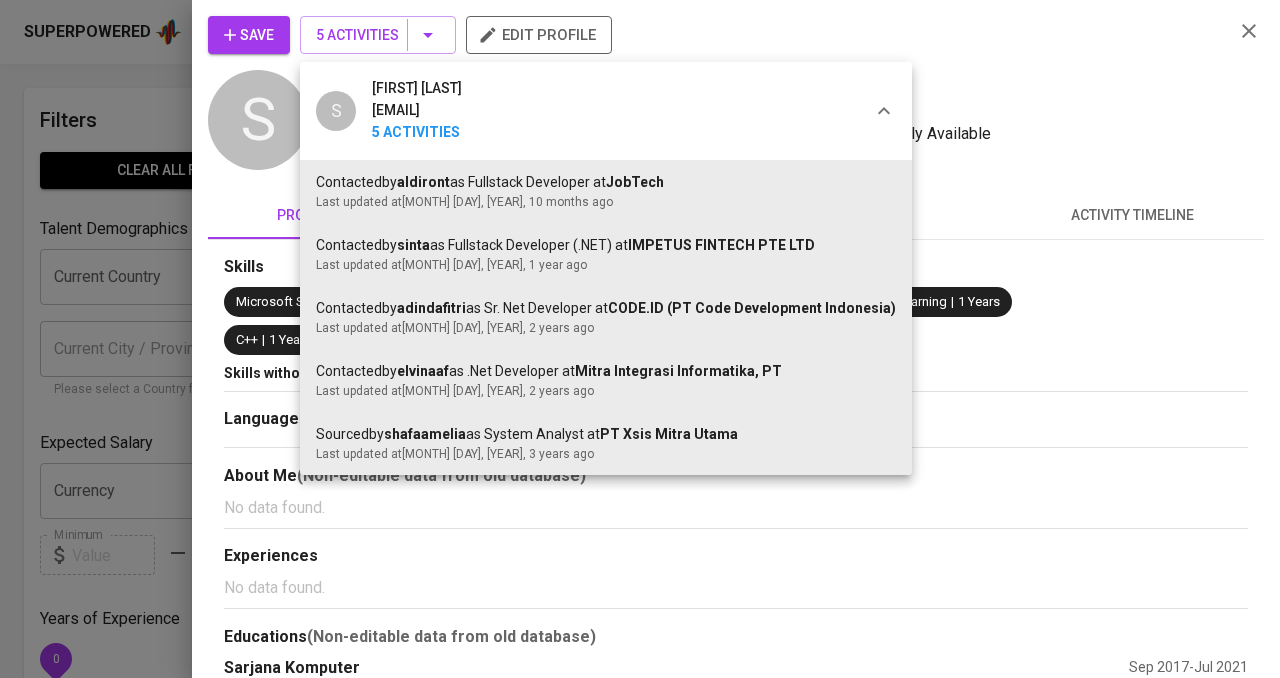 click at bounding box center [640, 339] 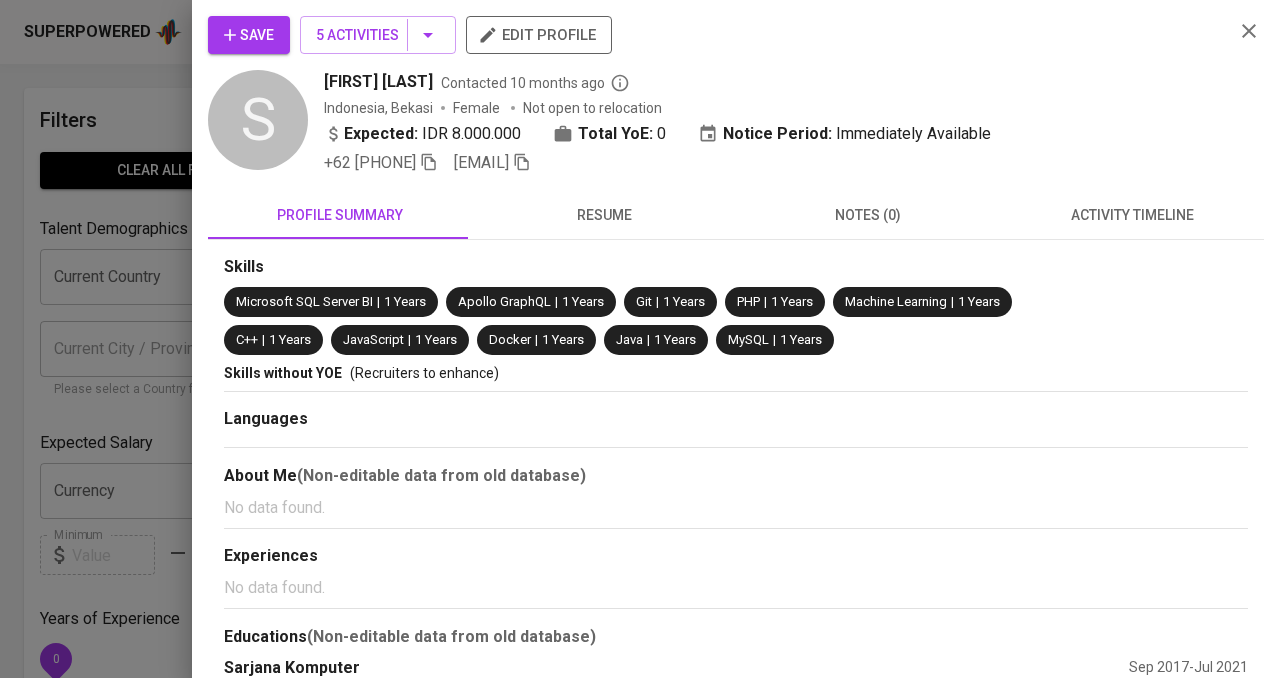 click on "Save" at bounding box center (249, 35) 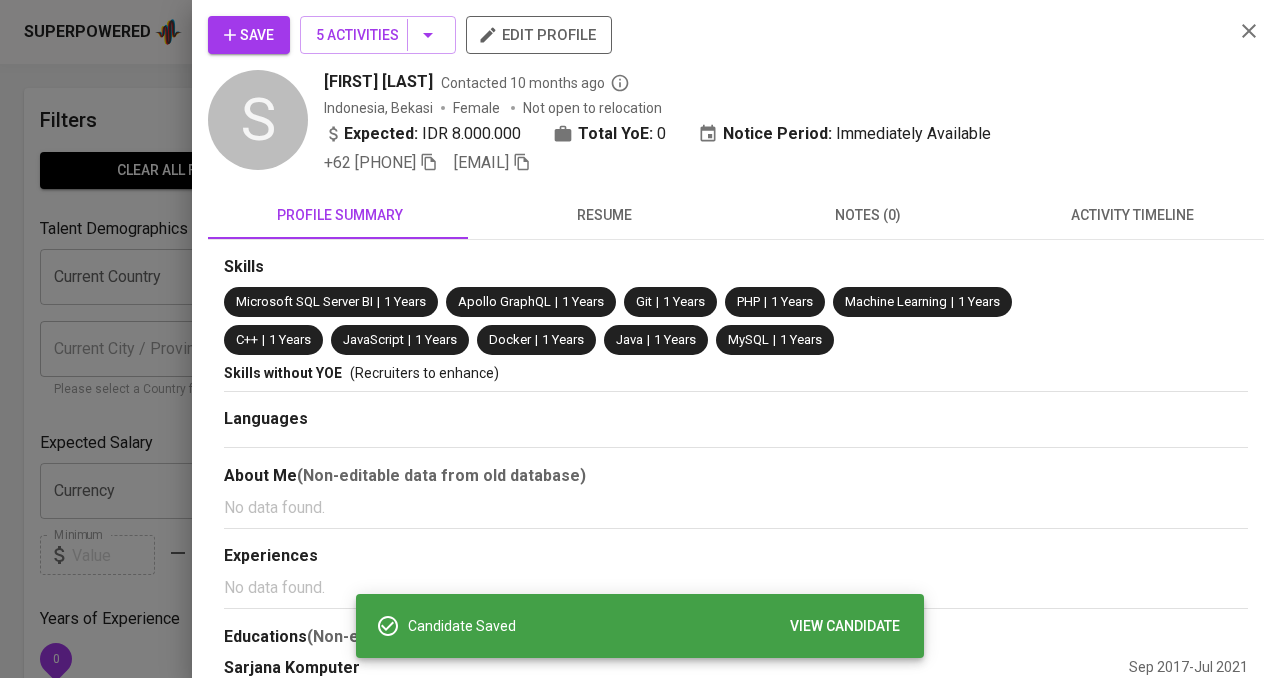 click on "resume" at bounding box center (604, 215) 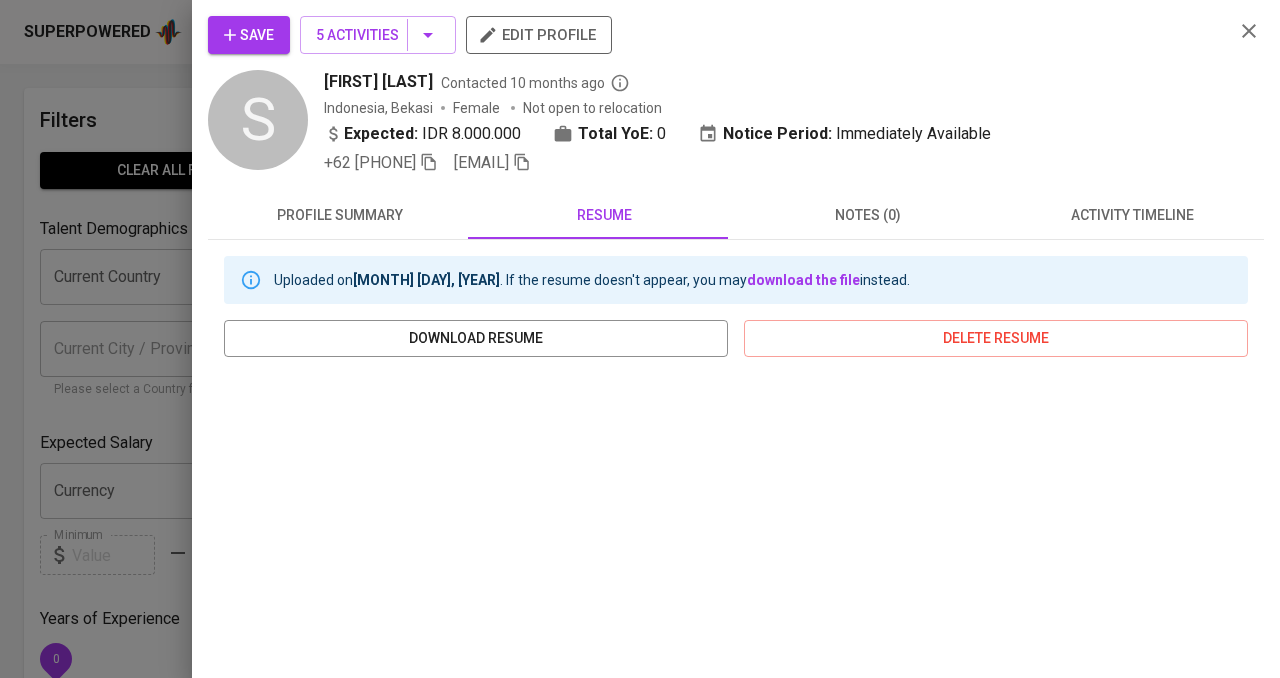 scroll, scrollTop: 300, scrollLeft: 0, axis: vertical 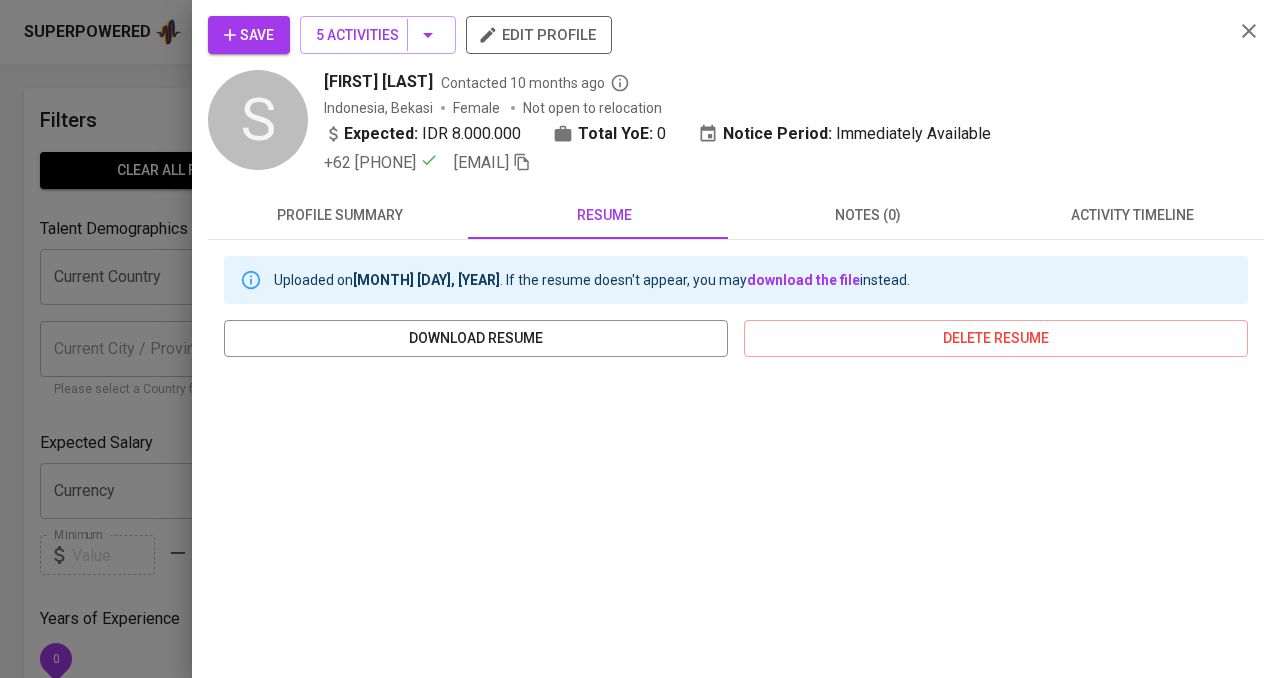 click on "Save" at bounding box center [249, 35] 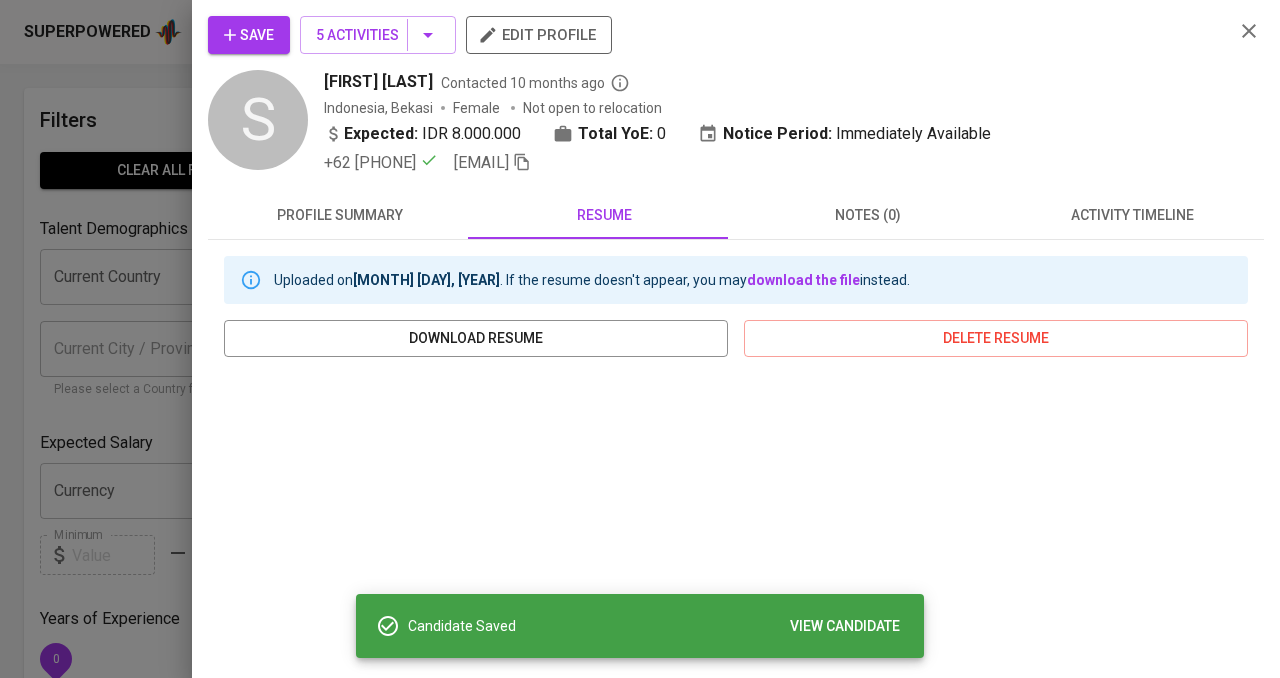 click at bounding box center [640, 339] 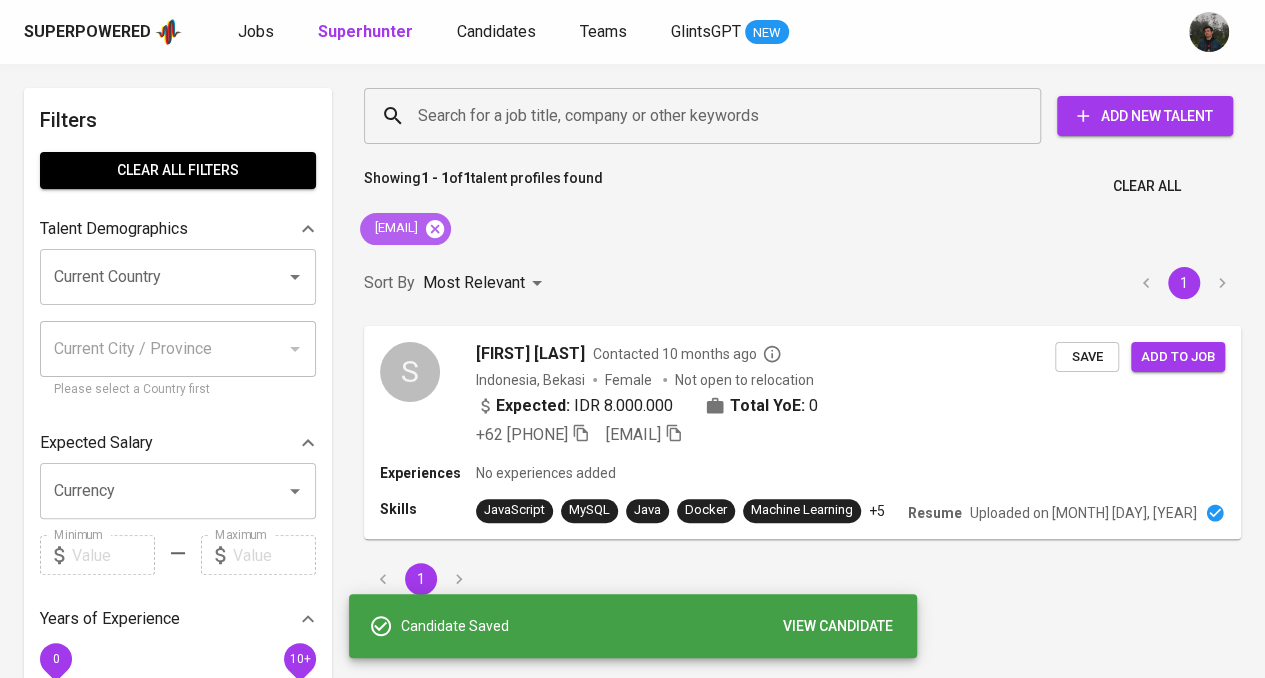 click 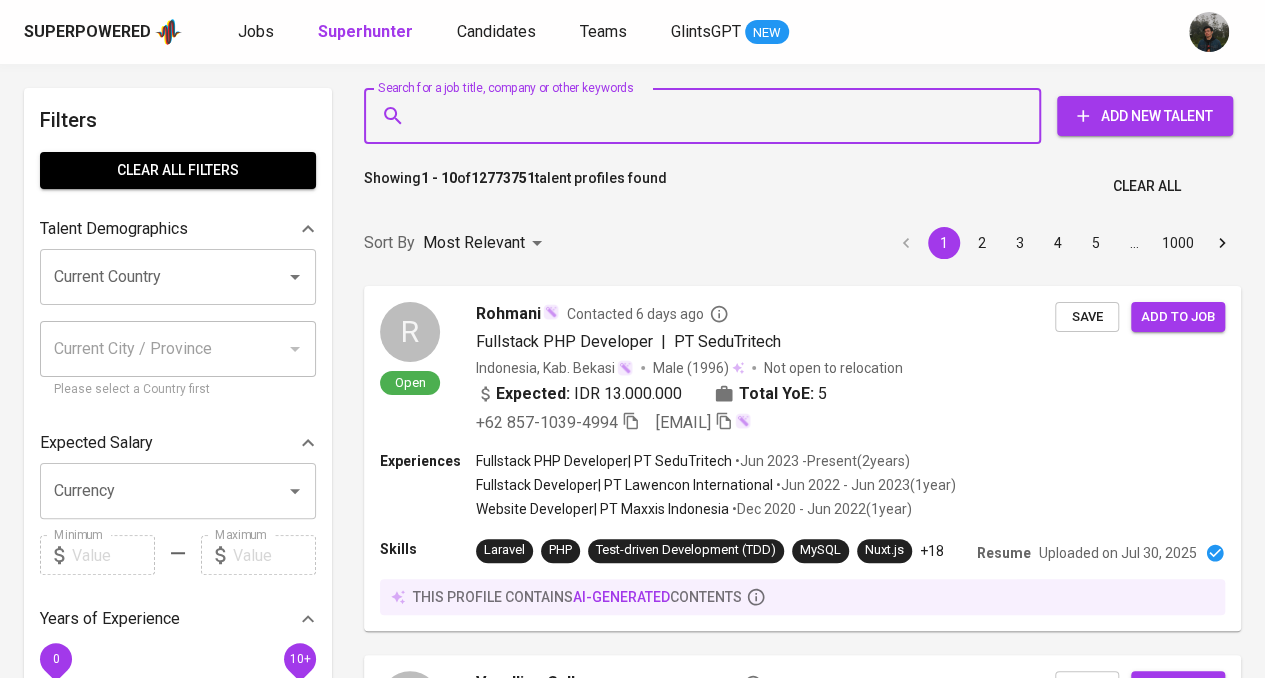 click on "Search for a job title, company or other keywords" at bounding box center (707, 116) 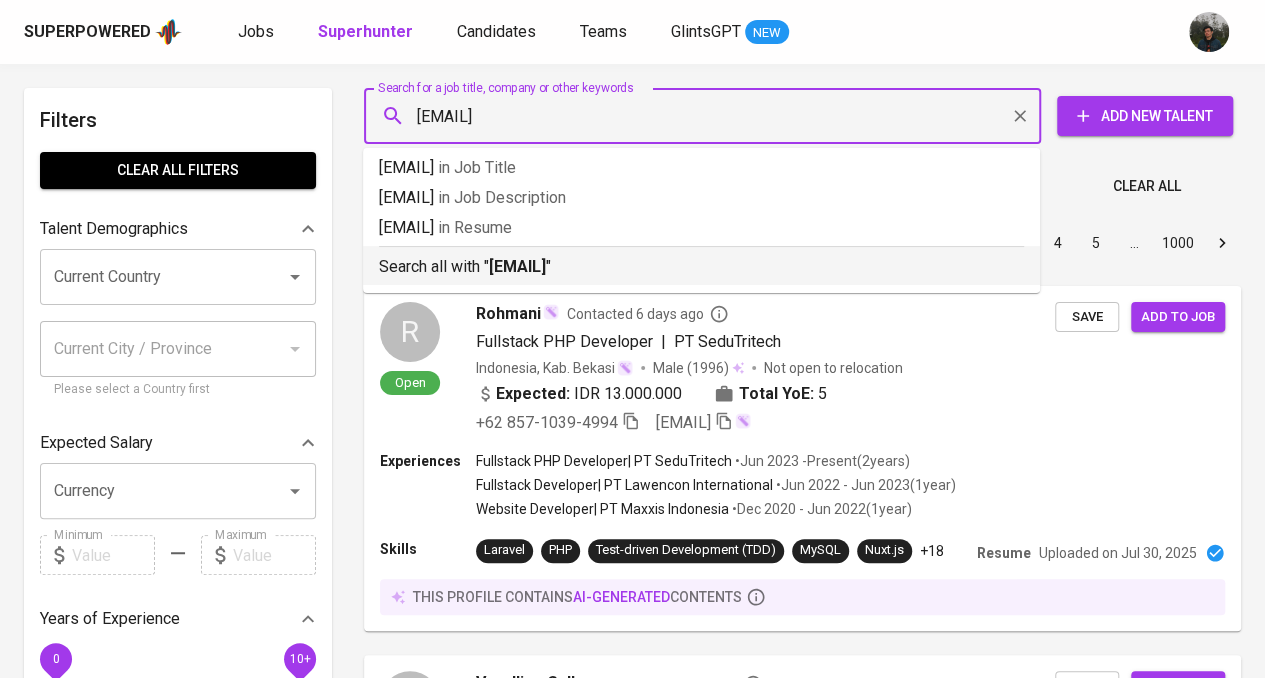 click on "[EMAIL]" at bounding box center [517, 266] 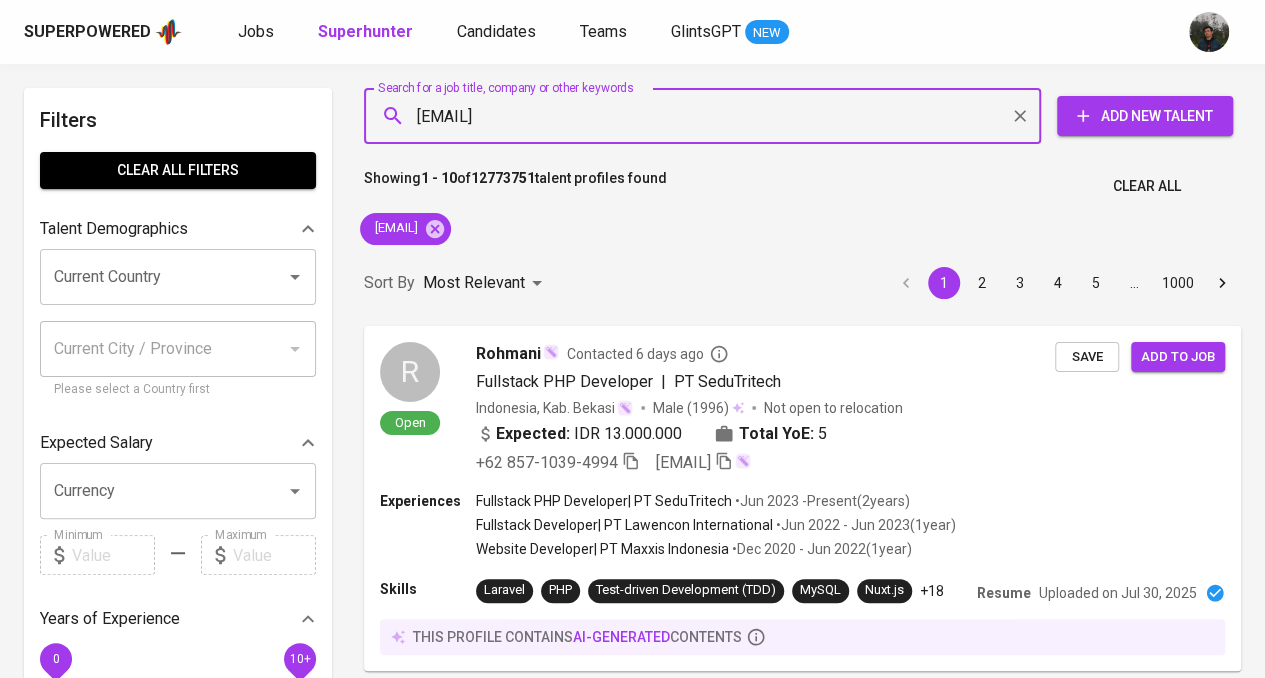 type 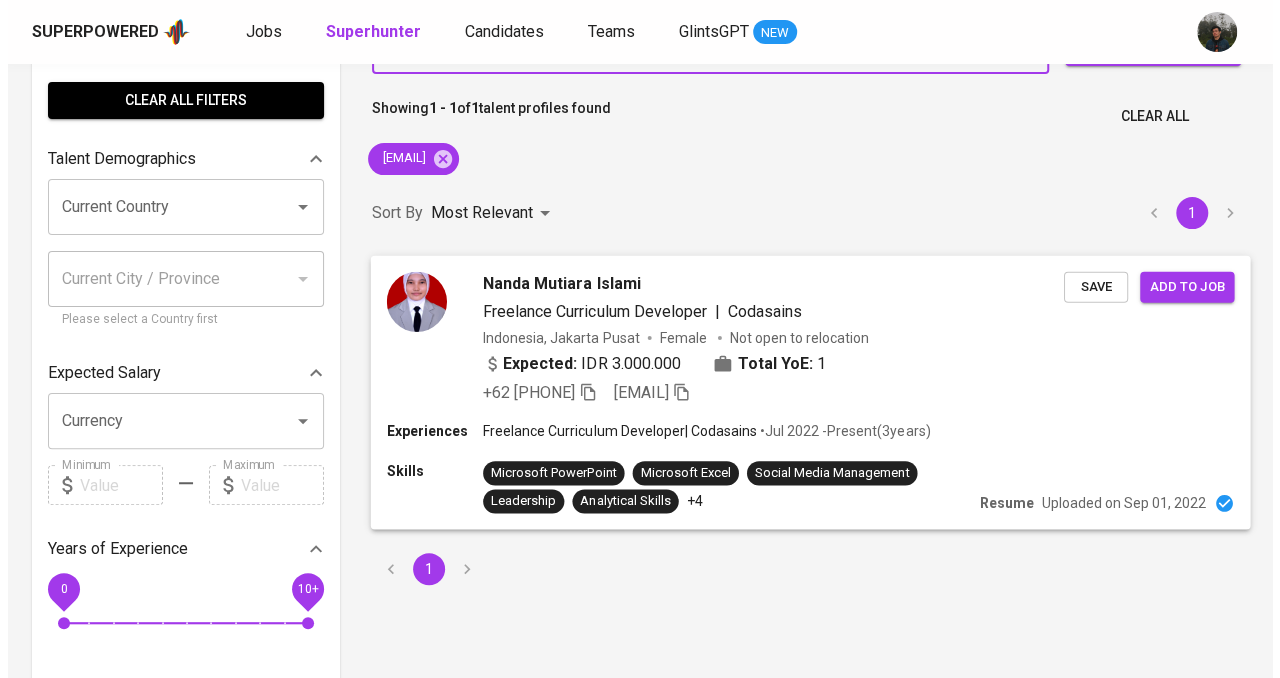 scroll, scrollTop: 100, scrollLeft: 0, axis: vertical 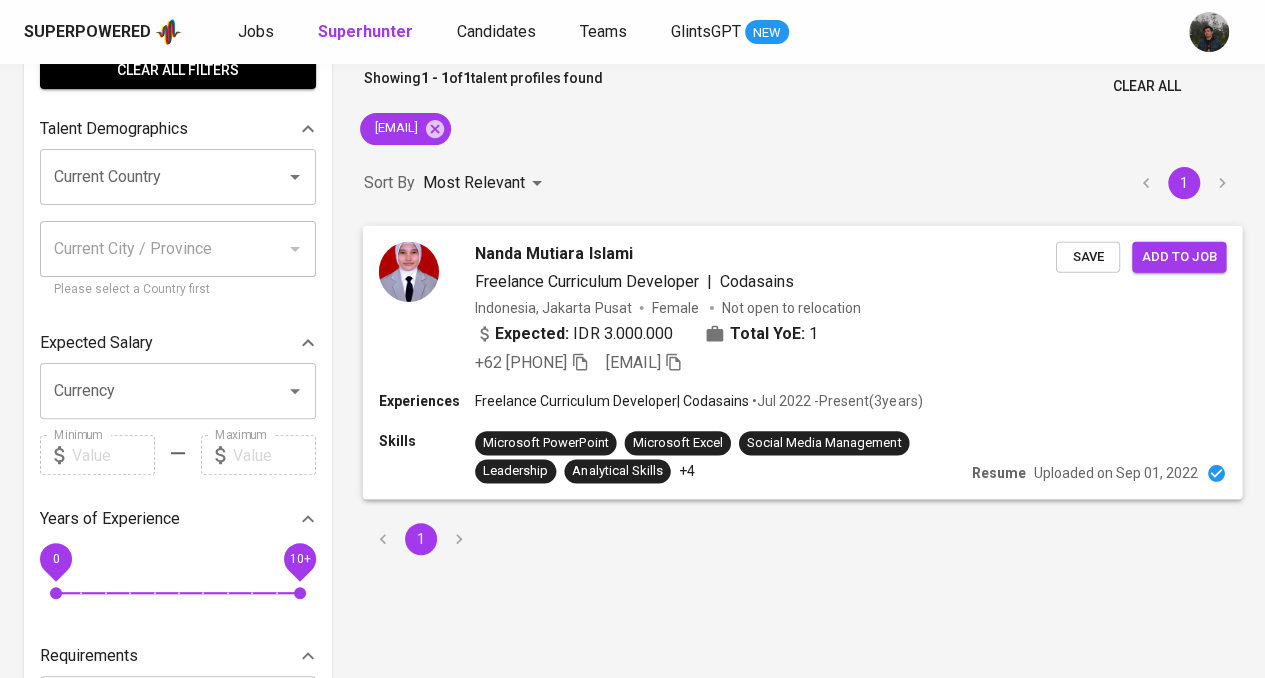 click on "Freelance Curriculum Developer | Codasains" at bounding box center (765, 281) 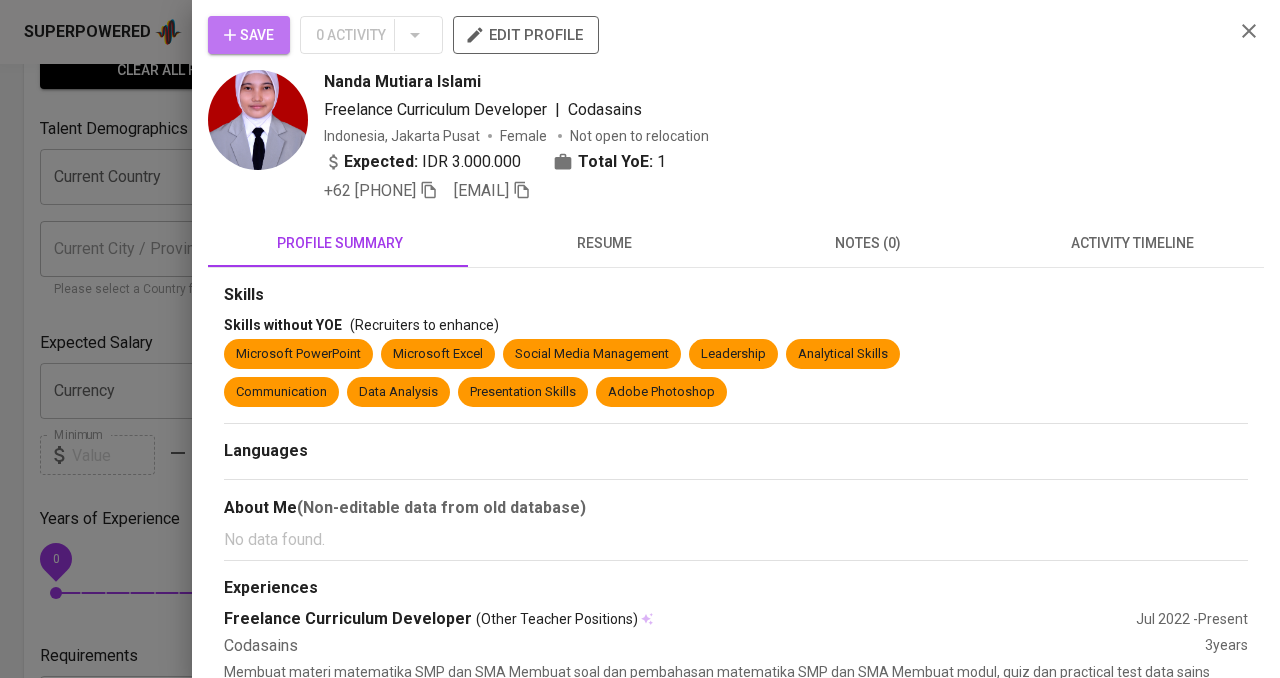 click on "Save" at bounding box center (249, 35) 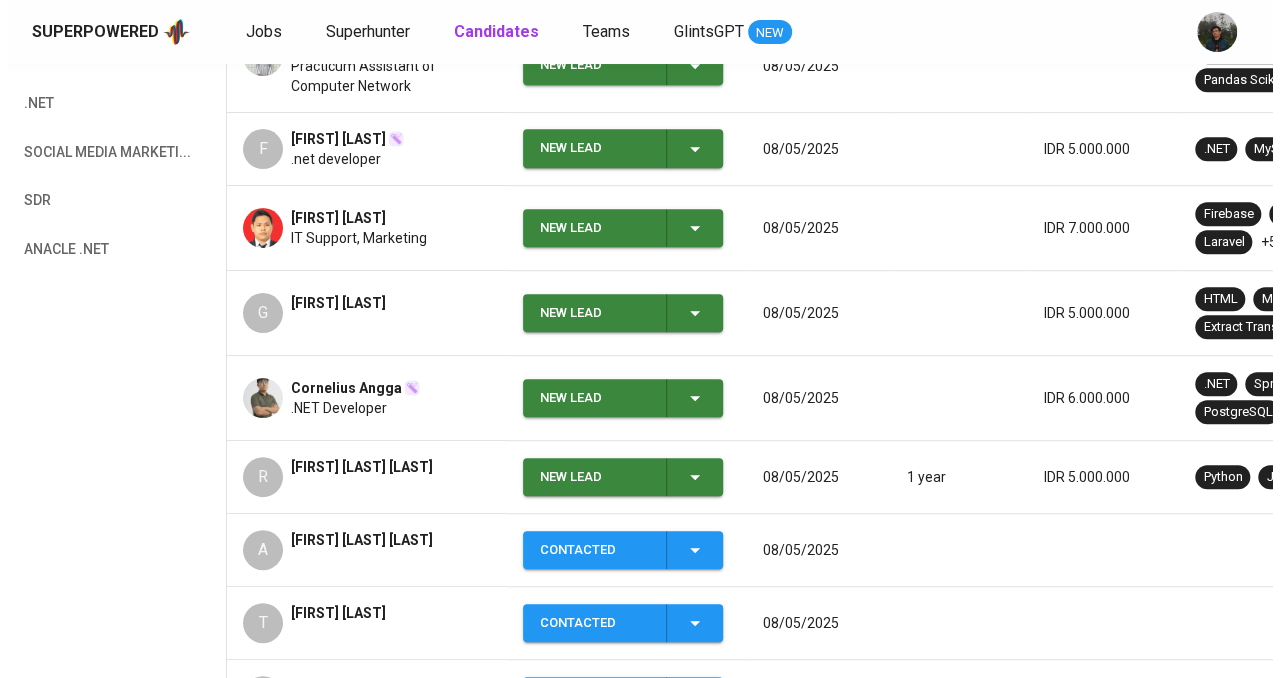 scroll, scrollTop: 500, scrollLeft: 0, axis: vertical 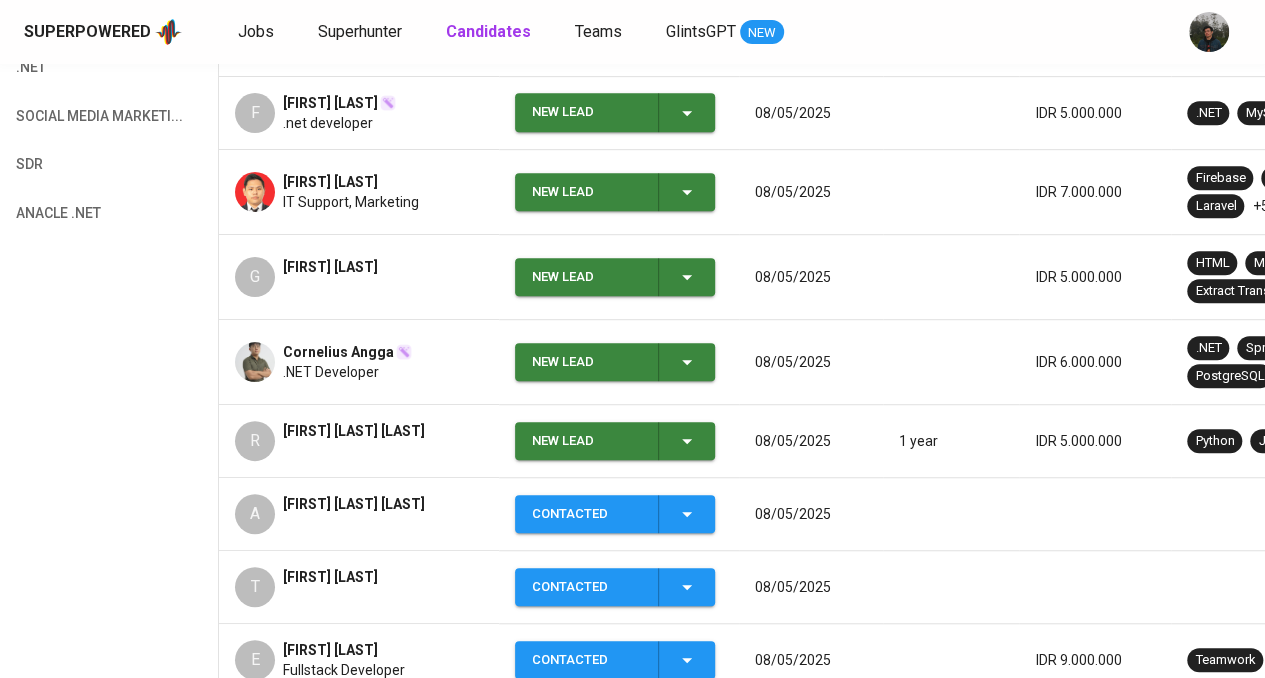 click on "New Lead" at bounding box center (587, 441) 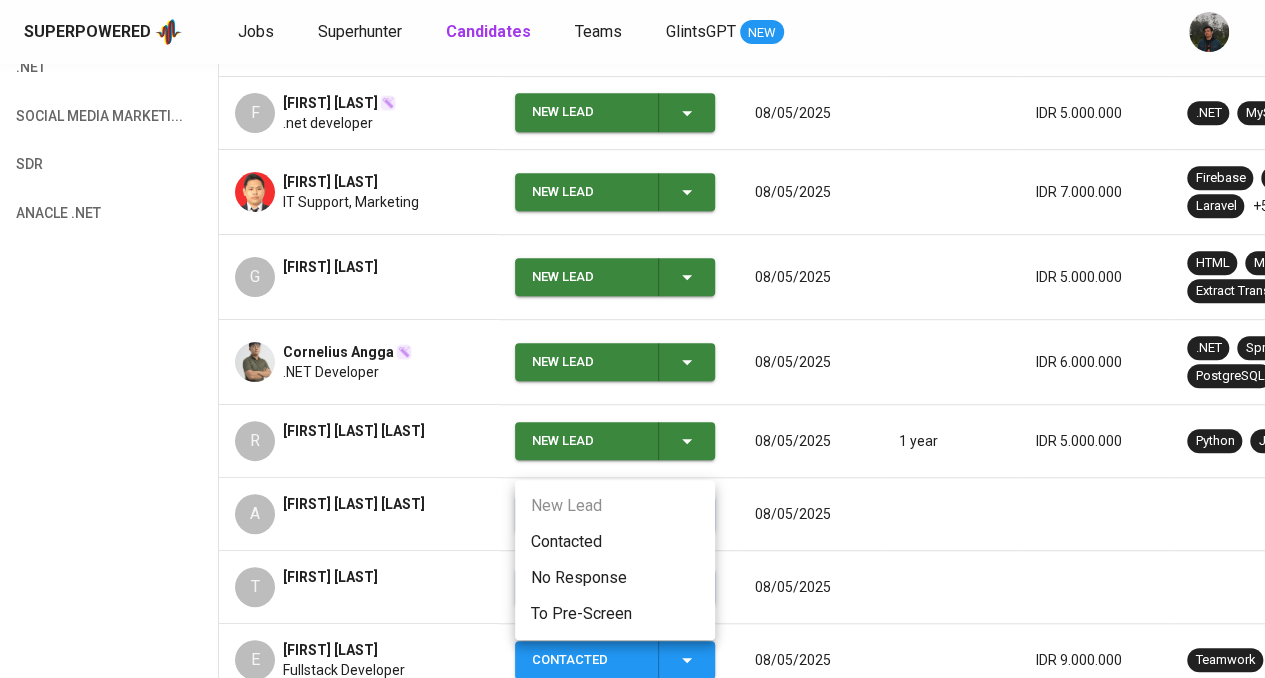 click on "Contacted" at bounding box center [615, 542] 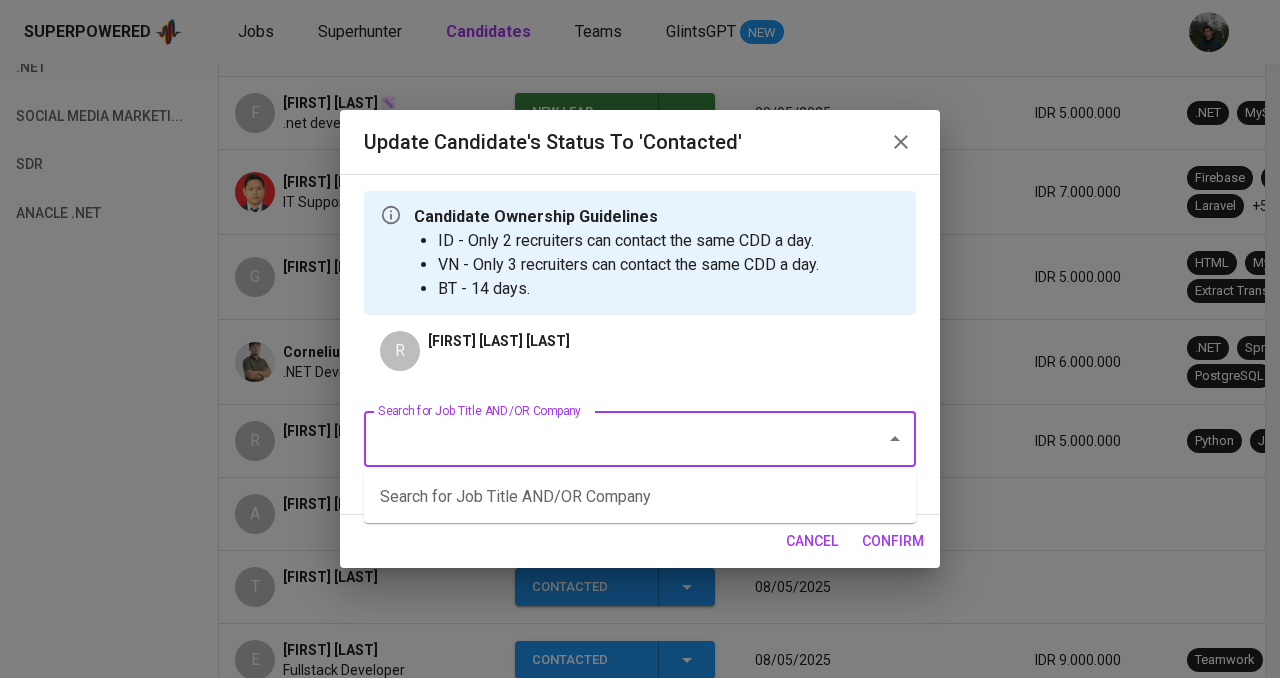 click on "Search for Job Title AND/OR Company" at bounding box center [612, 439] 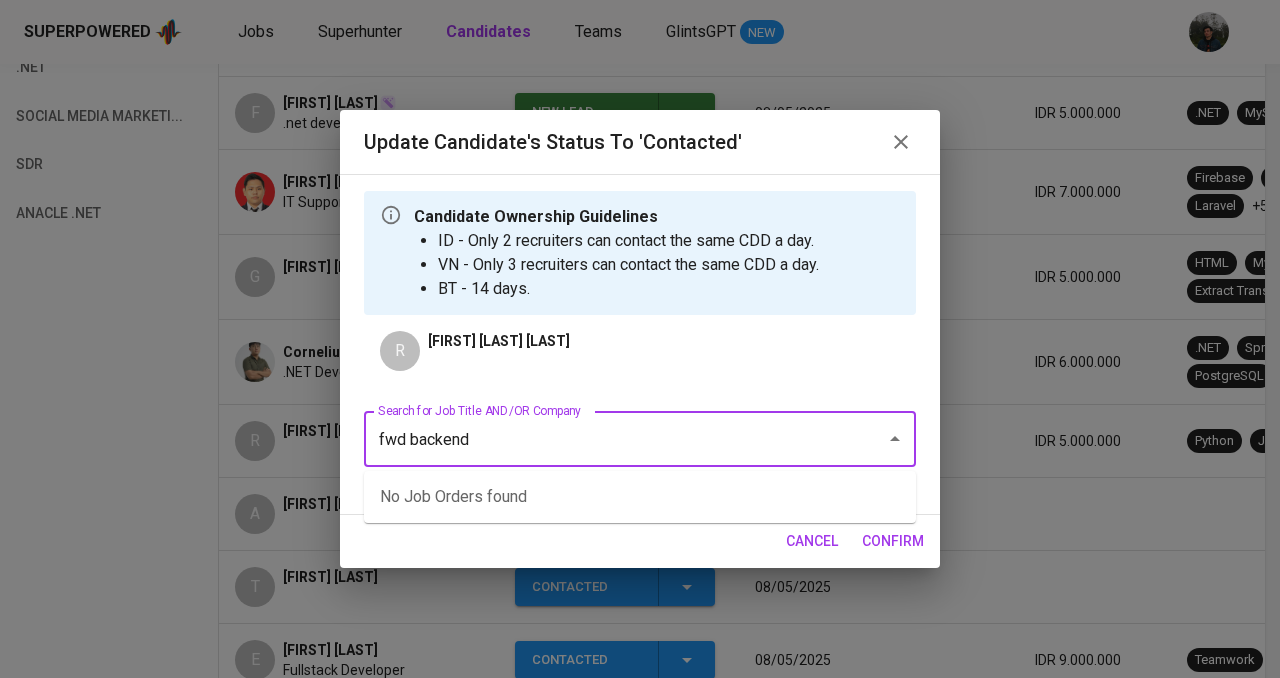 drag, startPoint x: 624, startPoint y: 431, endPoint x: 235, endPoint y: 401, distance: 390.1551 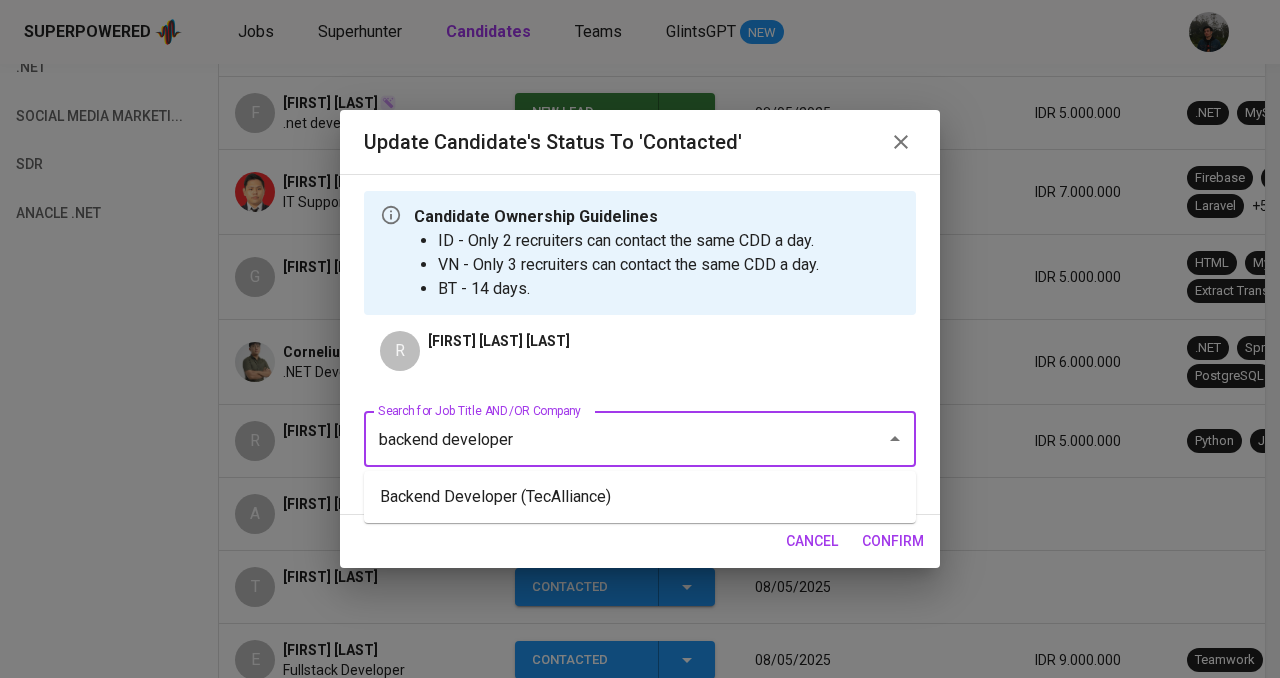 click on "Backend Developer (TecAlliance)" at bounding box center (640, 497) 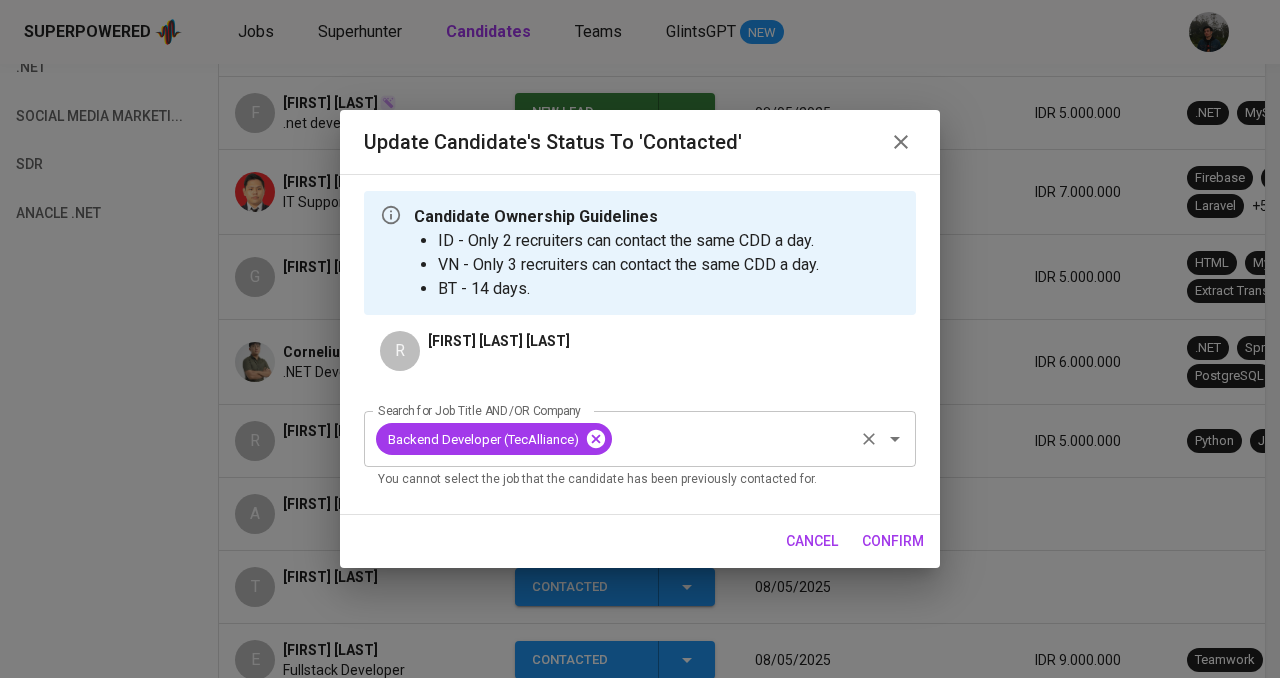 click 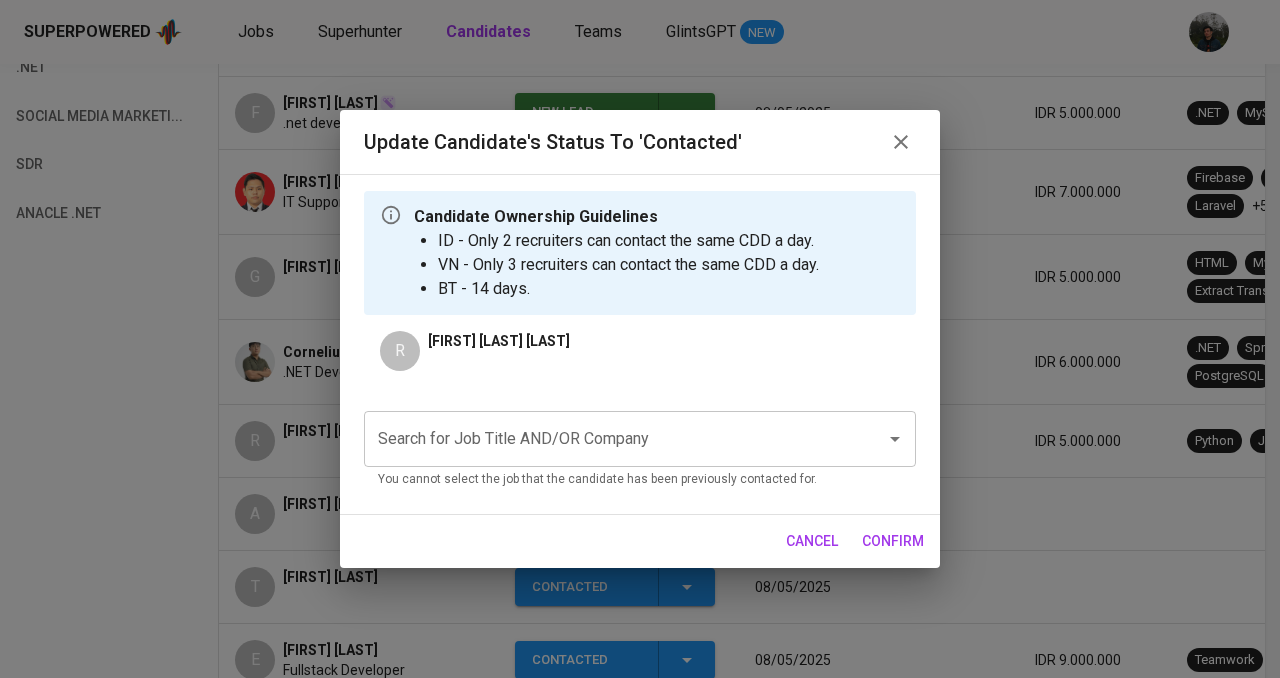click on "Search for Job Title AND/OR Company" at bounding box center [612, 439] 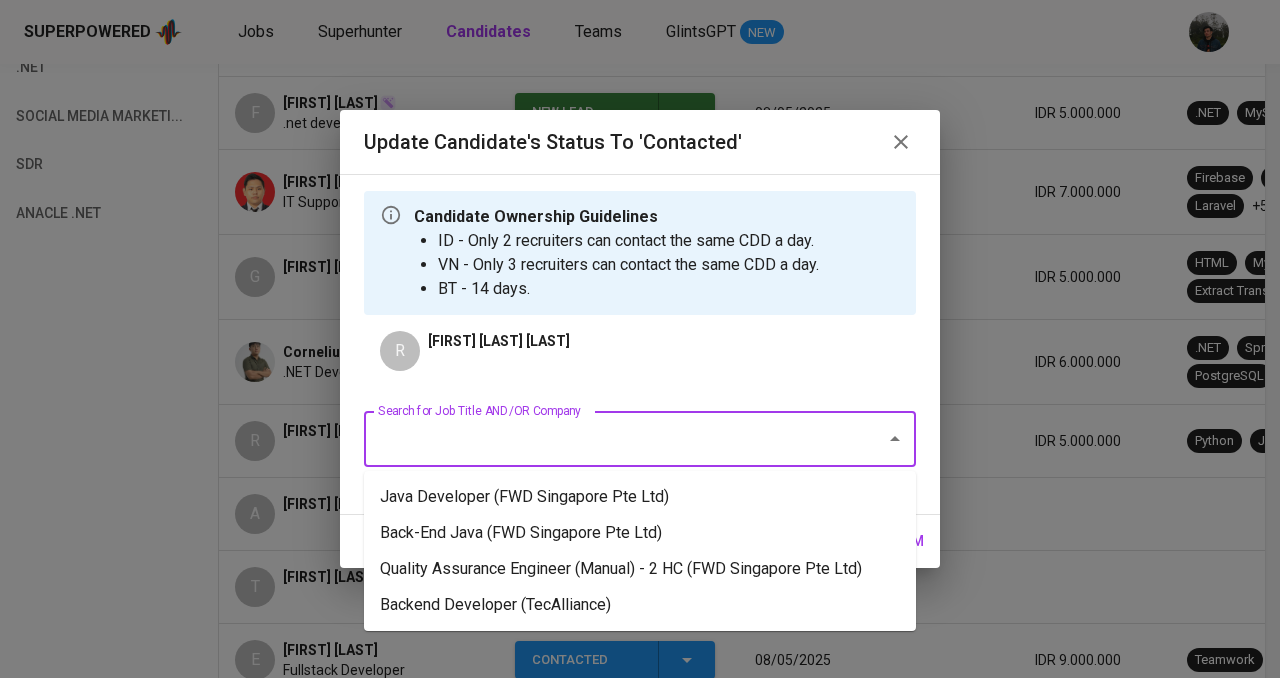type on "f" 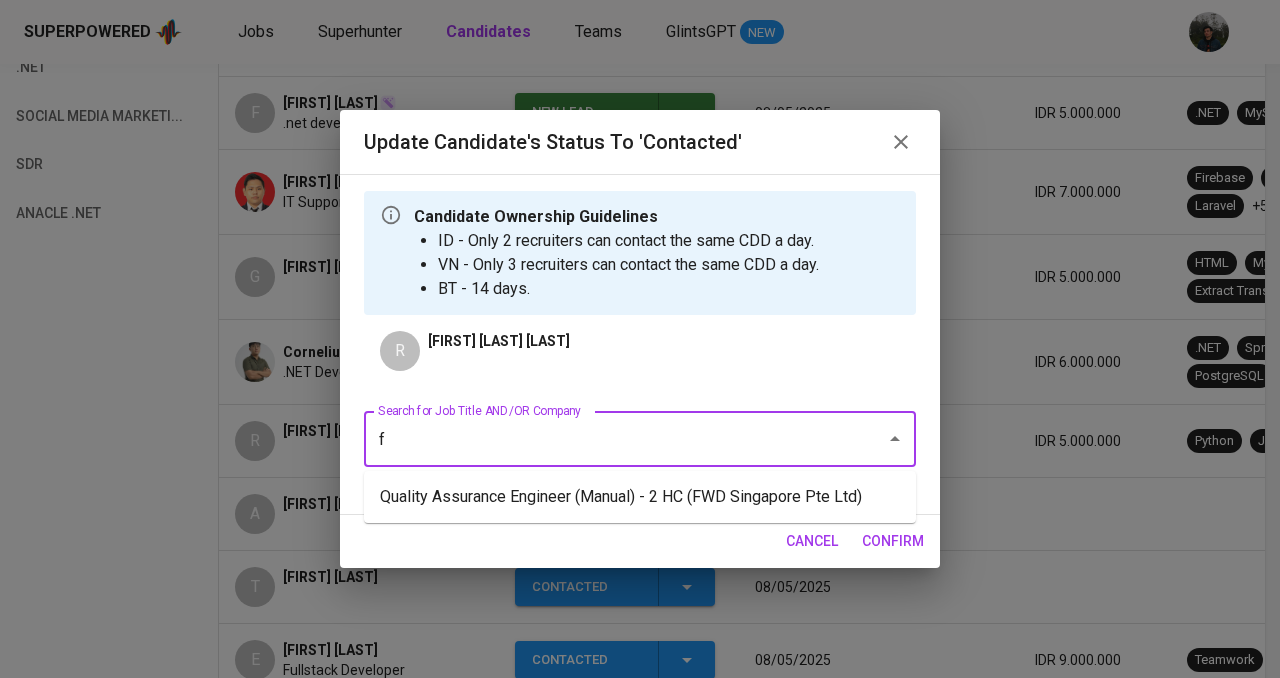 type 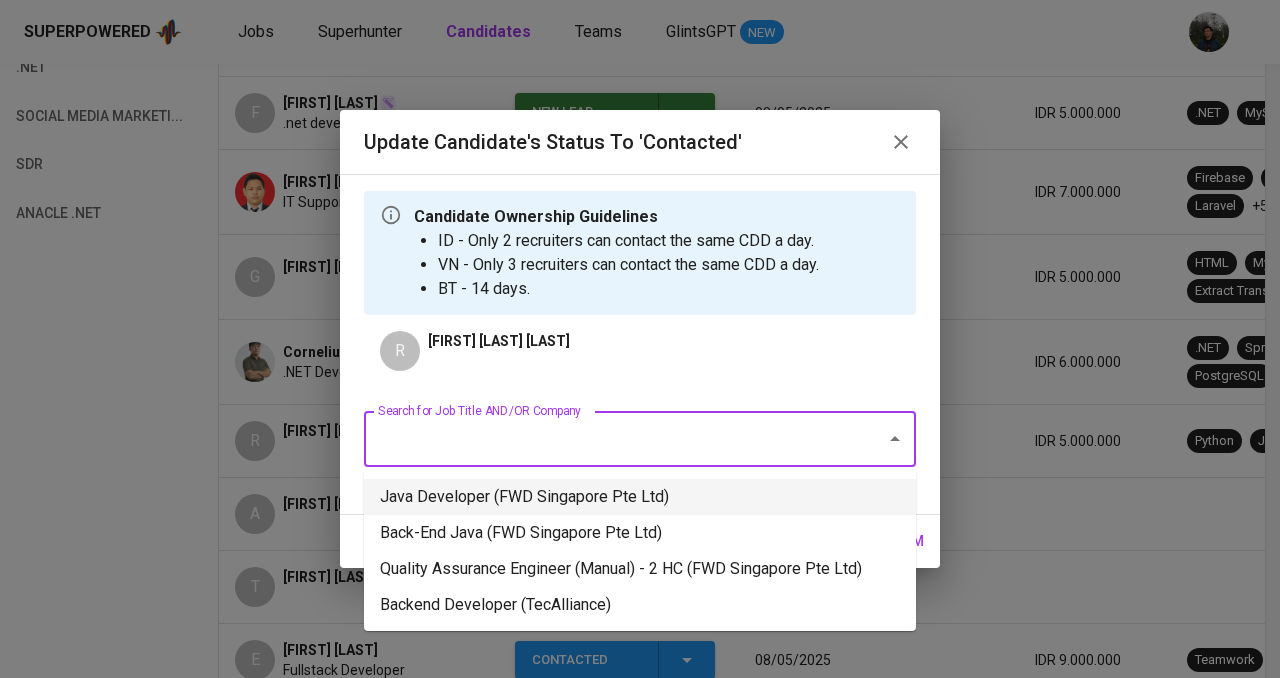 click on "Java Developer (FWD Singapore Pte Ltd)" at bounding box center [640, 497] 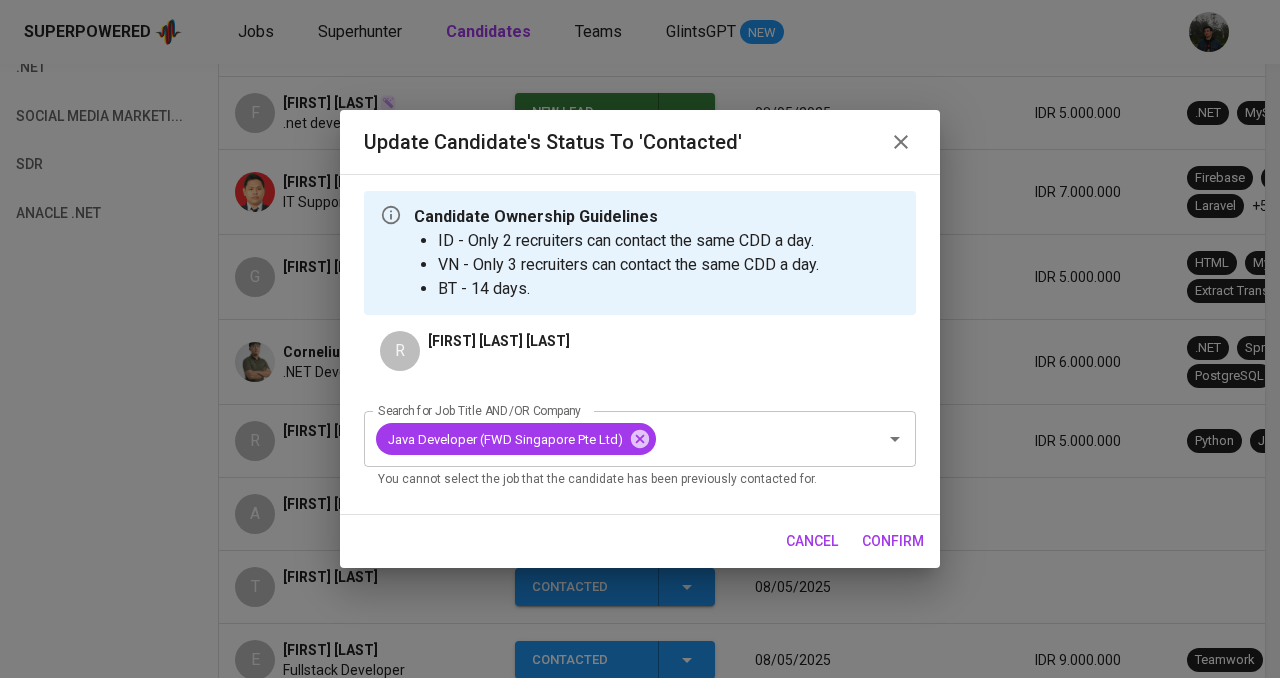 click on "confirm" at bounding box center (893, 541) 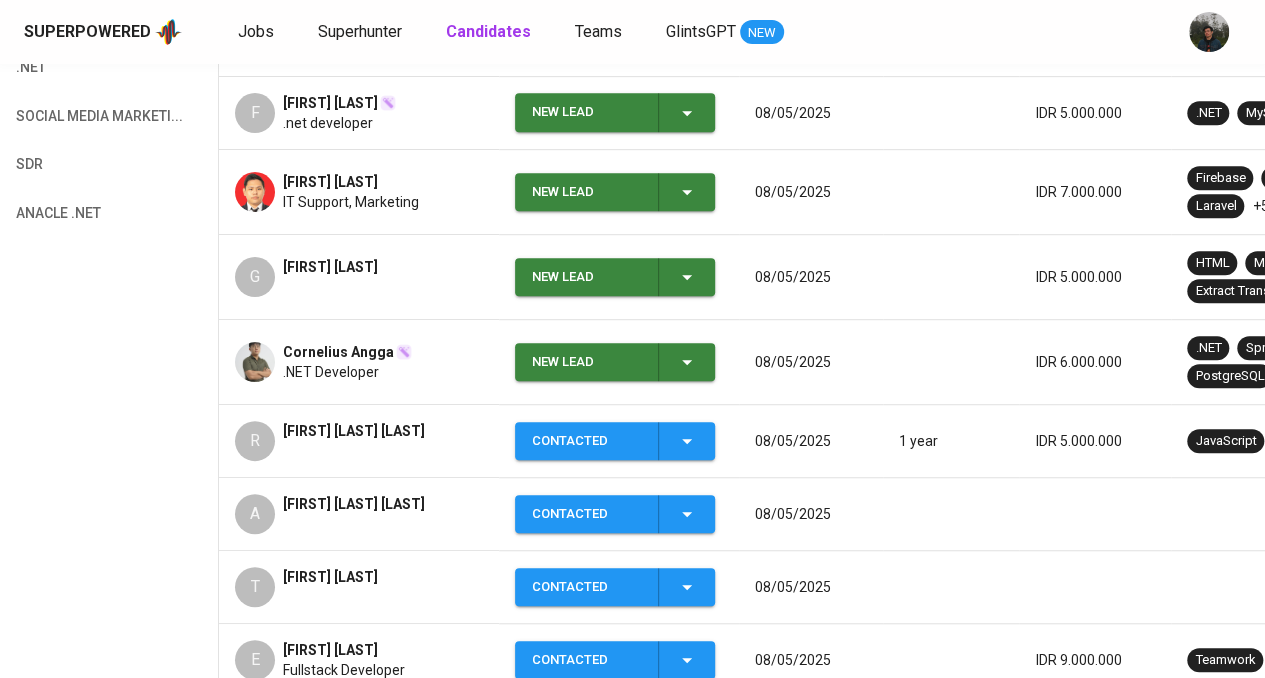 click on "New Lead" at bounding box center (587, 362) 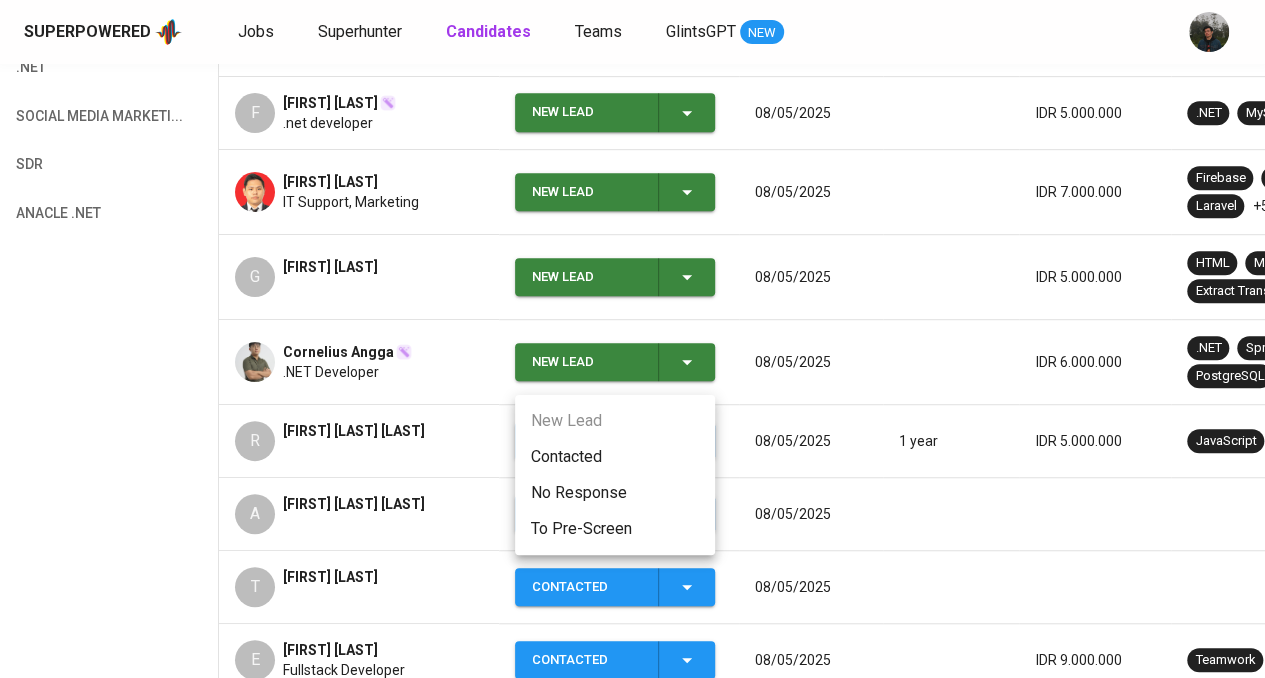 click on "Contacted" at bounding box center (615, 457) 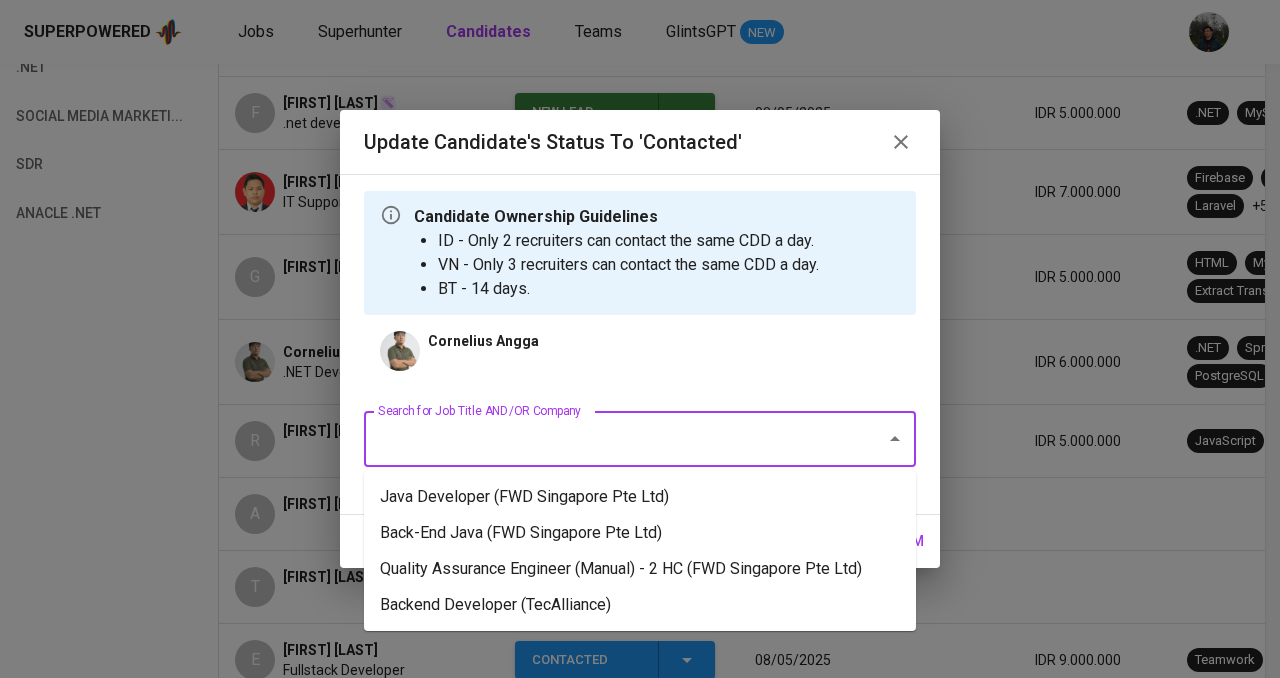 drag, startPoint x: 597, startPoint y: 476, endPoint x: 582, endPoint y: 430, distance: 48.38388 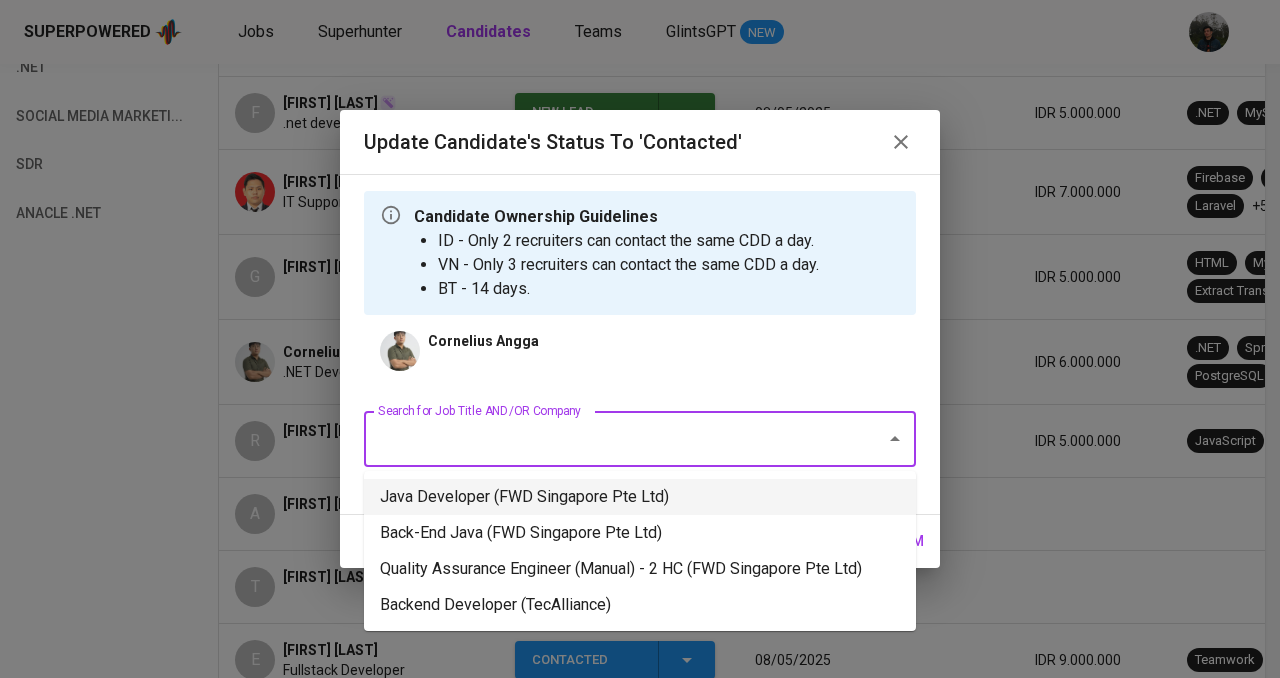 click on "Java Developer (FWD Singapore Pte Ltd)" at bounding box center [640, 497] 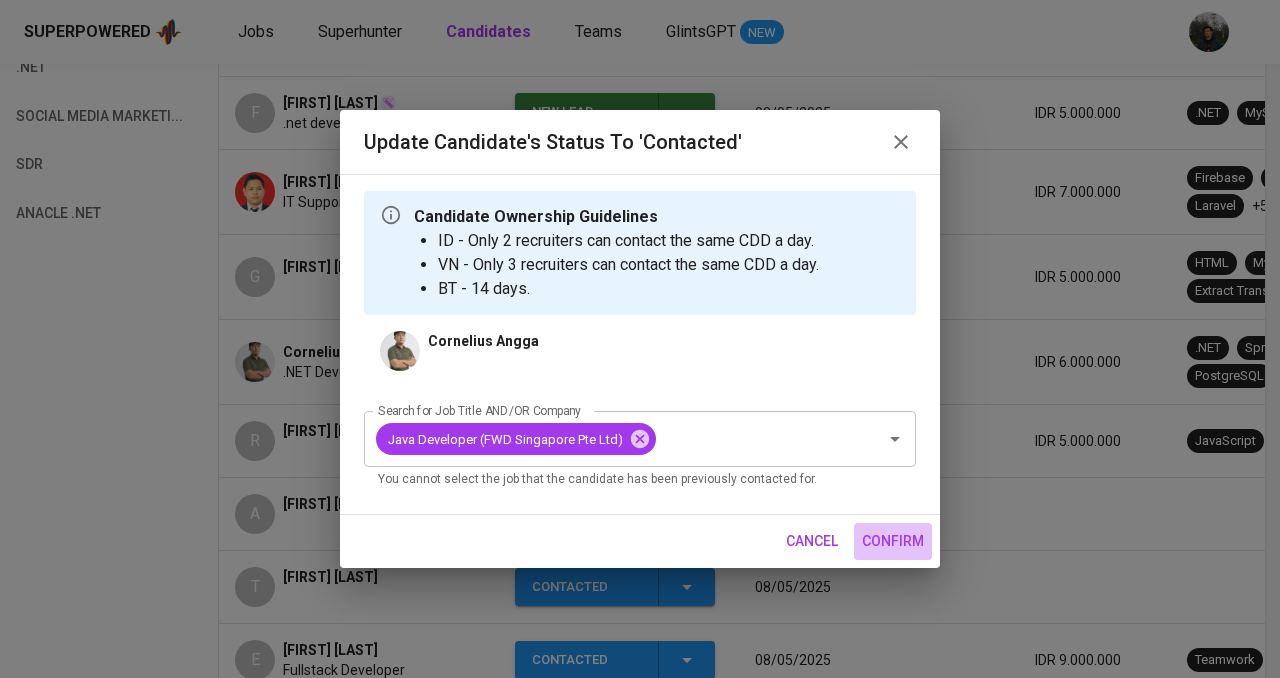 click on "confirm" at bounding box center [893, 541] 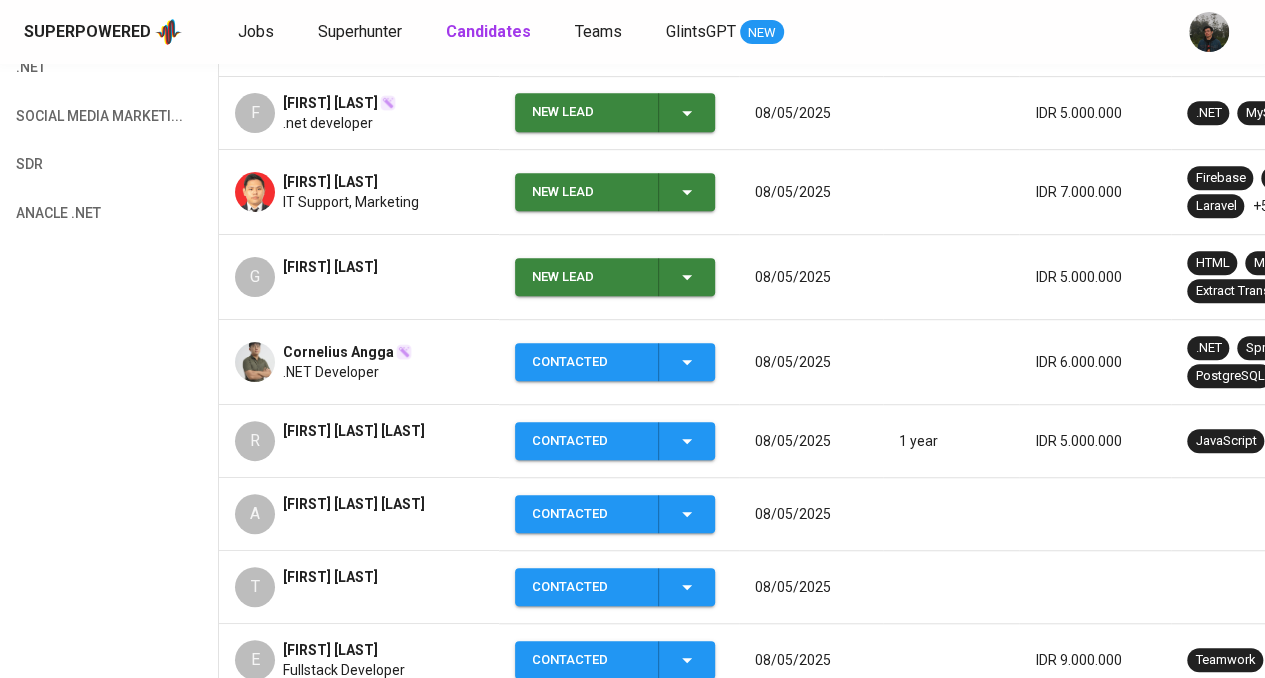 click on "New Lead" at bounding box center [587, 277] 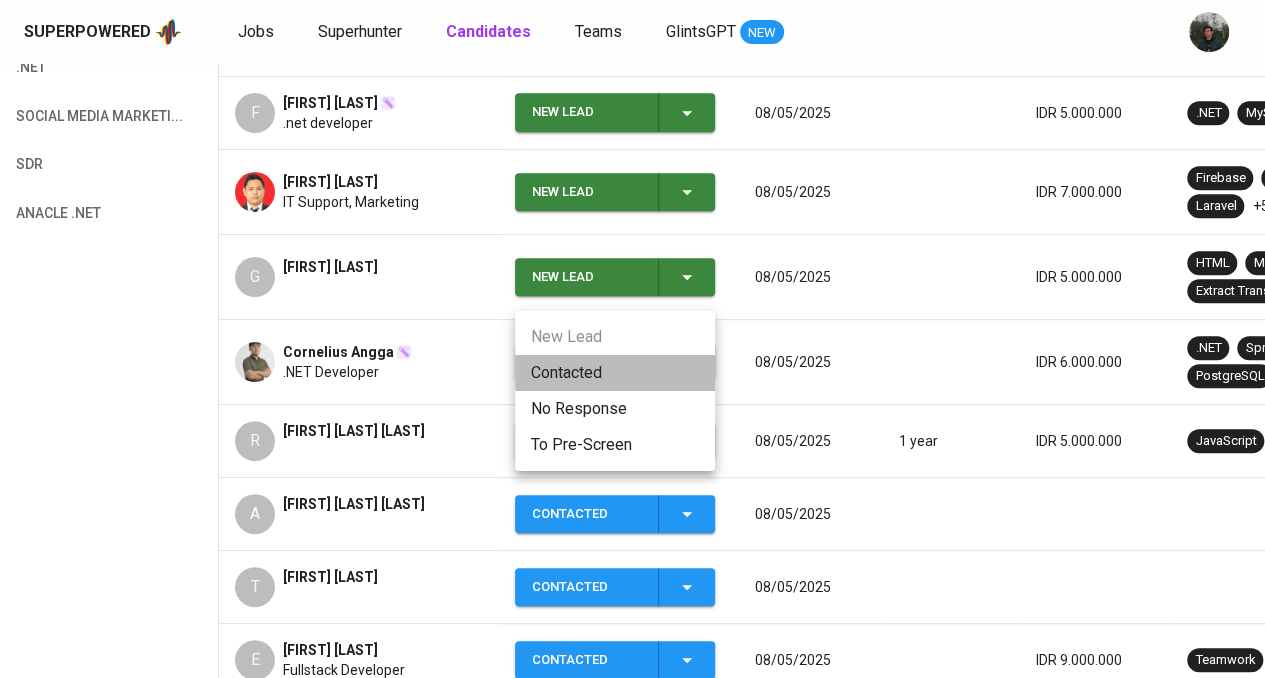 click on "Contacted" at bounding box center (615, 373) 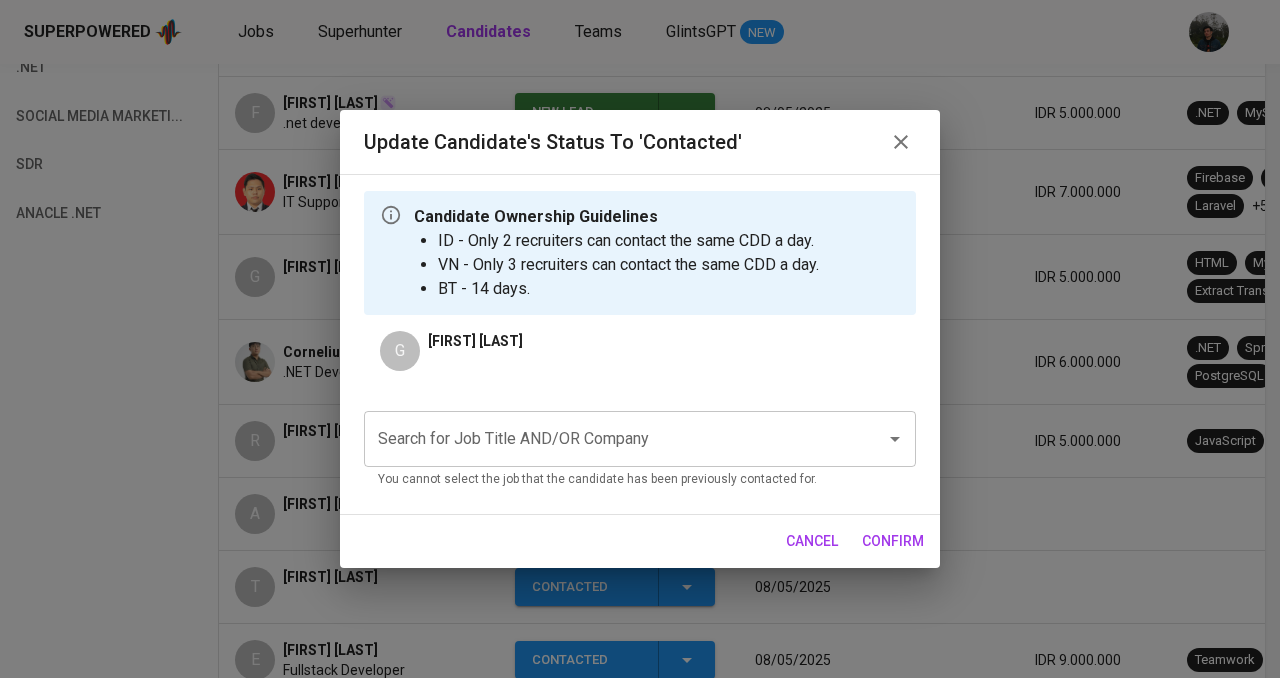 click on "Search for Job Title AND/OR Company" at bounding box center (640, 439) 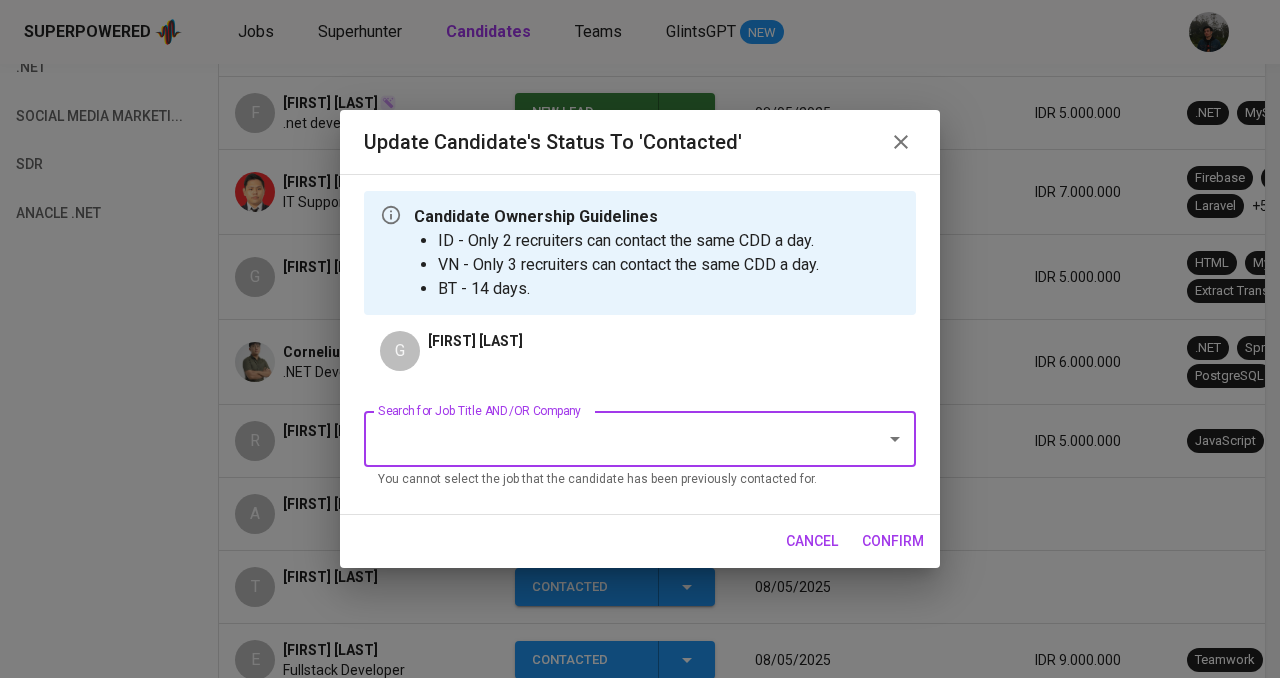 click on "Search for Job Title AND/OR Company" at bounding box center [612, 439] 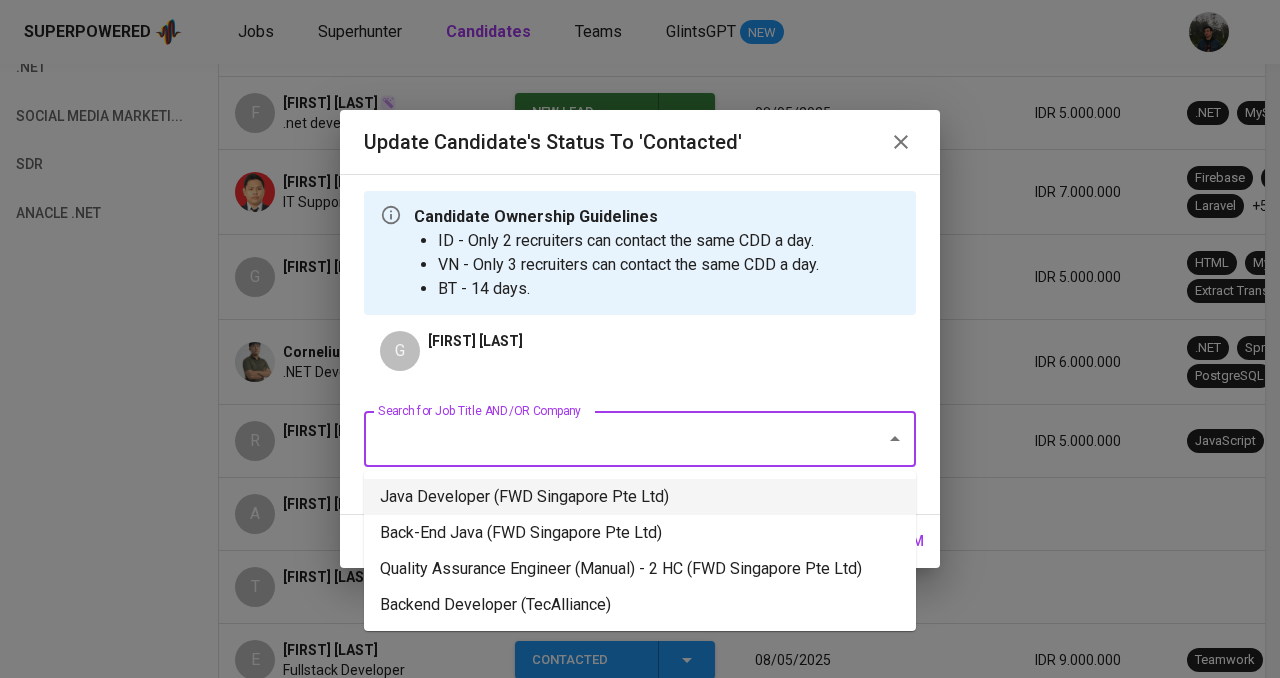 click on "Java Developer (FWD Singapore Pte Ltd)" at bounding box center [640, 497] 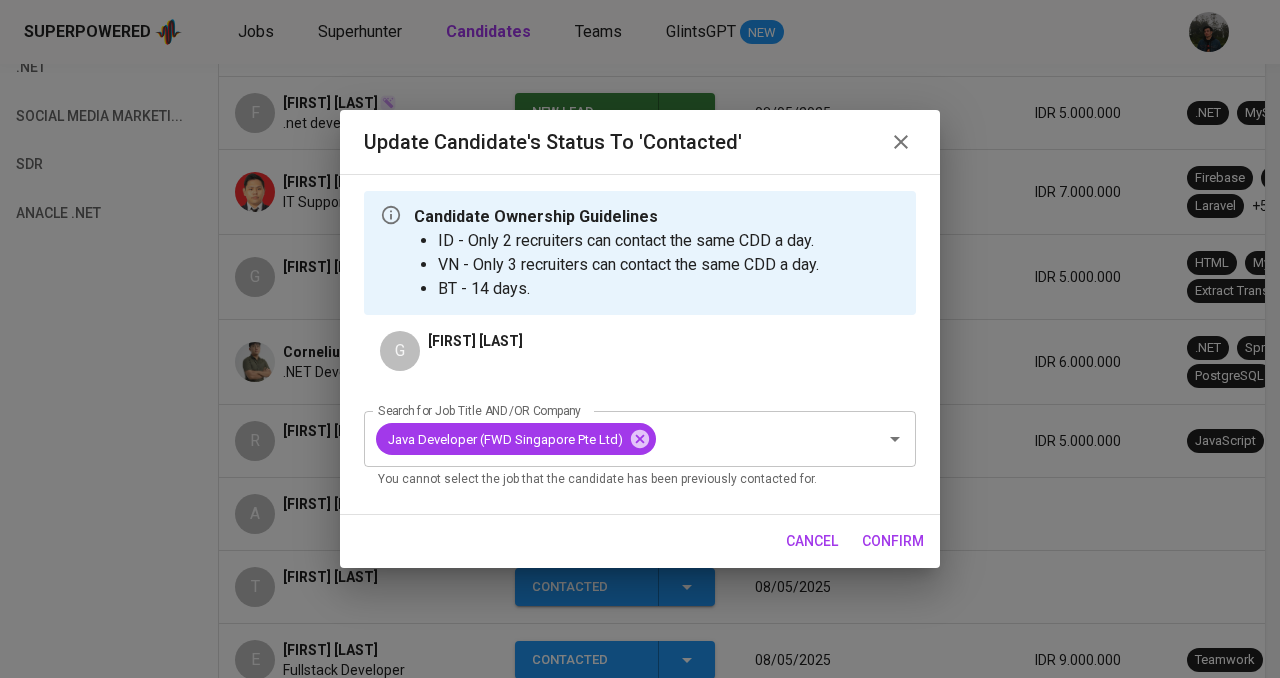 click on "confirm" at bounding box center [893, 541] 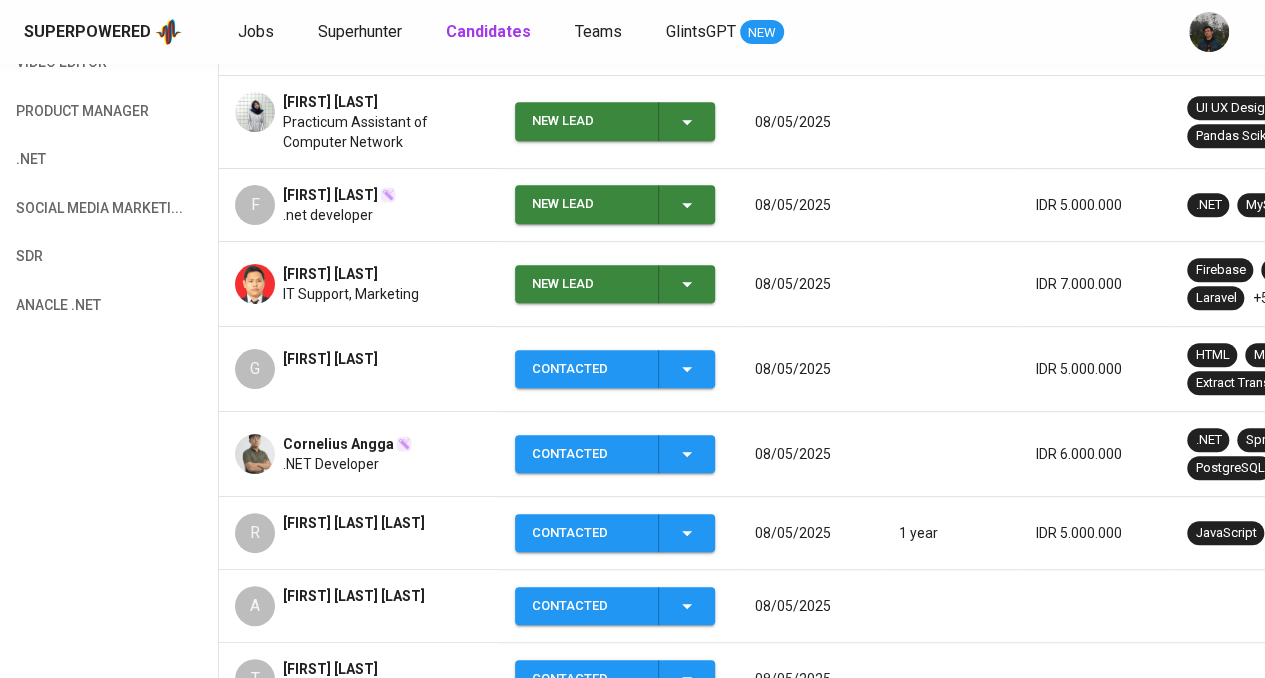 scroll, scrollTop: 300, scrollLeft: 0, axis: vertical 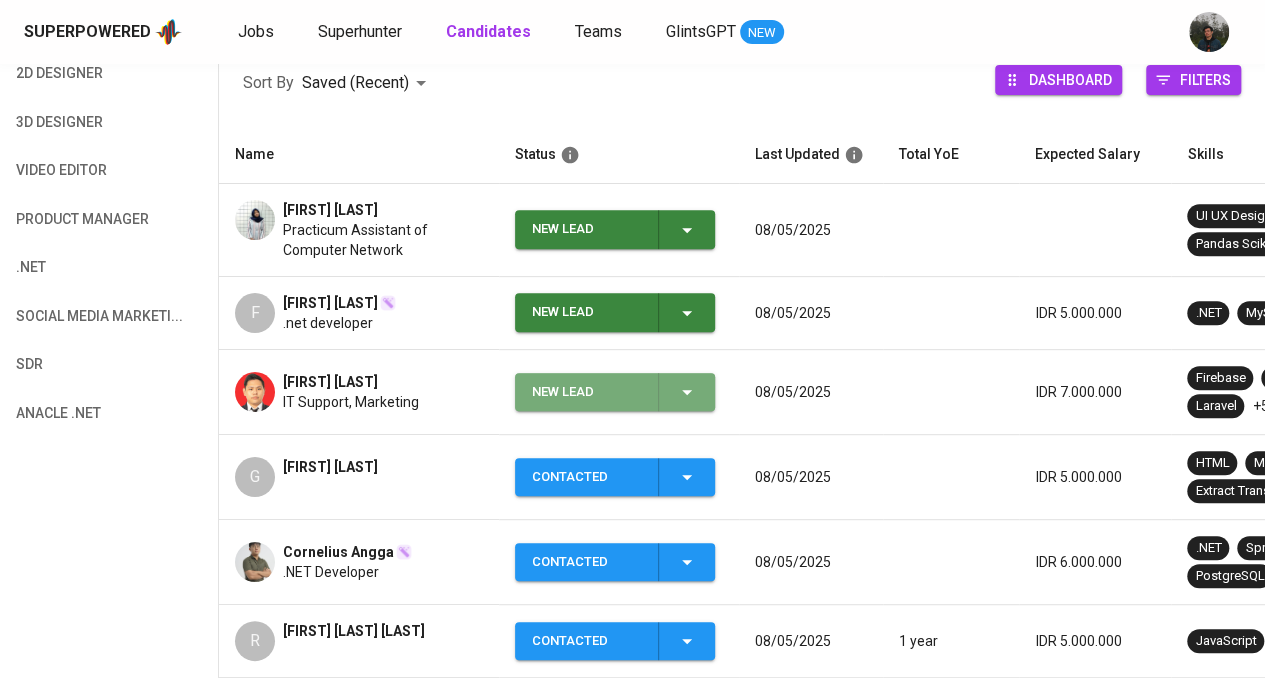 click on "New Lead" at bounding box center (615, 392) 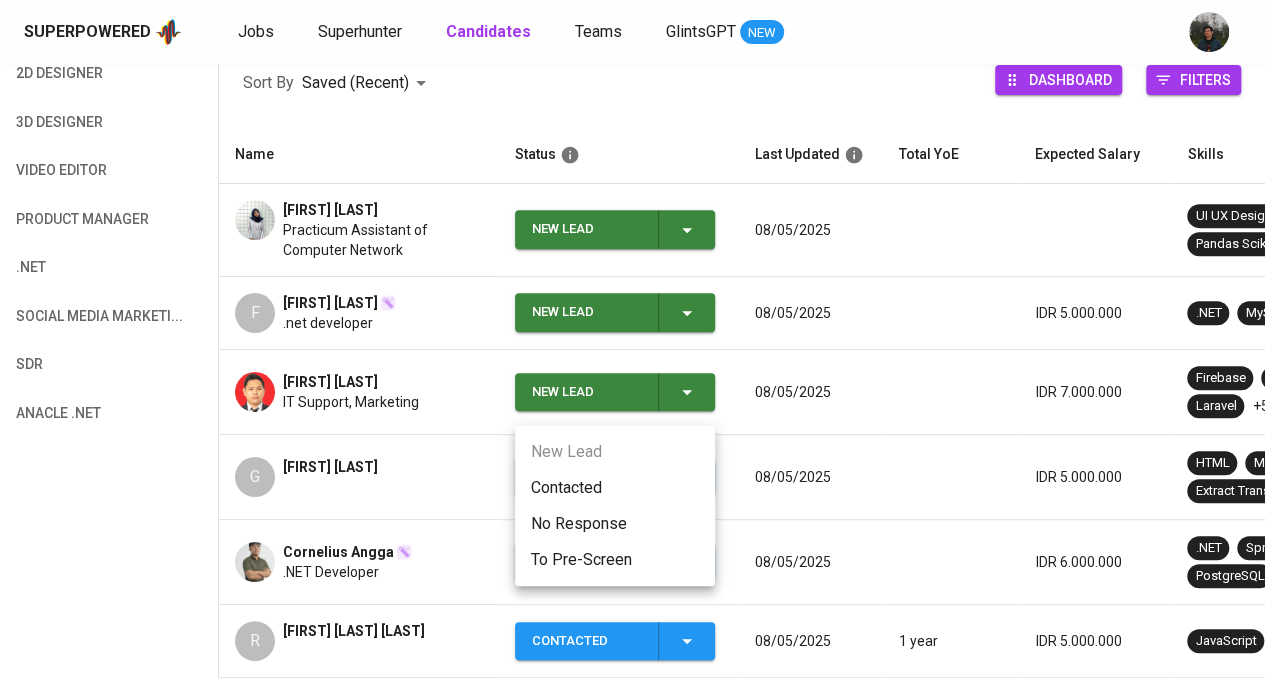 click on "Contacted" at bounding box center [615, 488] 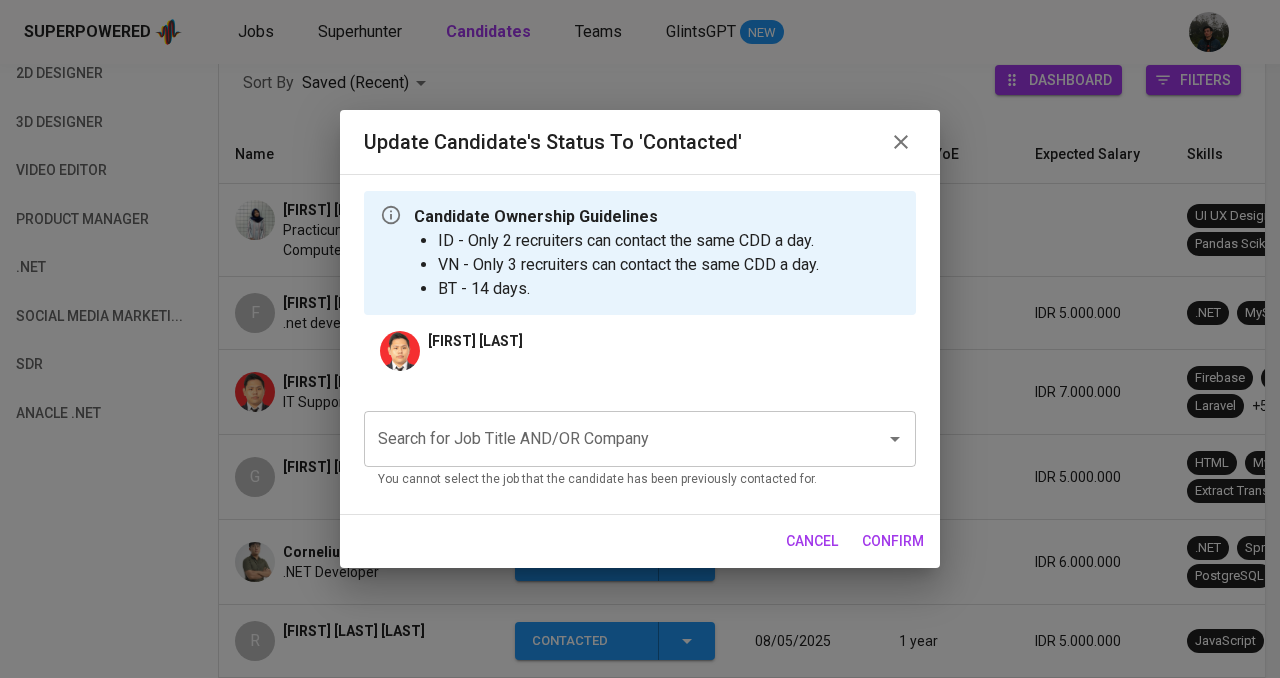 click on "Search for Job Title AND/OR Company" at bounding box center (612, 439) 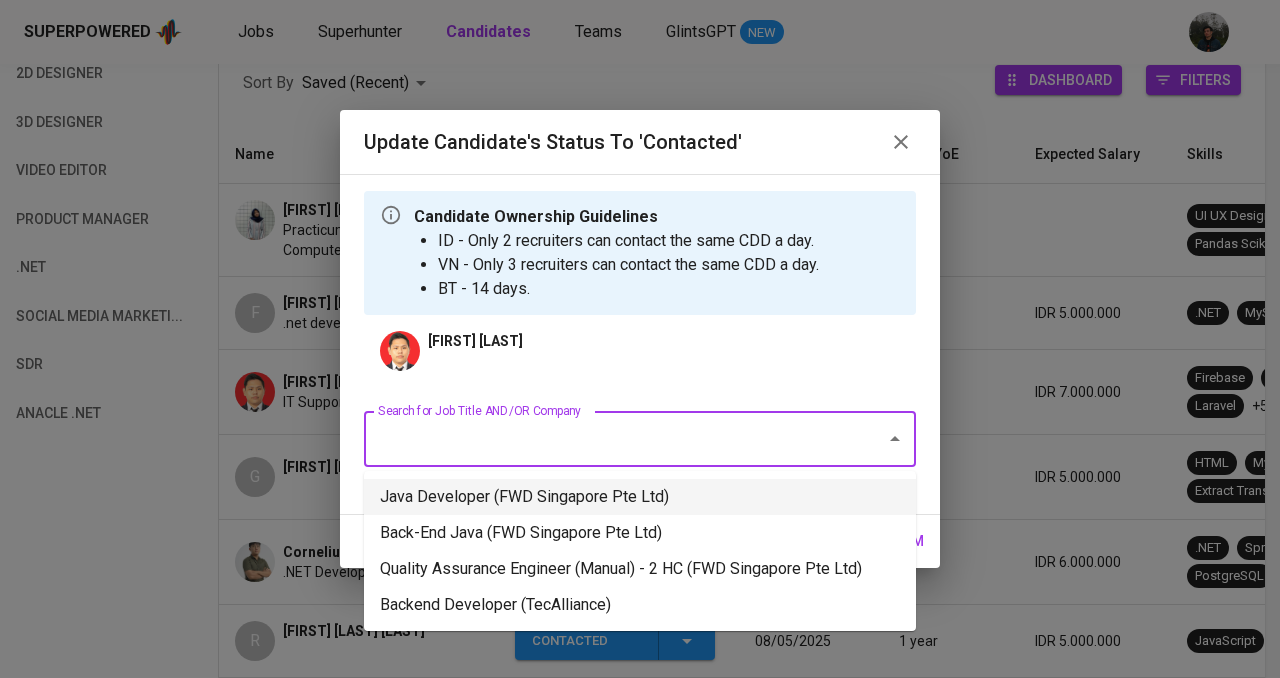 click on "Java Developer (FWD Singapore Pte Ltd)" at bounding box center [640, 497] 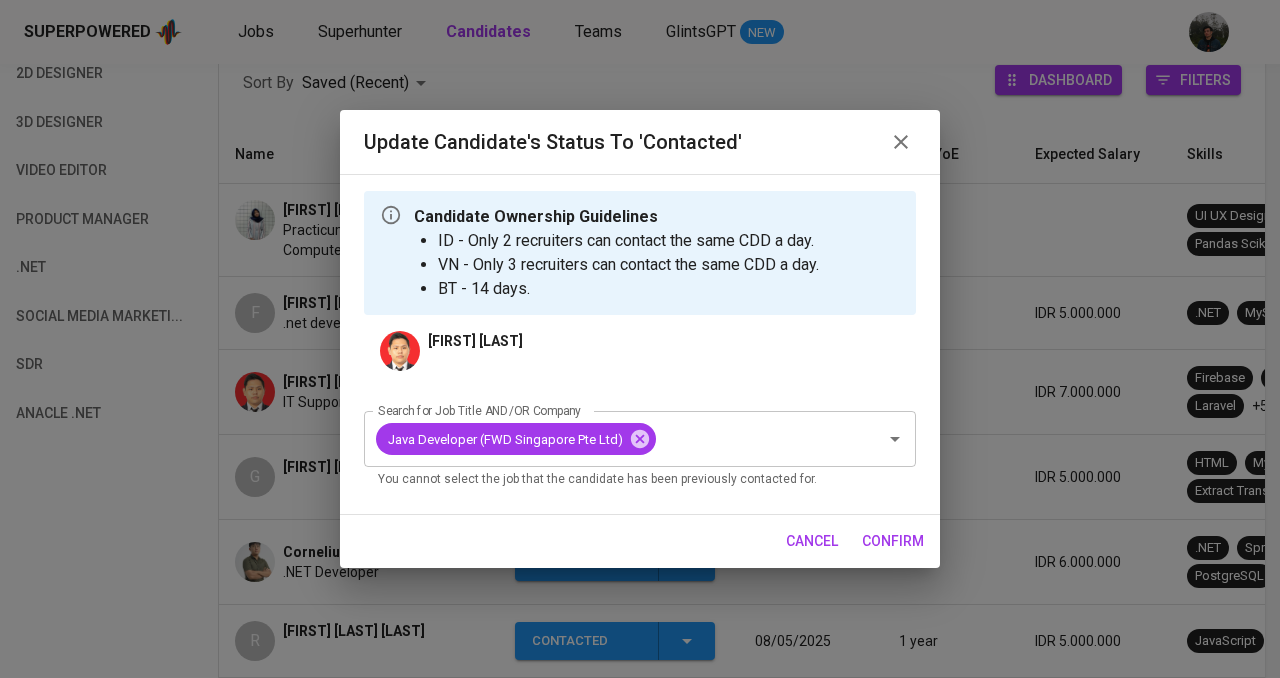 click on "confirm" at bounding box center [893, 541] 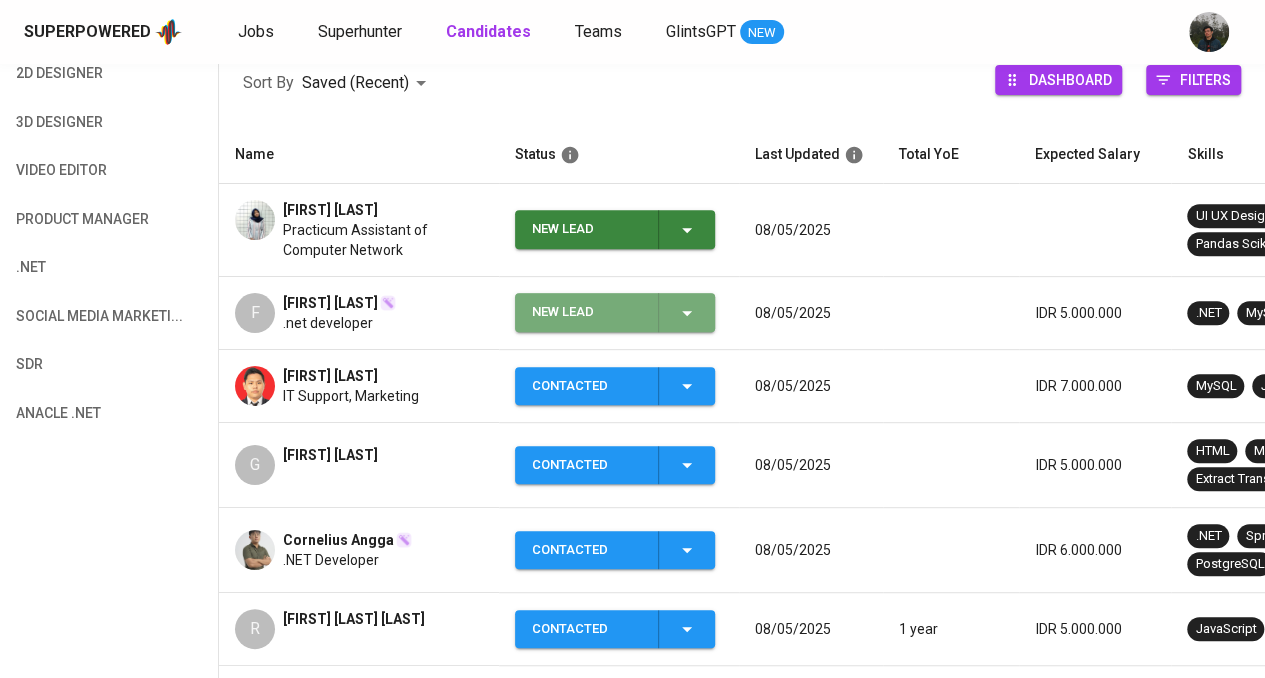click on "New Lead" at bounding box center [587, 312] 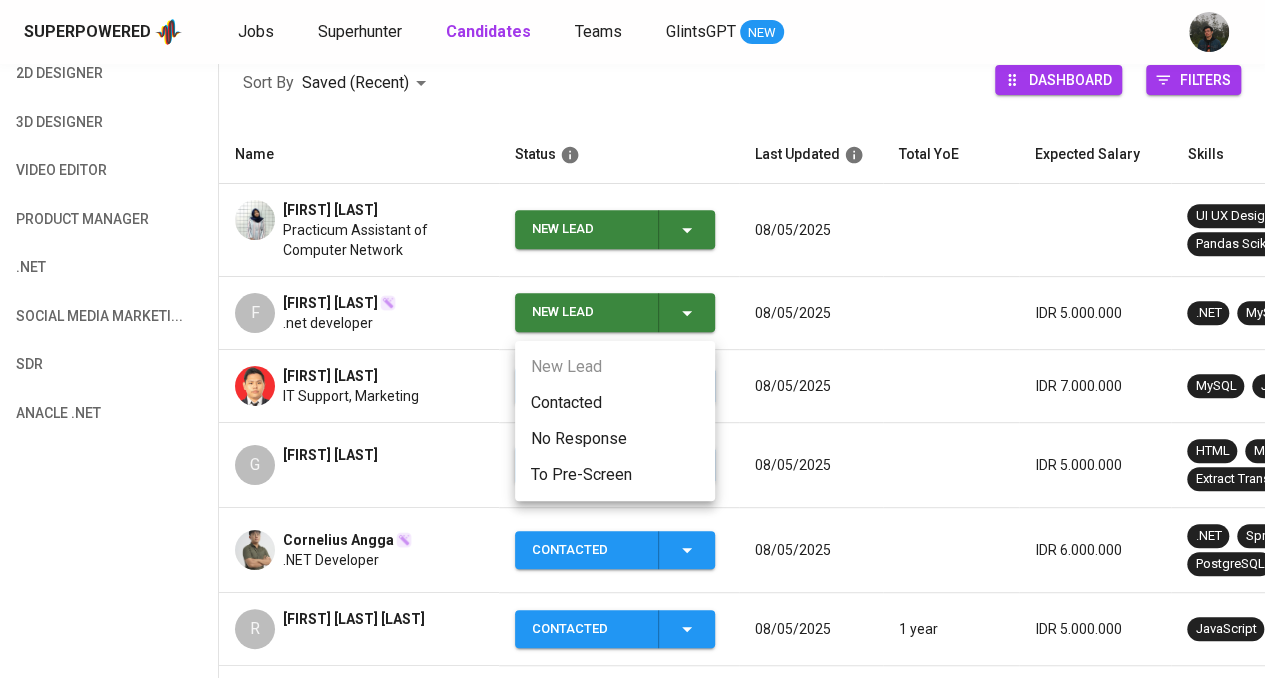 click on "Contacted" at bounding box center [615, 403] 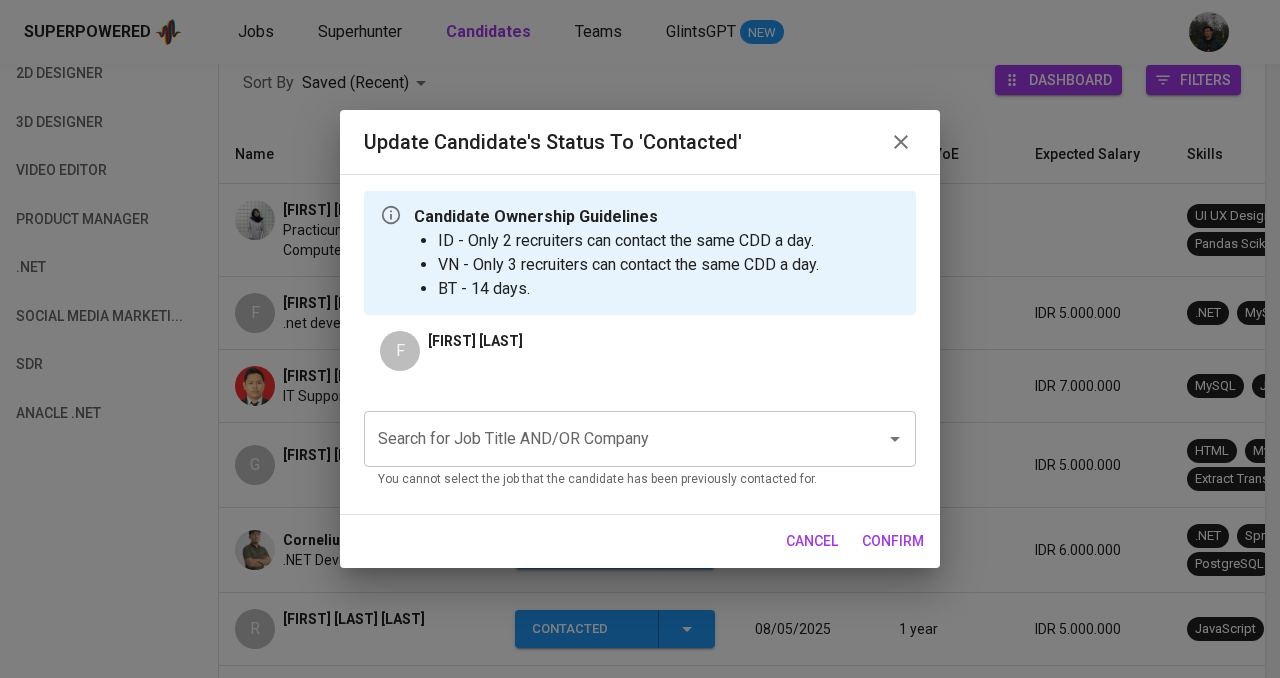 click on "Search for Job Title AND/OR Company" at bounding box center [612, 439] 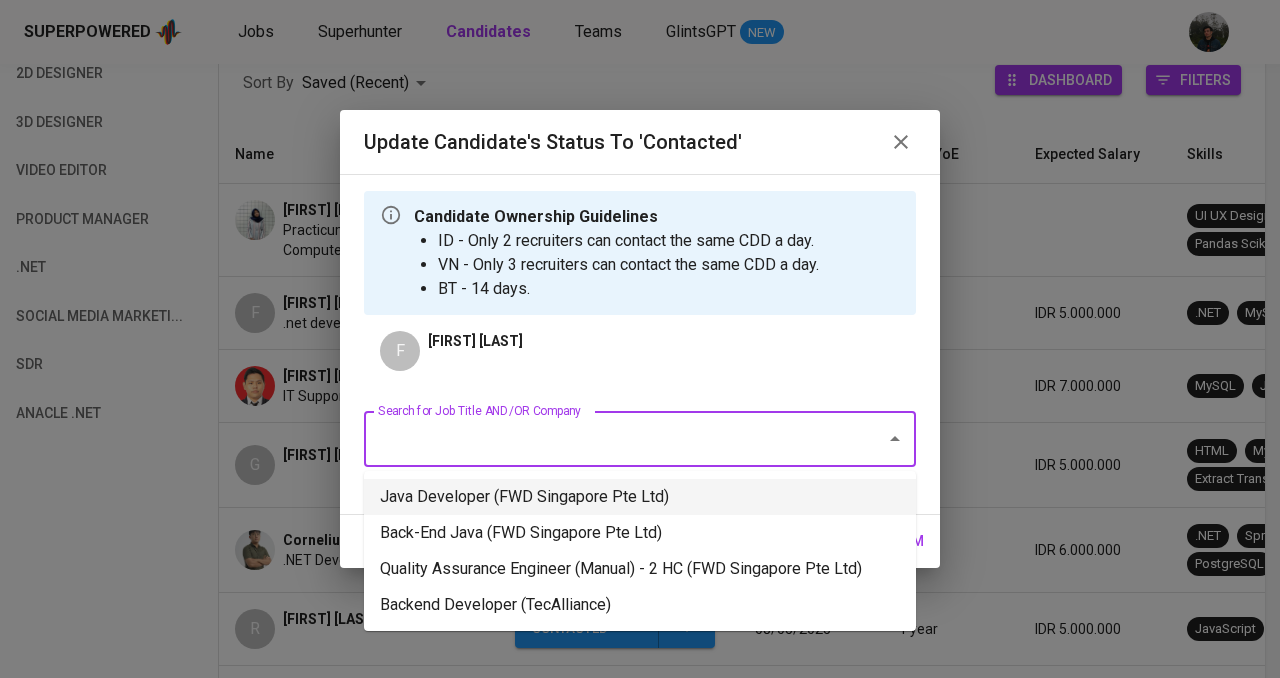 click on "Java Developer (FWD Singapore Pte Ltd)" at bounding box center (640, 497) 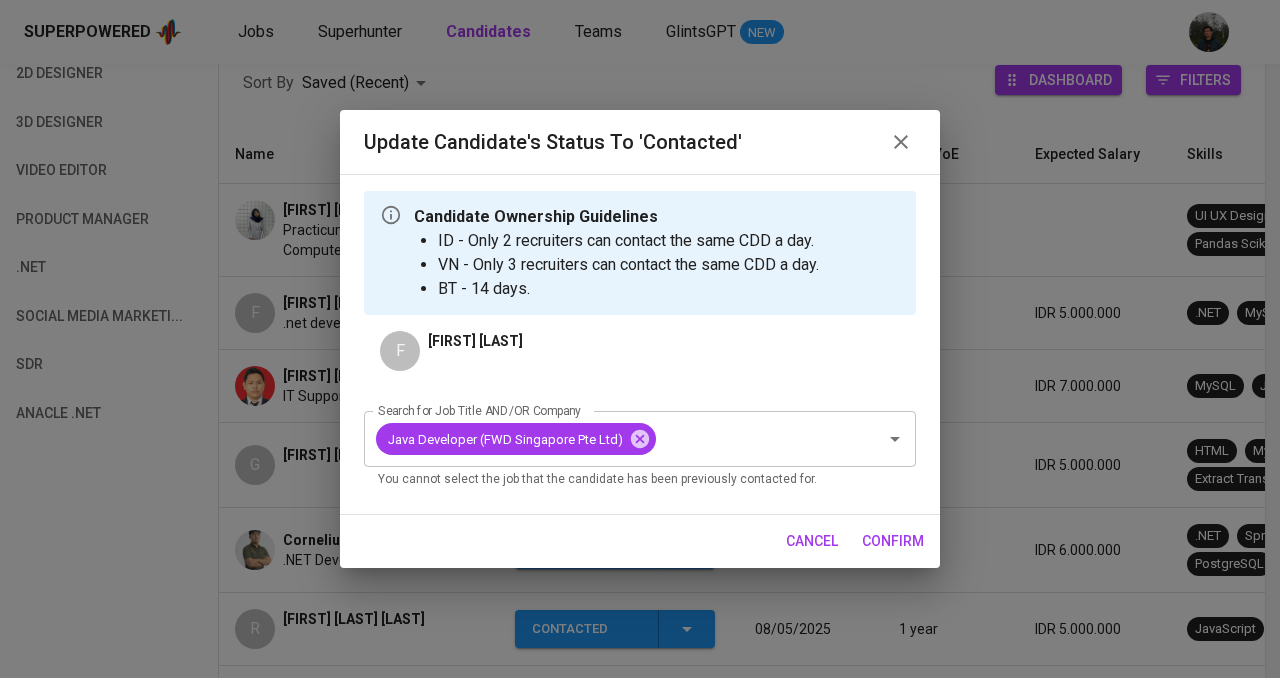 click on "confirm" at bounding box center (893, 541) 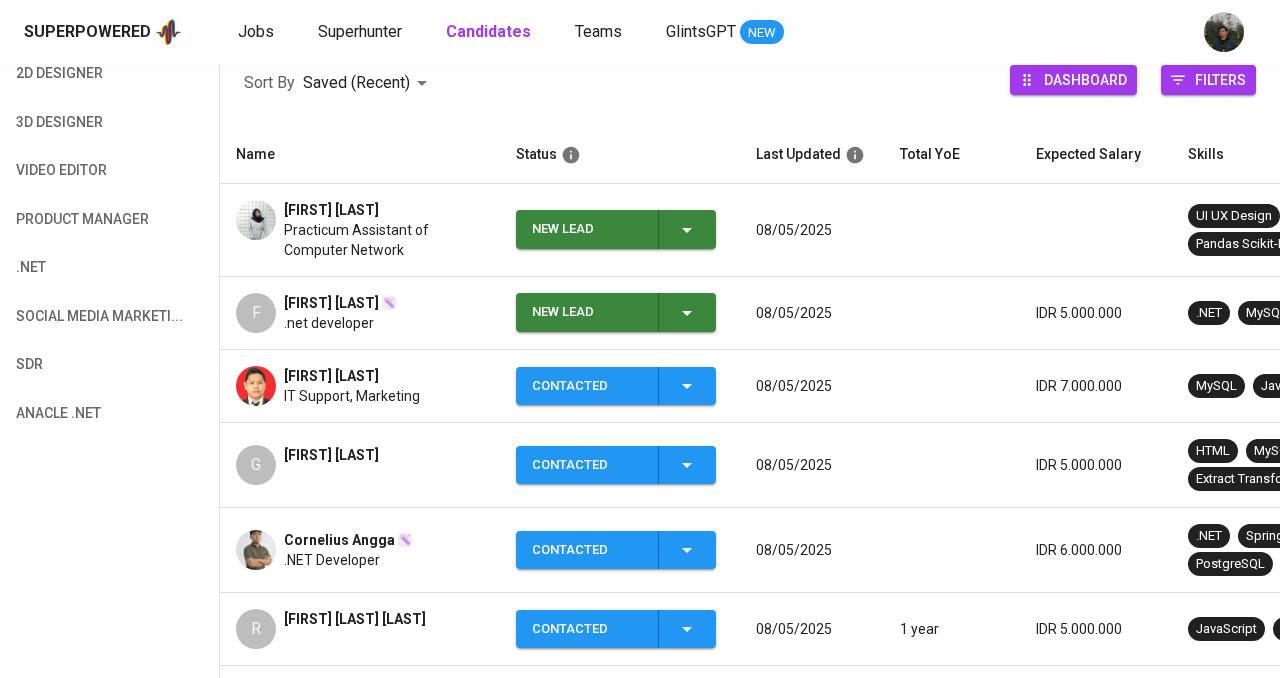 click on "New Lead" at bounding box center (615, 229) 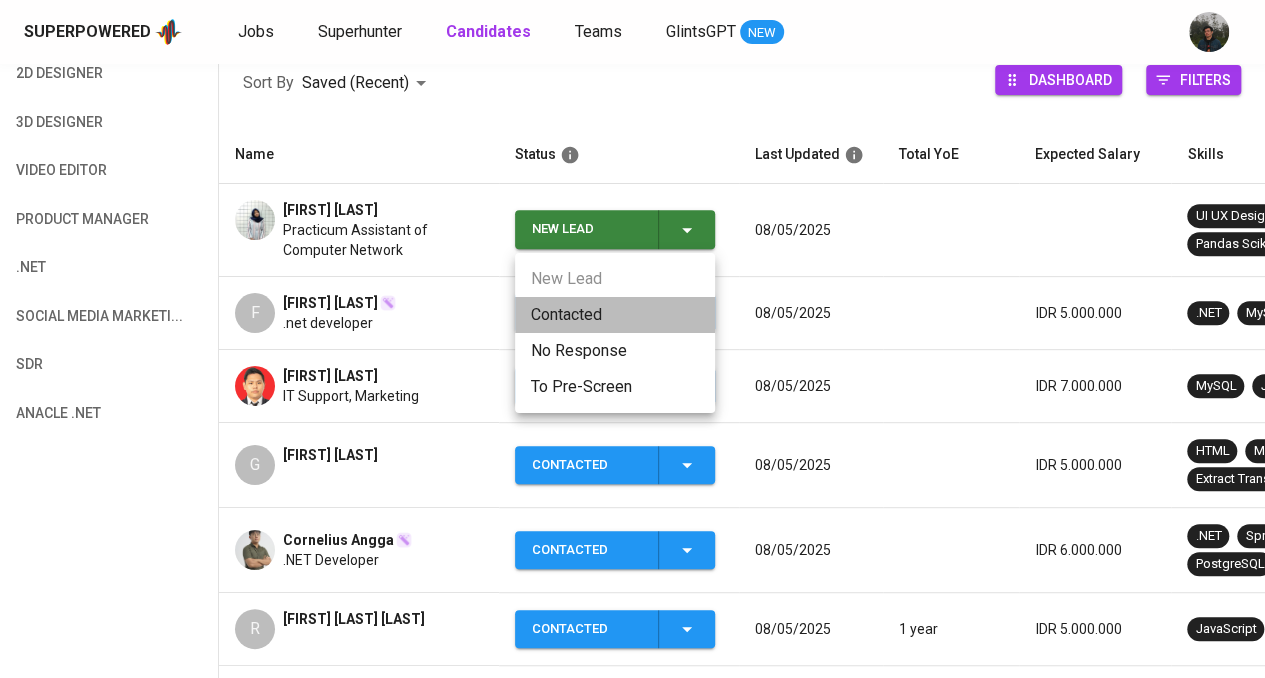 click on "Contacted" at bounding box center [615, 315] 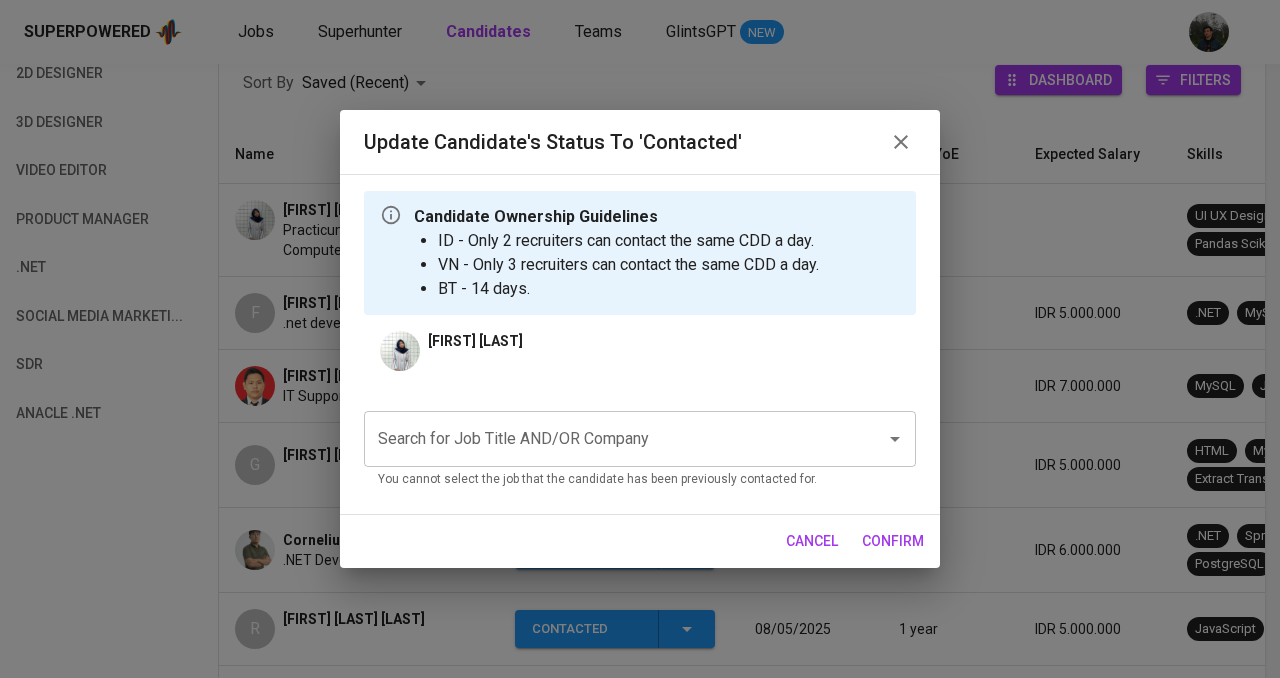 click on "Search for Job Title AND/OR Company" at bounding box center [612, 439] 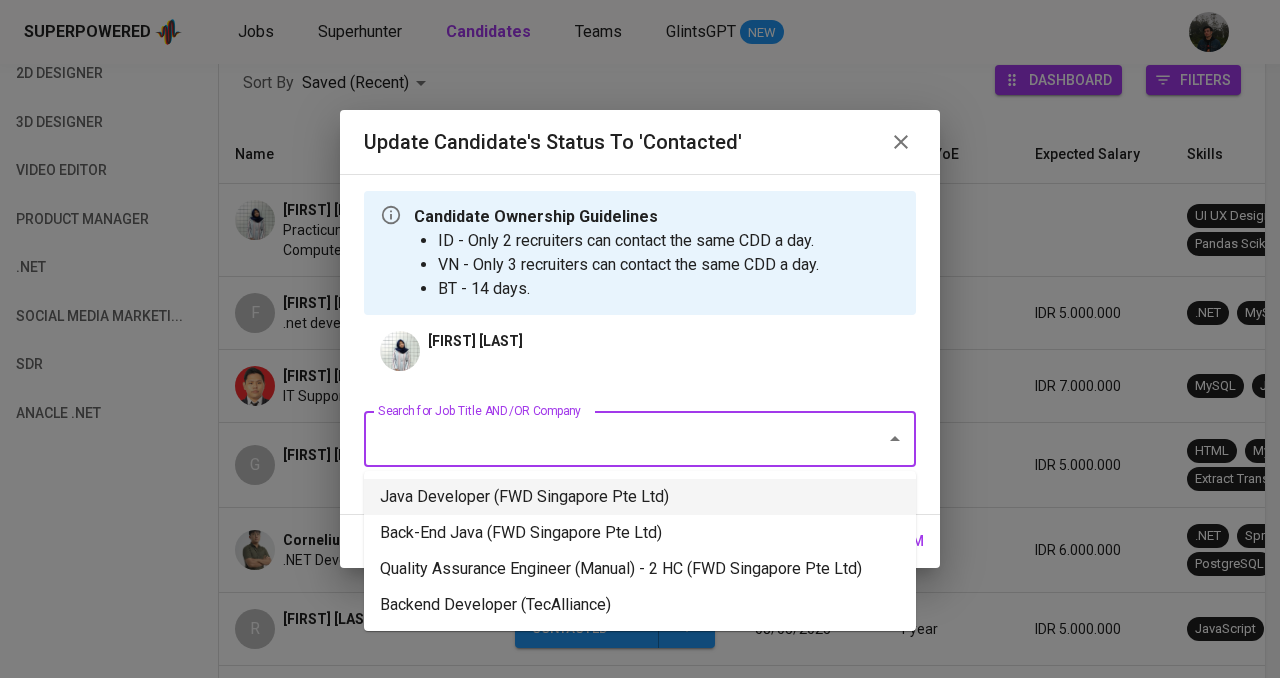 click on "Java Developer (FWD Singapore Pte Ltd)" at bounding box center [640, 497] 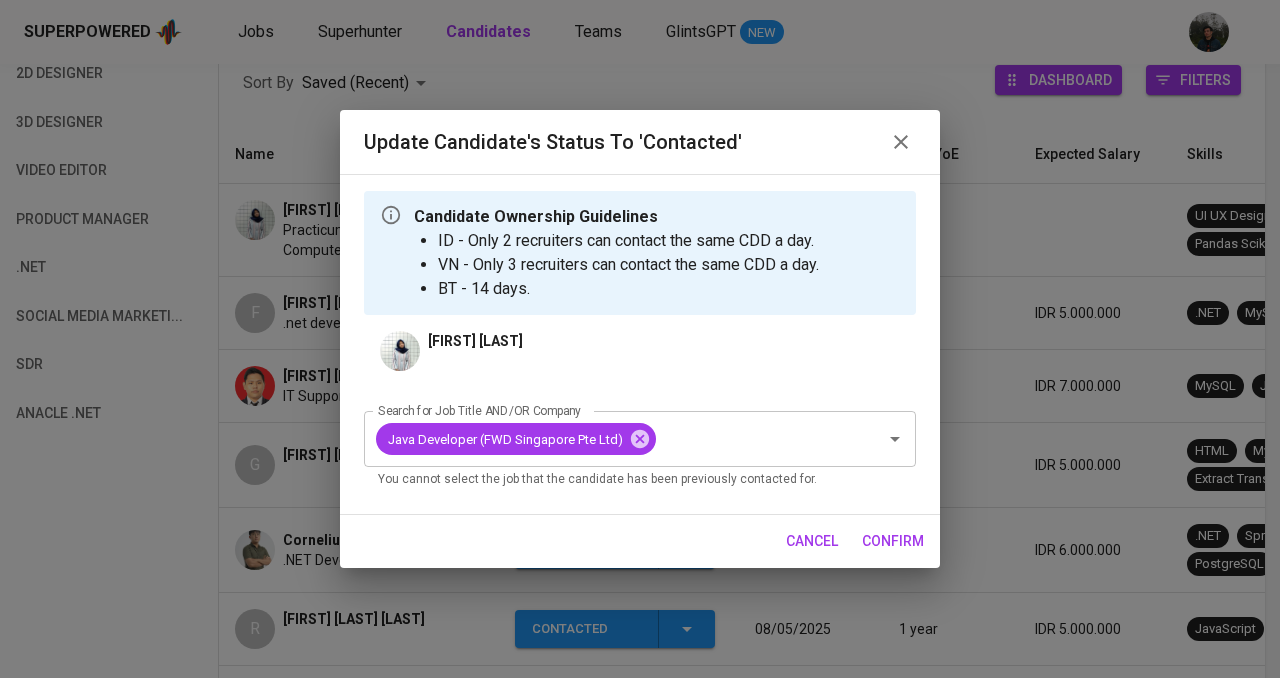 click on "confirm" at bounding box center (893, 541) 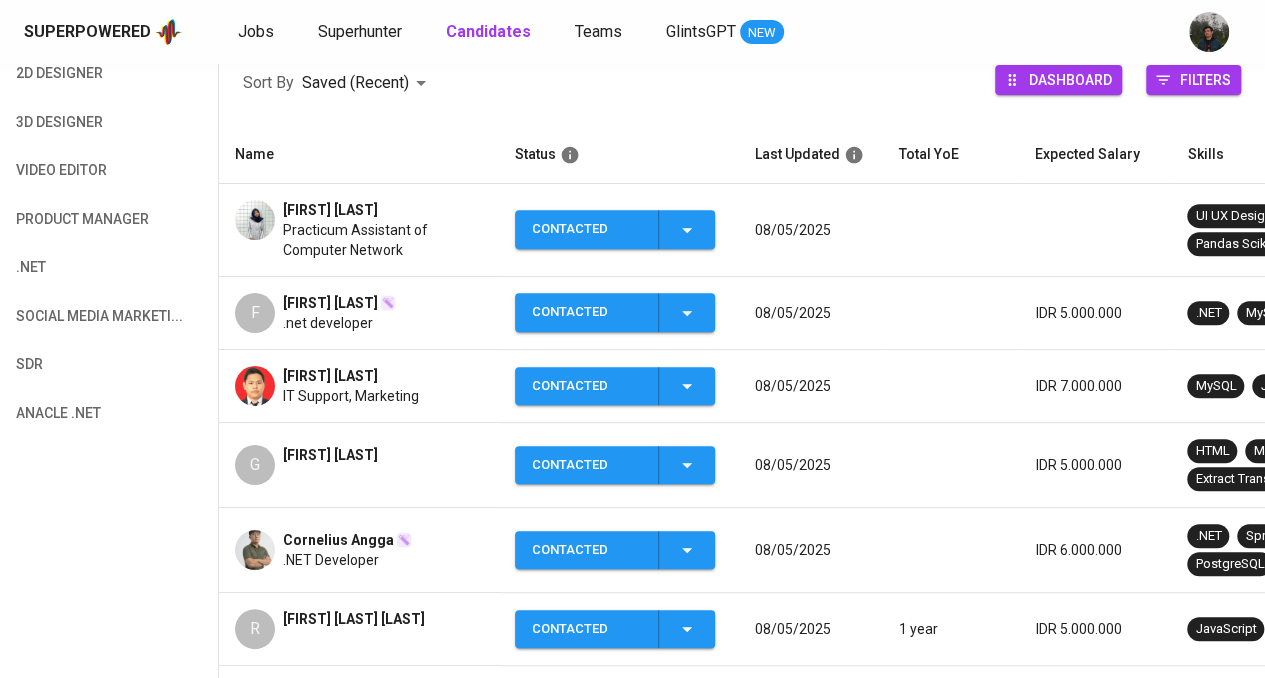 click on "Sort By Saved (Recent) DESC Dashboard Filters" at bounding box center (742, 83) 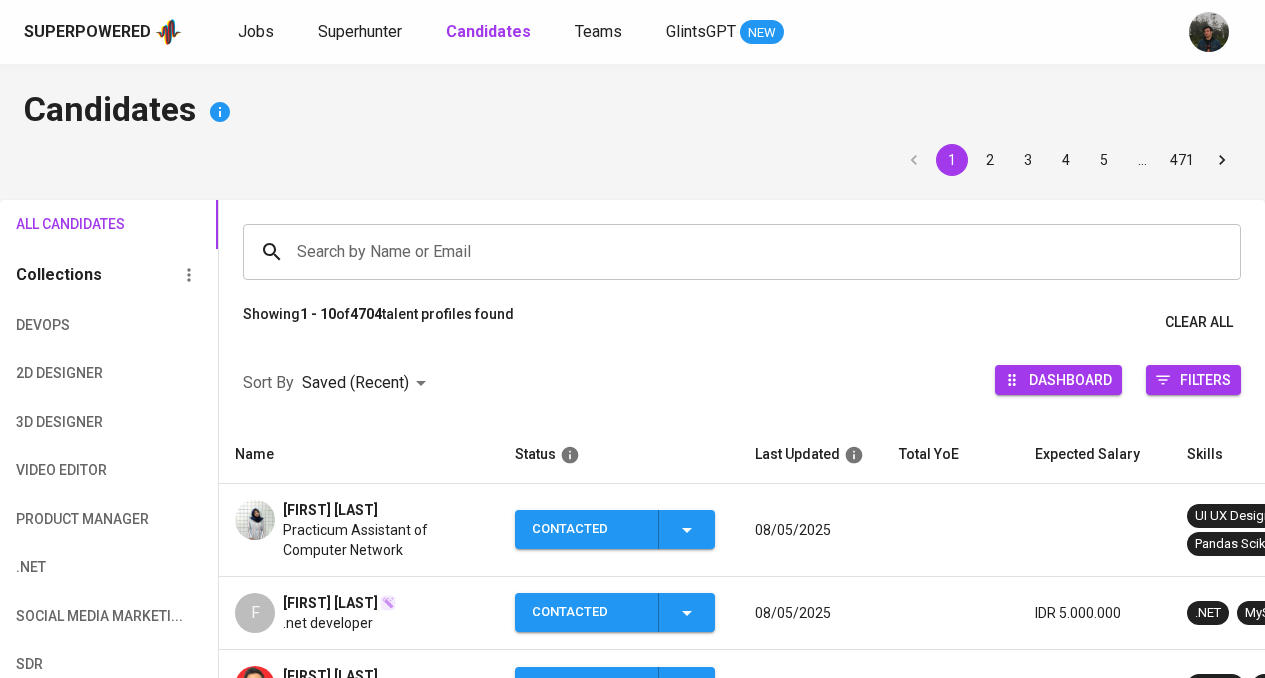 scroll, scrollTop: 300, scrollLeft: 0, axis: vertical 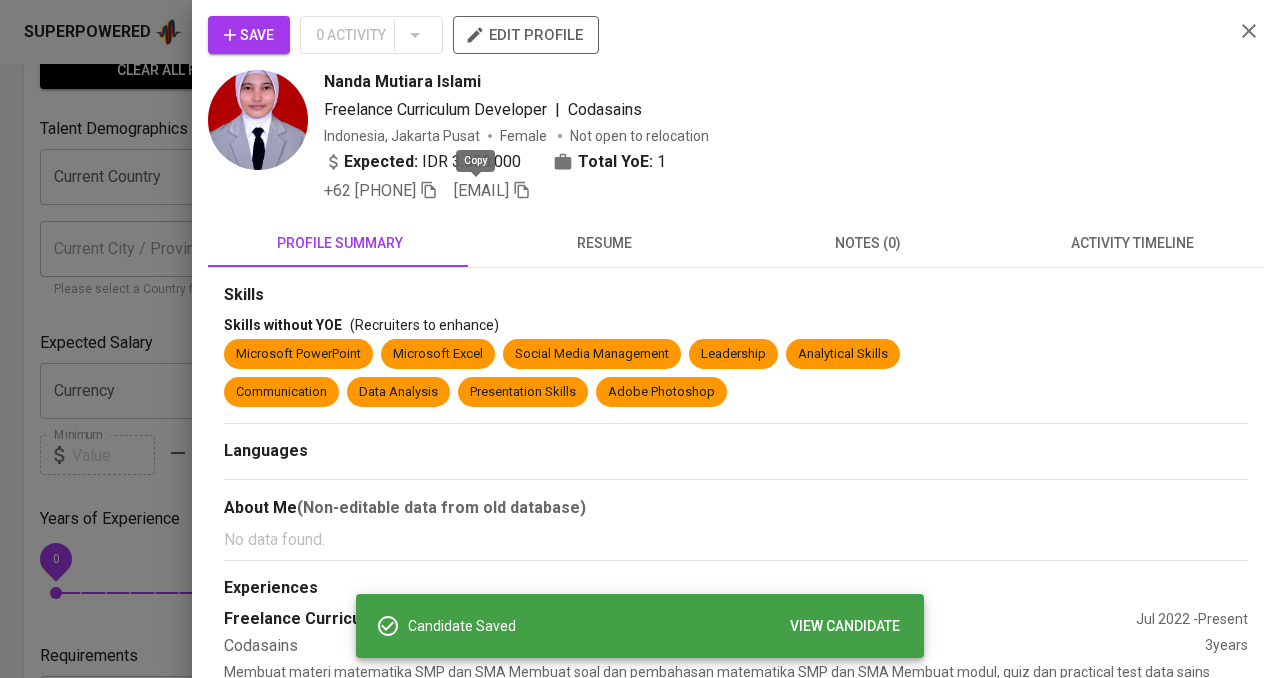 click 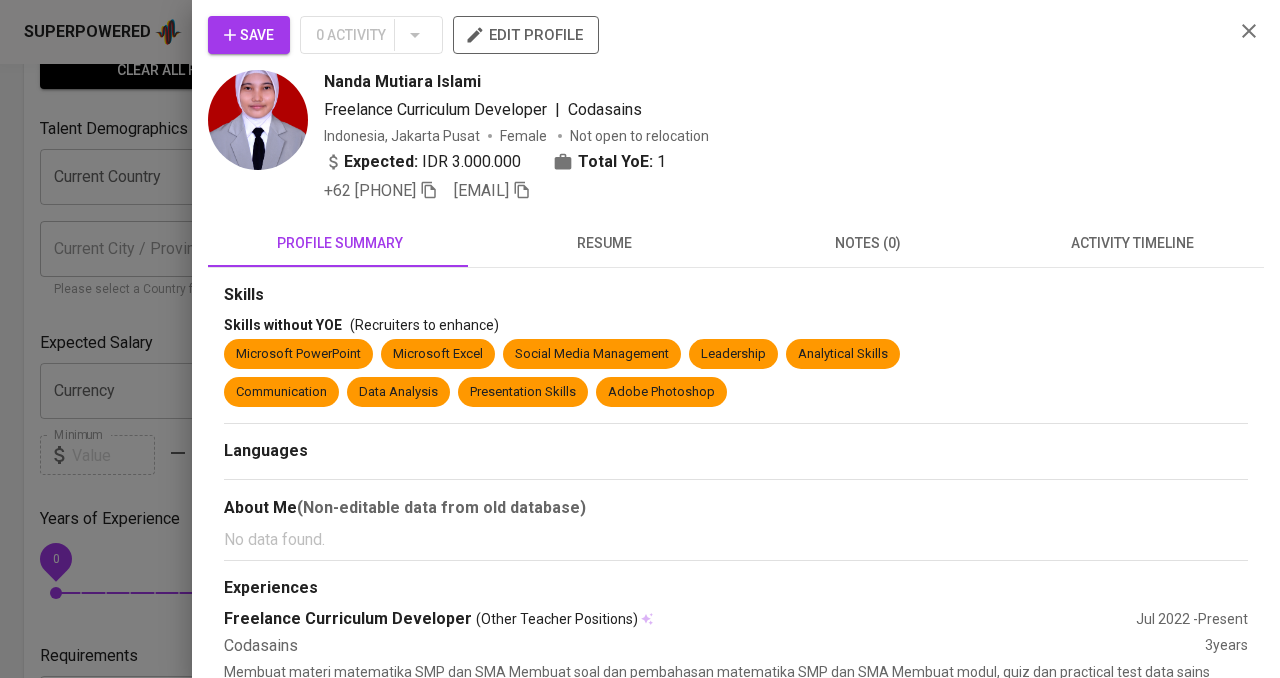 click on "Save 0 Activity   edit profile [FIRST]  [LAST] [LAST] Freelance Curriculum Developer | Codasains Indonesia, [CITY] Female   Not open to relocation Expected:   IDR 3.000.000 Total YoE:   1 +62 [PHONE]   [EMAIL]   profile summary resume notes (0) activity timeline Skills Skills without YOE (Recruiters to enhance) Microsoft PowerPoint Microsoft Excel Social Media Management Leadership Analytical Skills Communication Data Analysis Presentation Skills Adobe Photoshop Languages About Me  (Non-editable data from old database) No data found. Experiences Freelance Curriculum Developer (Other Teacher Positions) [MONTH] [YEAR] -  Present Codasains   3  years Membuat materi matematika SMP dan SMA
Membuat soal dan pembahasan matematika SMP dan SMA
Membuat modul, quiz dan practical test data sains Inferred Skill(s) No data found. Educations  (Non-editable data from old database) Sarjana Sains (s.si) [MONTH] [YEAR]  -  [MONTH] [YEAR] Universitas Jember 4 years" at bounding box center [736, 339] 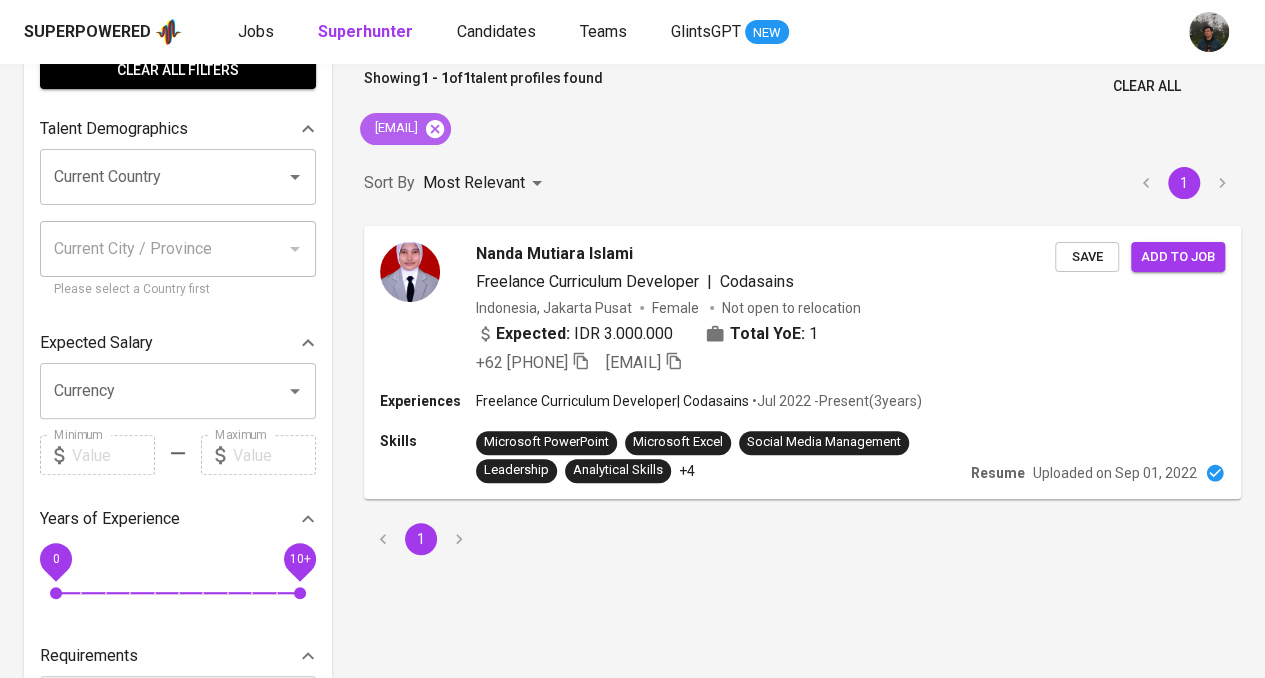 click 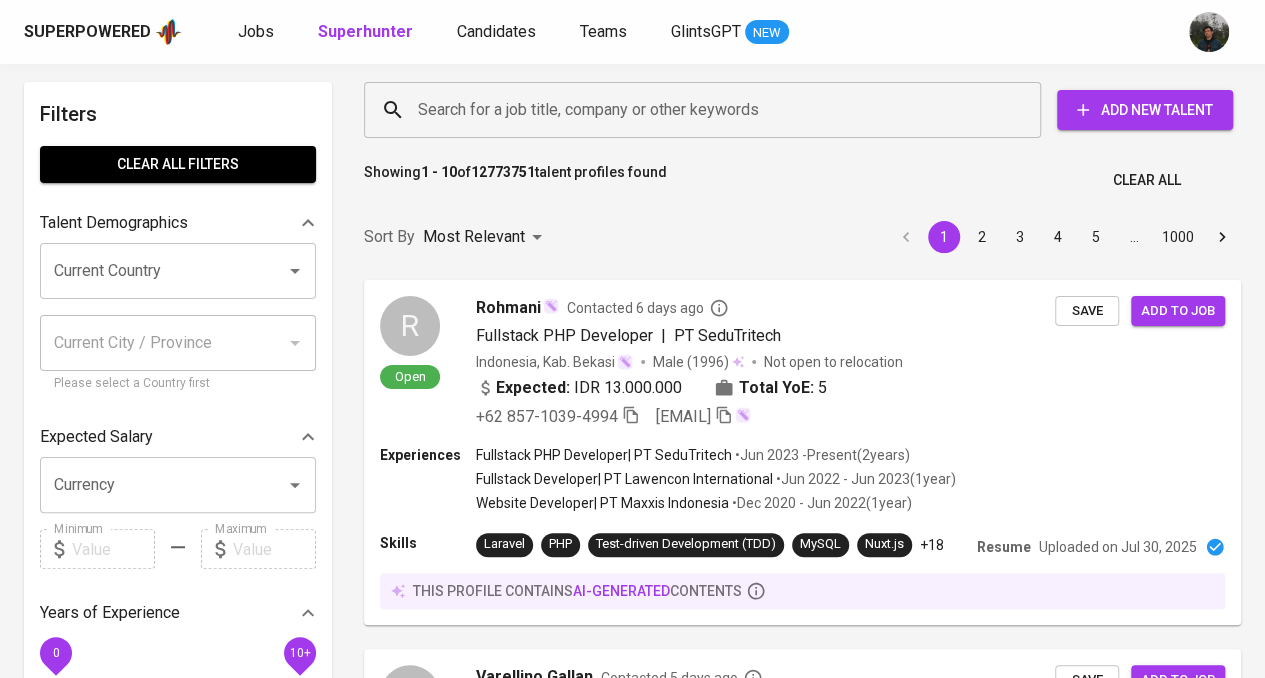 scroll, scrollTop: 0, scrollLeft: 0, axis: both 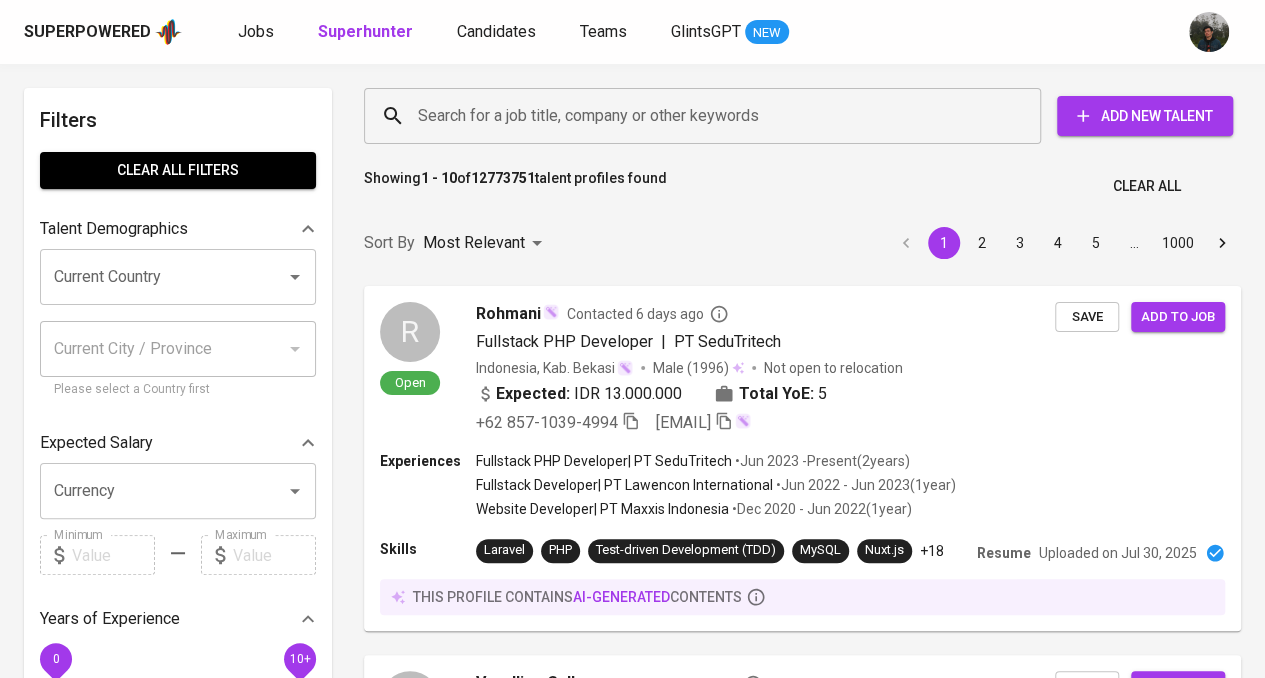 click on "Search for a job title, company or other keywords" at bounding box center (707, 116) 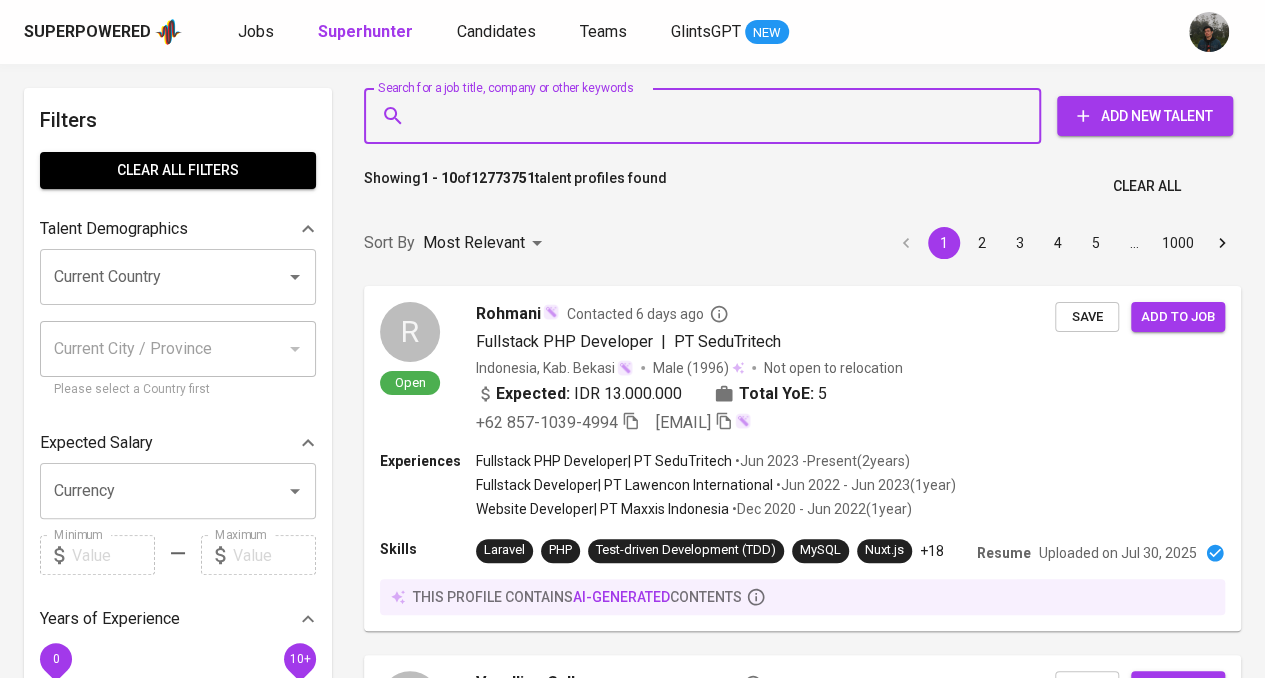 paste on "alfitradam@gmail.com" 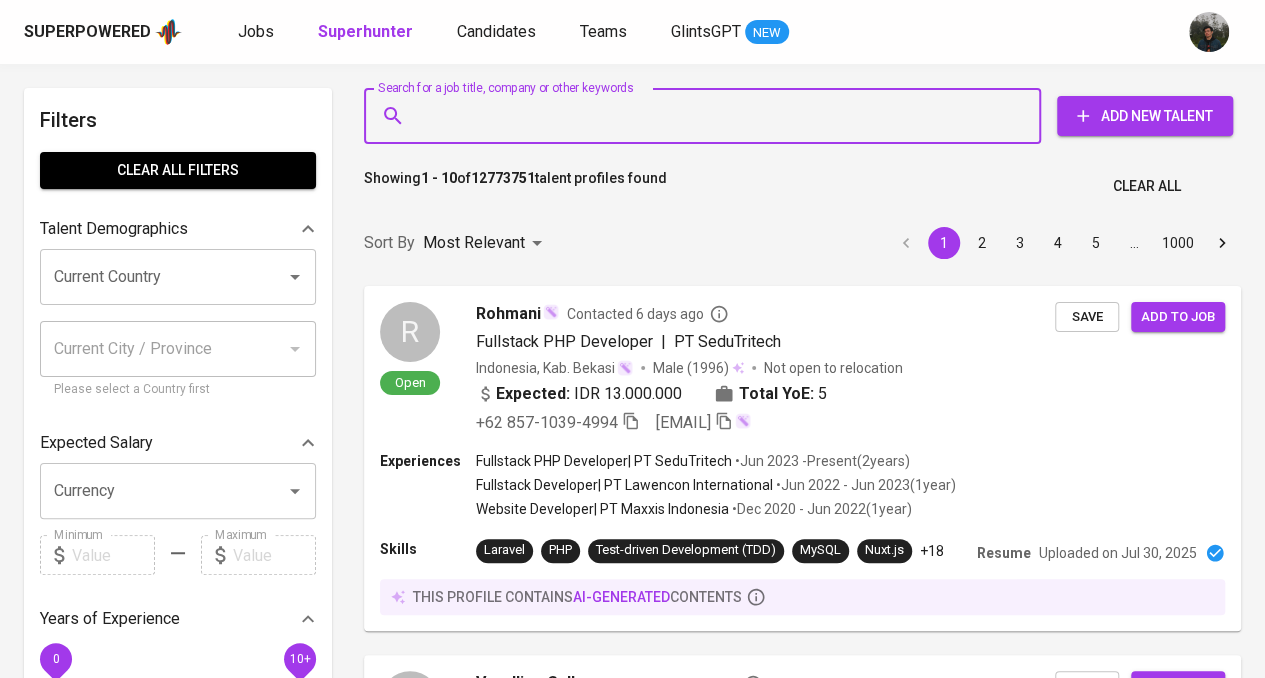 type on "alfitradam@gmail.com" 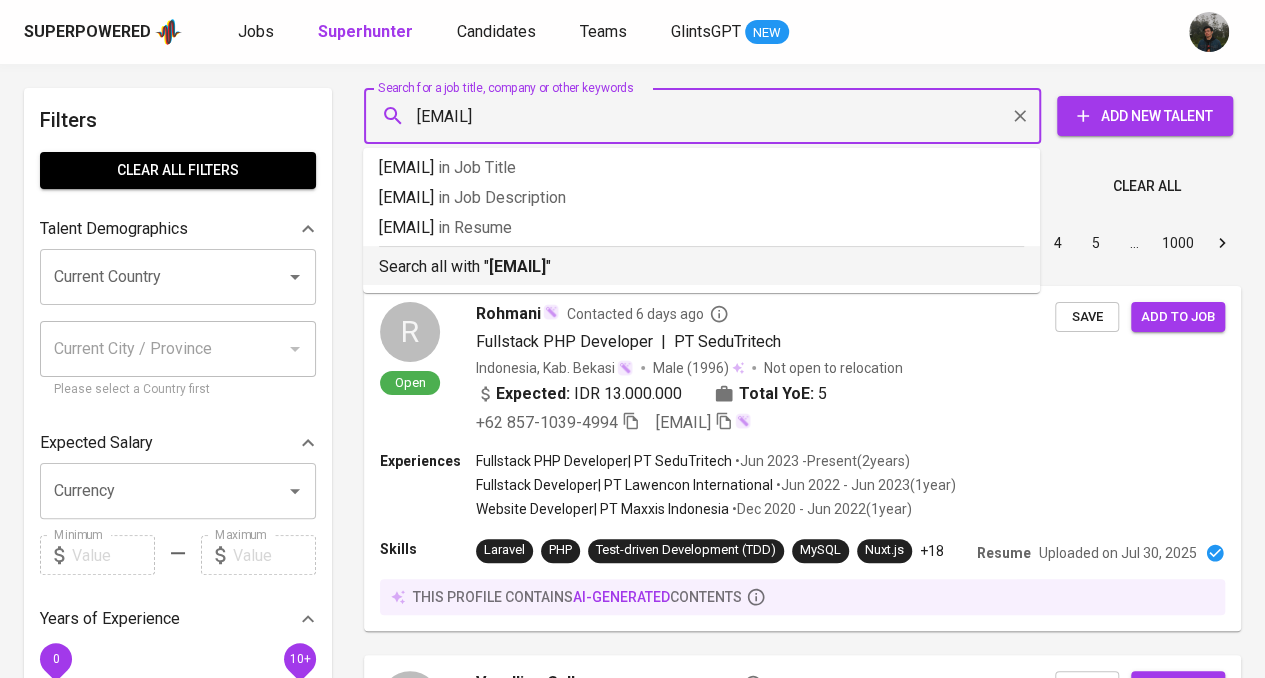 click on "alfitradam@gmail.com" at bounding box center (517, 266) 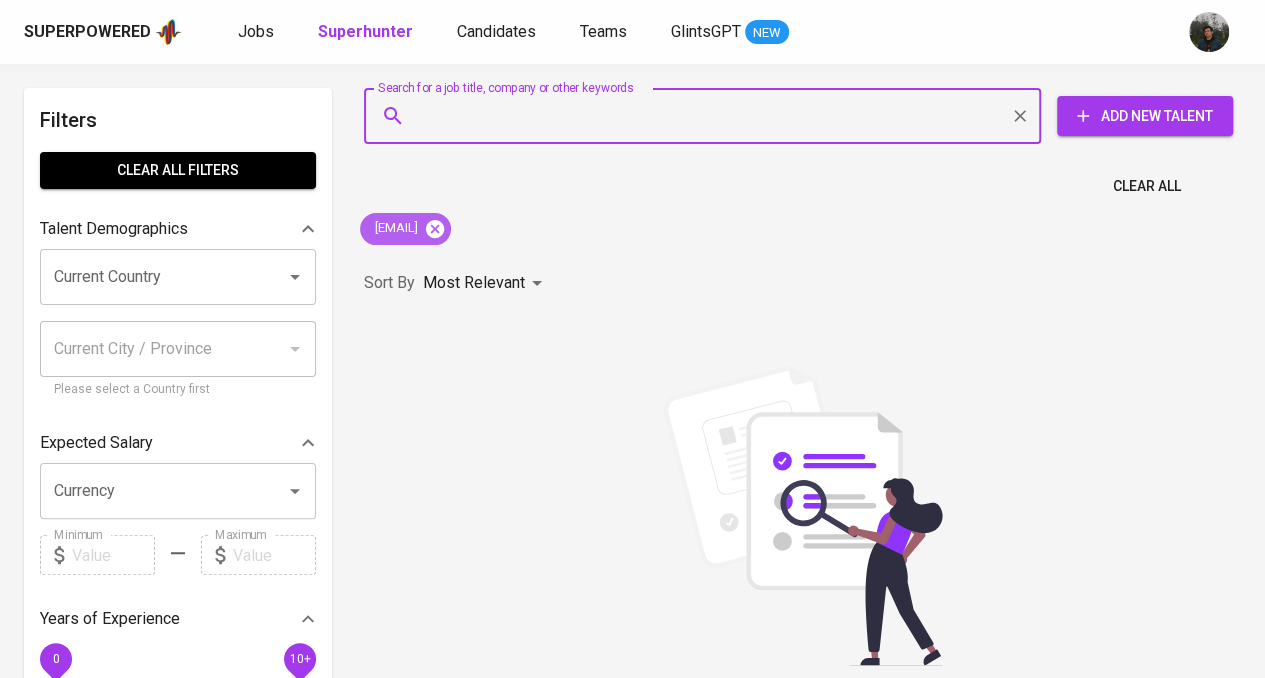 click 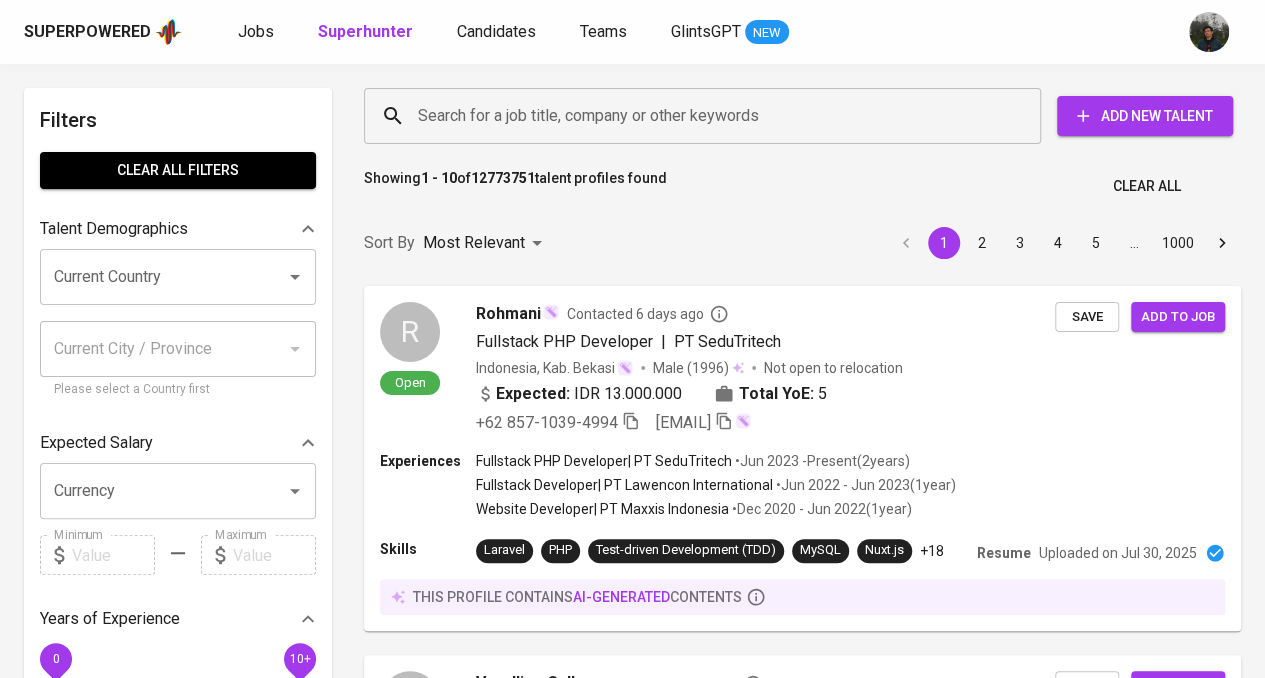 click on "Search for a job title, company or other keywords" at bounding box center (707, 116) 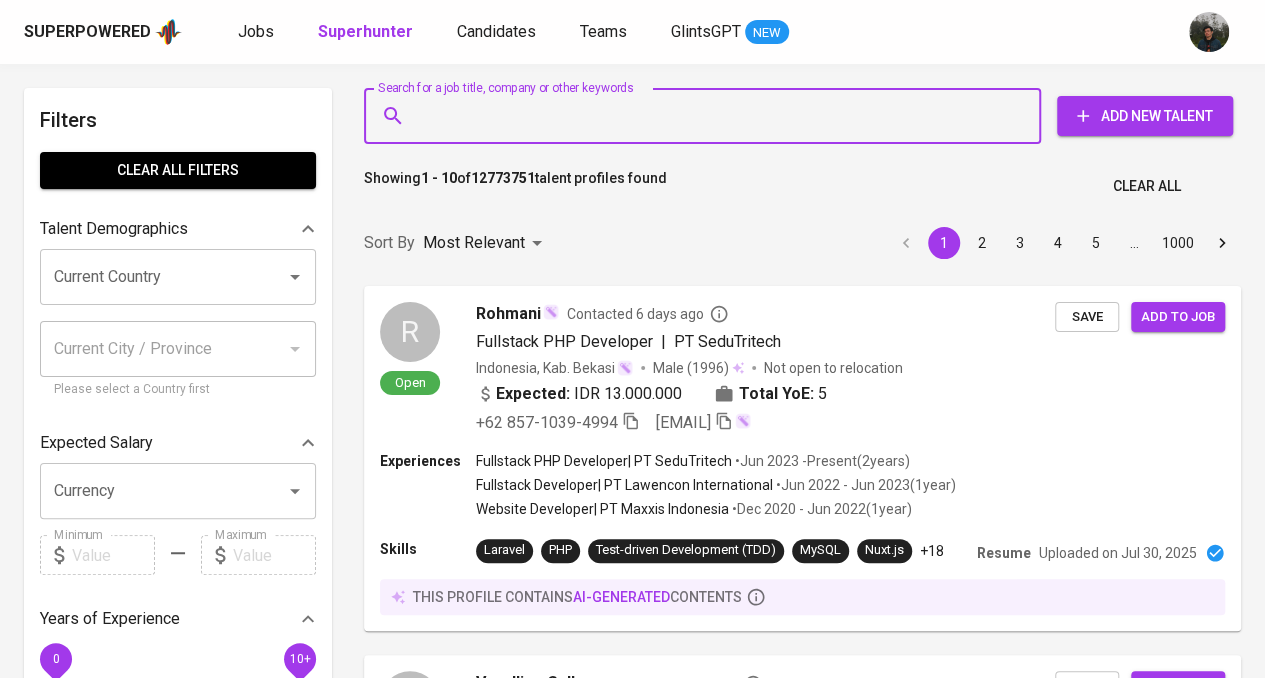 paste on "tezzafazarth@gmail.com" 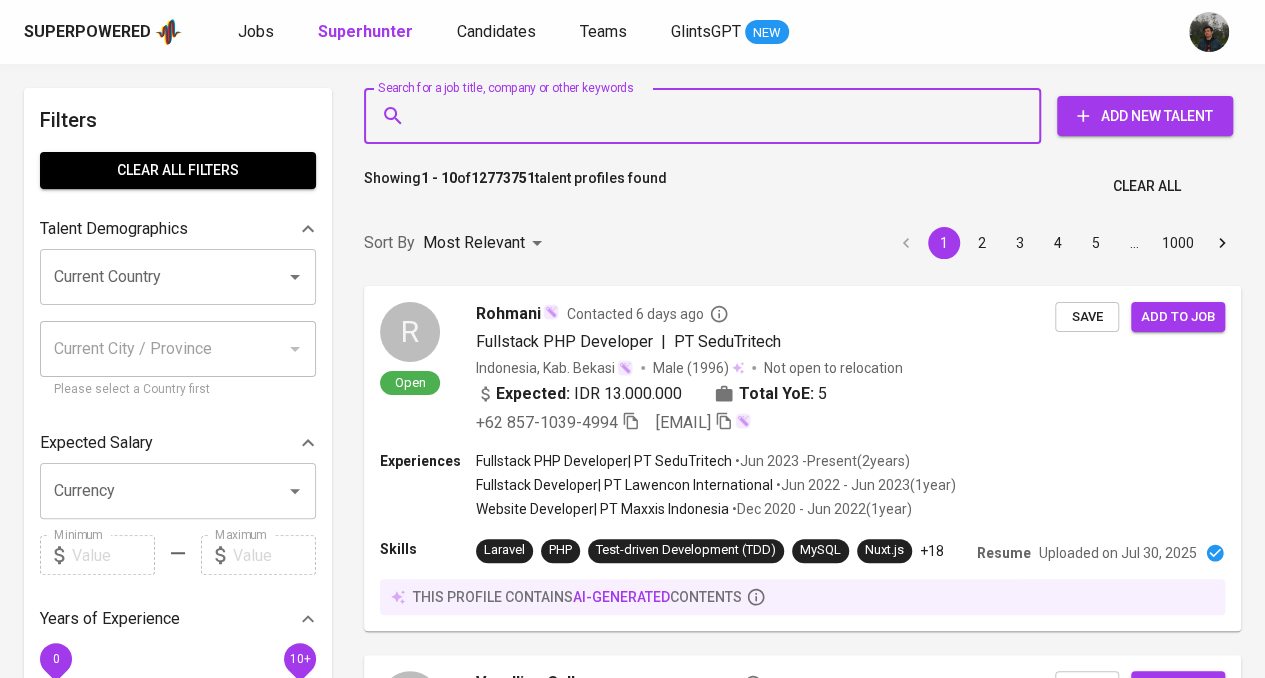 type on "tezzafazarth@gmail.com" 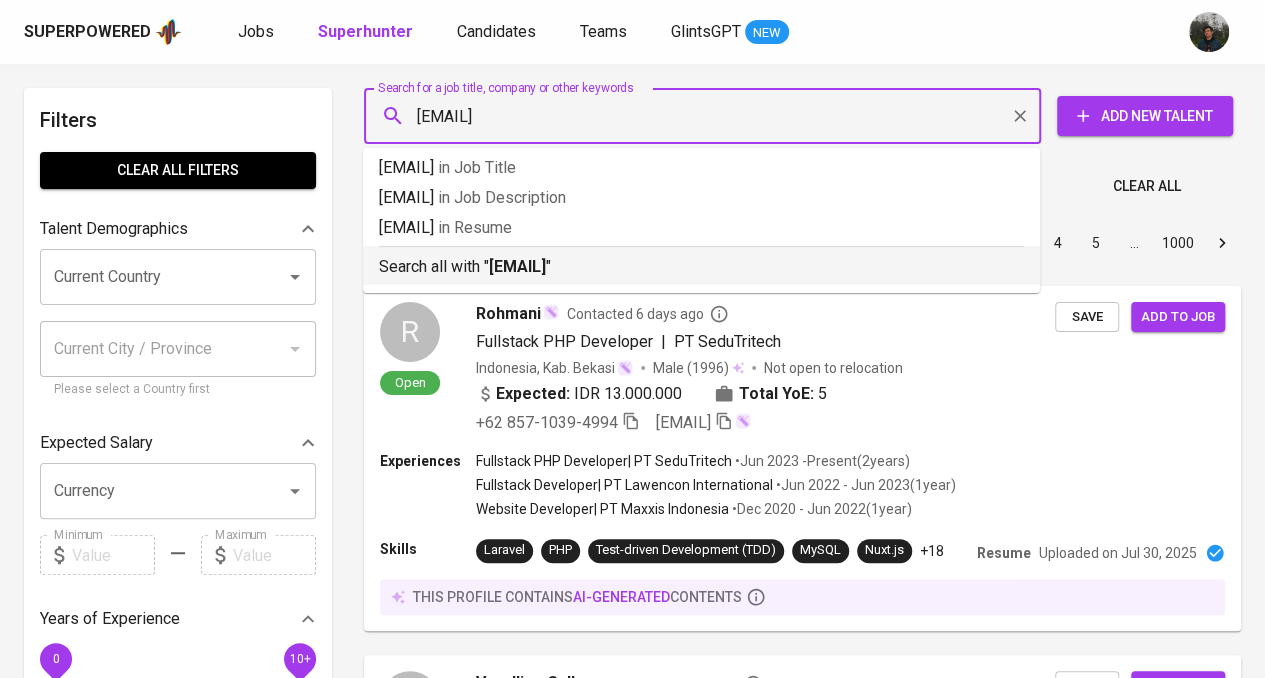click on "tezzafazarth@gmail.com" at bounding box center [517, 266] 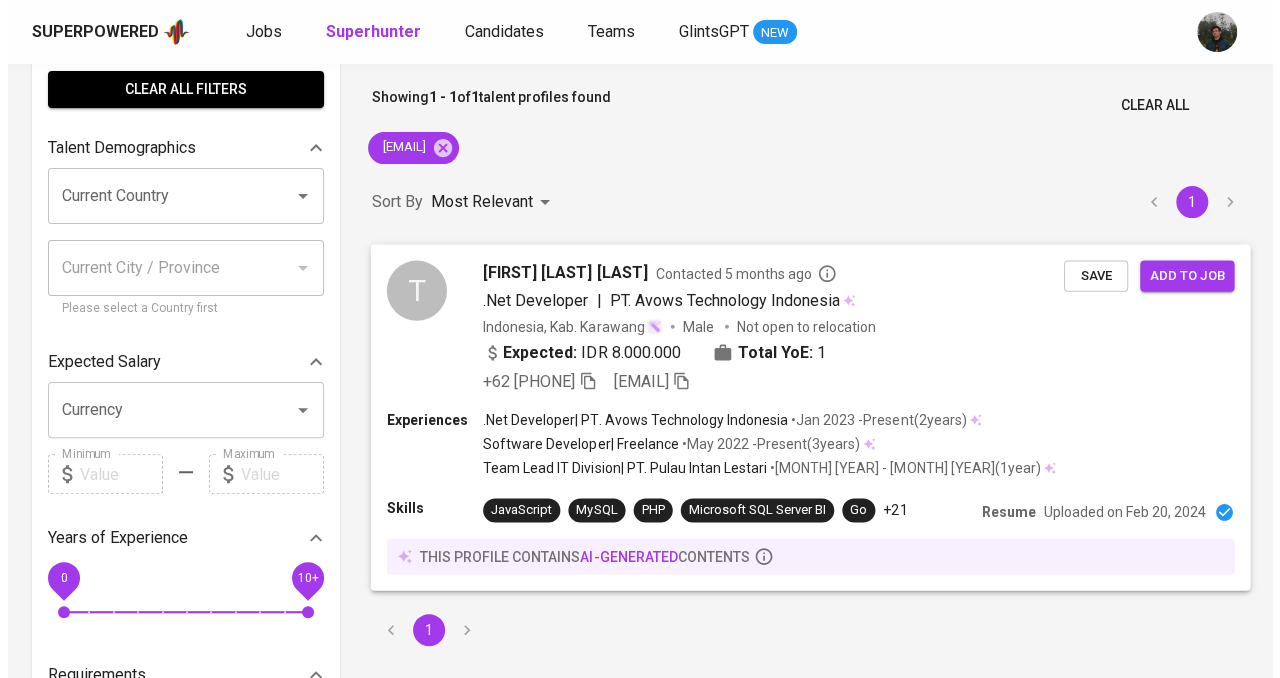 scroll, scrollTop: 100, scrollLeft: 0, axis: vertical 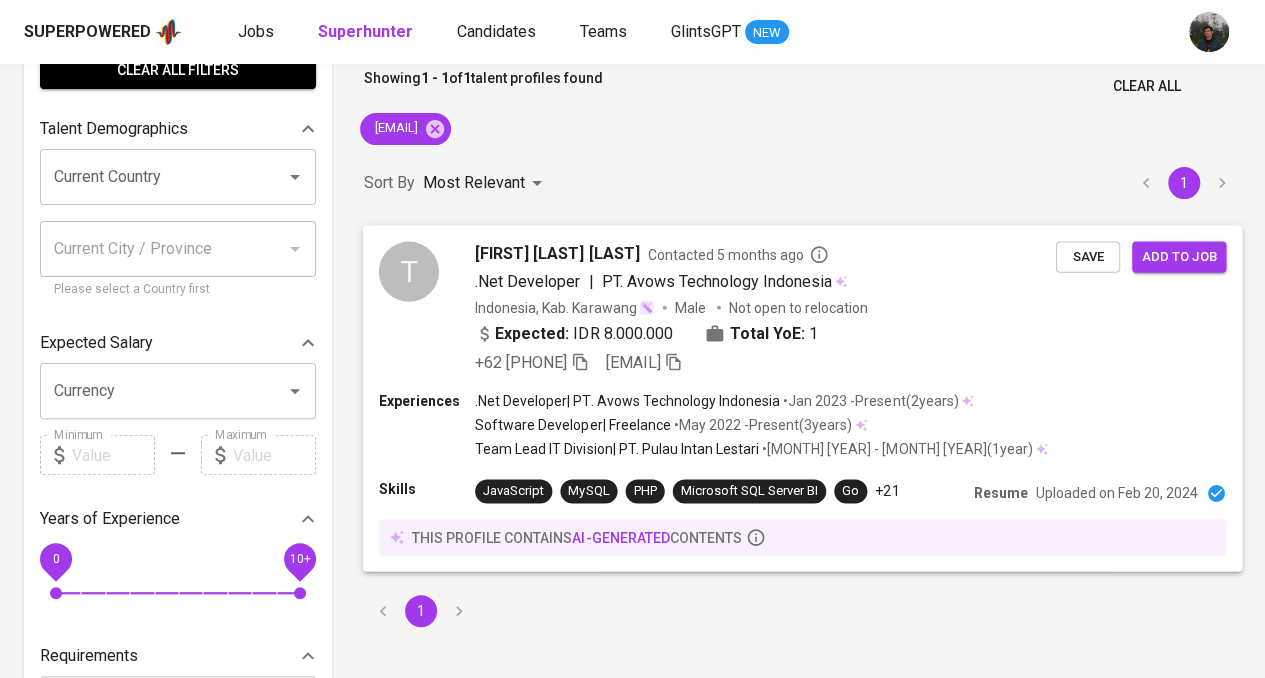 click on "Indonesia, Kab. Karawang Male   Not open to relocation" at bounding box center (765, 307) 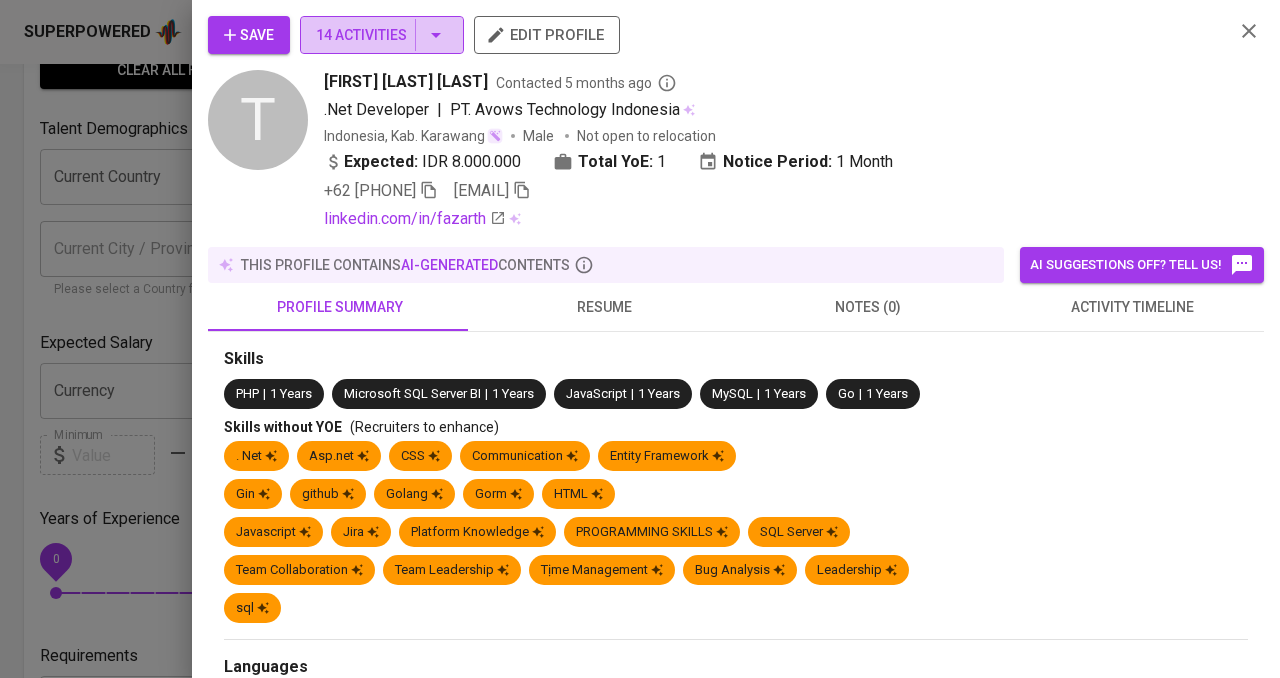 click on "14 Activities" at bounding box center [382, 35] 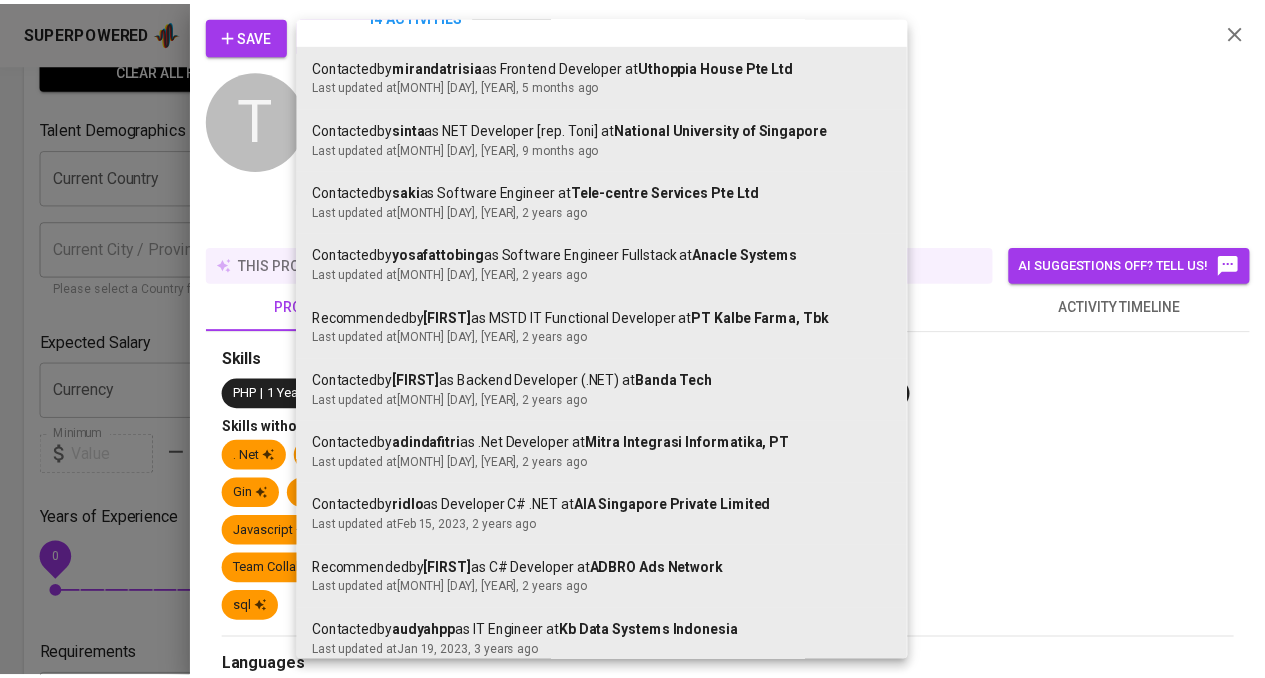 scroll, scrollTop: 334, scrollLeft: 0, axis: vertical 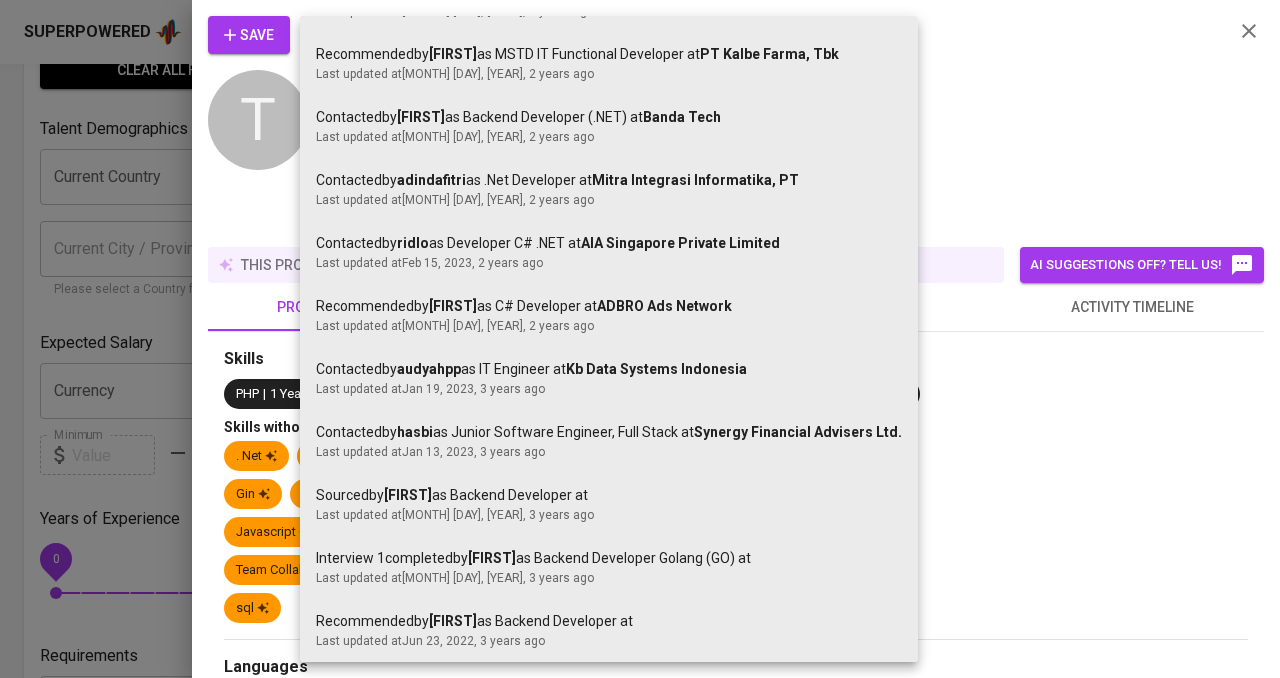 click at bounding box center [640, 339] 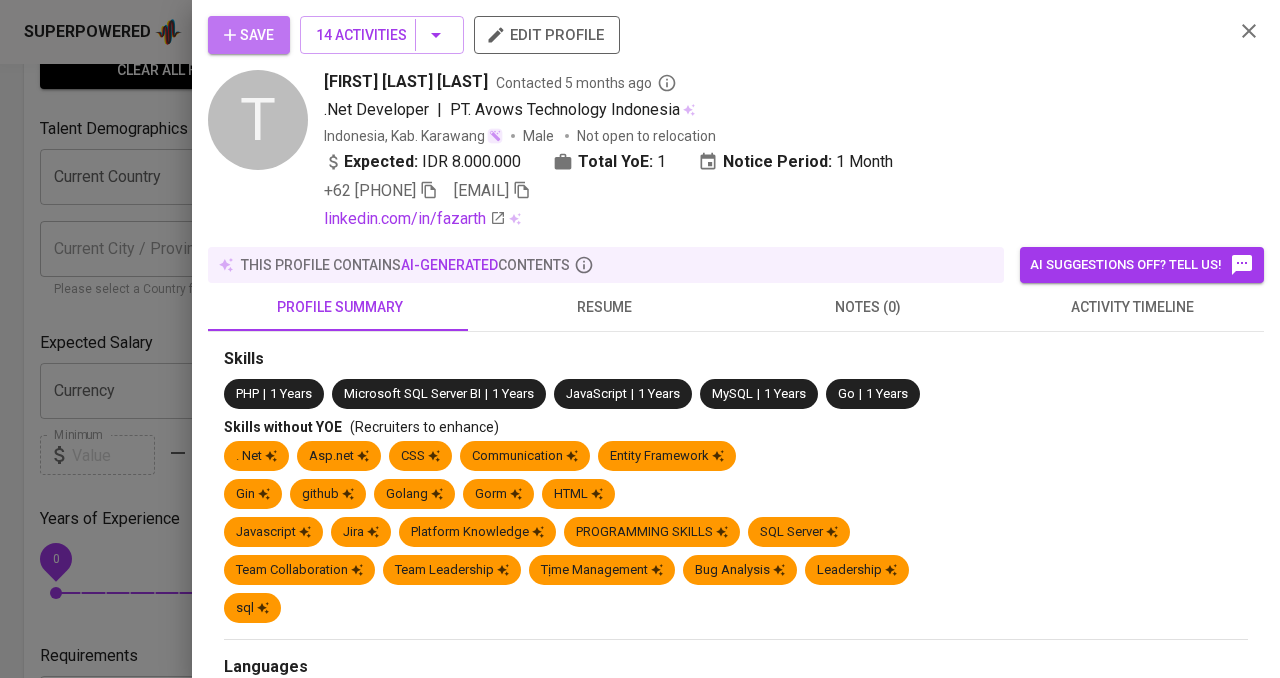 click on "Save" at bounding box center (249, 35) 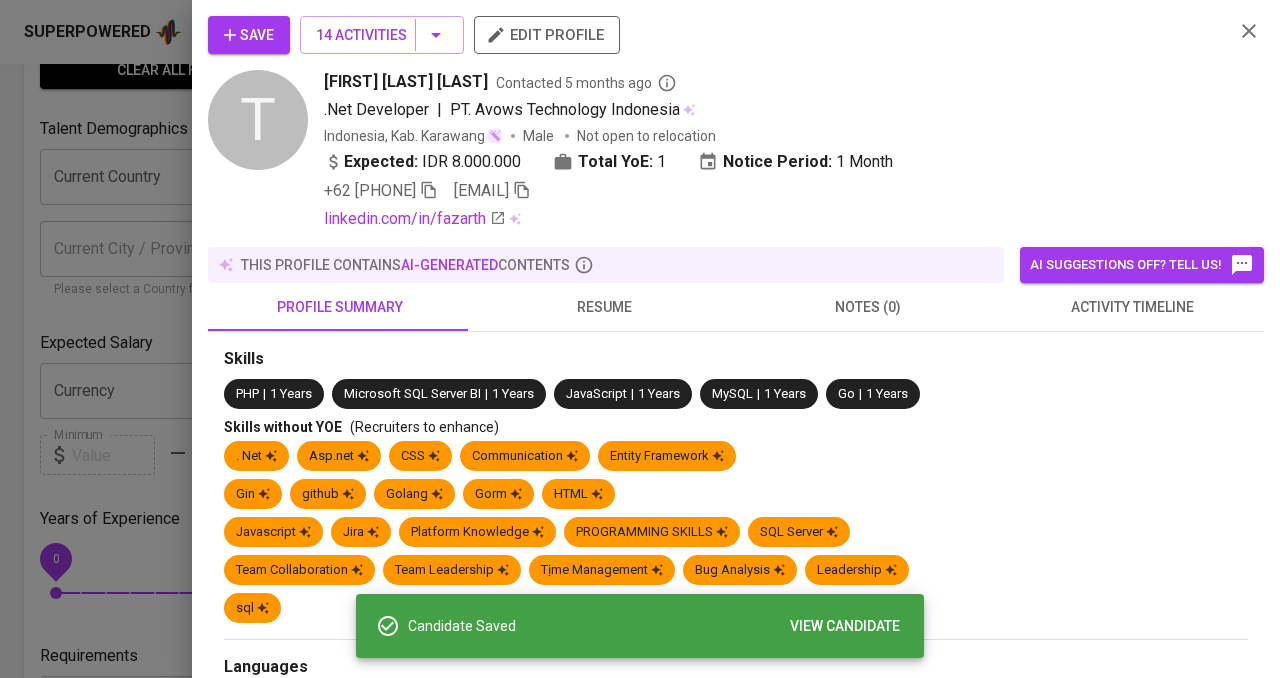 click at bounding box center [640, 339] 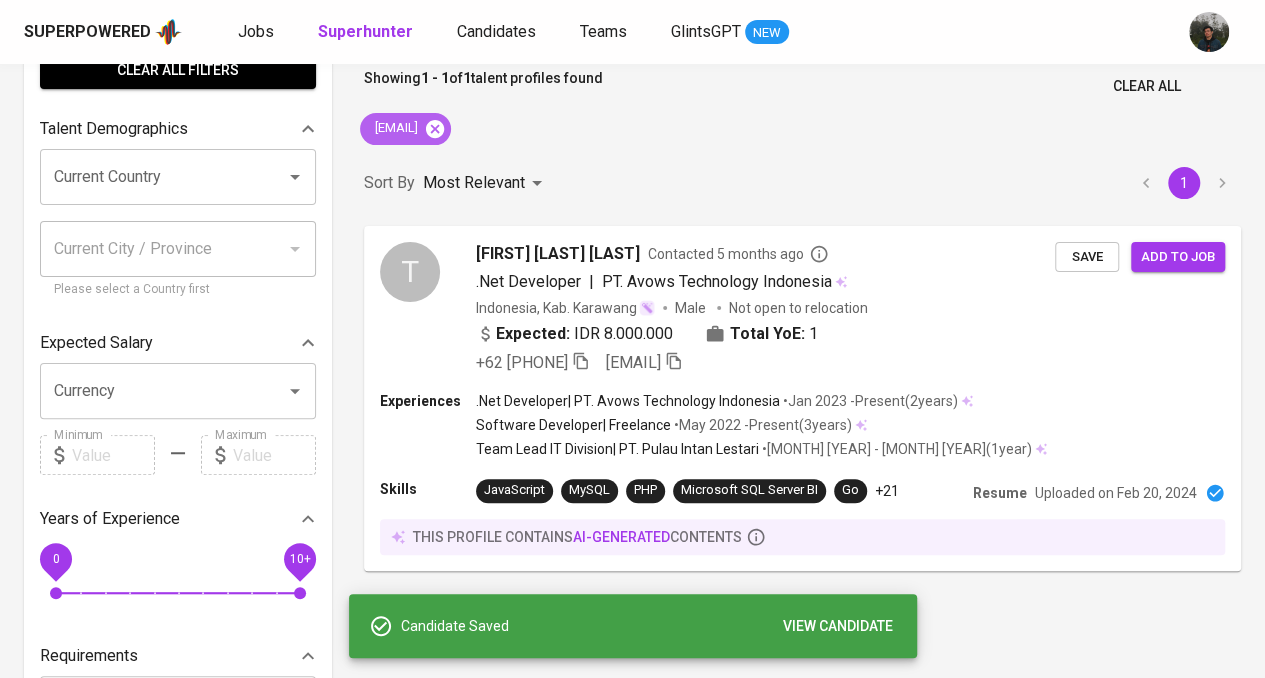click 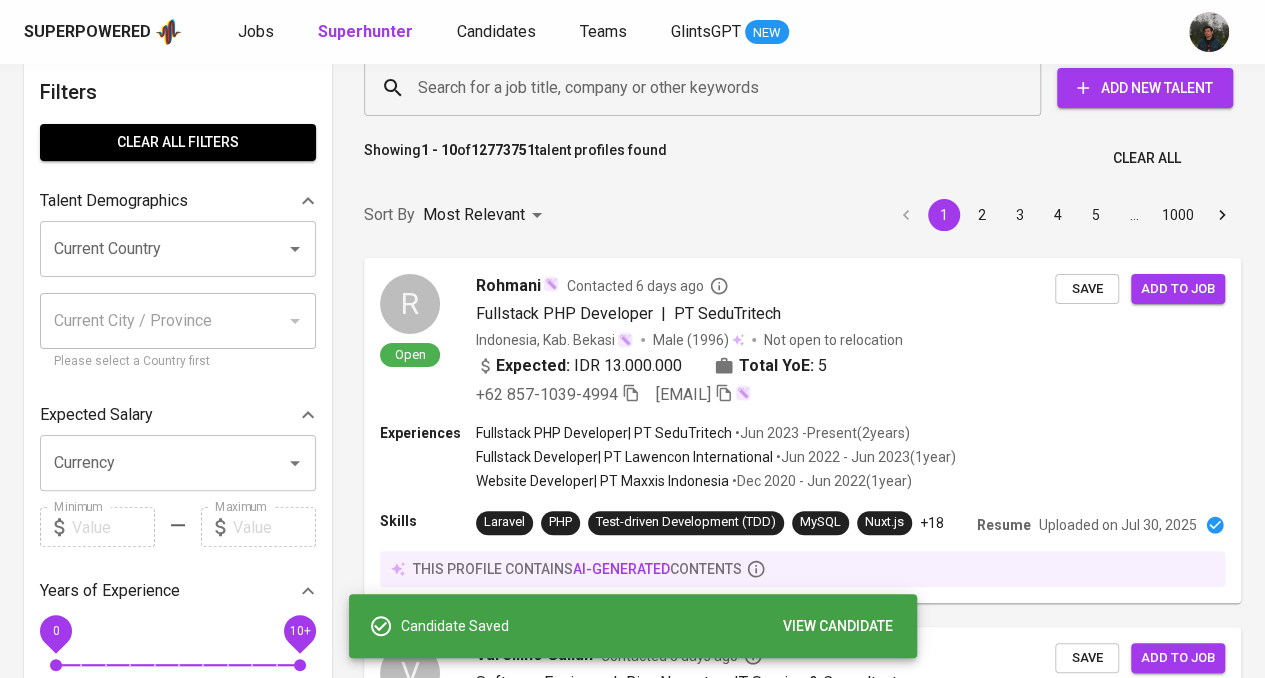 scroll, scrollTop: 0, scrollLeft: 0, axis: both 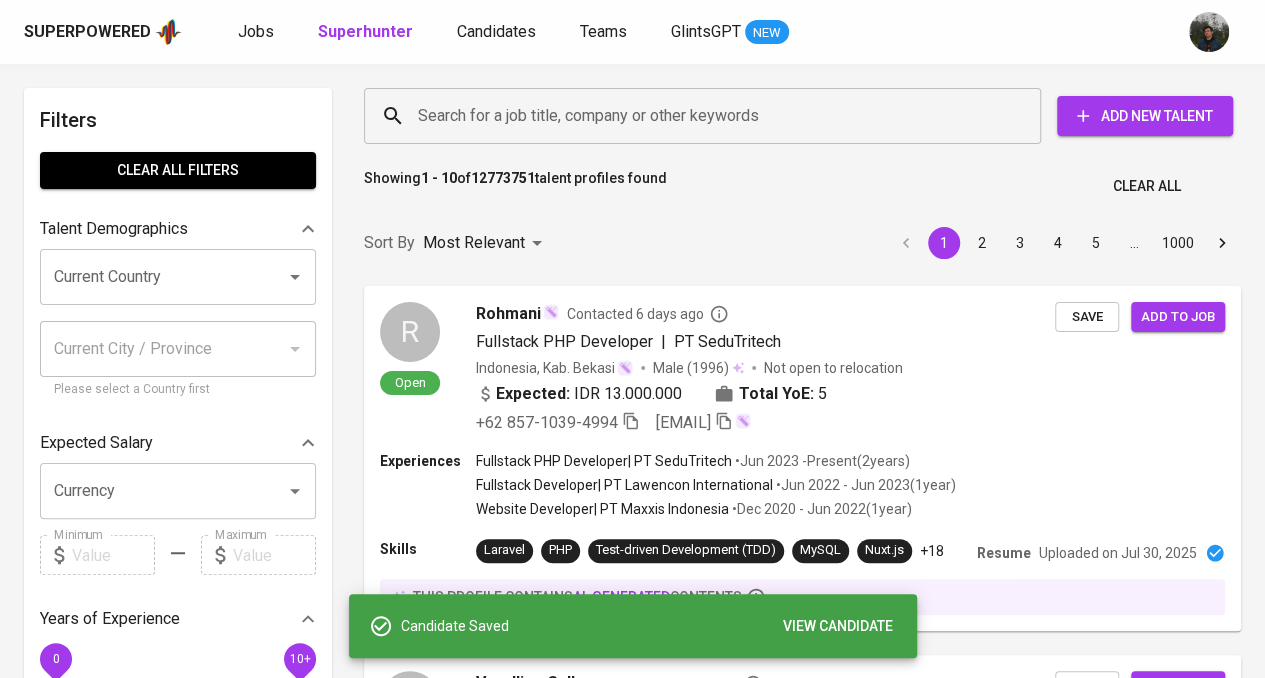 click on "Search for a job title, company or other keywords" at bounding box center [702, 116] 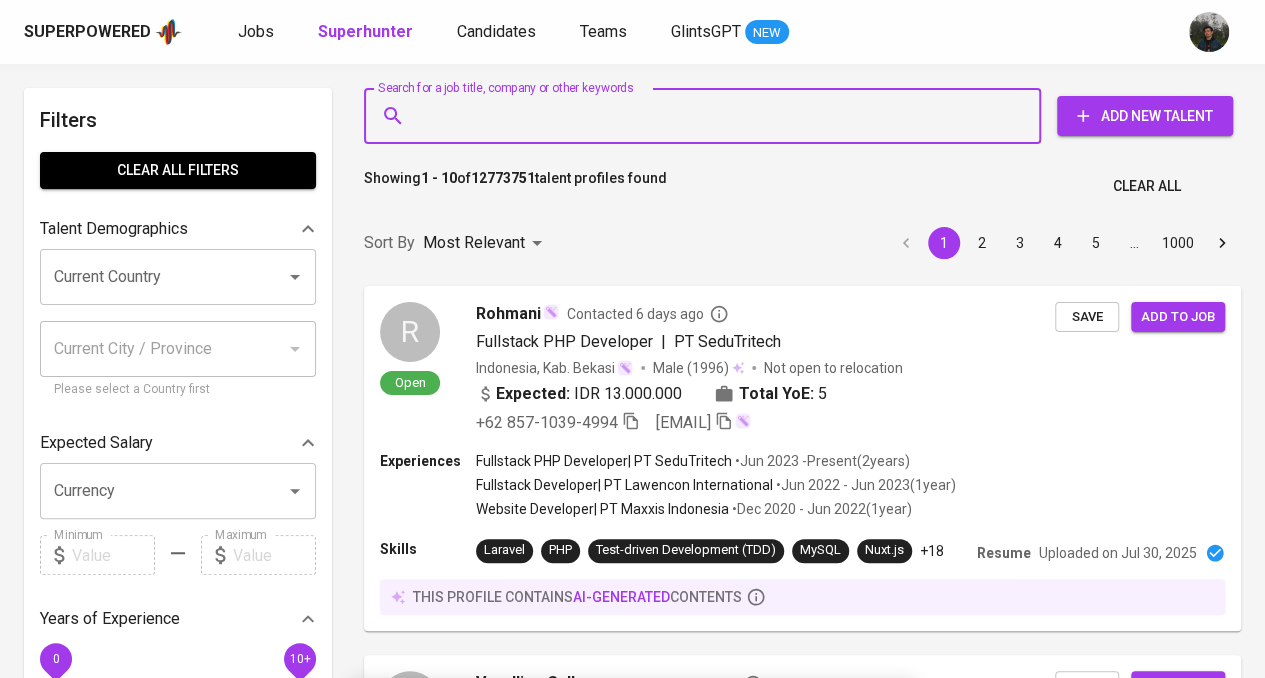 paste on "ibnuaqil.albarohin1298@gmail.com" 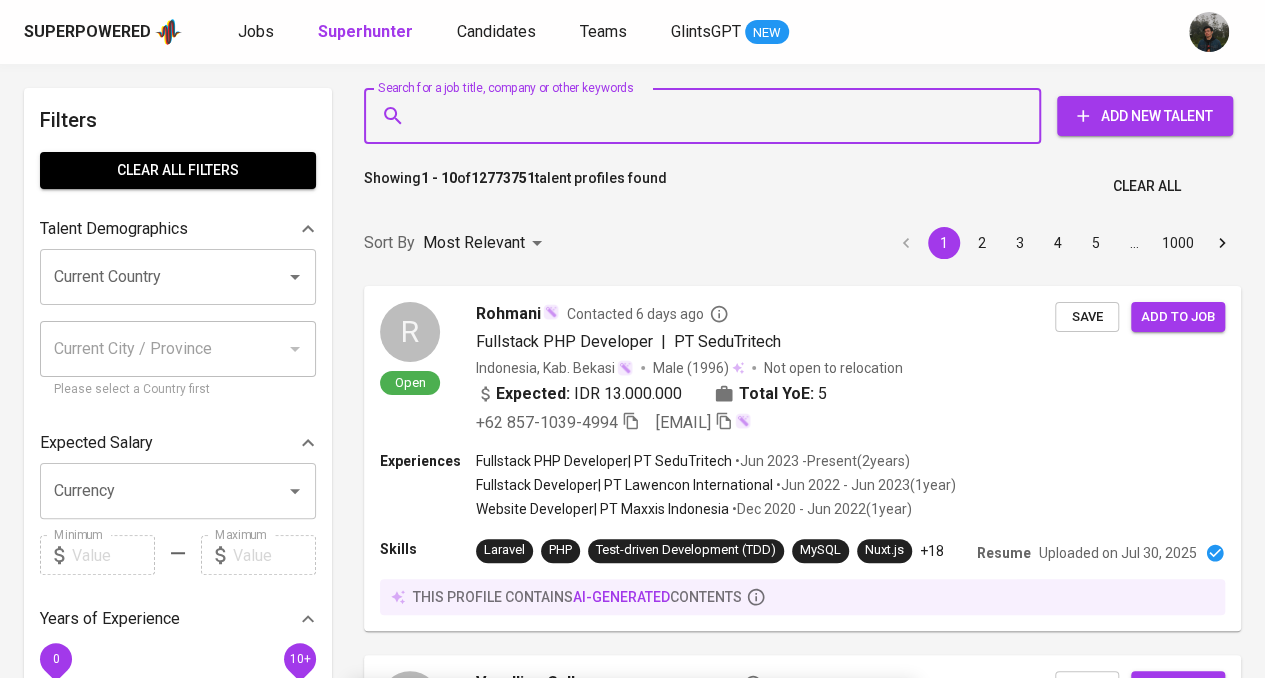 type on "ibnuaqil.albarohin1298@gmail.com" 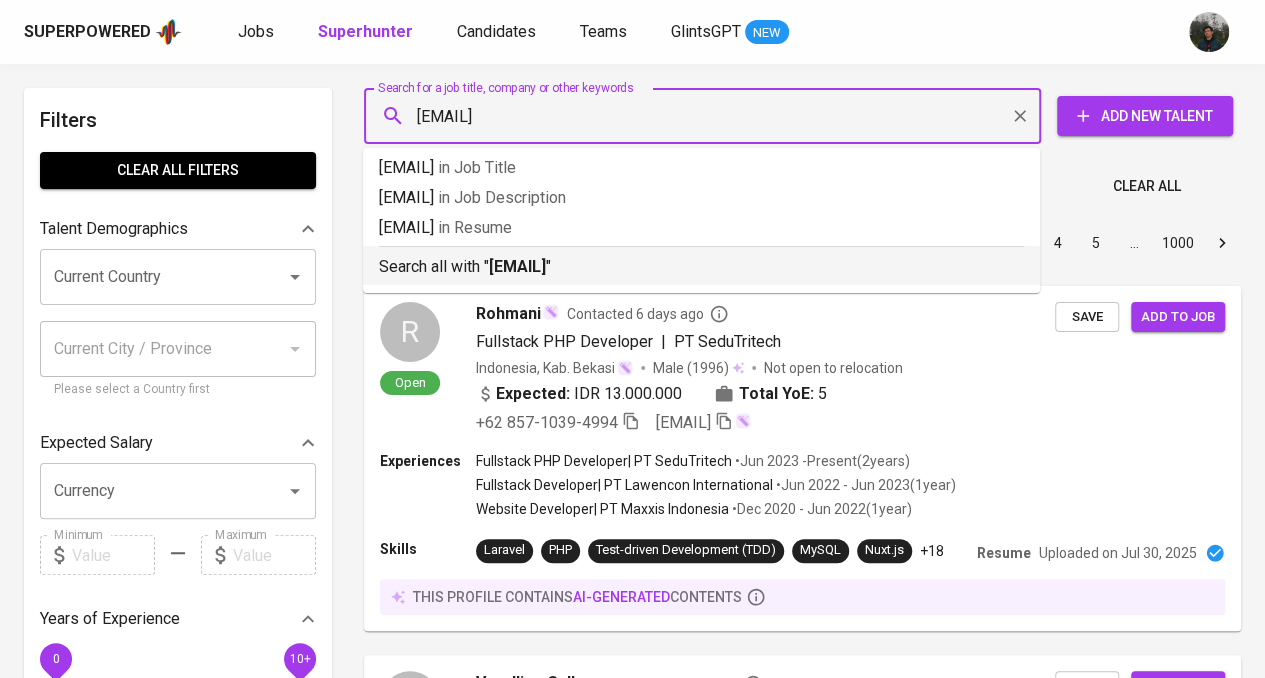 click on "ibnuaqil.albarohin1298@gmail.com" at bounding box center (517, 266) 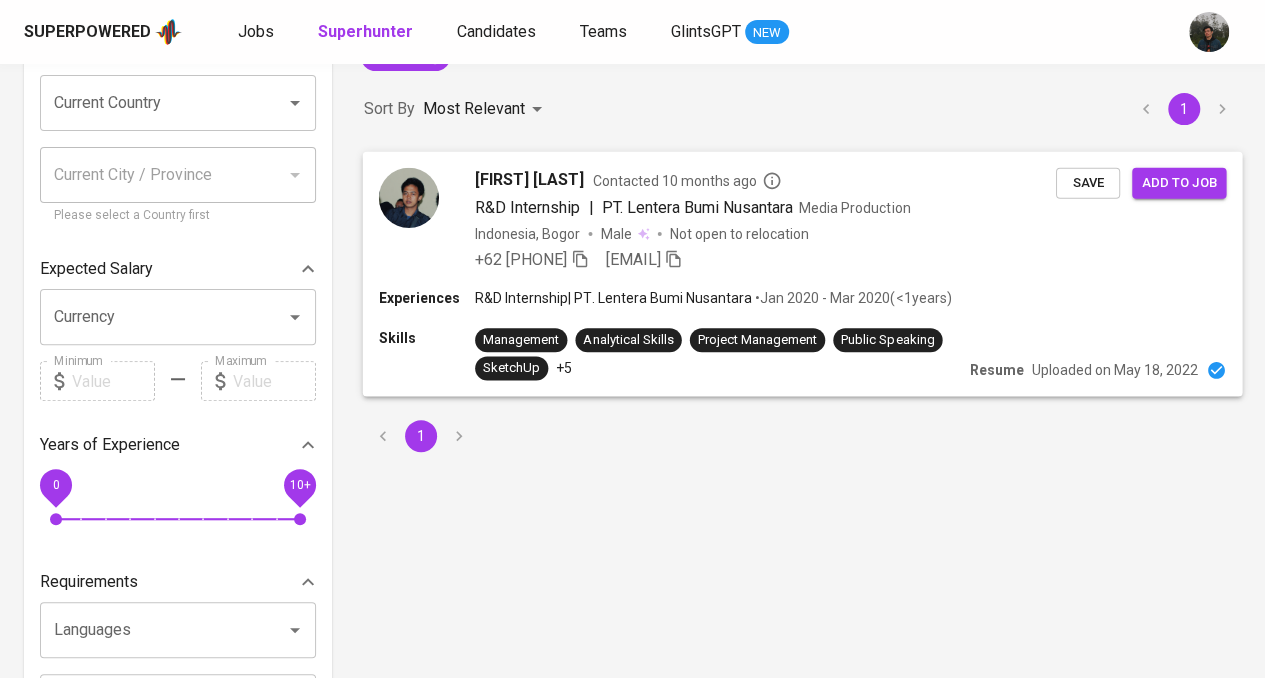 scroll, scrollTop: 200, scrollLeft: 0, axis: vertical 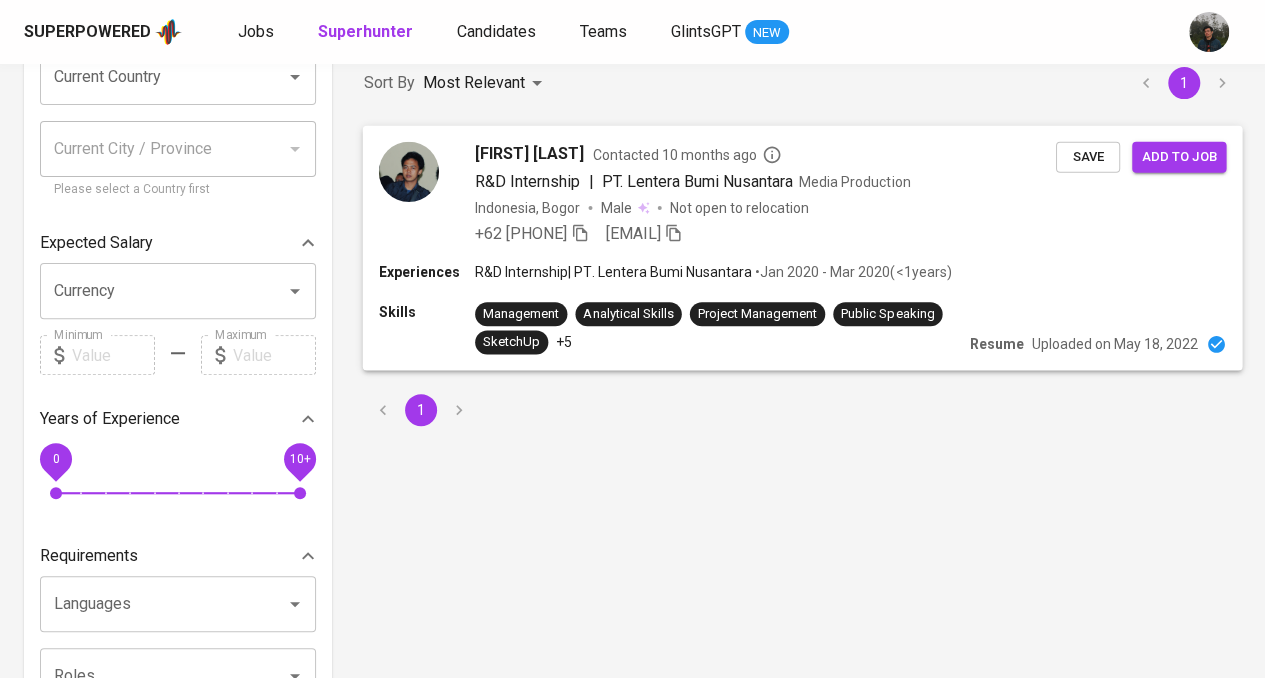click on "+62 882-2492-3423   ibnuaqil.albarohin1298@gmail.com" at bounding box center [765, 233] 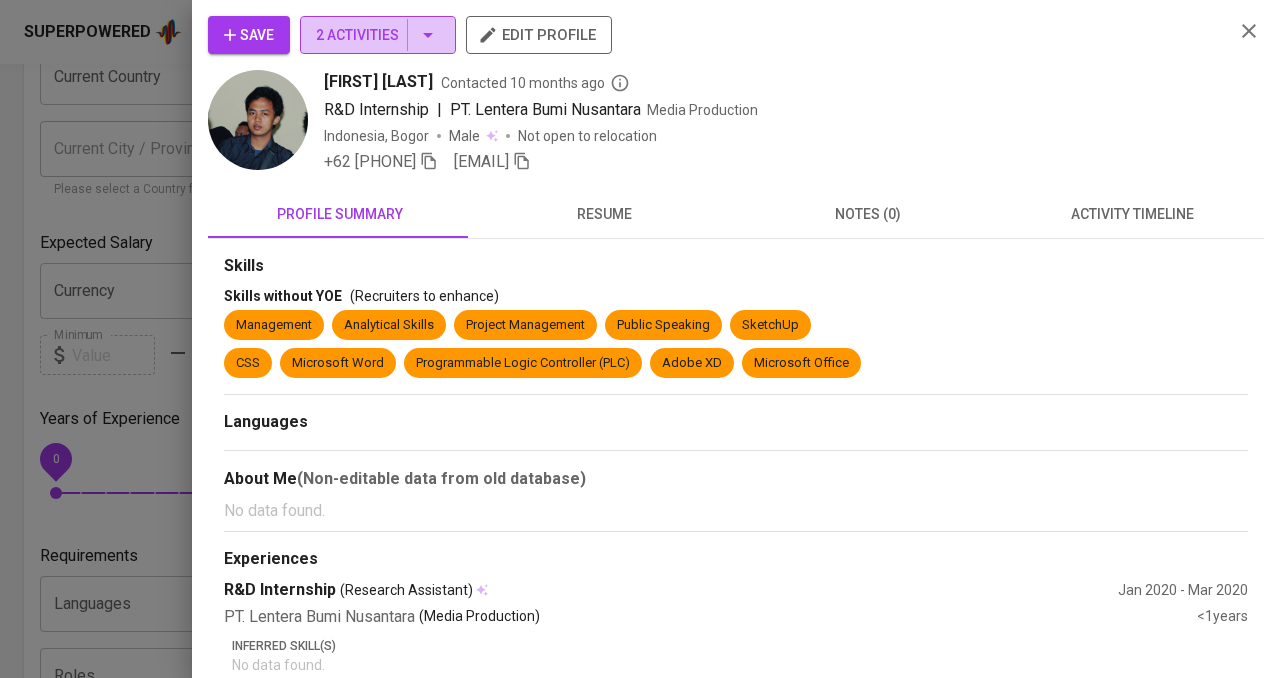 click on "2 Activities" at bounding box center [378, 35] 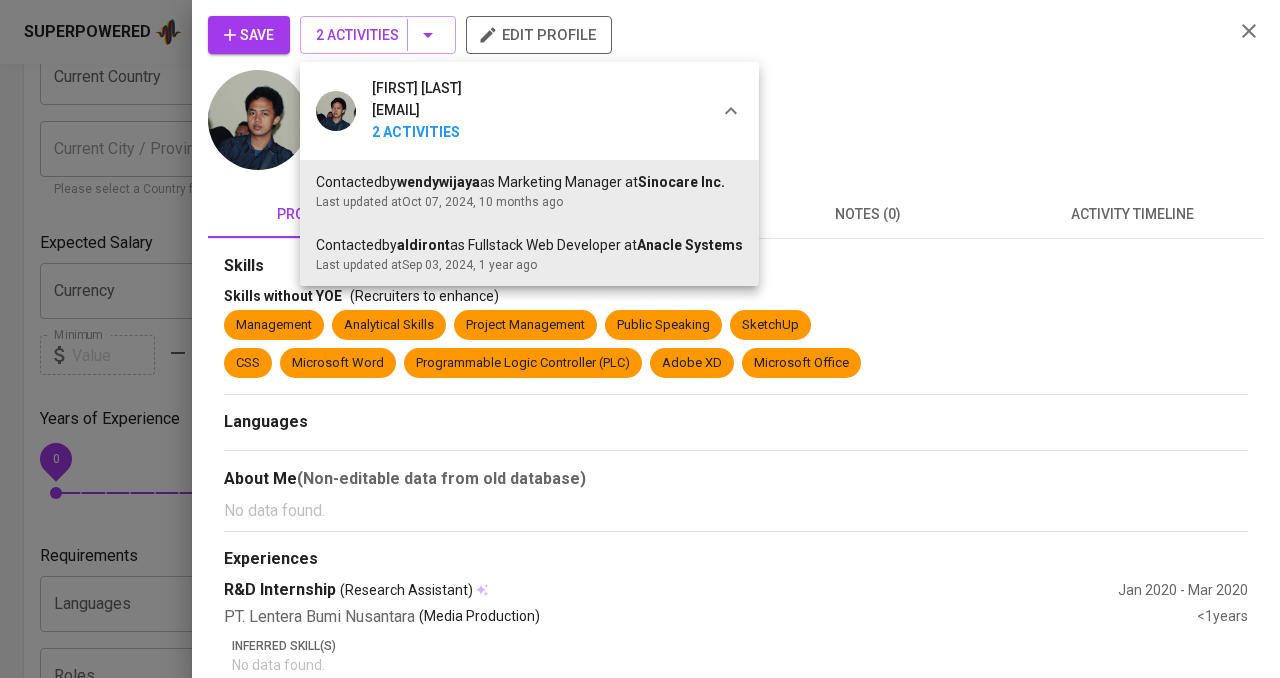 click at bounding box center (640, 339) 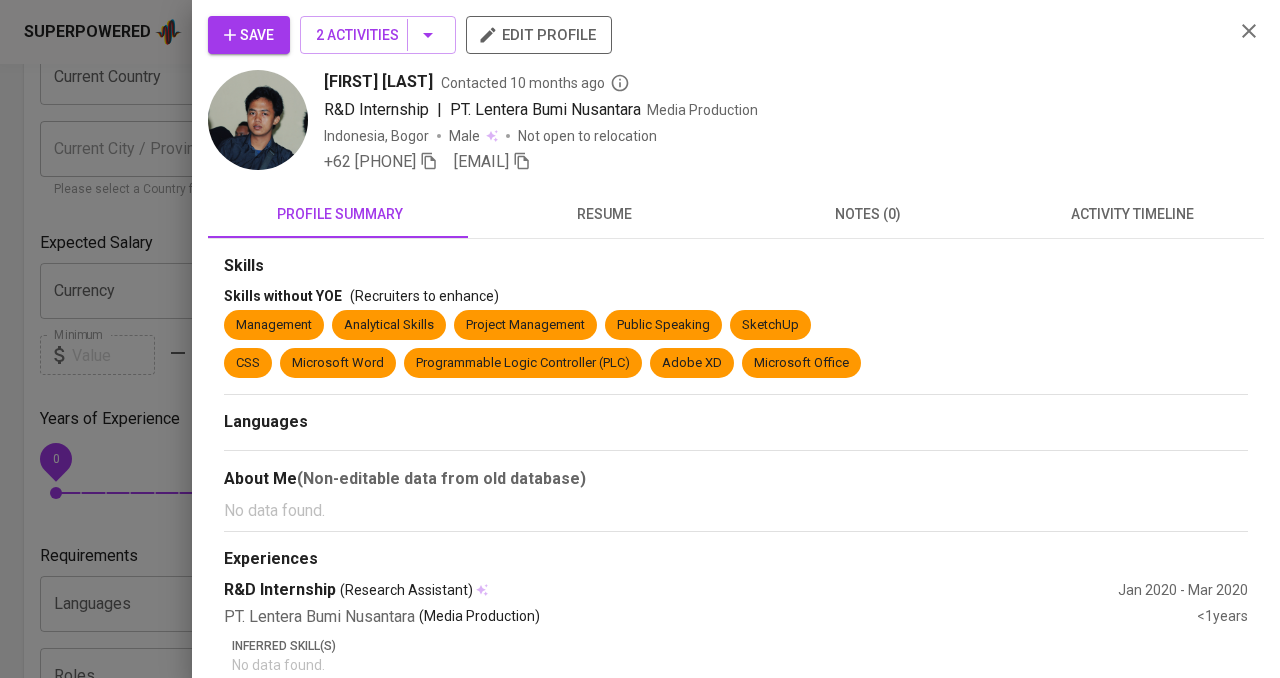 click on "Save" at bounding box center [249, 35] 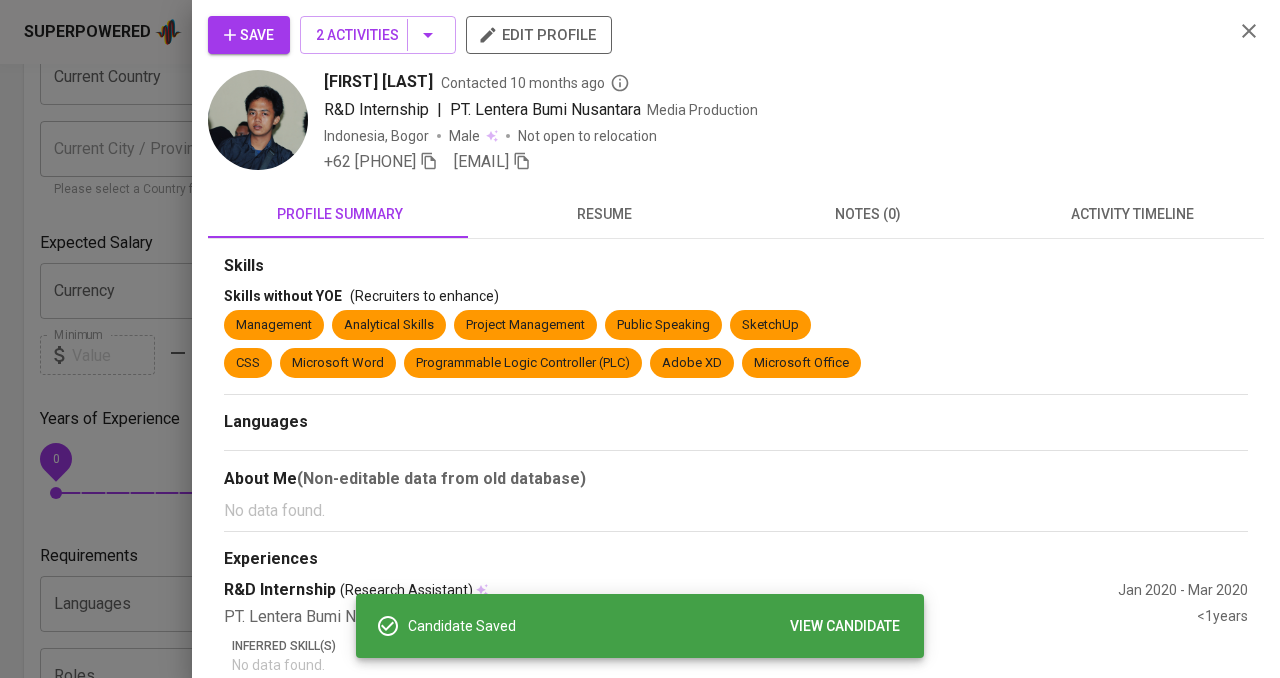 click on "resume" at bounding box center (604, 214) 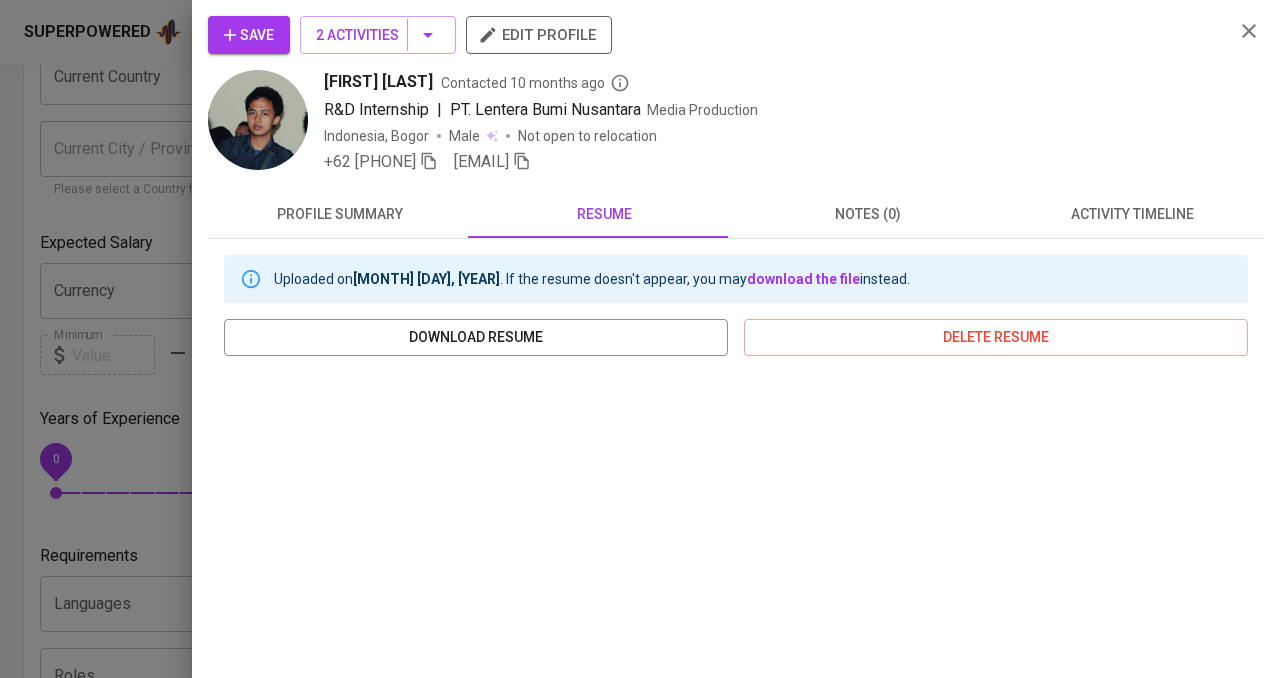 click 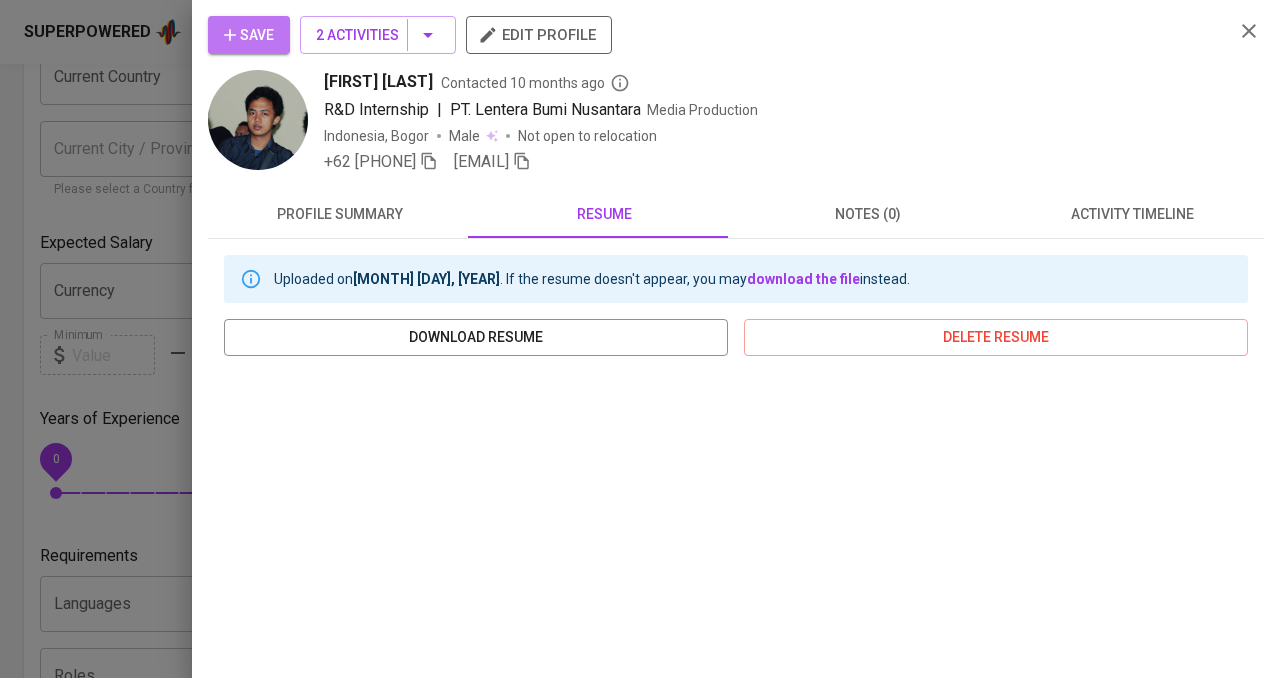 click on "Save" at bounding box center [249, 35] 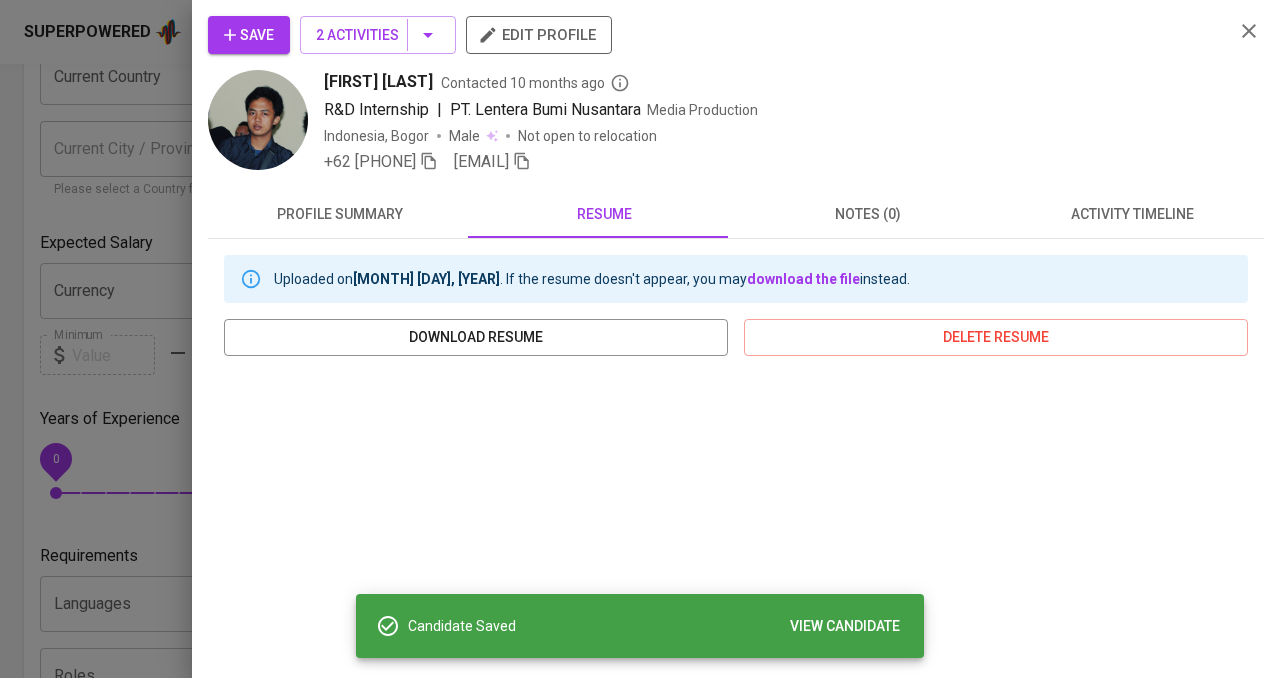 click at bounding box center (640, 339) 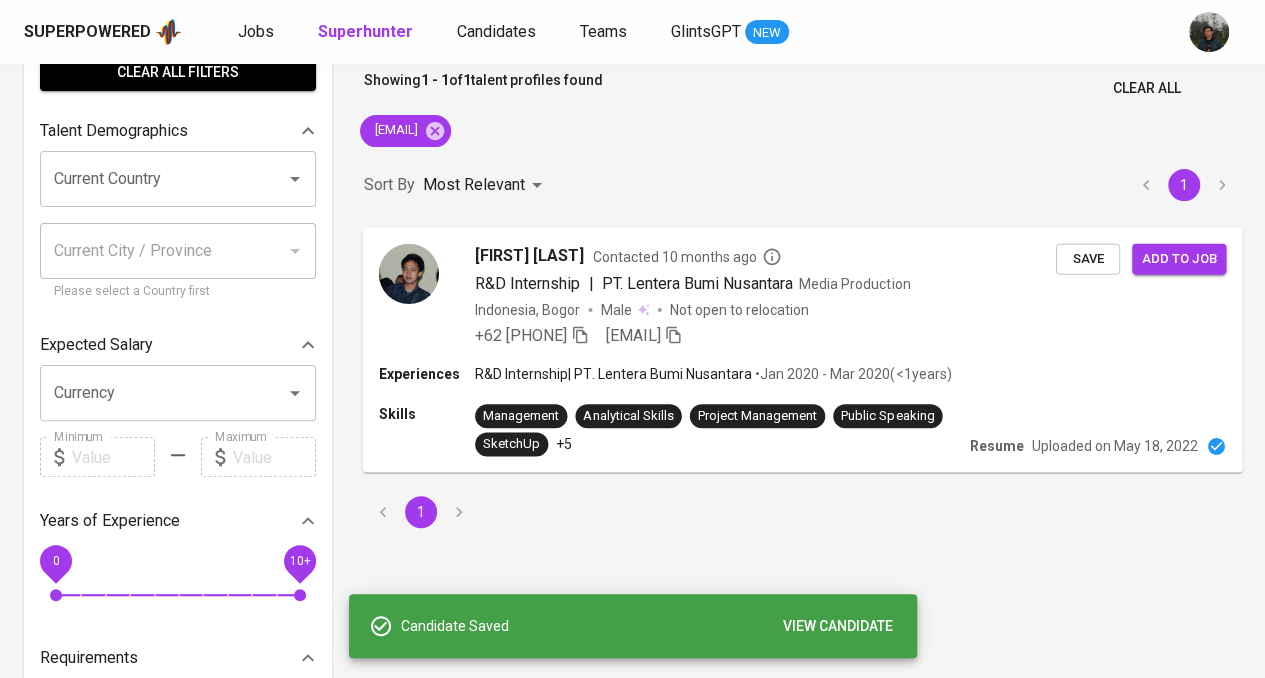 scroll, scrollTop: 0, scrollLeft: 0, axis: both 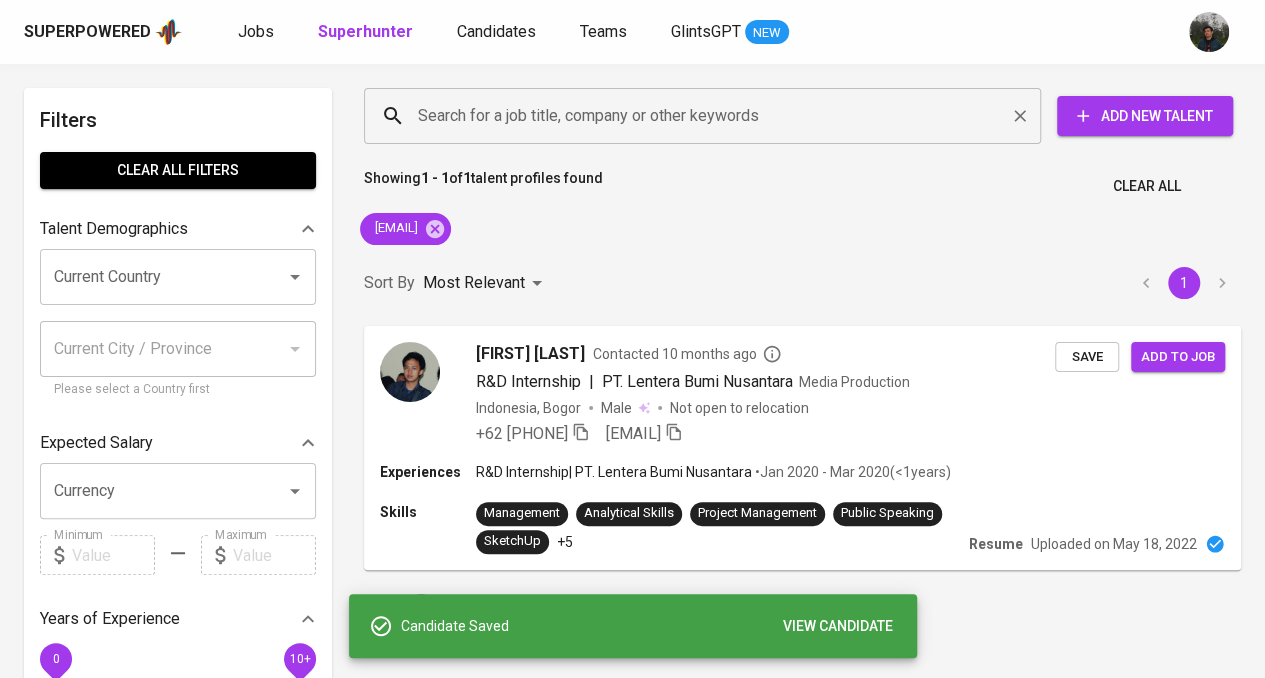 click on "Search for a job title, company or other keywords" at bounding box center [707, 116] 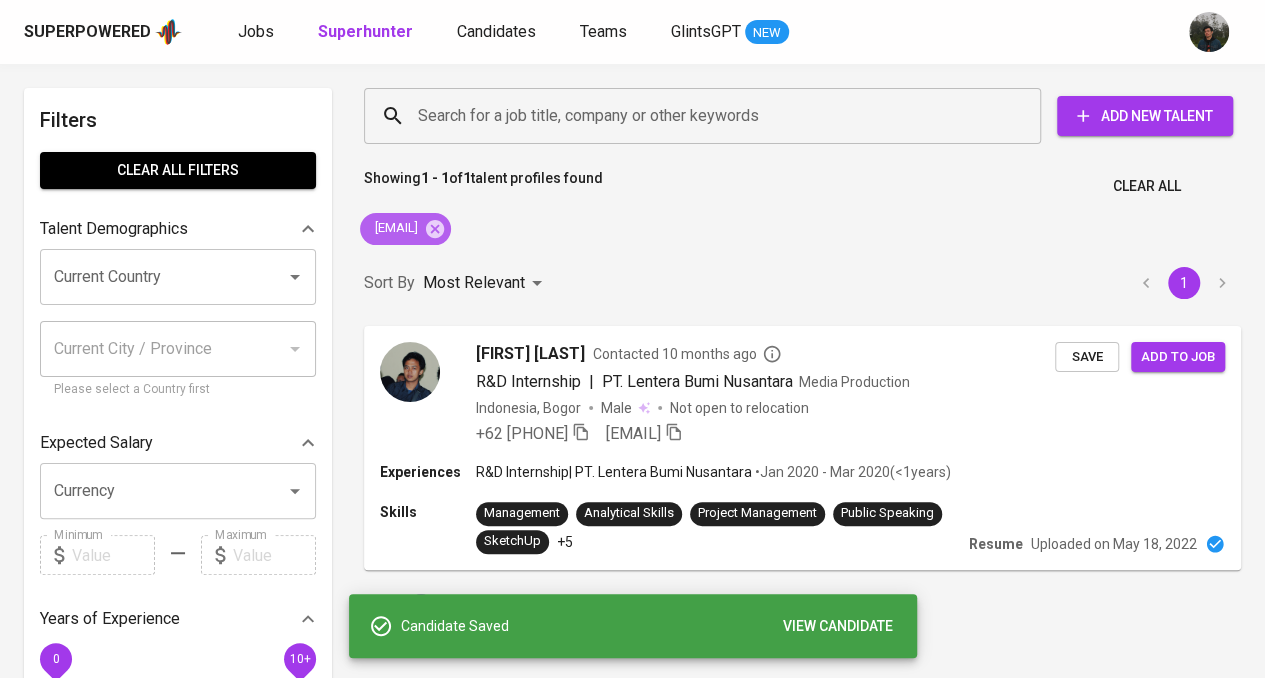 click 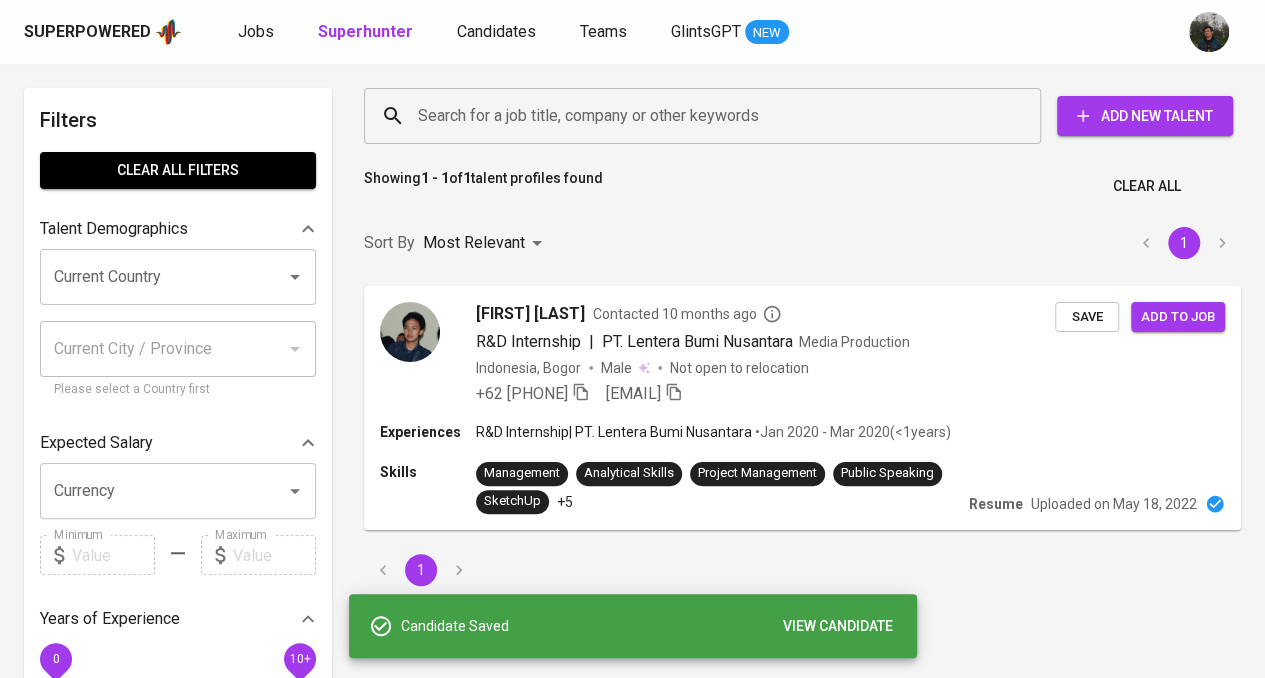 click on "Search for a job title, company or other keywords" at bounding box center (707, 116) 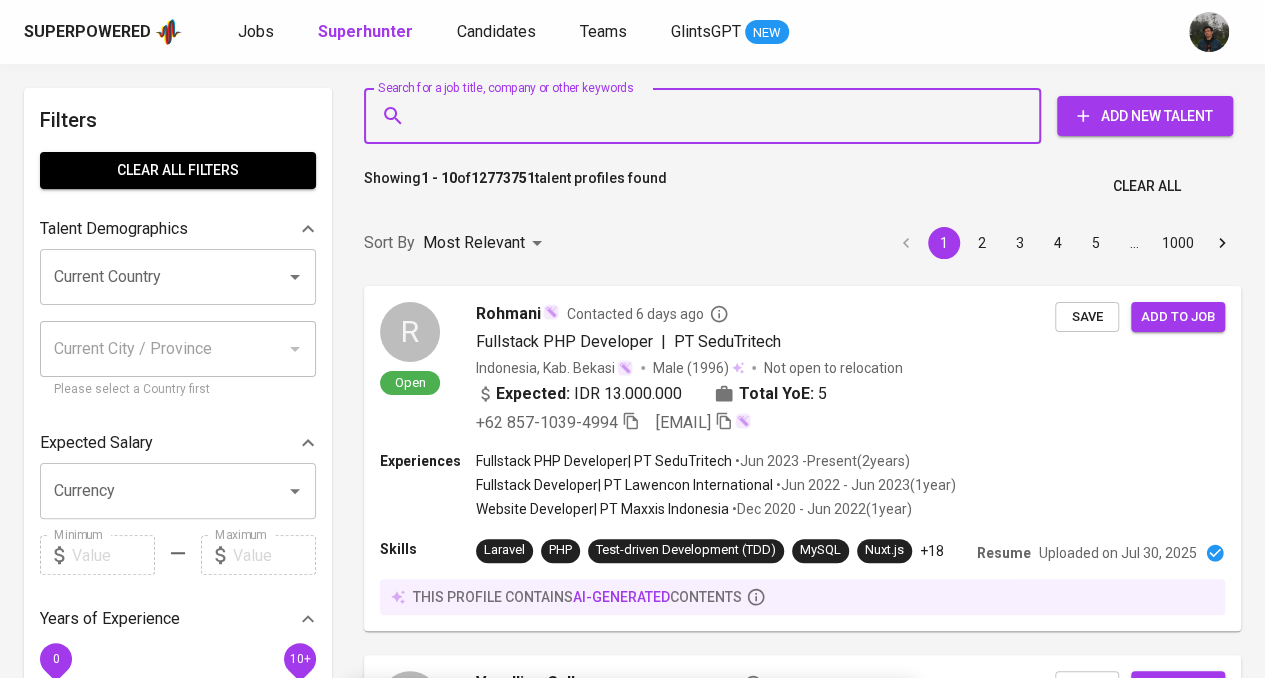 paste on "[EMAIL]" 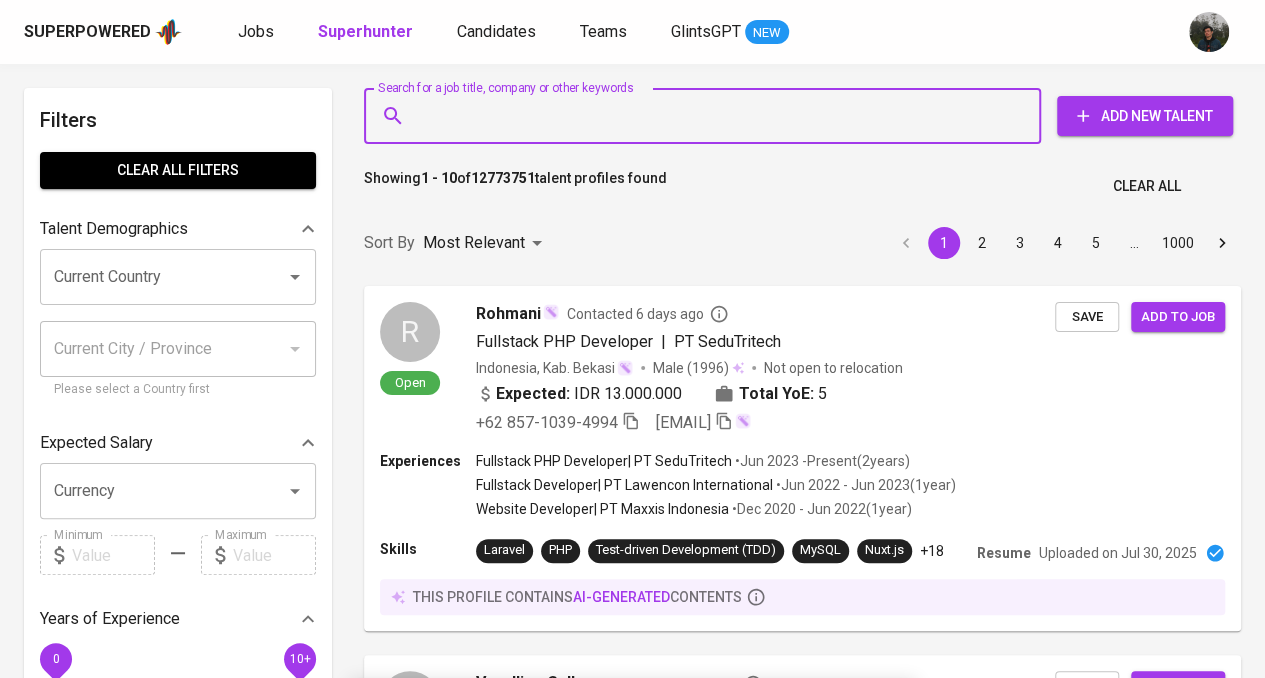 type on "[EMAIL]" 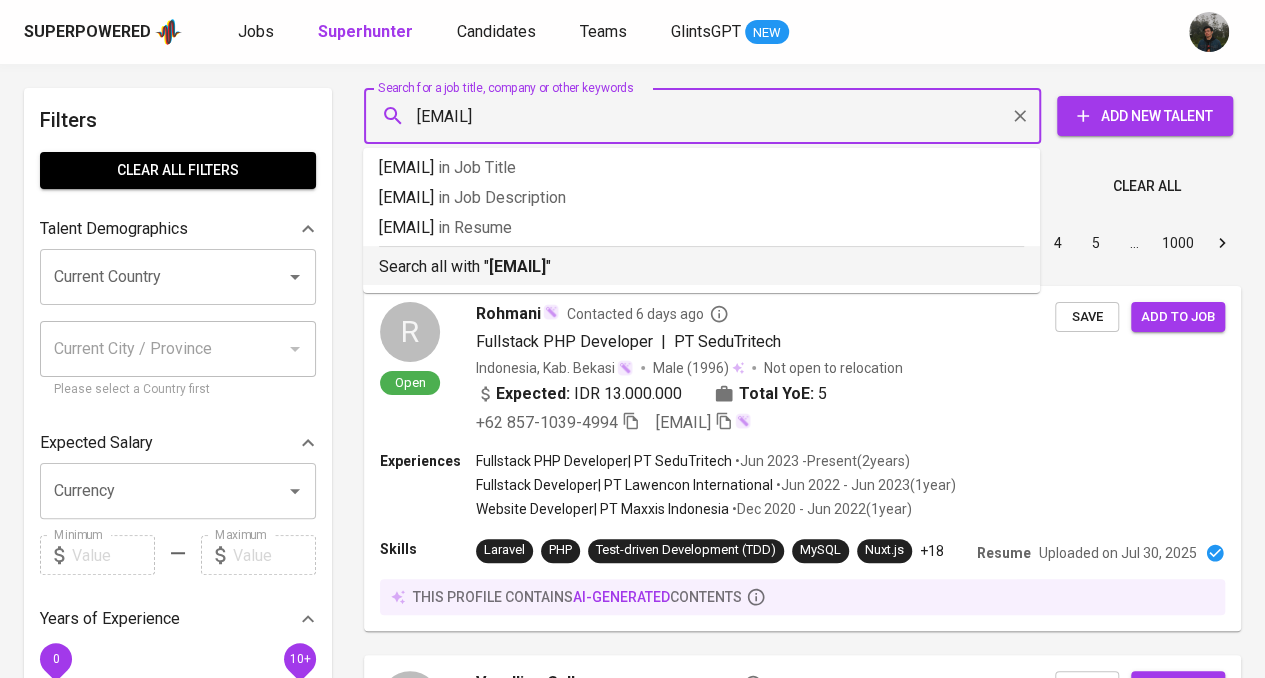 click on "Search all with " harigunawan257@gmail.com "" at bounding box center (701, 267) 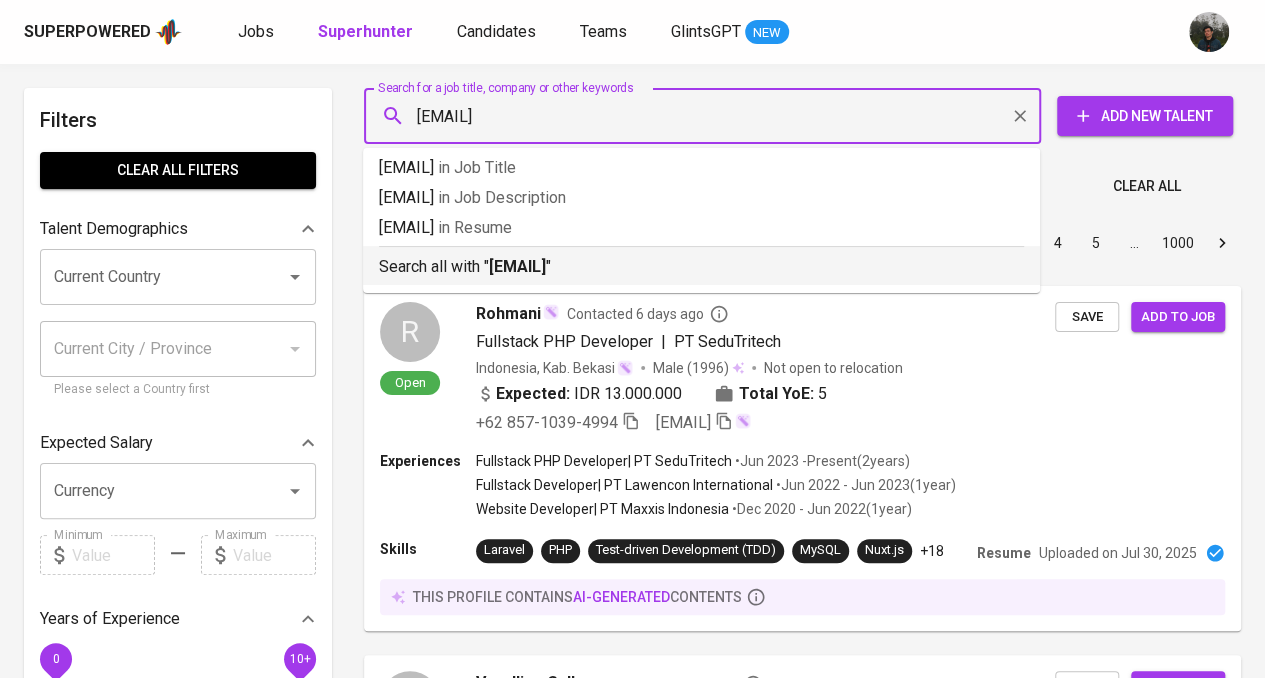 type 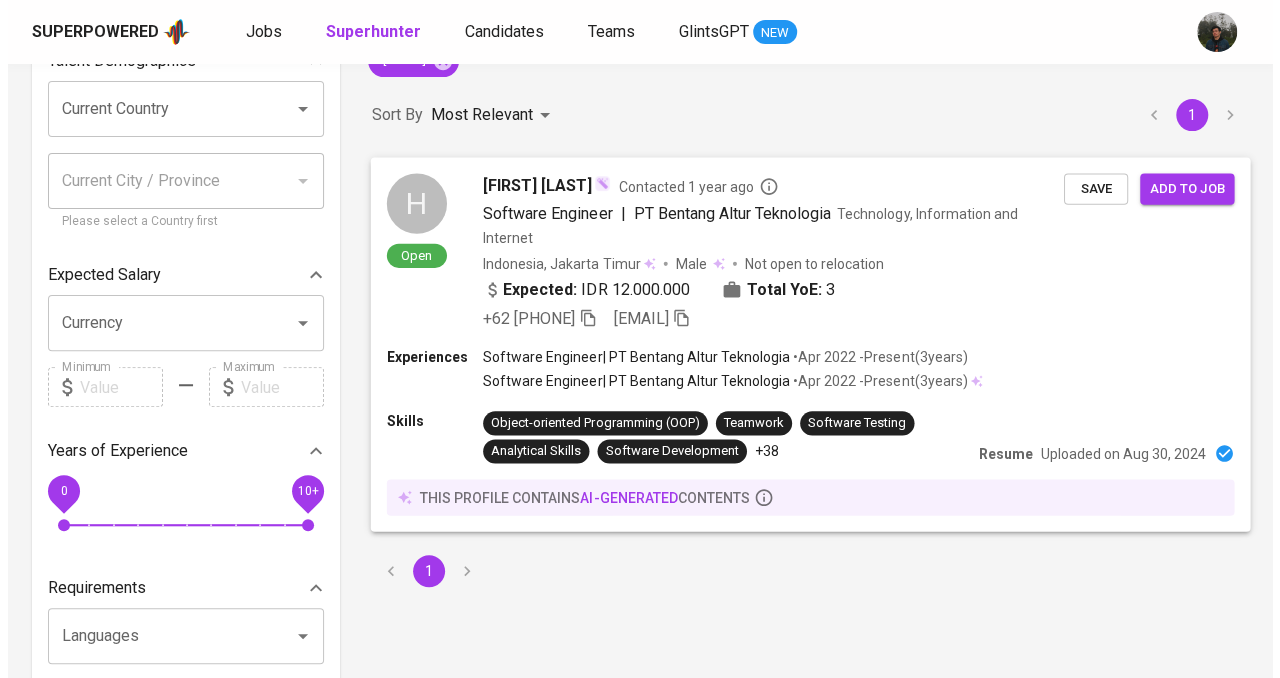 scroll, scrollTop: 200, scrollLeft: 0, axis: vertical 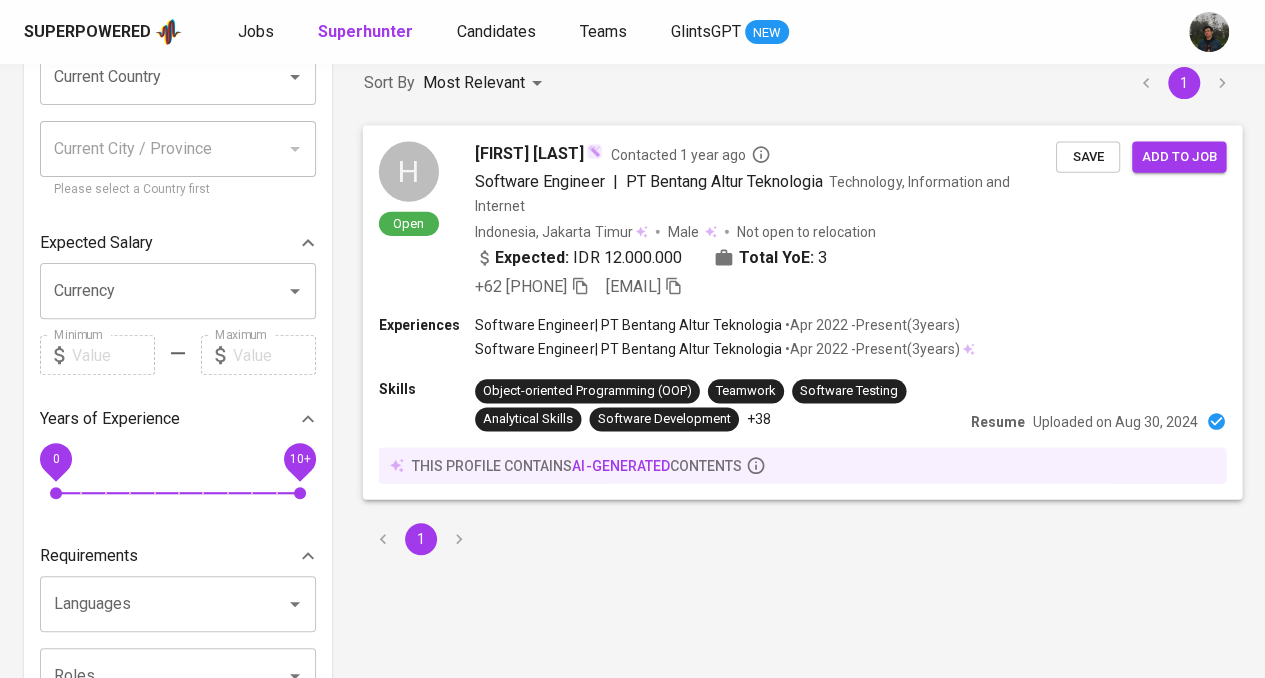 click on "+62 896-5238-0390   harigunawan257@gmail.com" at bounding box center [765, 286] 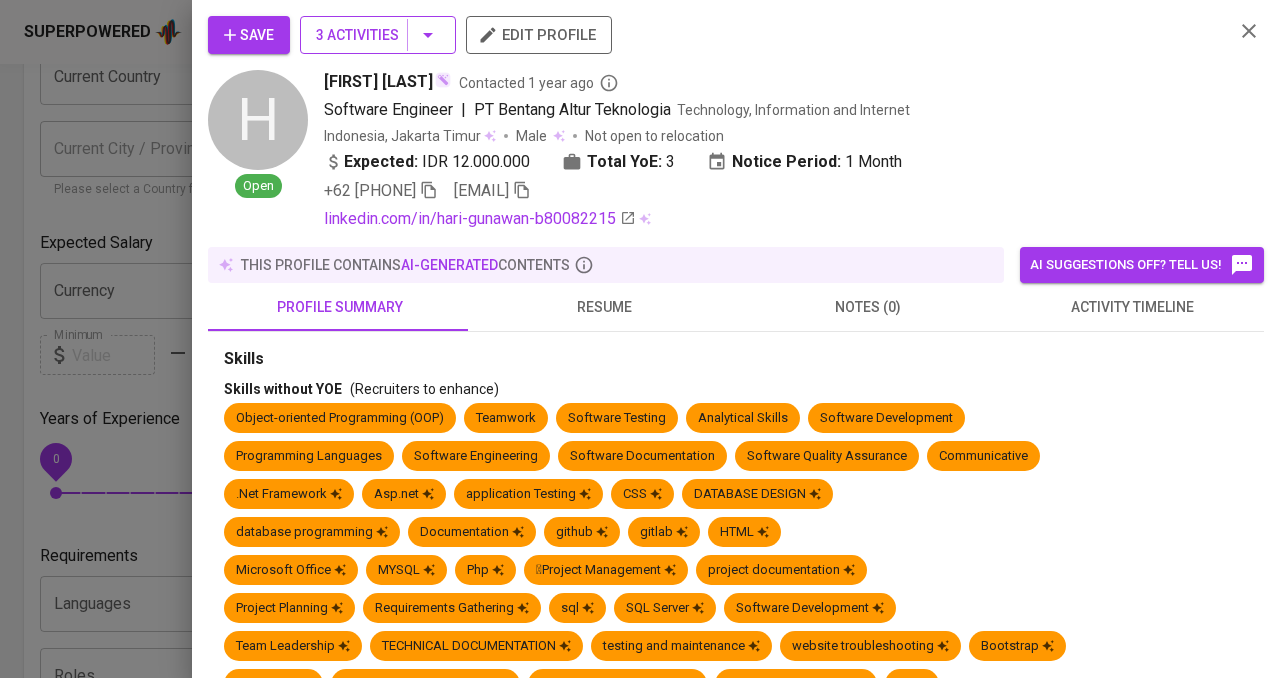 click on "Save 3 Activities   edit profile H Open Hari Gunawan  Contacted 1 year ago Software Engineer | PT Bentang Altur Teknologia Technology, Information and Internet Indonesia, Jakarta Timur Male   Not open to relocation Expected:   IDR 12.000.000 Total YoE:   3 Notice Period:   1 Month +62 896-5238-0390   harigunawan257@gmail.com   linkedin.com/in/hari-gunawan-b80082215 this profile contains  AI-generated  contents AI suggestions off? Tell us! profile summary resume notes (0) activity timeline Skills Skills without YOE (Recruiters to enhance) Object-oriented Programming (OOP) Teamwork Software Testing Analytical Skills Software Development Programming Languages Software Engineering Software Documentation Software Quality Assurance Communicative .Net Framework  Asp.net application Testing CSS DATABASE DESIGN database programming Documentation github gitlab HTML Microsoft  Office MYSQL Php  Project Management project documentation  Project Planning Requirements Gathering sql  SQL Server Team Leadership Ai" at bounding box center (736, 339) 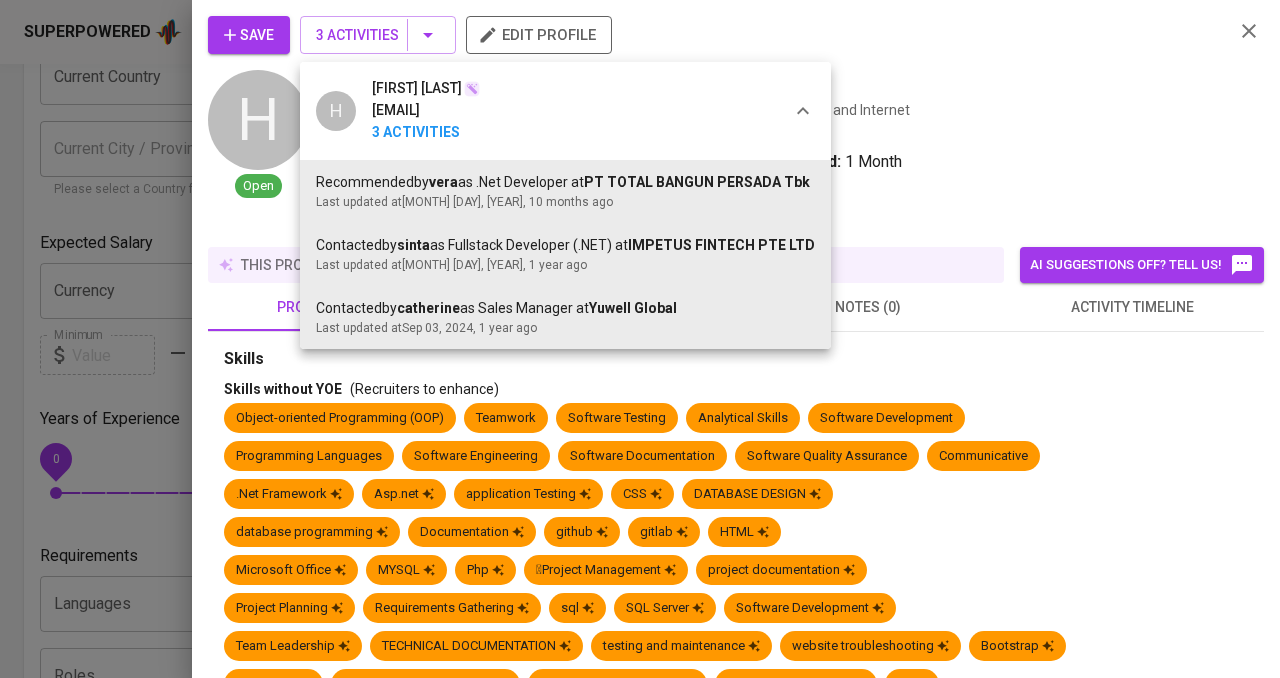 click at bounding box center [640, 339] 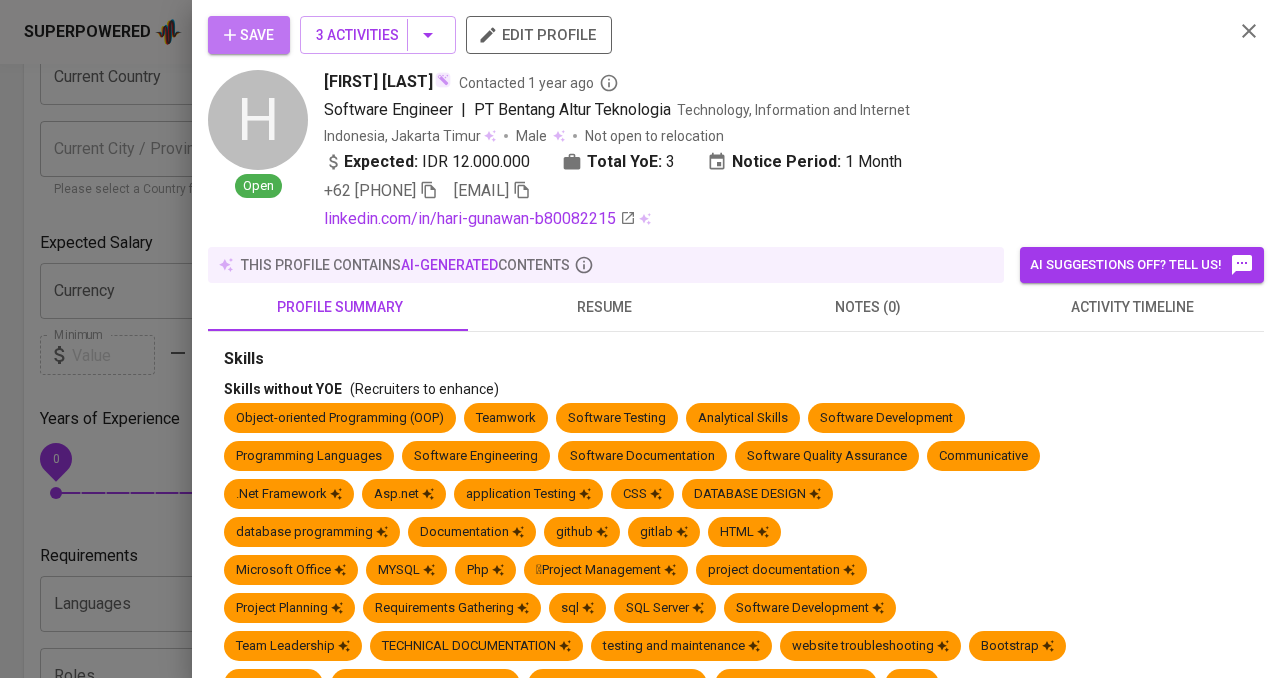 click on "Save" at bounding box center (249, 35) 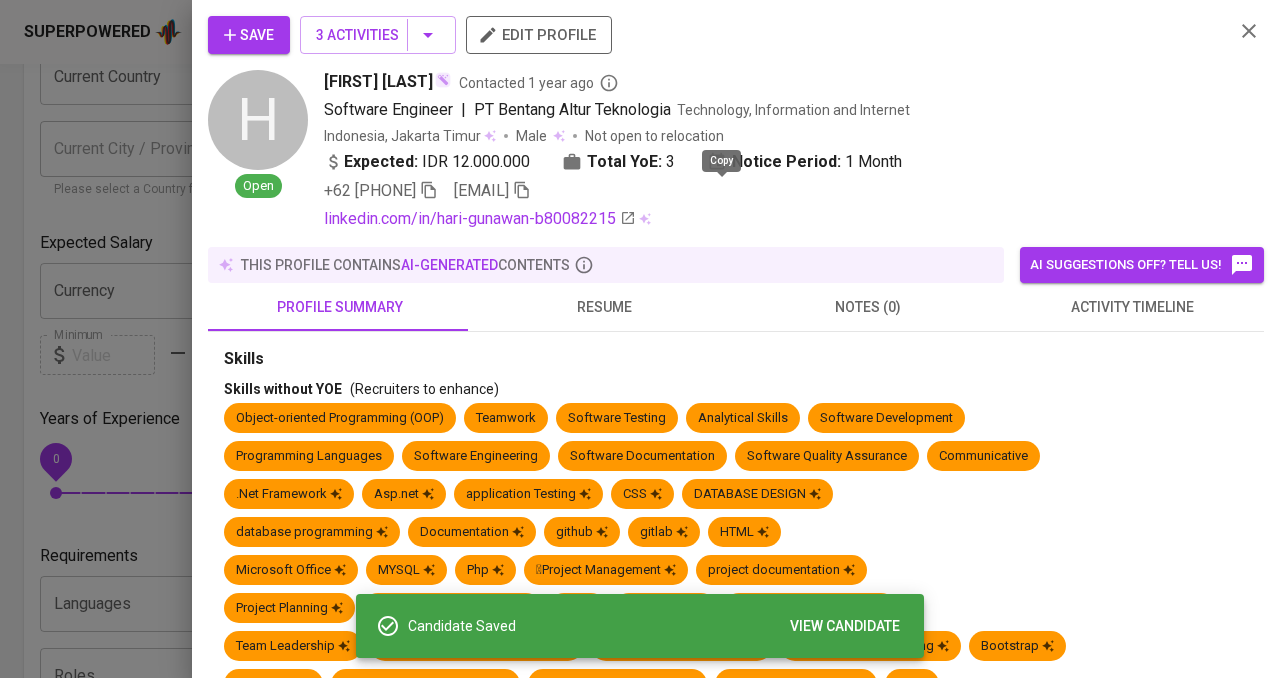 click 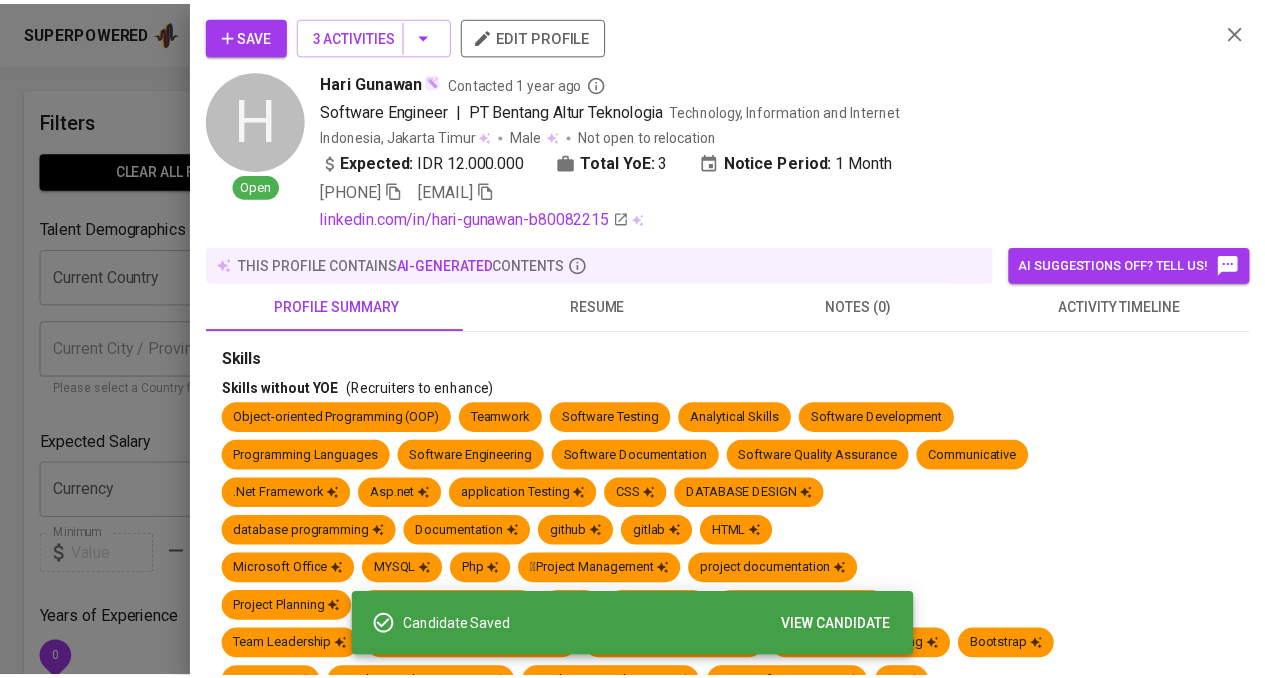 scroll, scrollTop: 200, scrollLeft: 0, axis: vertical 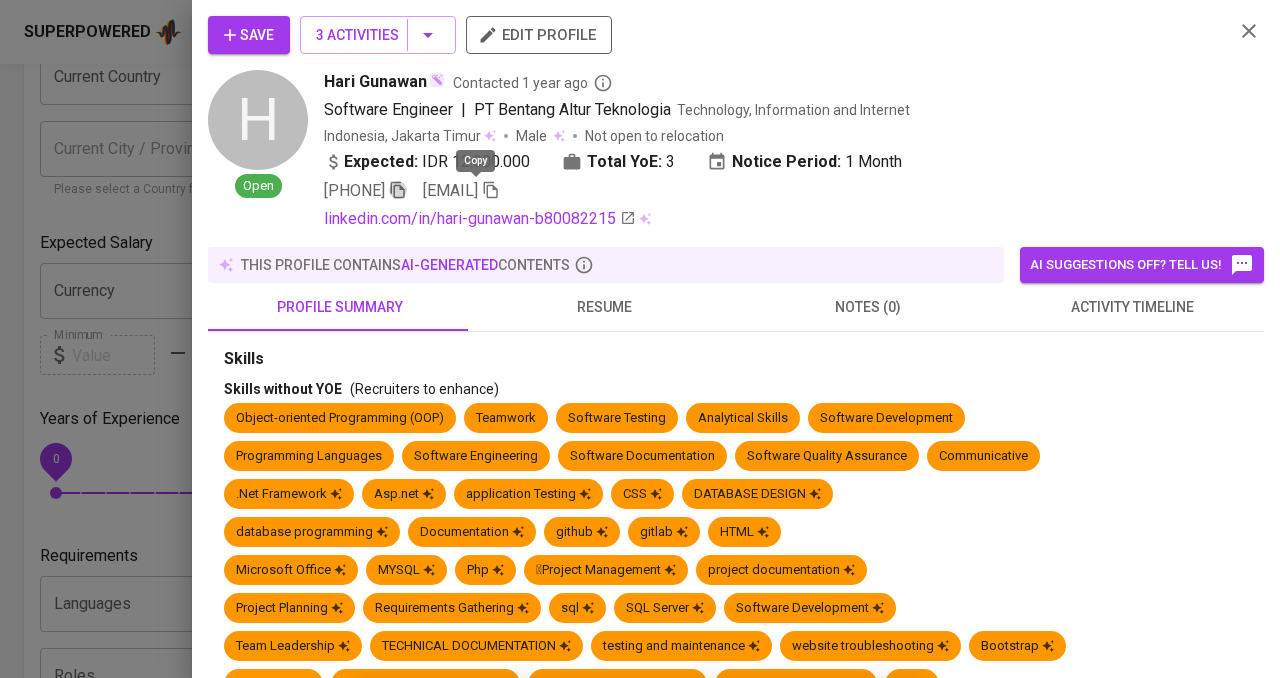 click 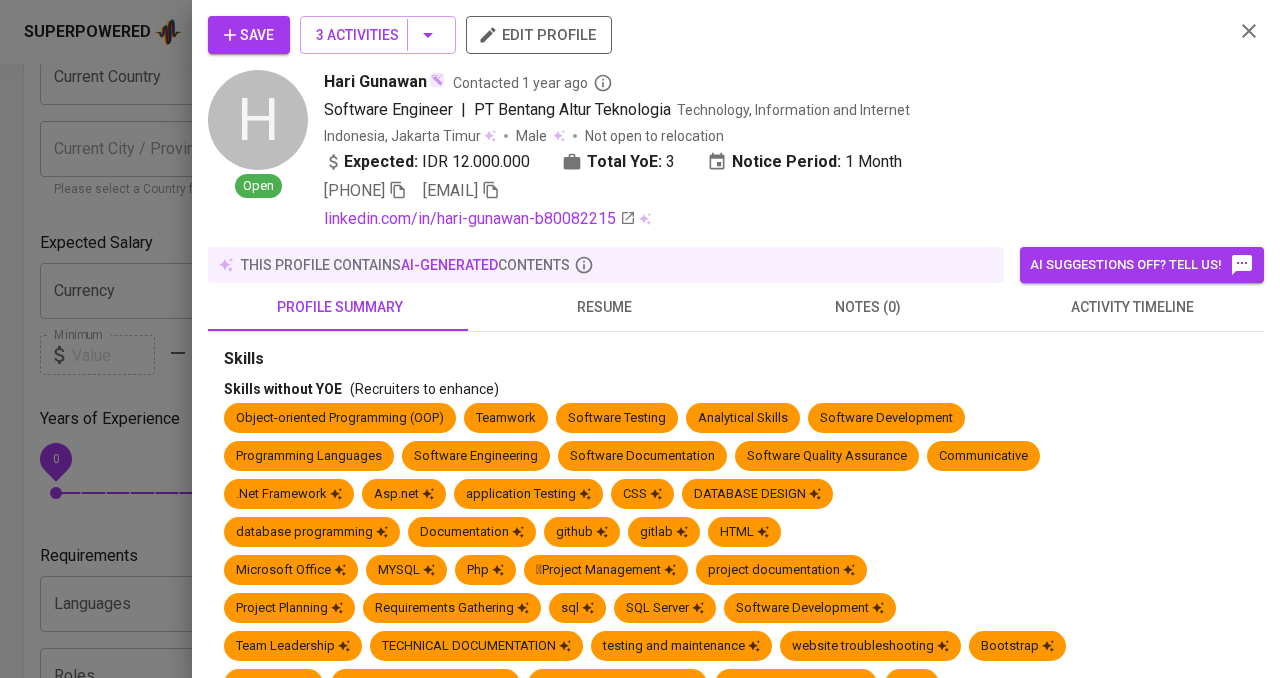 click 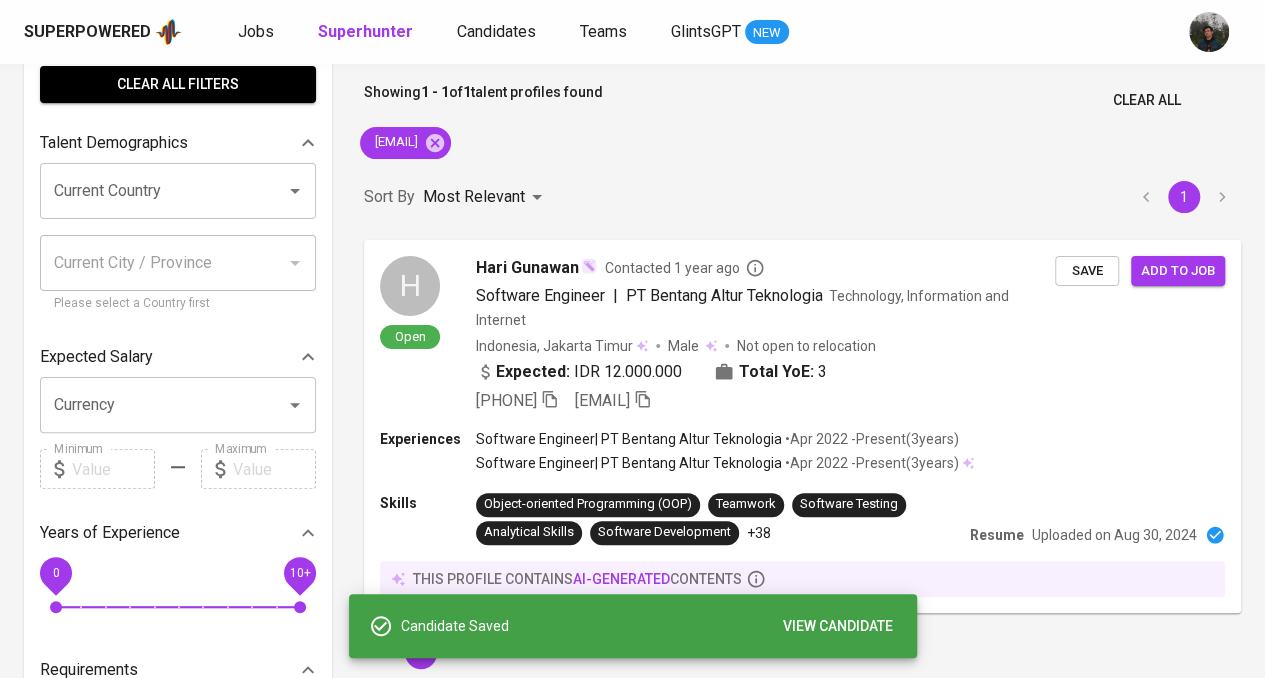 scroll, scrollTop: 0, scrollLeft: 0, axis: both 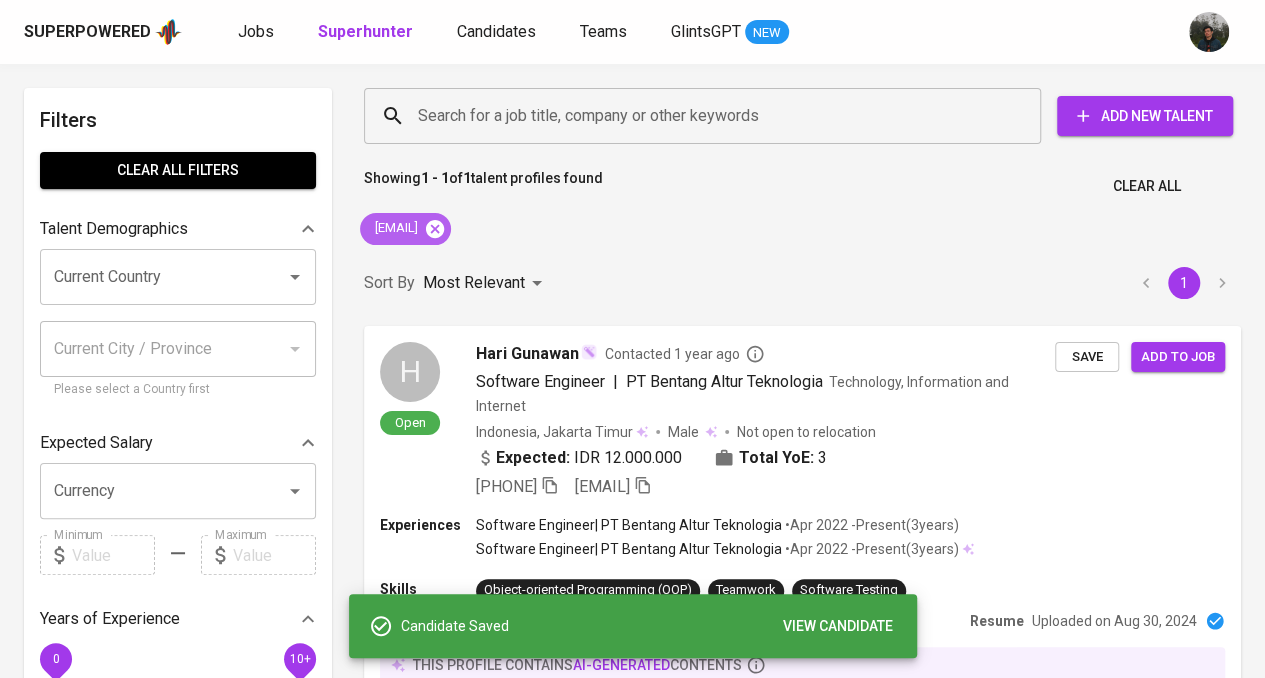 click 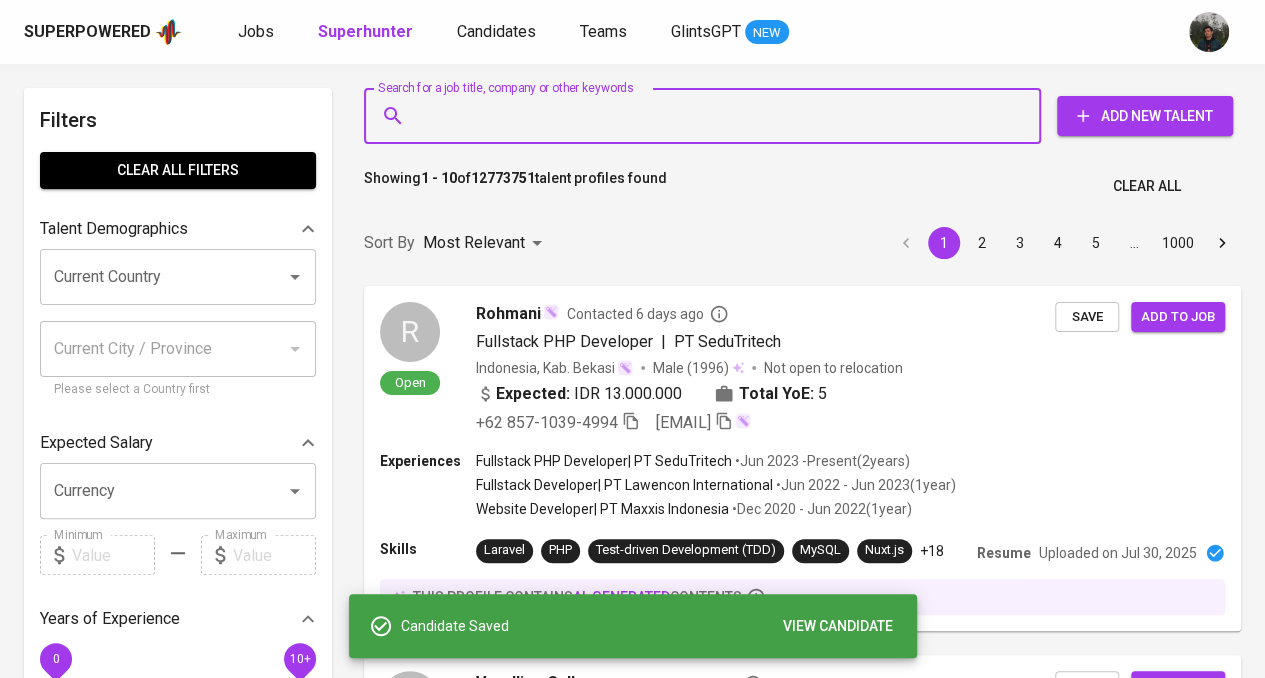 click on "Search for a job title, company or other keywords" at bounding box center (707, 116) 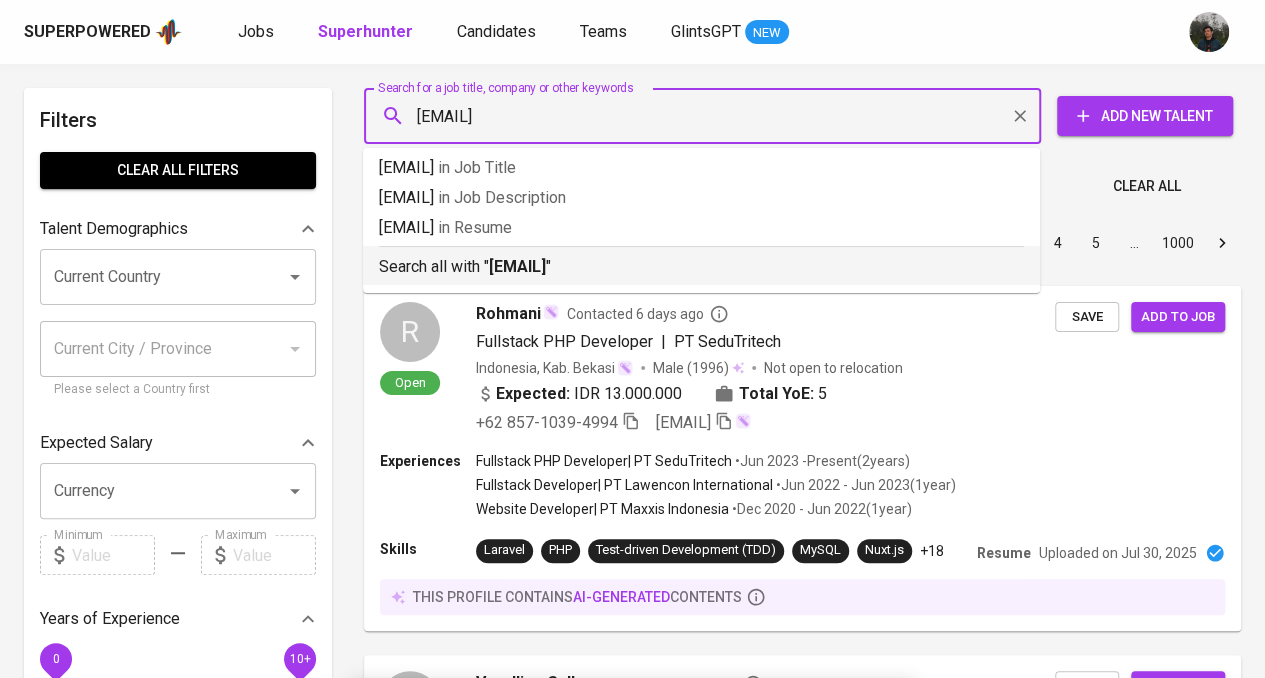 click on "irgifahlevi5@gmail.com" at bounding box center [517, 266] 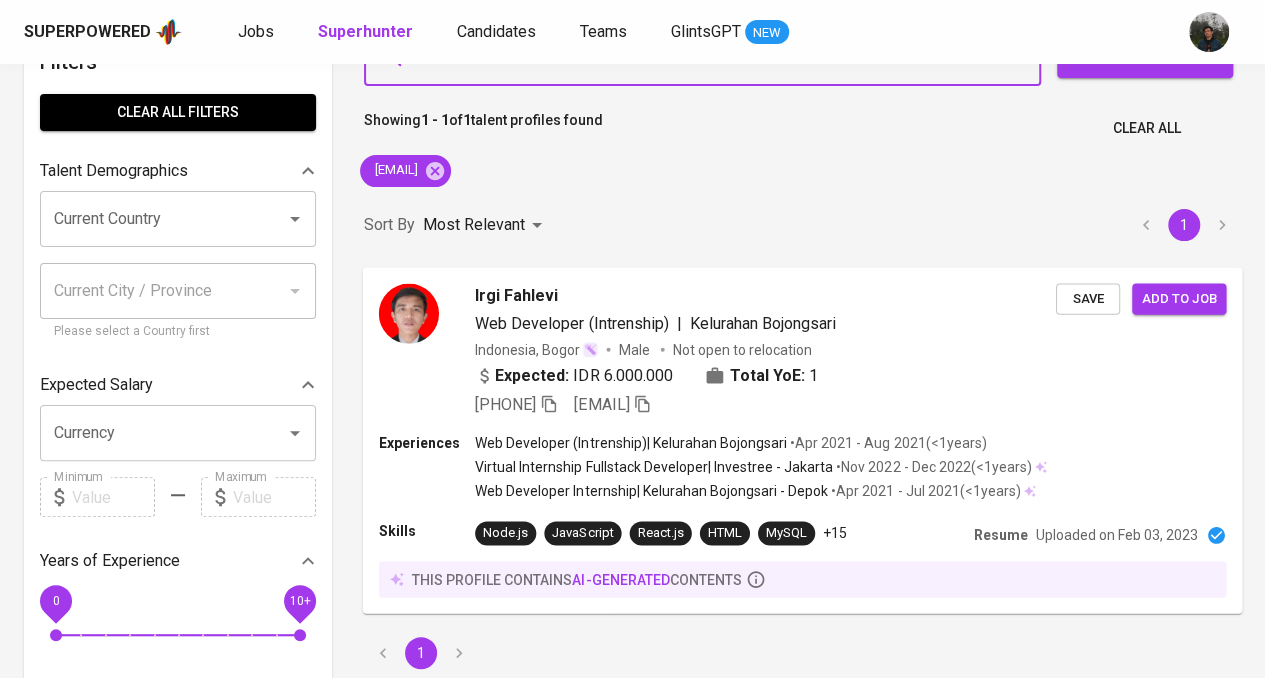 scroll, scrollTop: 100, scrollLeft: 0, axis: vertical 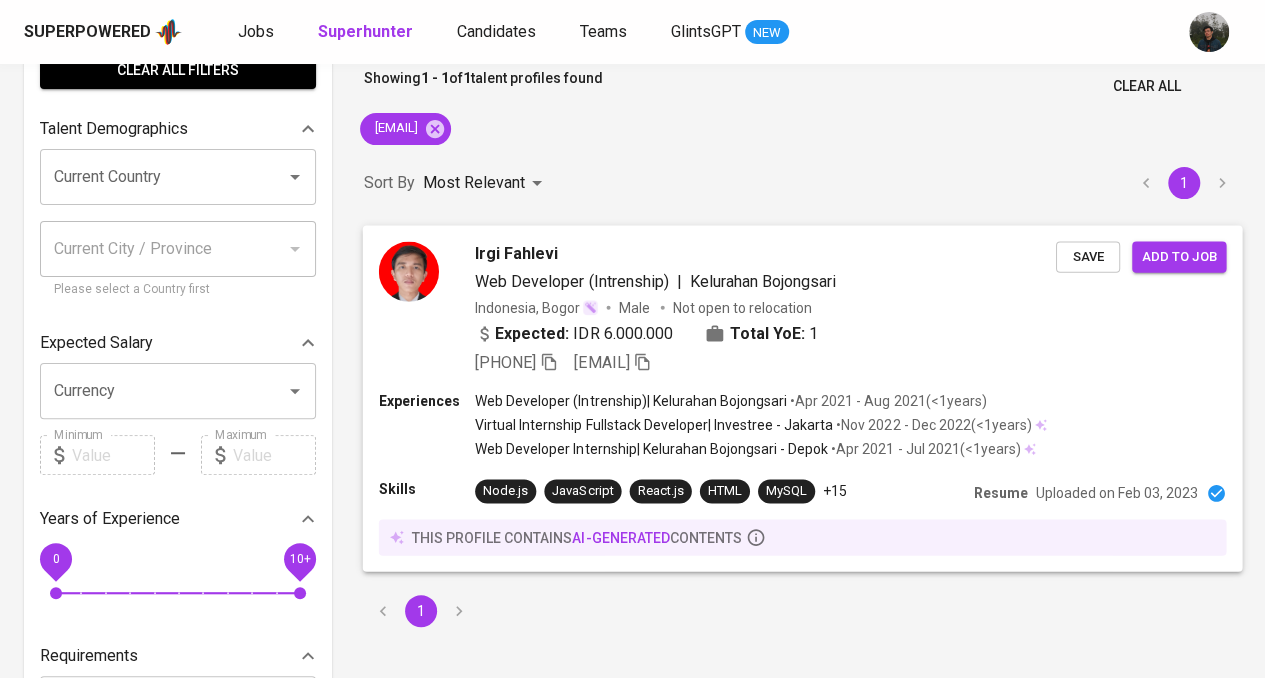 click on "Indonesia, Bogor Male   Not open to relocation" at bounding box center [765, 307] 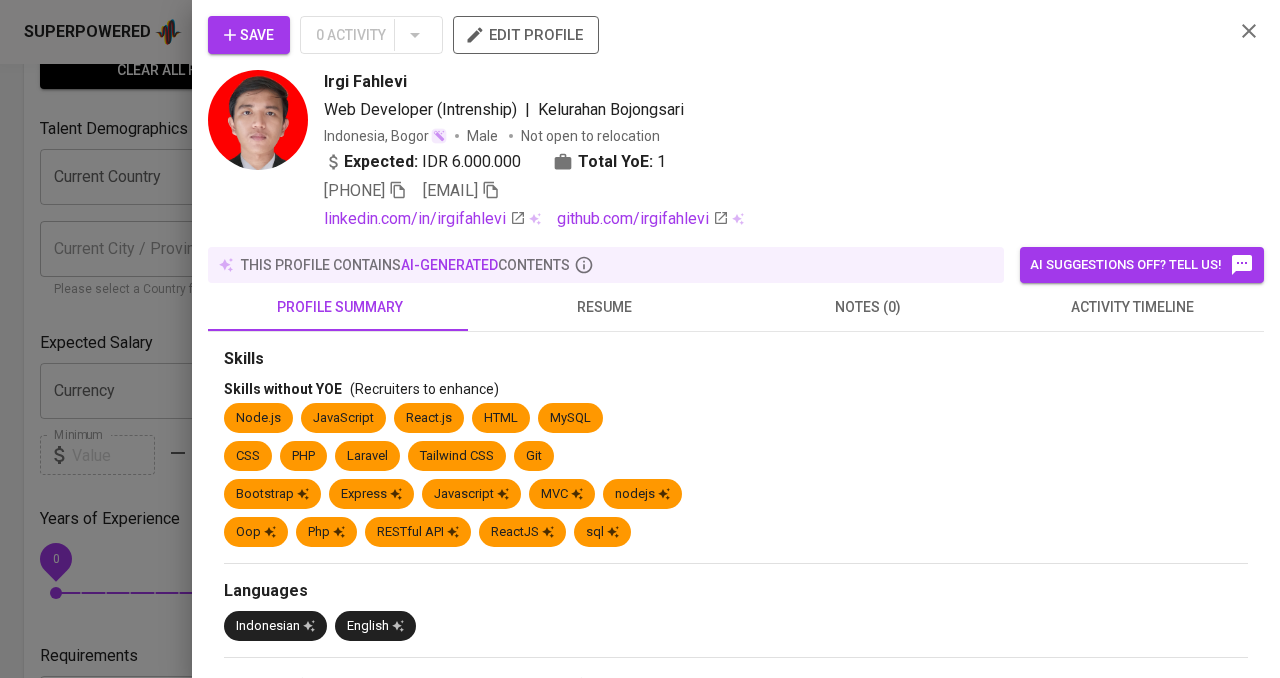 click on "Save" at bounding box center [249, 35] 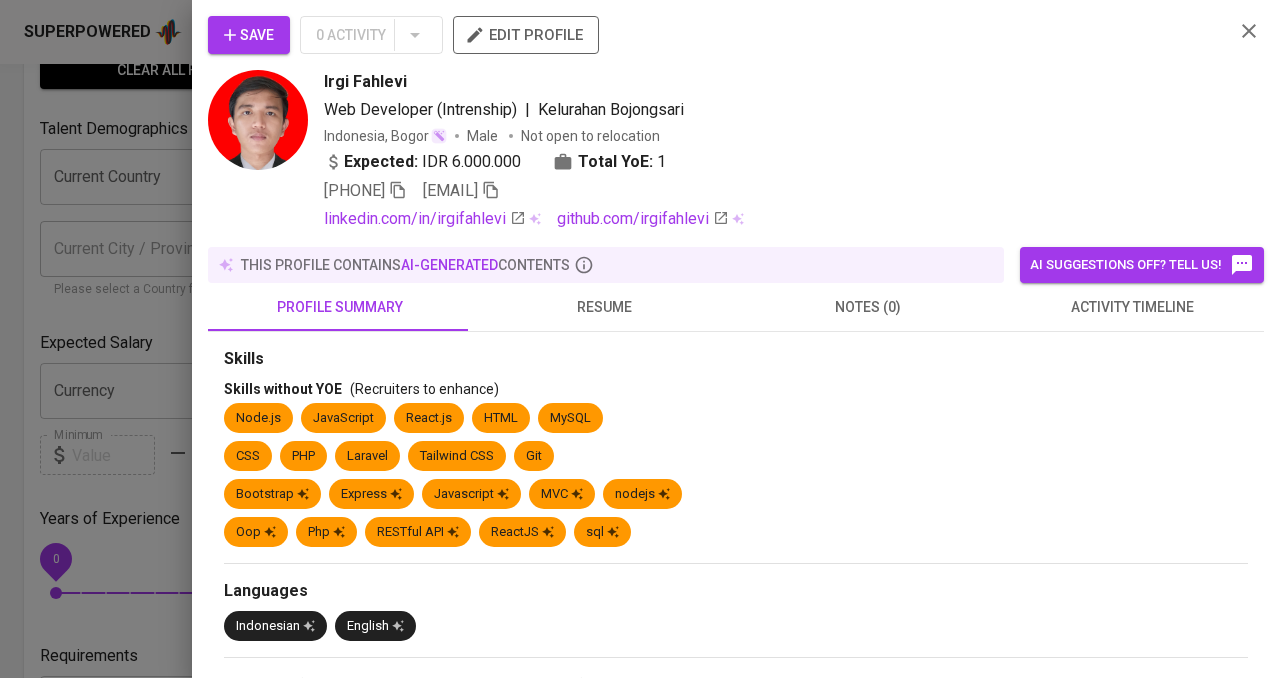click at bounding box center (640, 339) 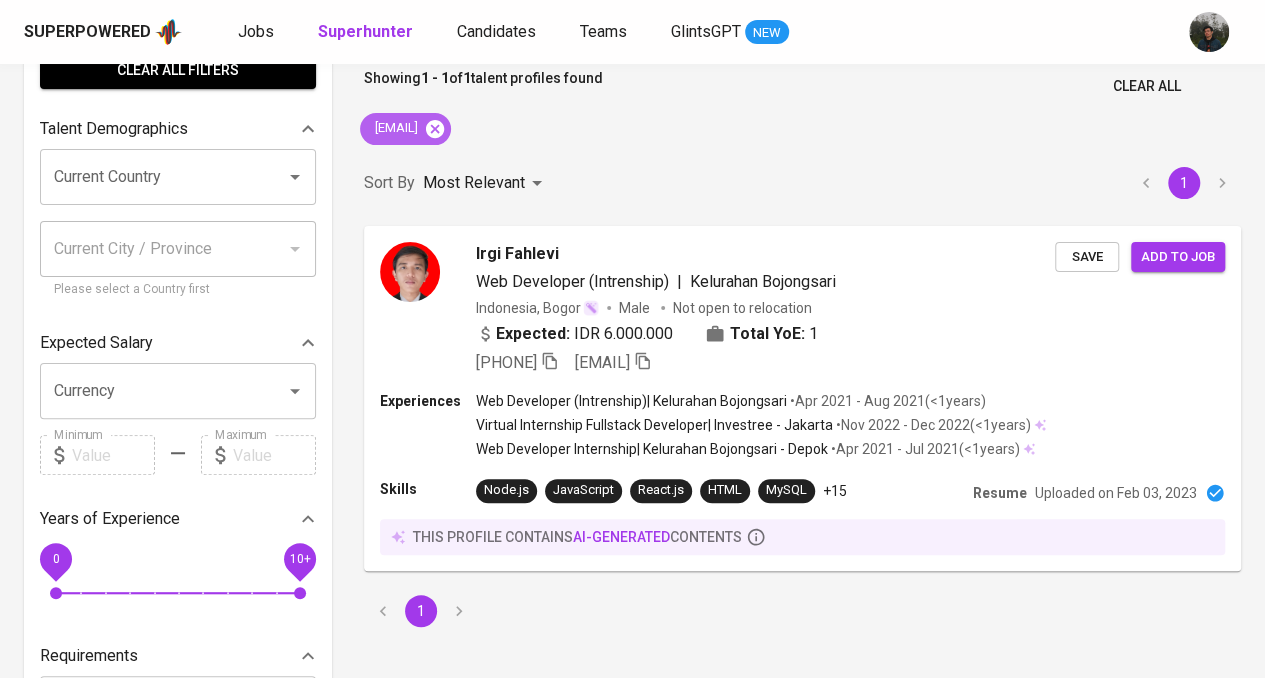 click 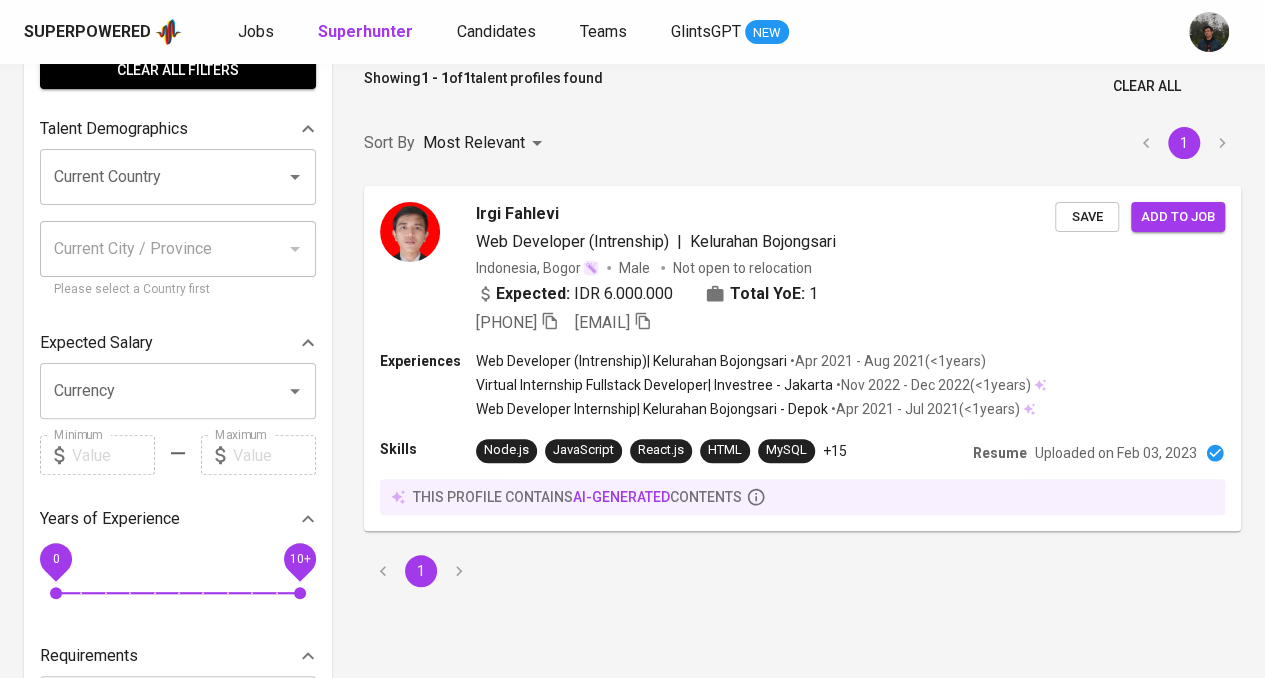 scroll, scrollTop: 74, scrollLeft: 0, axis: vertical 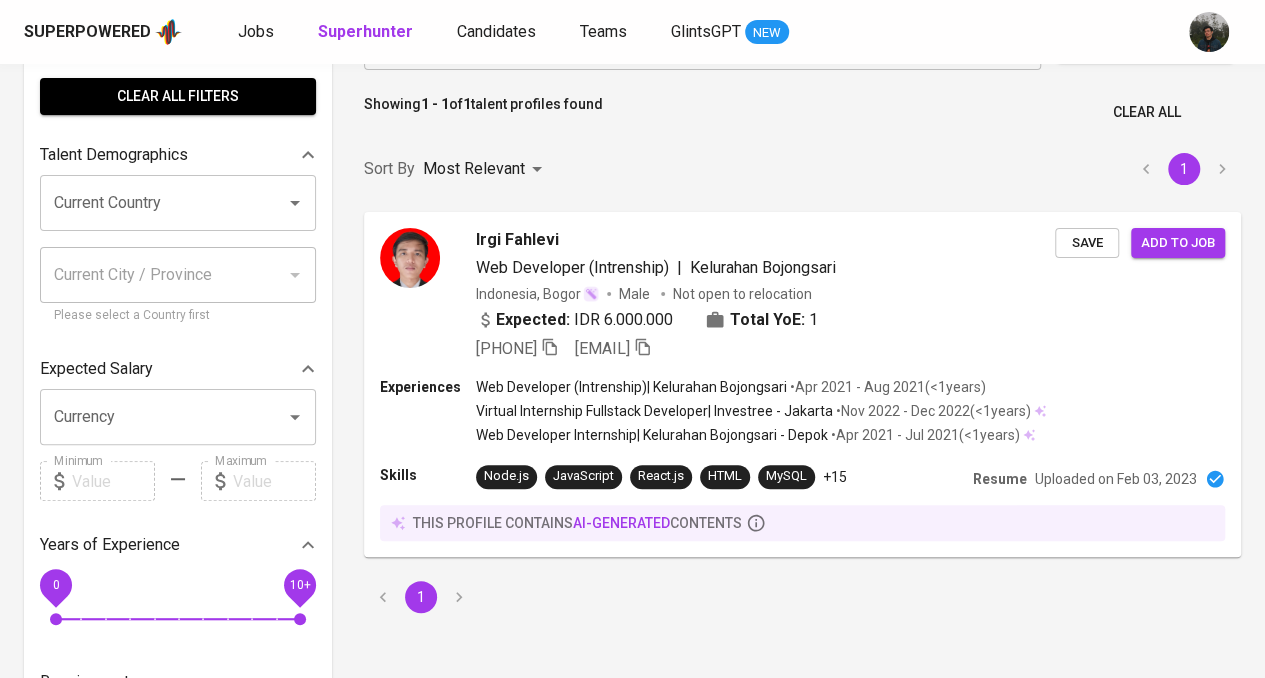 click on "Search for a job title, company or other keywords" at bounding box center (707, 42) 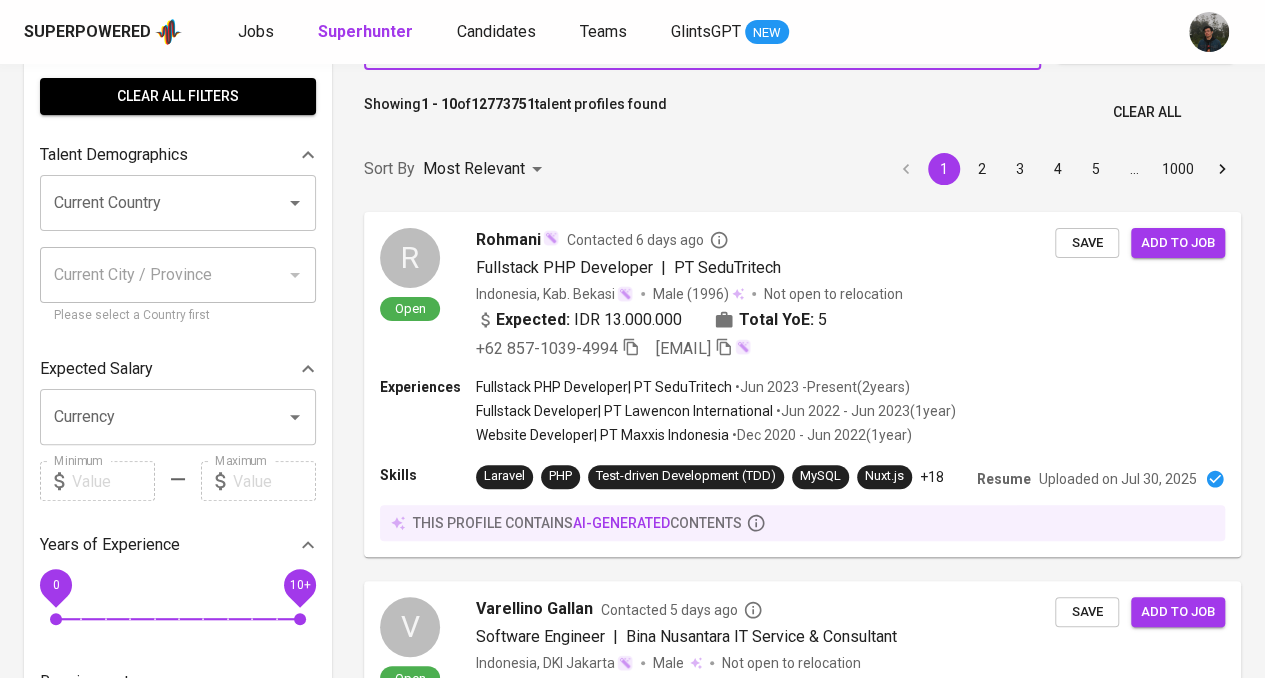 scroll, scrollTop: 0, scrollLeft: 0, axis: both 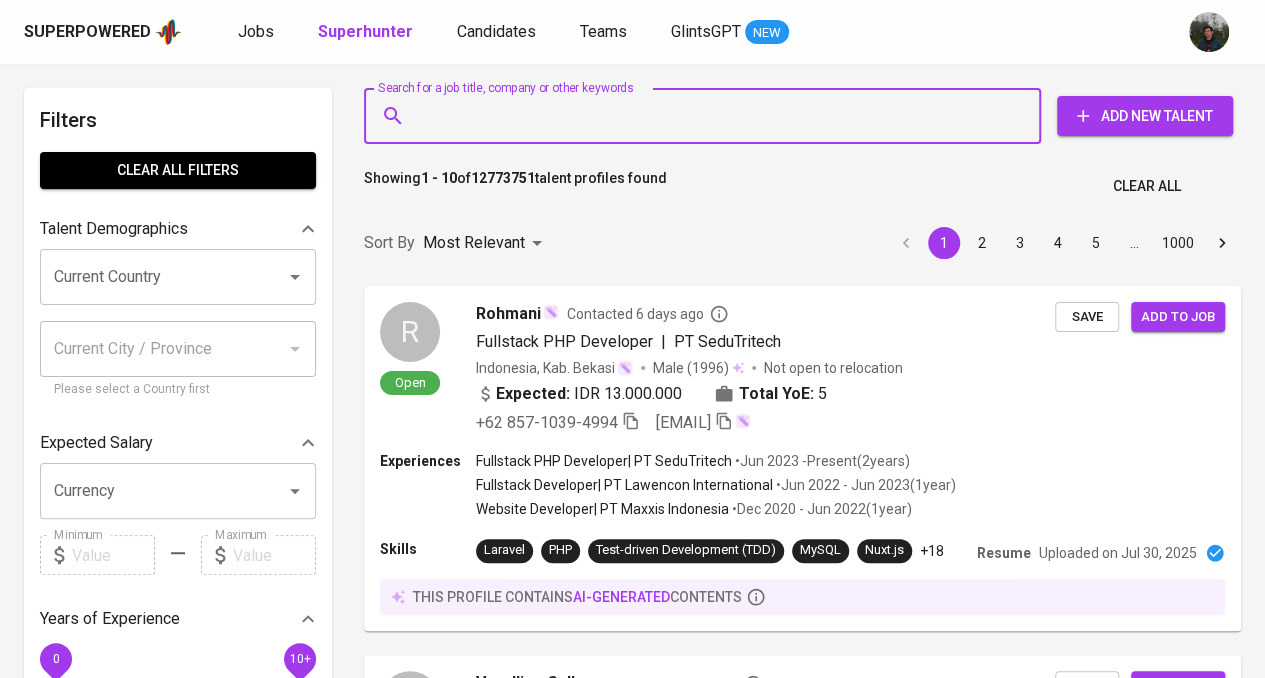 paste on "arkaputra629@gmail.com" 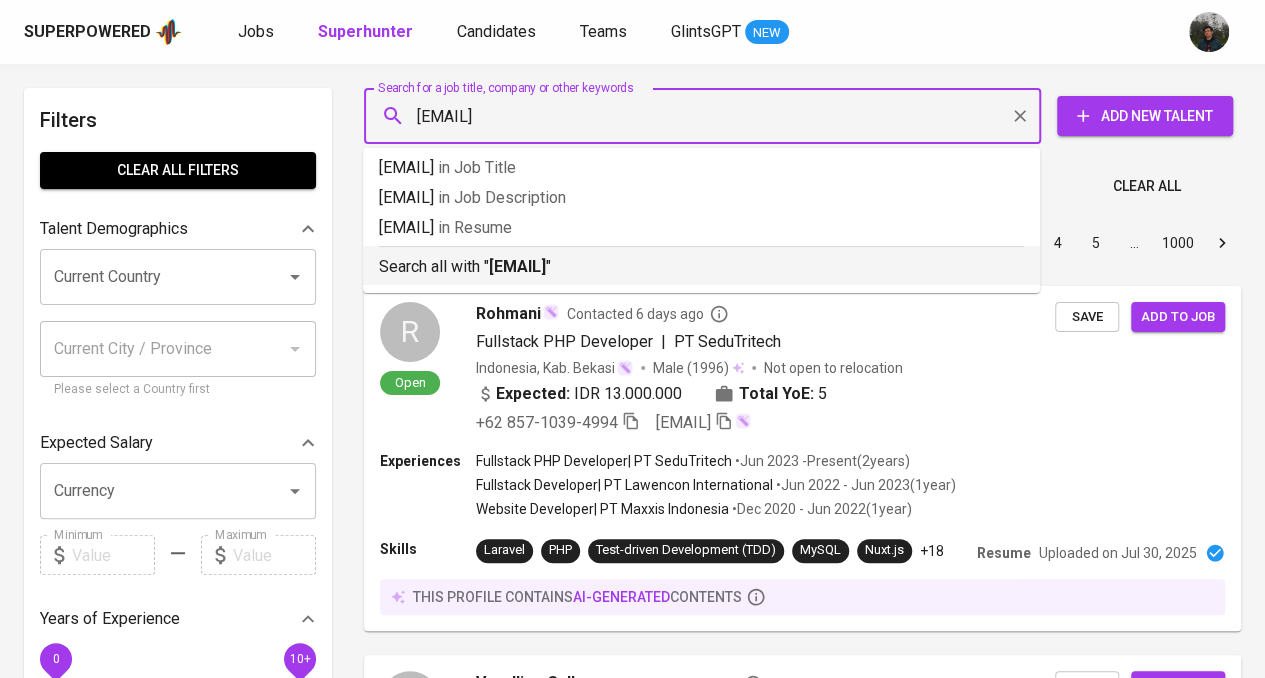 click on "arkaputra629@gmail.com" at bounding box center (517, 266) 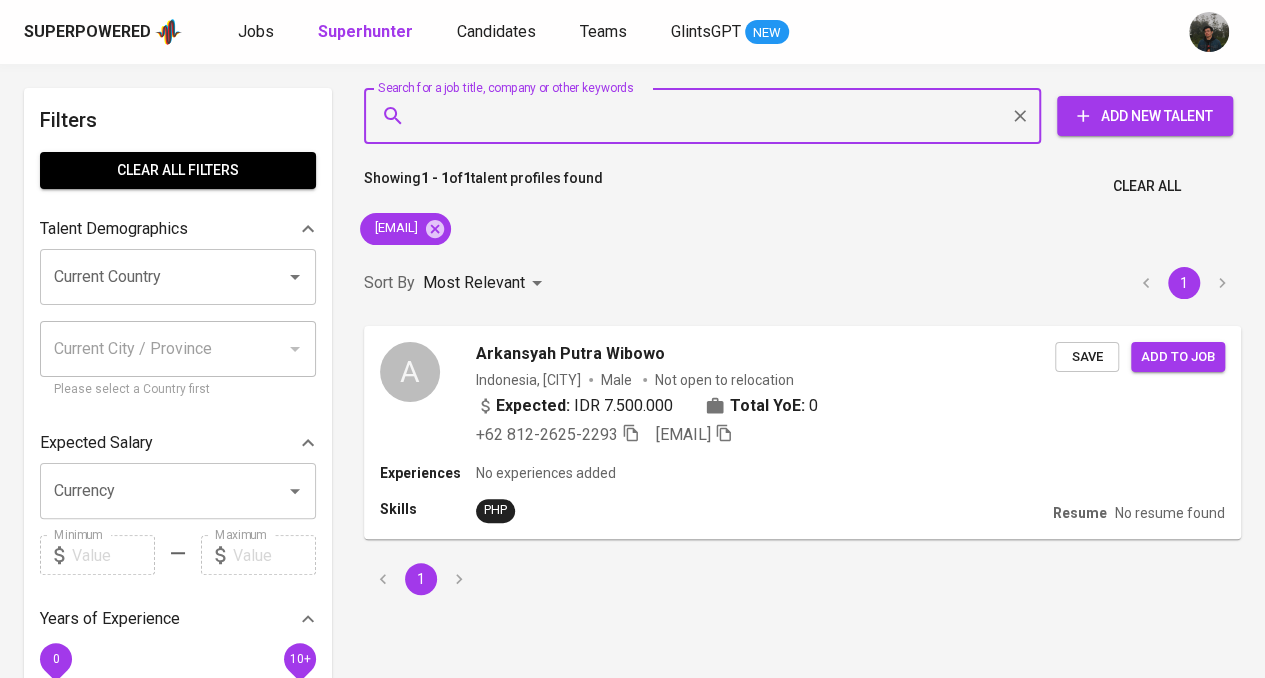 scroll, scrollTop: 200, scrollLeft: 0, axis: vertical 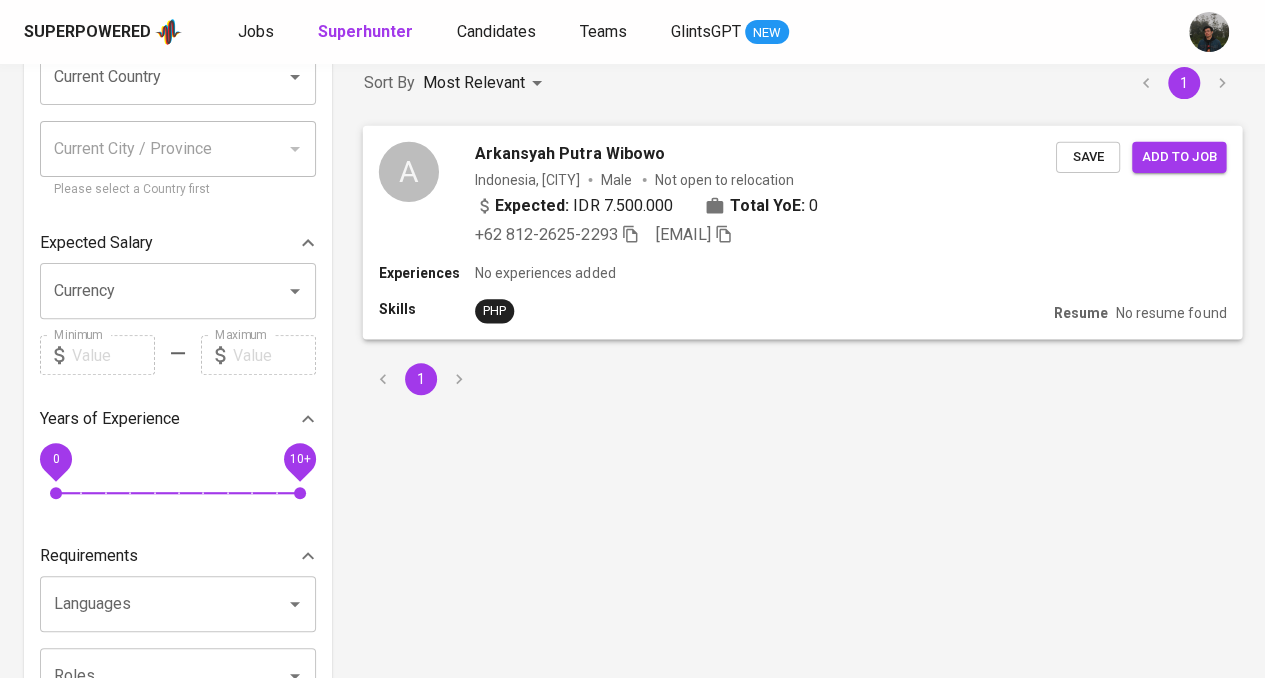 click on "A Arkansyah Putra Wibowo Indonesia, Semarang Male   Not open to relocation Expected:   IDR 7.500.000 Total YoE:   0 +62 812-2625-2293   arkaputra629@gmail.com   Save Add to job" at bounding box center [803, 193] 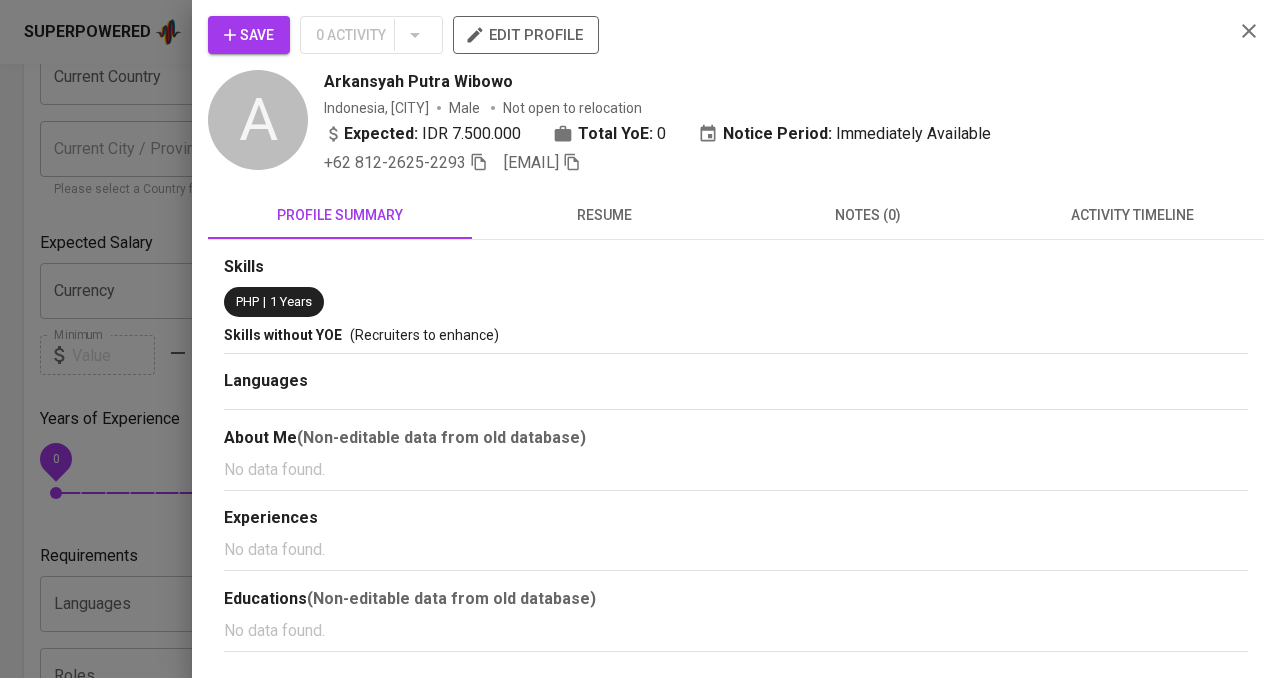 drag, startPoint x: 290, startPoint y: 30, endPoint x: 274, endPoint y: 31, distance: 16.03122 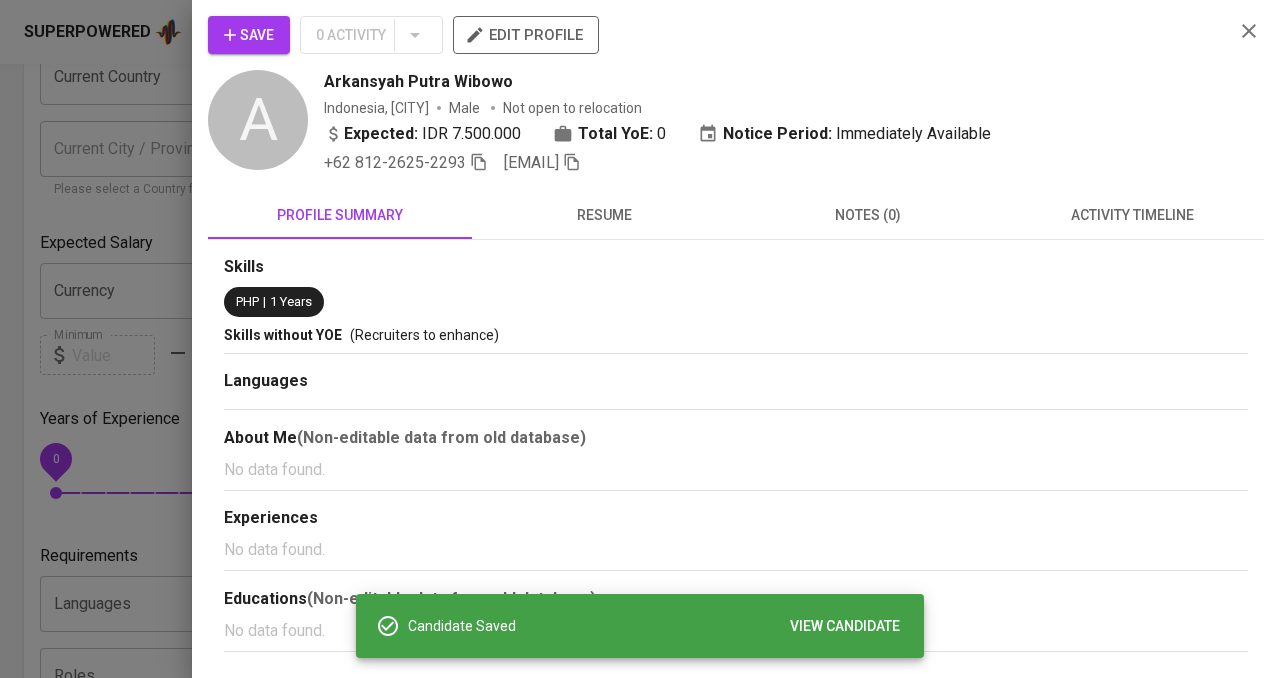 click on "resume" at bounding box center (604, 215) 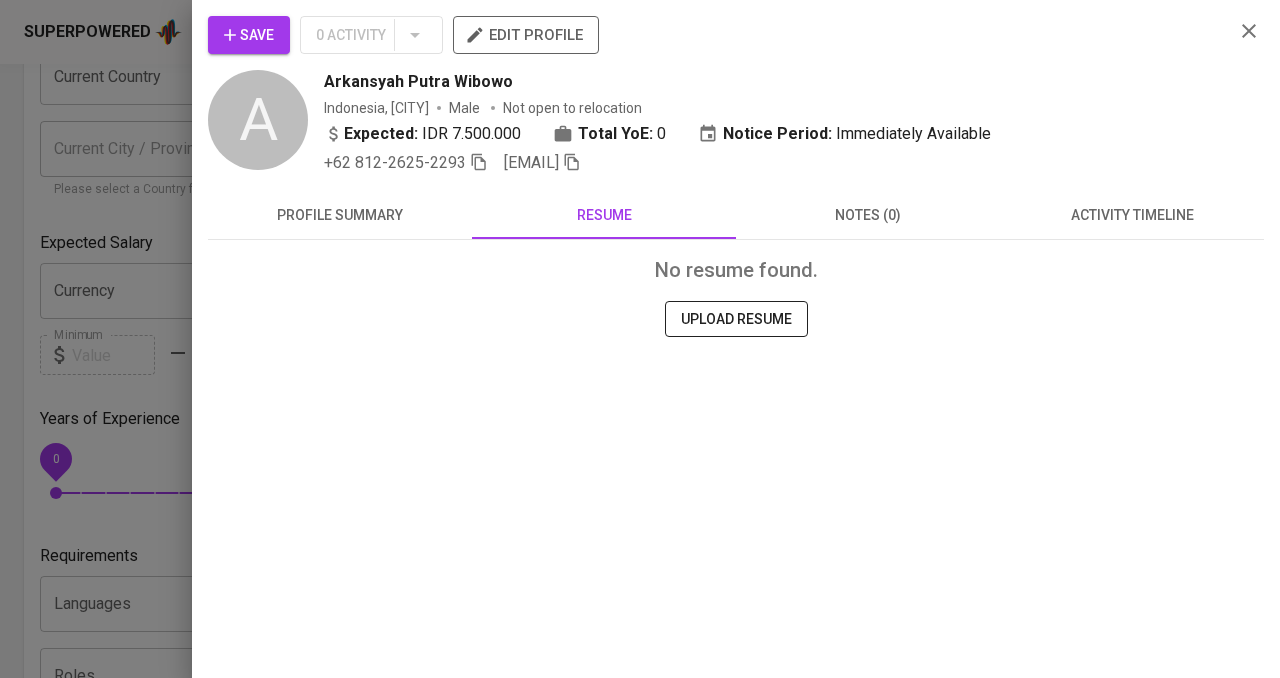 click 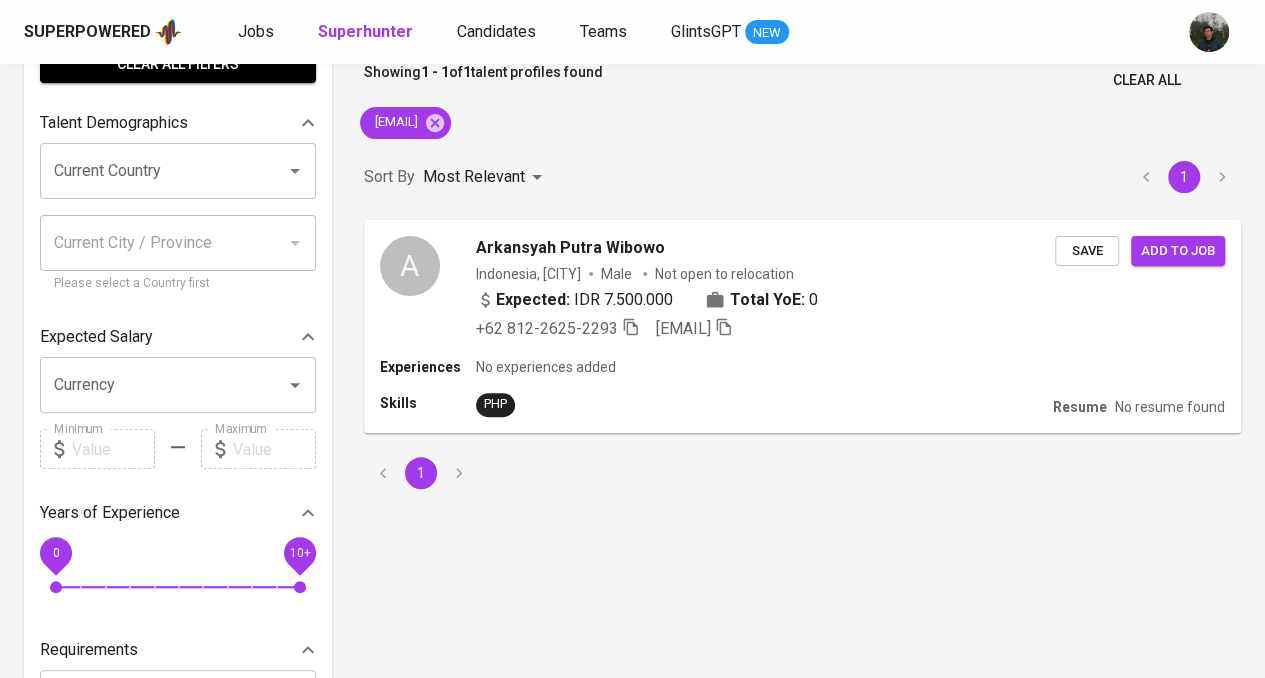 scroll, scrollTop: 0, scrollLeft: 0, axis: both 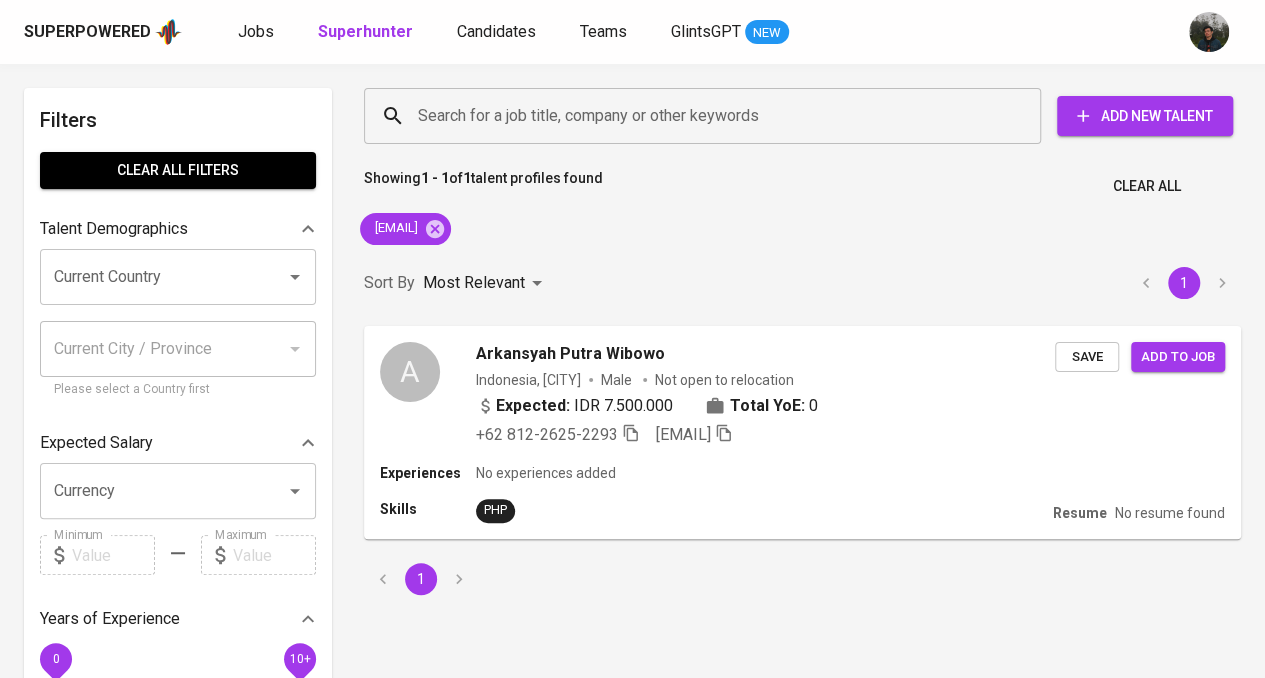 click on "arkaputra629@gmail.com" at bounding box center (405, 229) 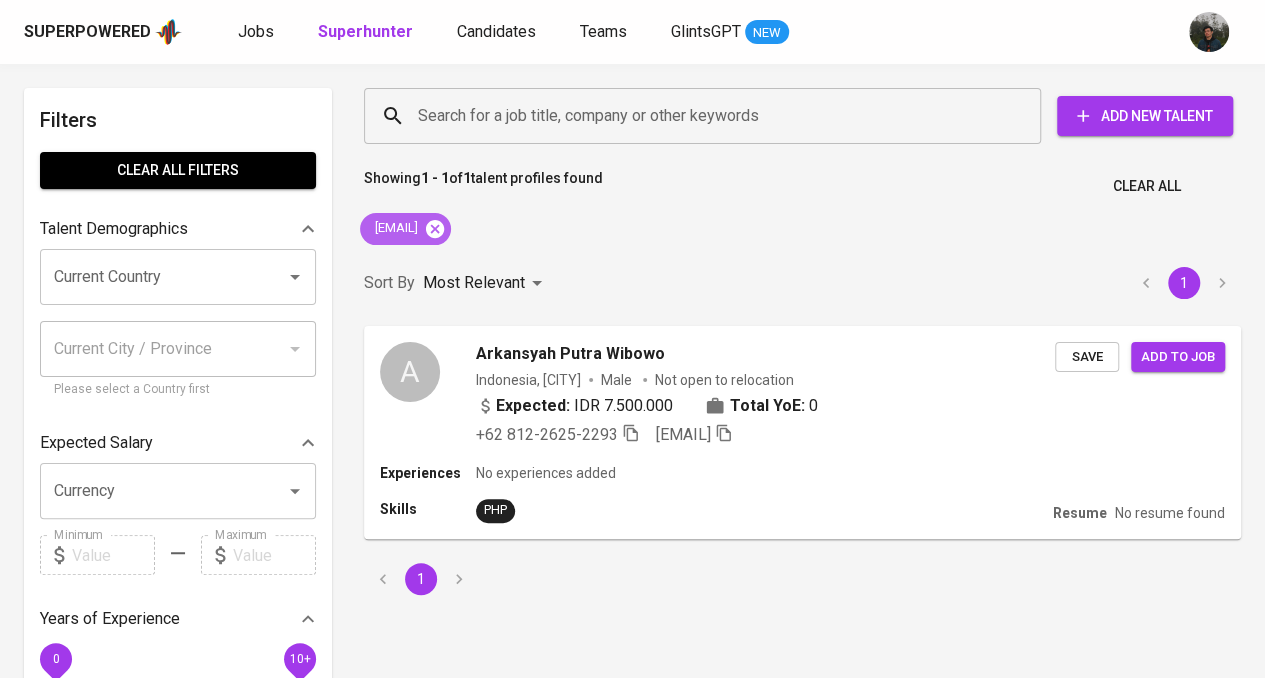 click 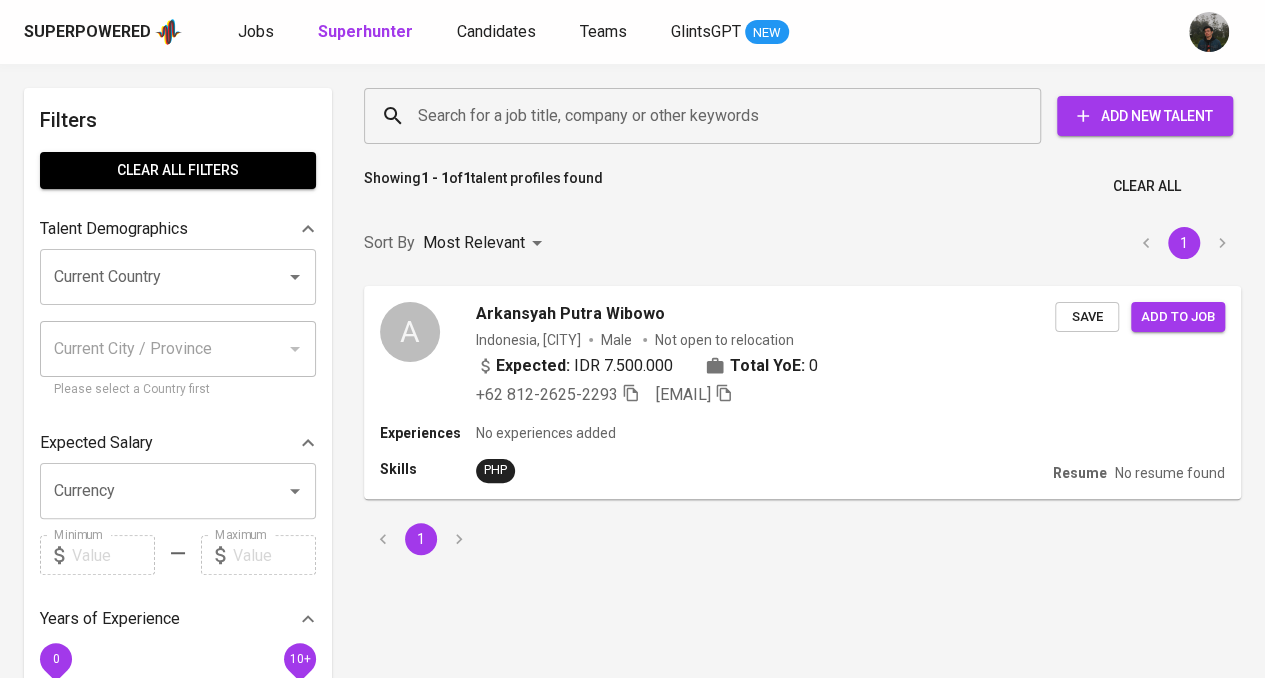 click on "Search for a job title, company or other keywords" at bounding box center (707, 116) 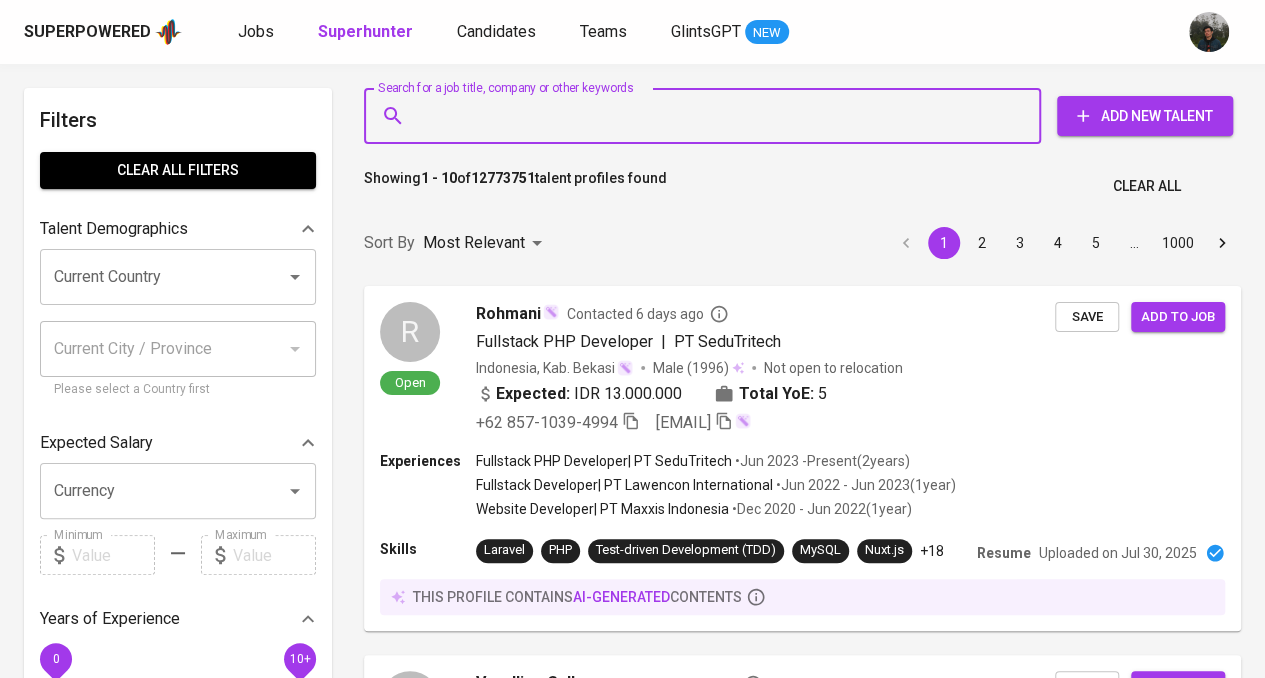 paste on "fathurrahmanghalib@gmail.com" 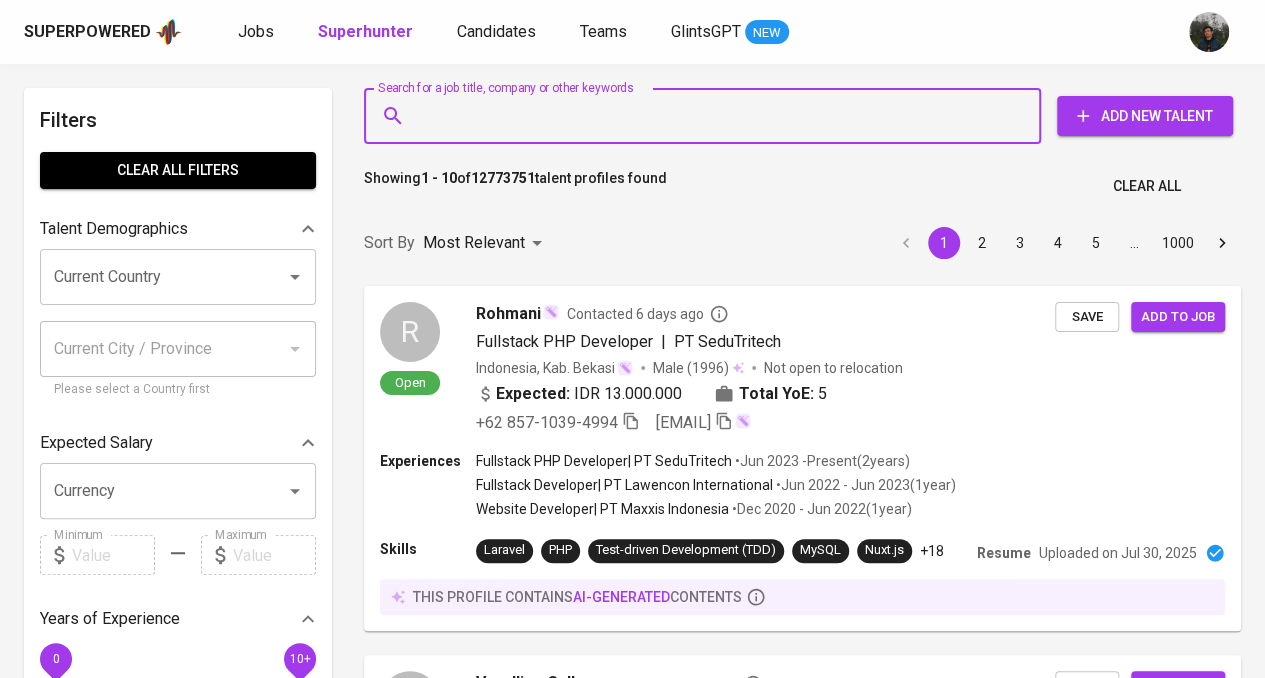 type on "fathurrahmanghalib@gmail.com" 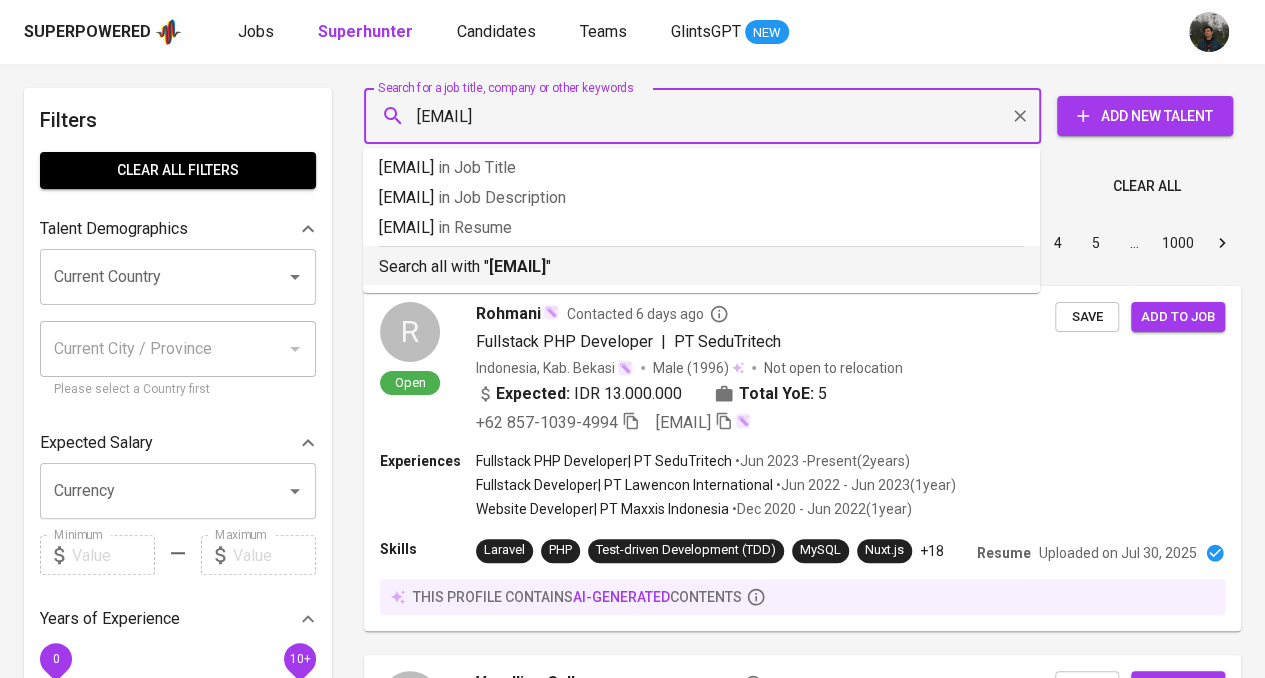 click on "fathurrahmanghalib@gmail.com" at bounding box center (517, 266) 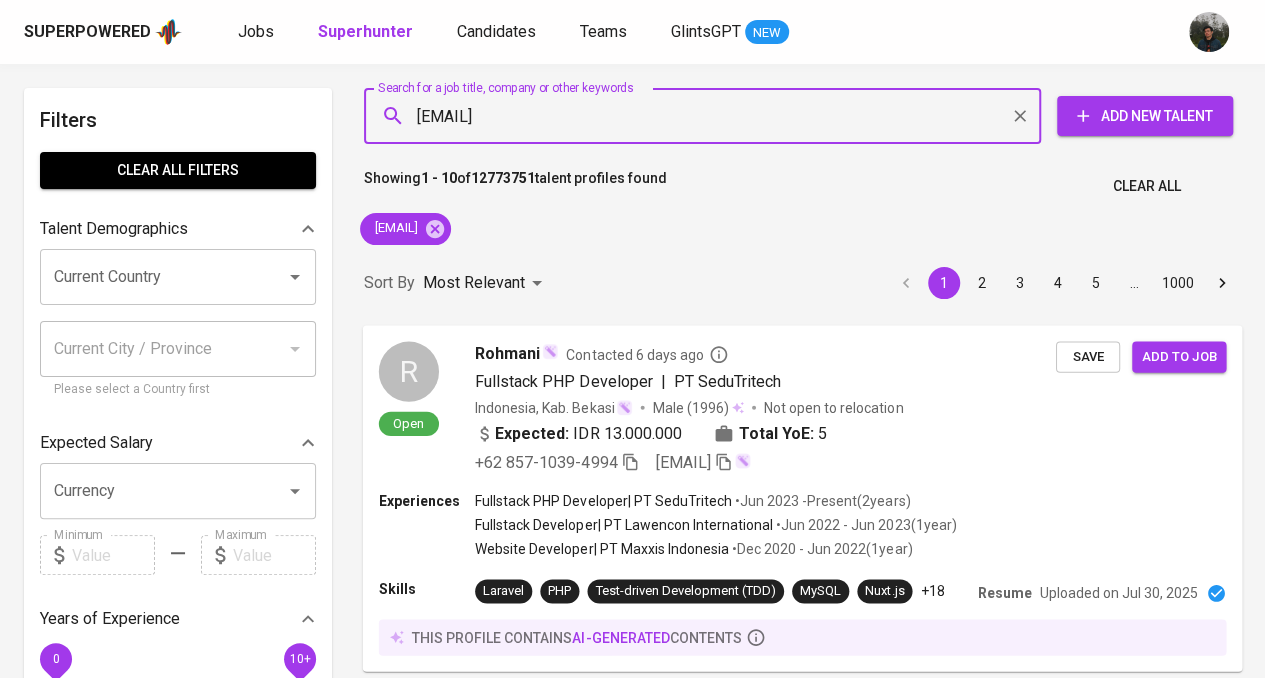 type 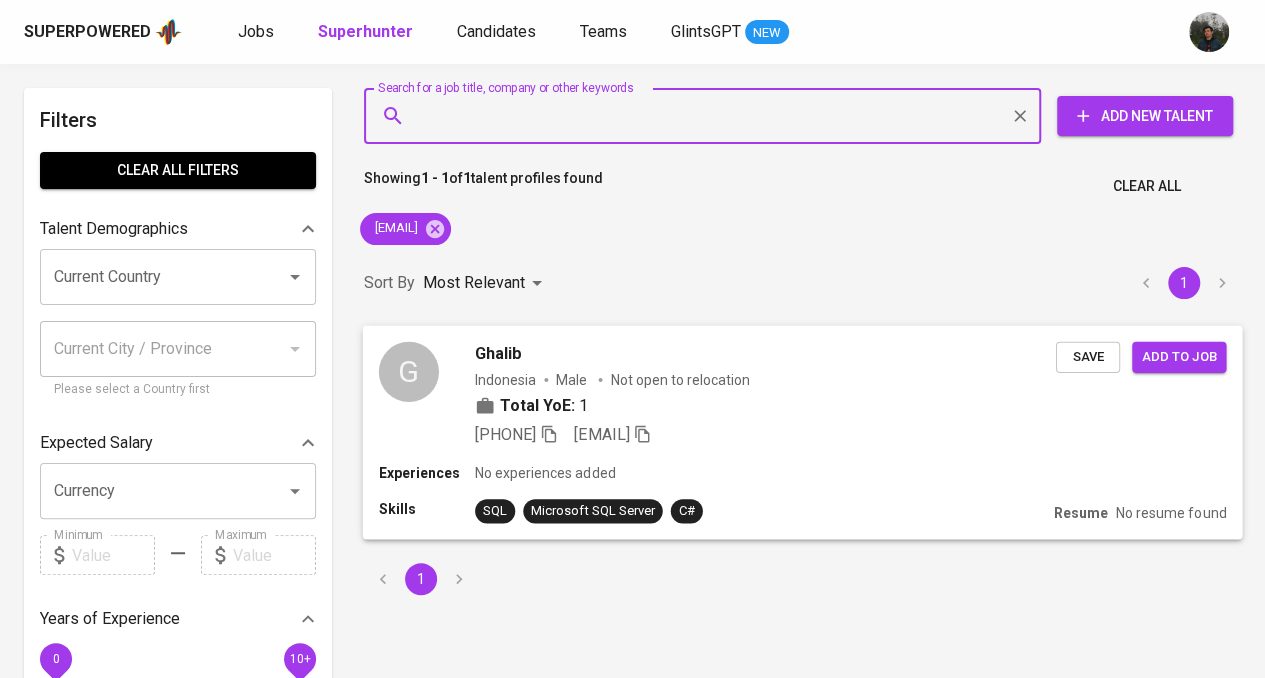 click on "Total YoE:   1" at bounding box center [765, 407] 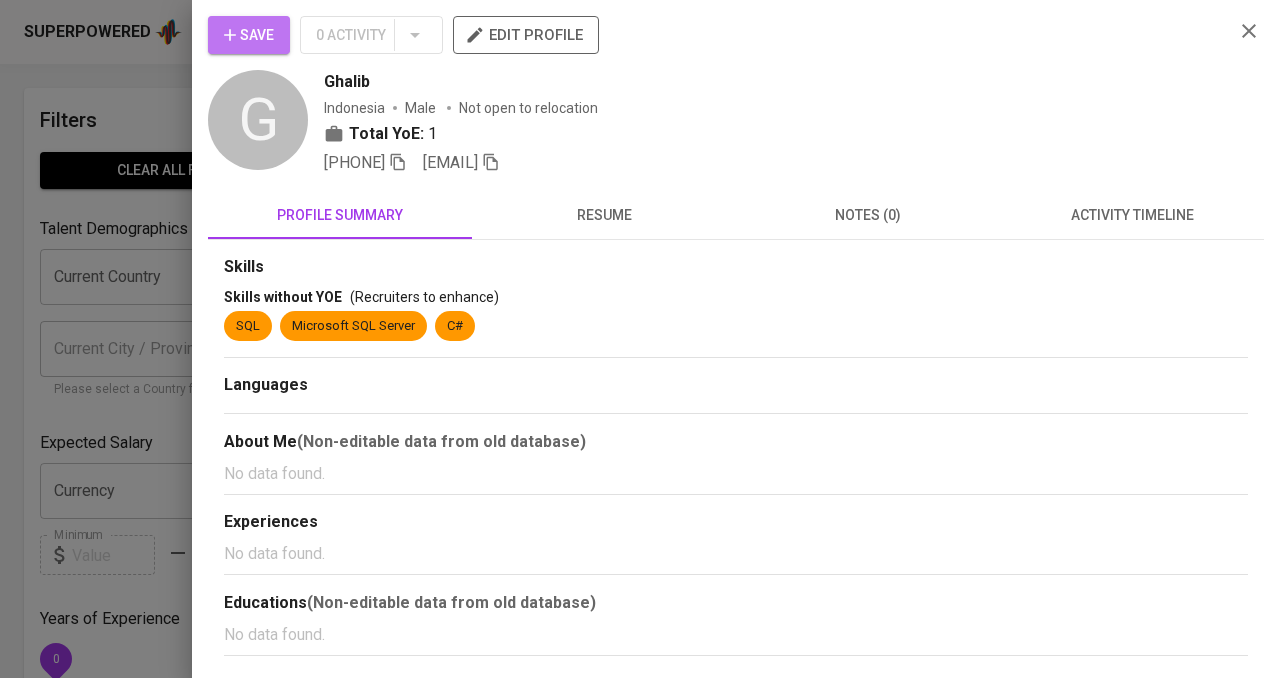click on "Save" at bounding box center [249, 35] 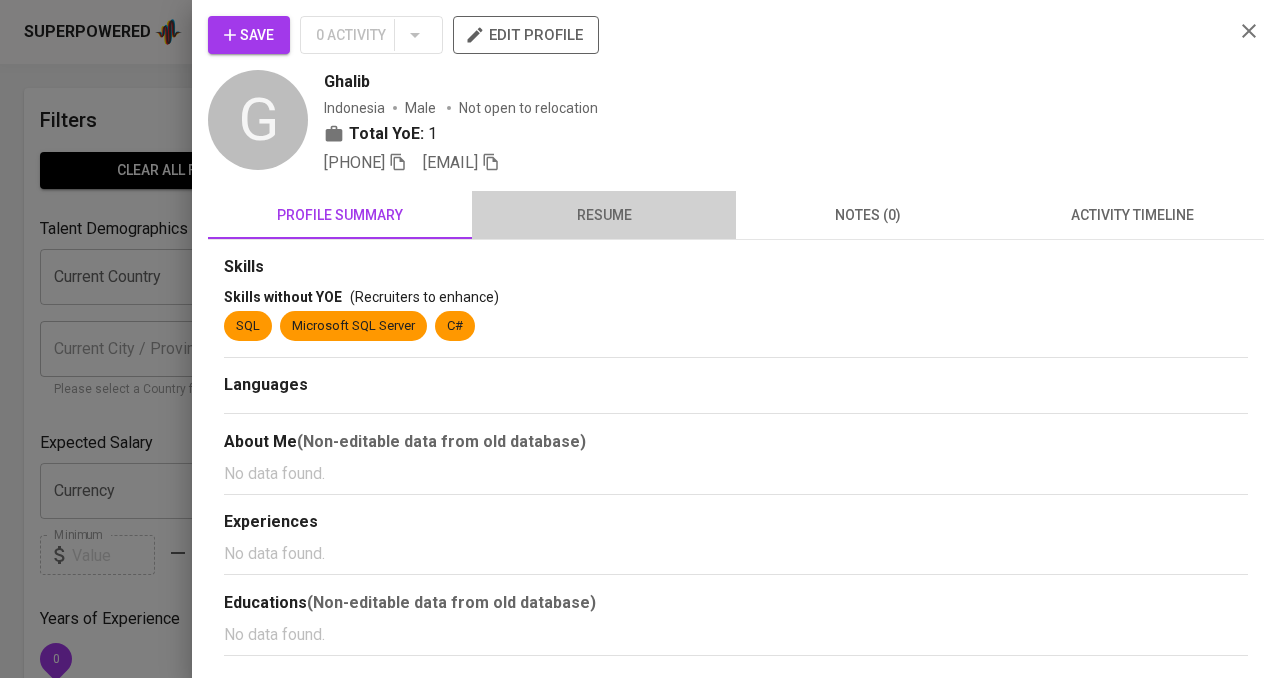 click on "resume" at bounding box center [604, 215] 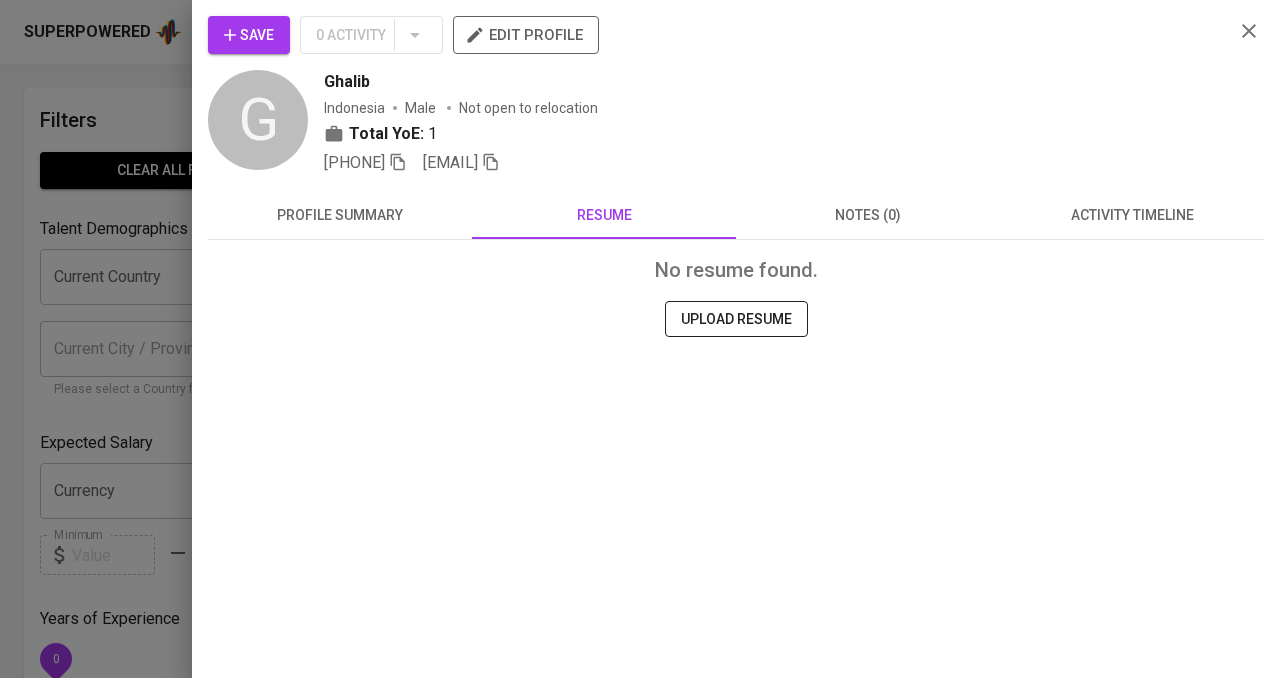 click on "profile summary" at bounding box center (340, 215) 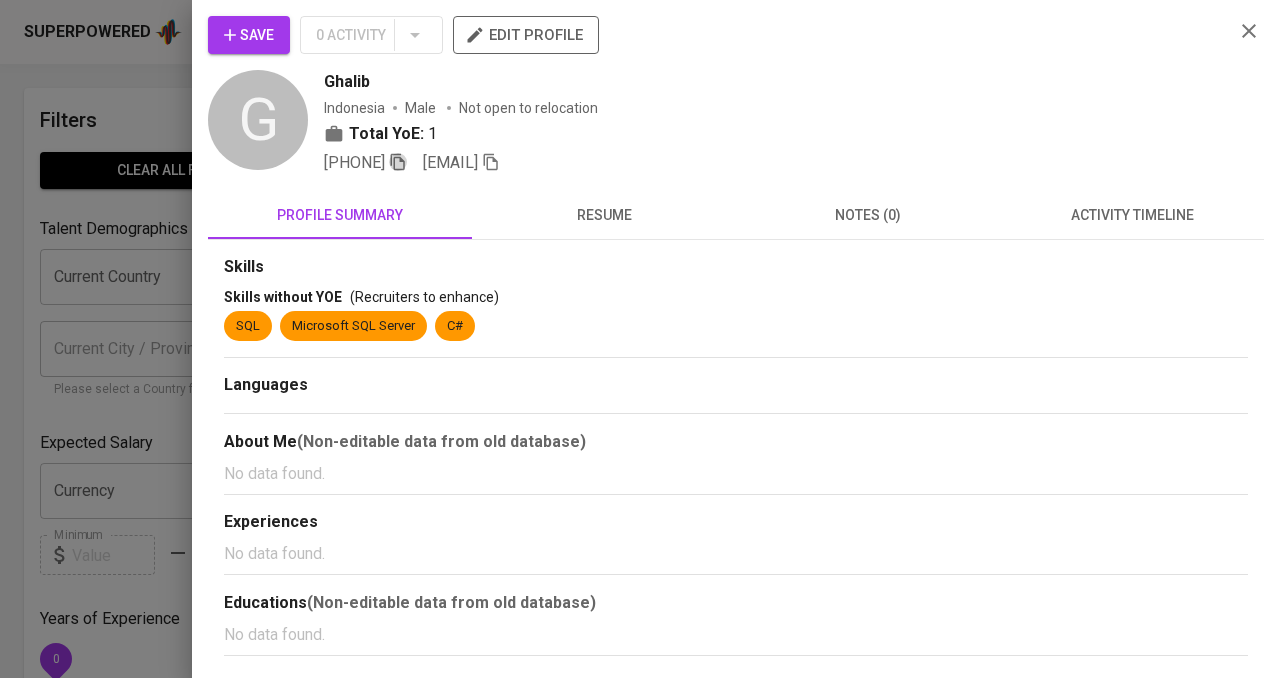 click 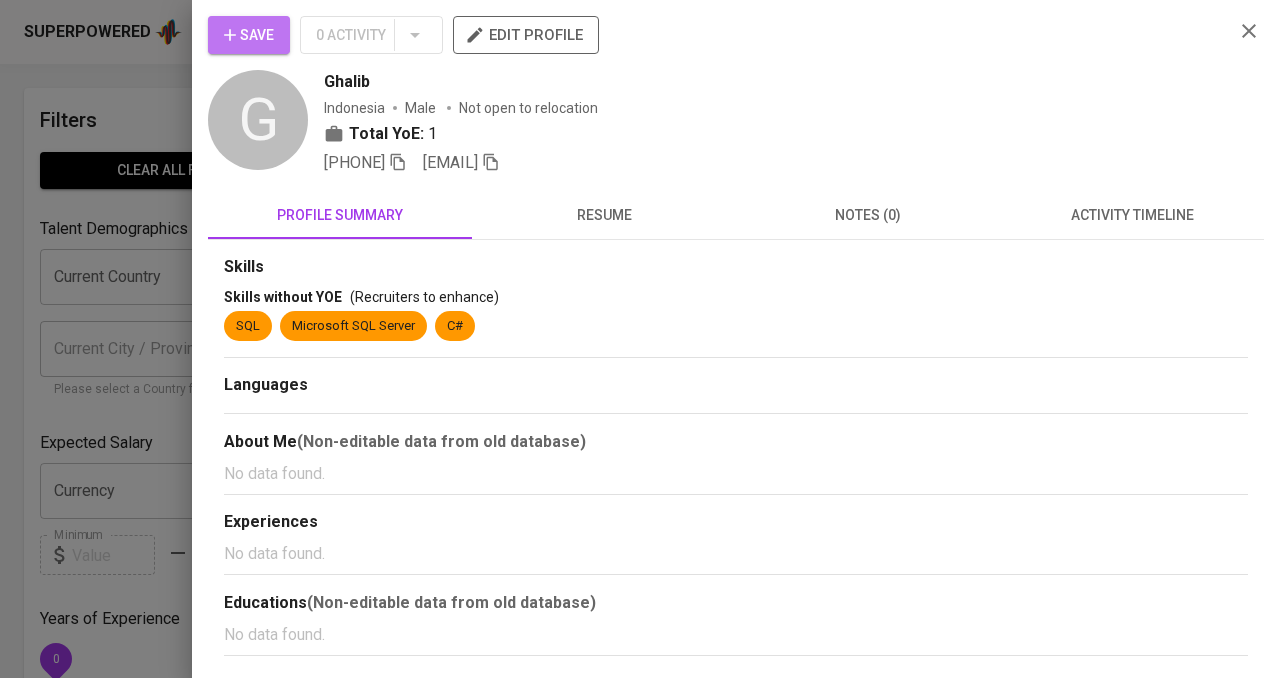 click on "Save" at bounding box center (249, 35) 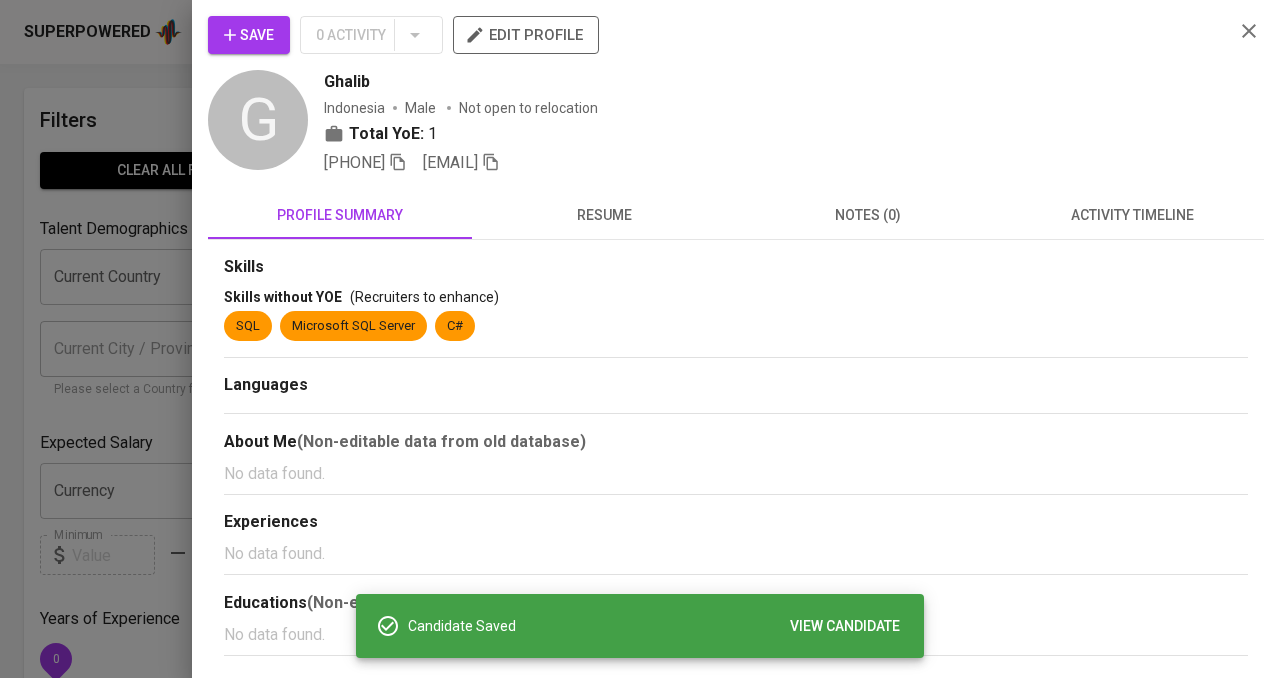 click at bounding box center (640, 339) 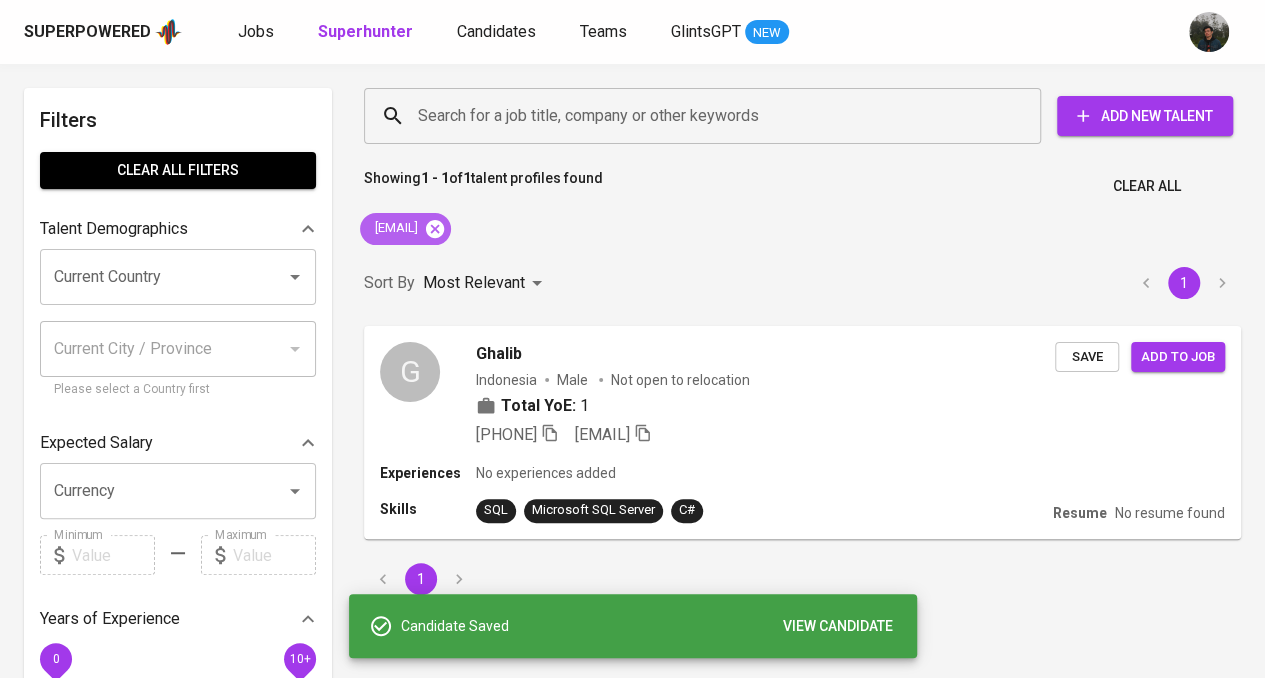 click 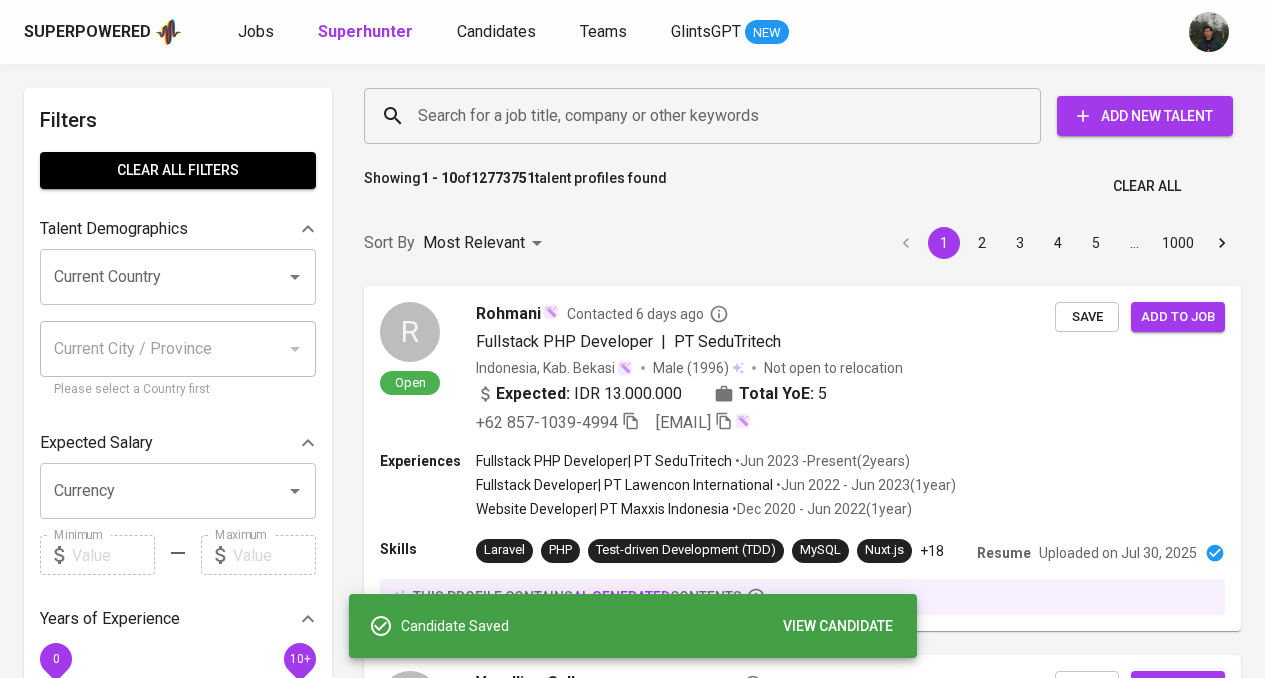 scroll, scrollTop: 0, scrollLeft: 0, axis: both 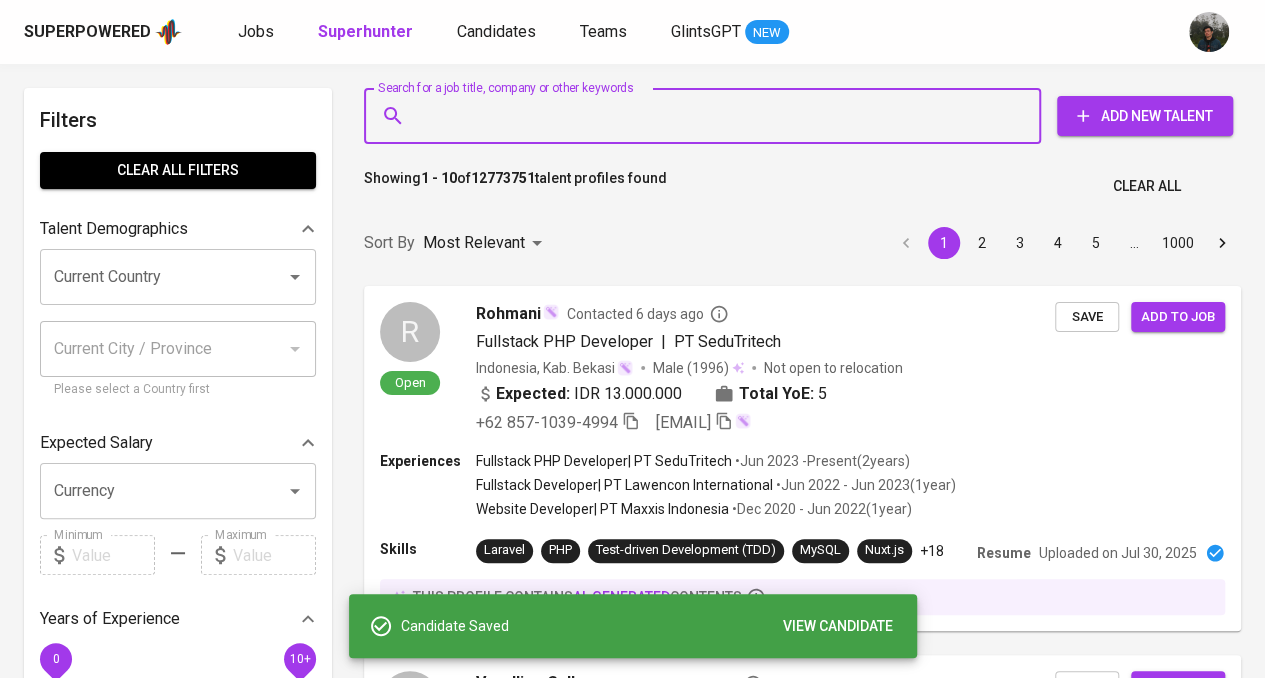 click on "Search for a job title, company or other keywords" at bounding box center (707, 116) 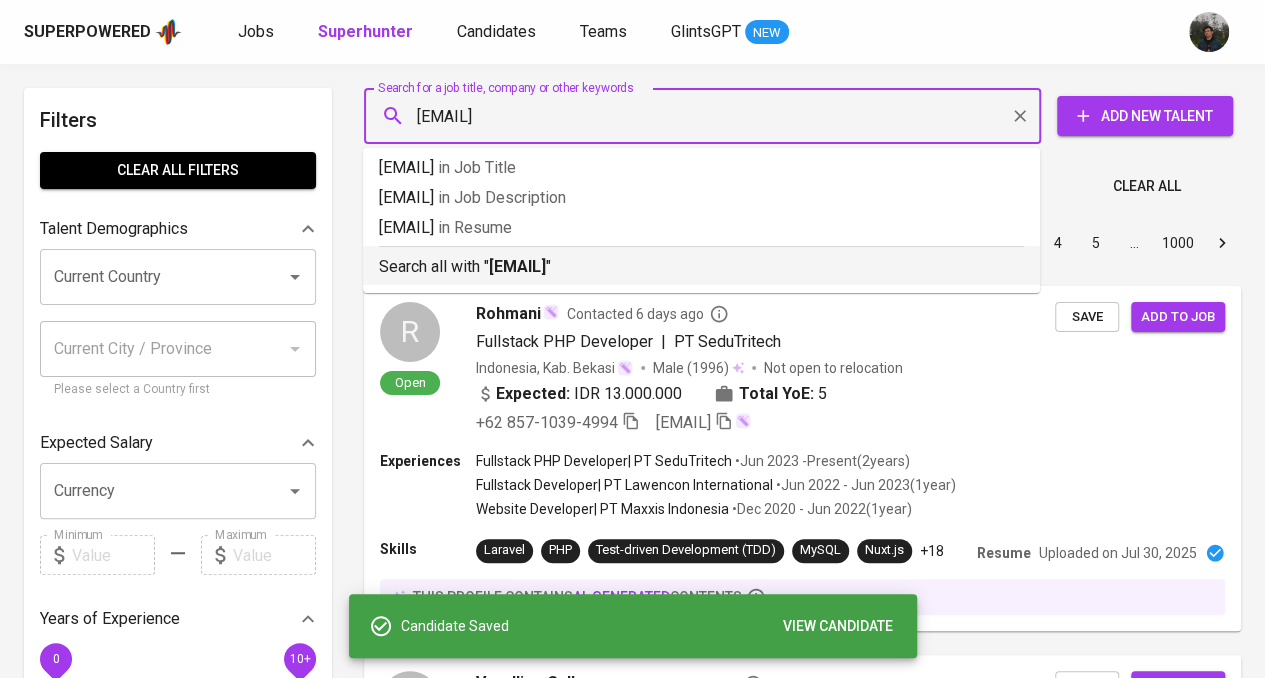 click on "[EMAIL]" at bounding box center (517, 266) 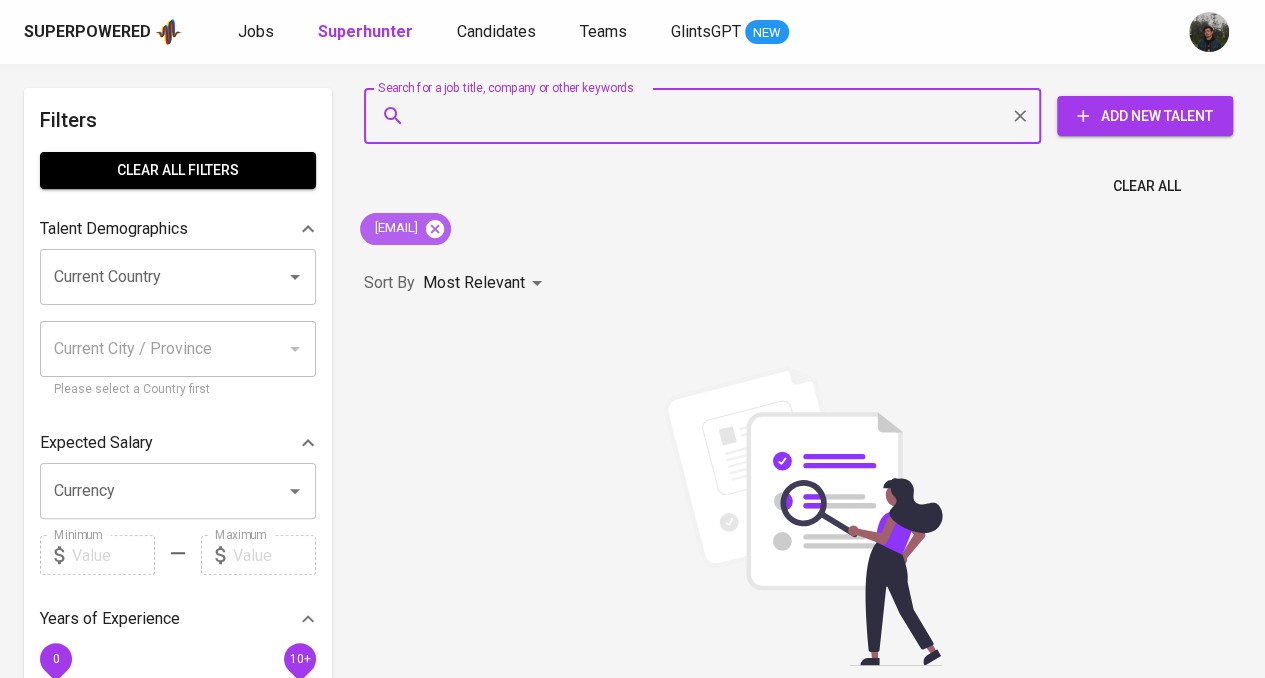 click 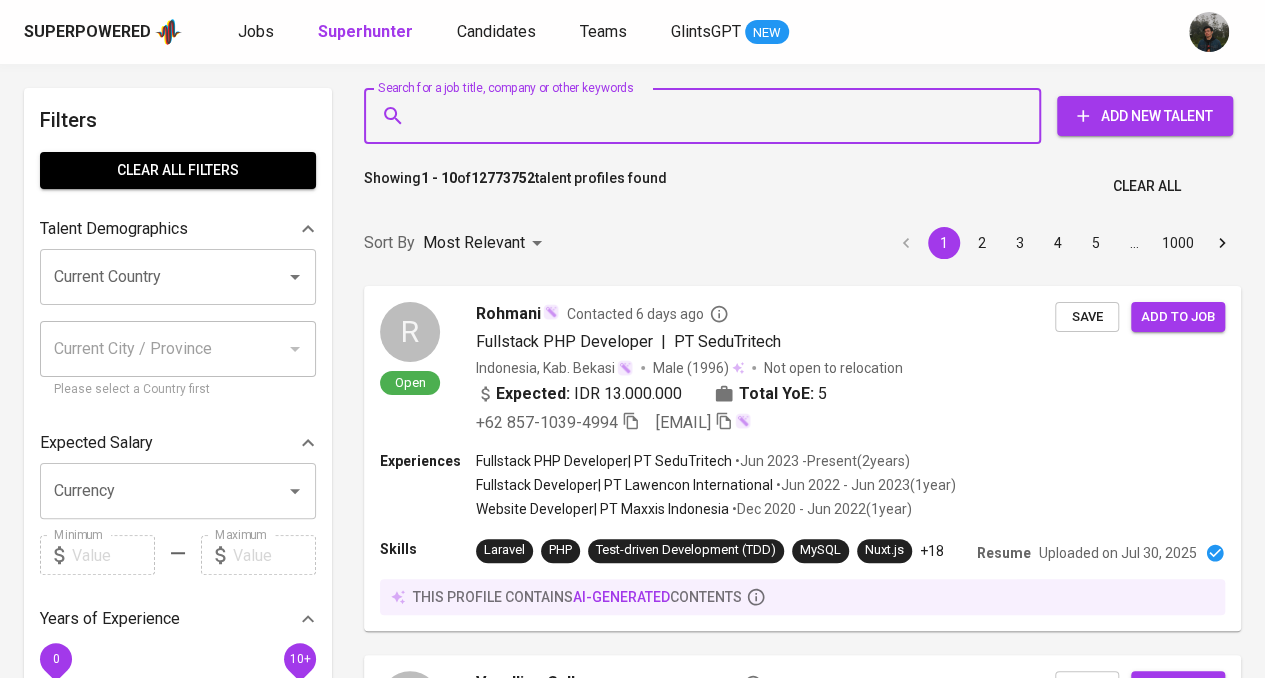 click on "Search for a job title, company or other keywords" at bounding box center (707, 116) 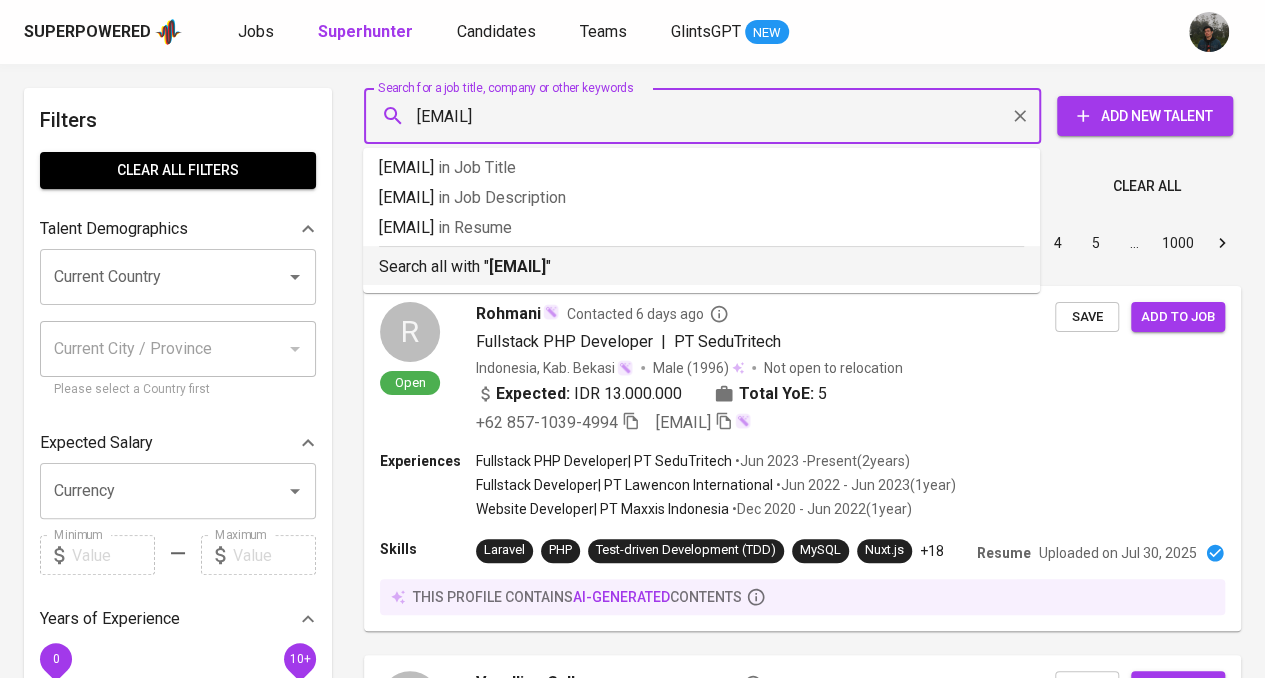 click on "[EMAIL]" at bounding box center [517, 266] 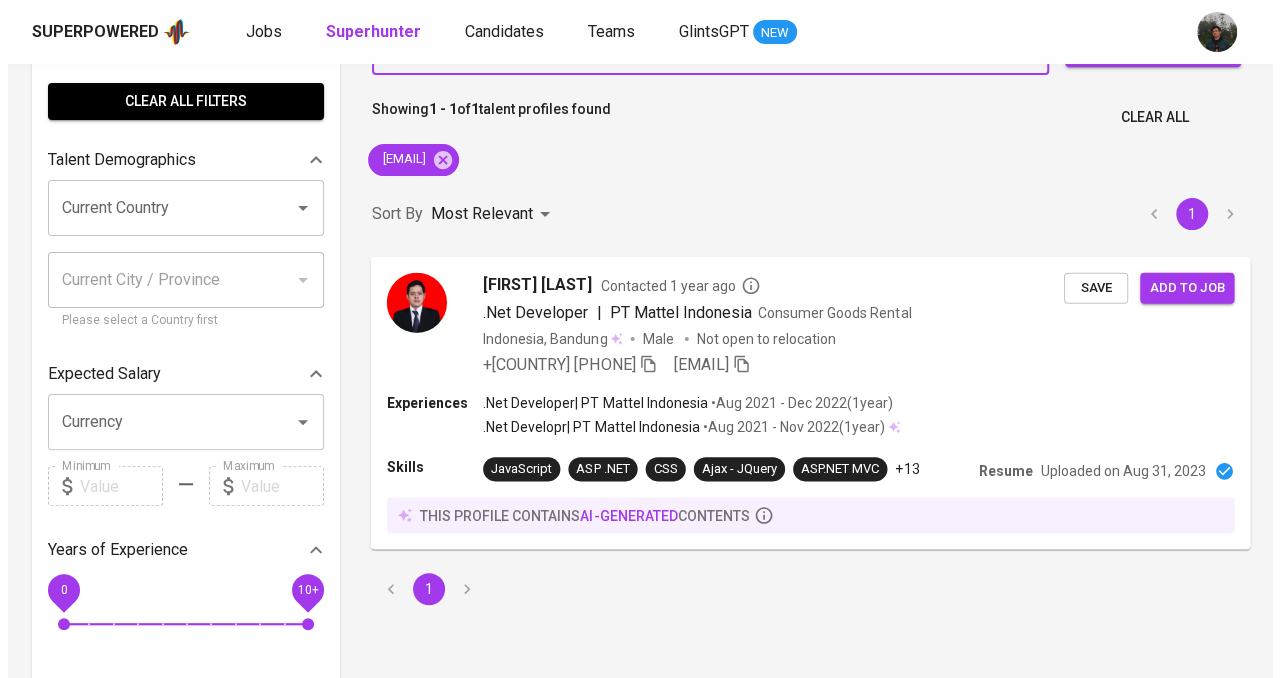 scroll, scrollTop: 100, scrollLeft: 0, axis: vertical 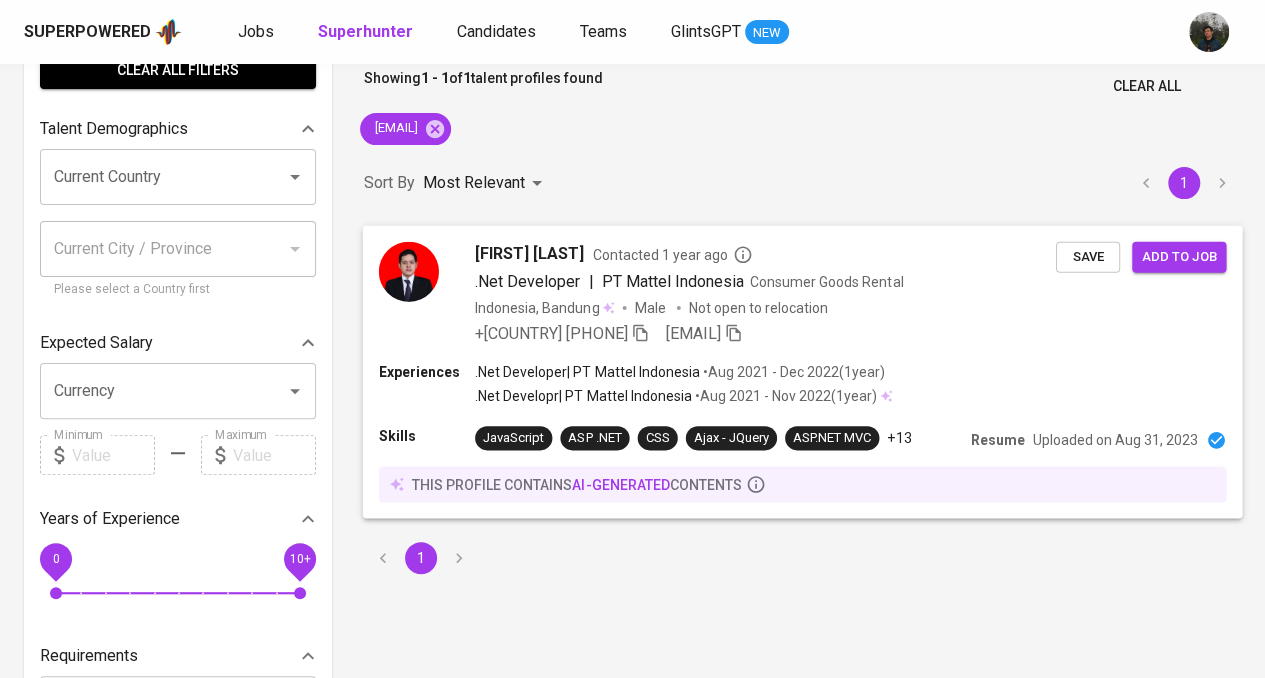 click on "+[COUNTRY] [PHONE]   [EMAIL]" at bounding box center [765, 333] 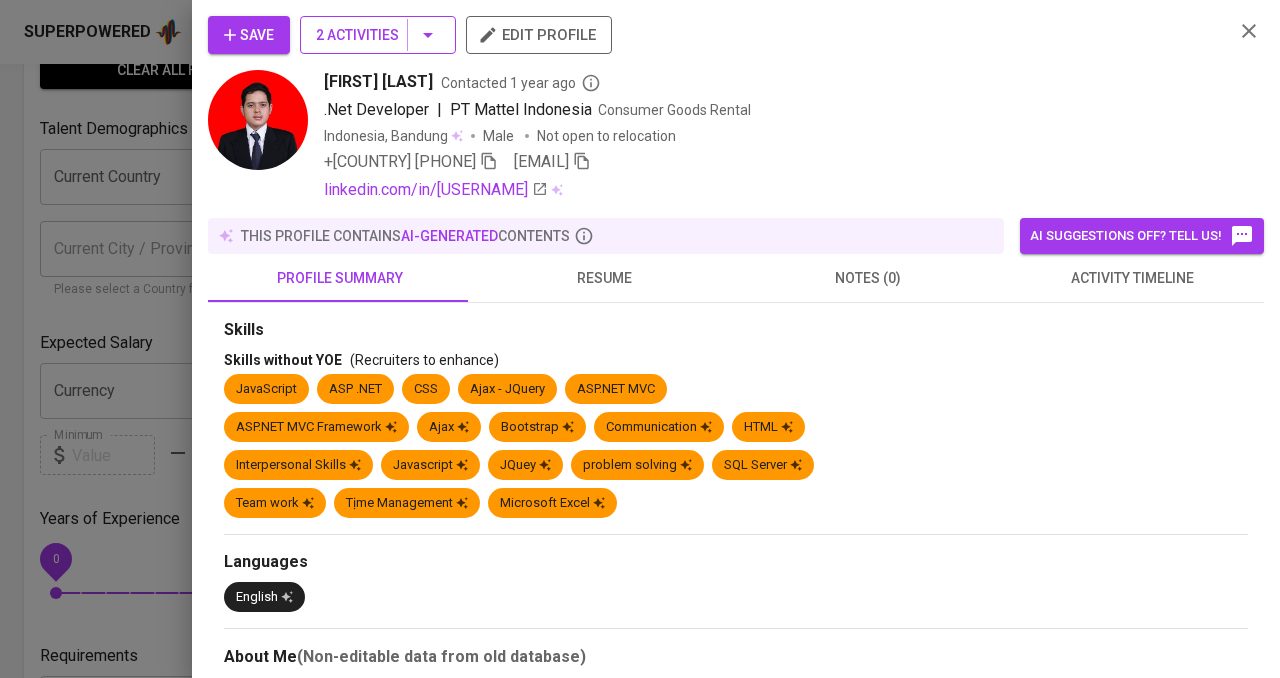 click on "2 Activities" at bounding box center (378, 35) 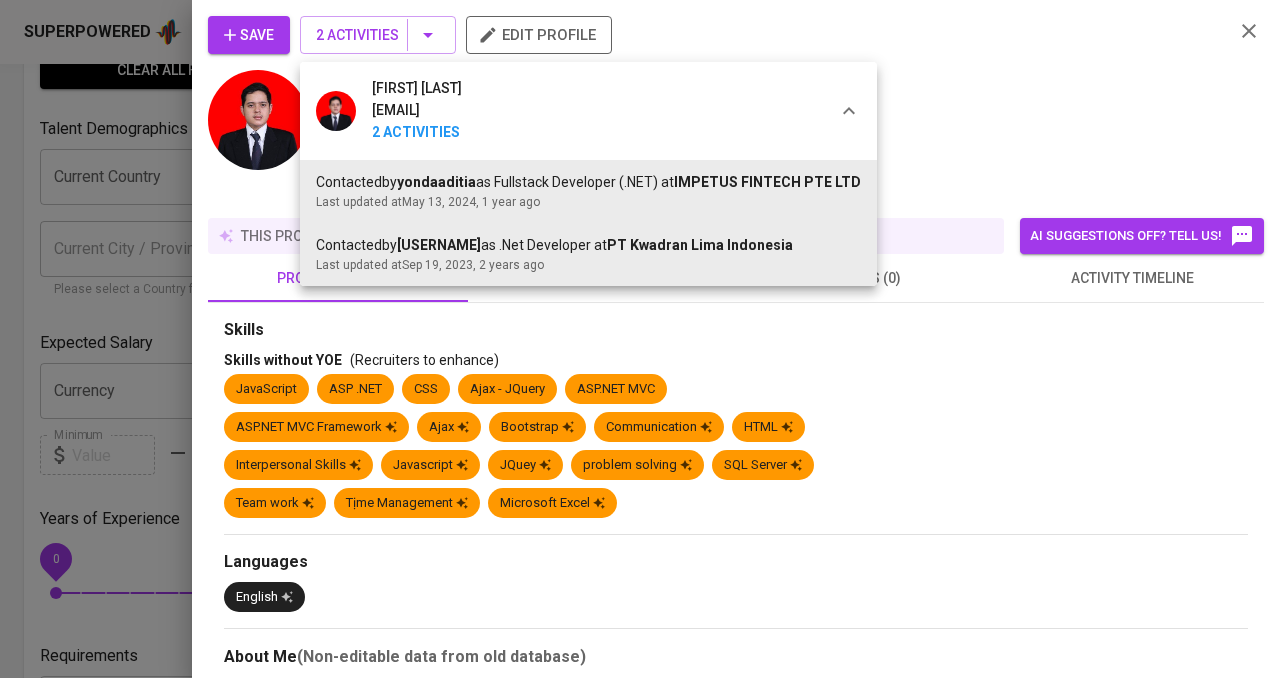 click at bounding box center [640, 339] 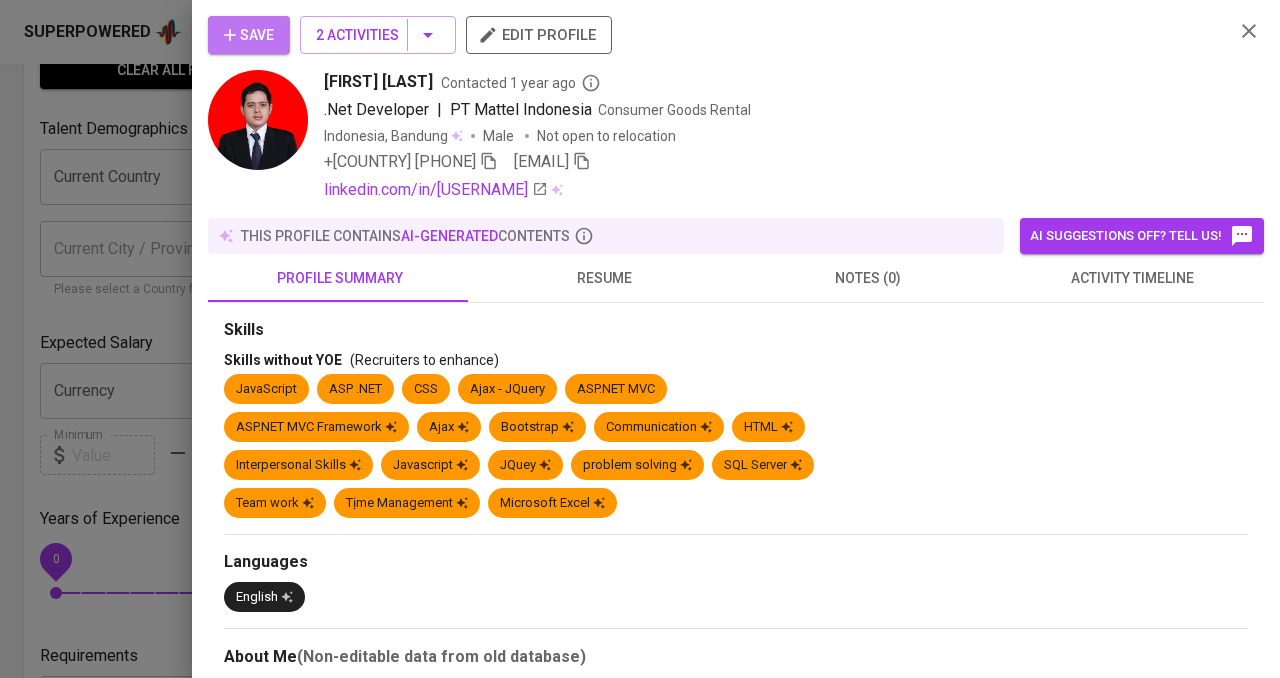 click on "Save" at bounding box center (249, 35) 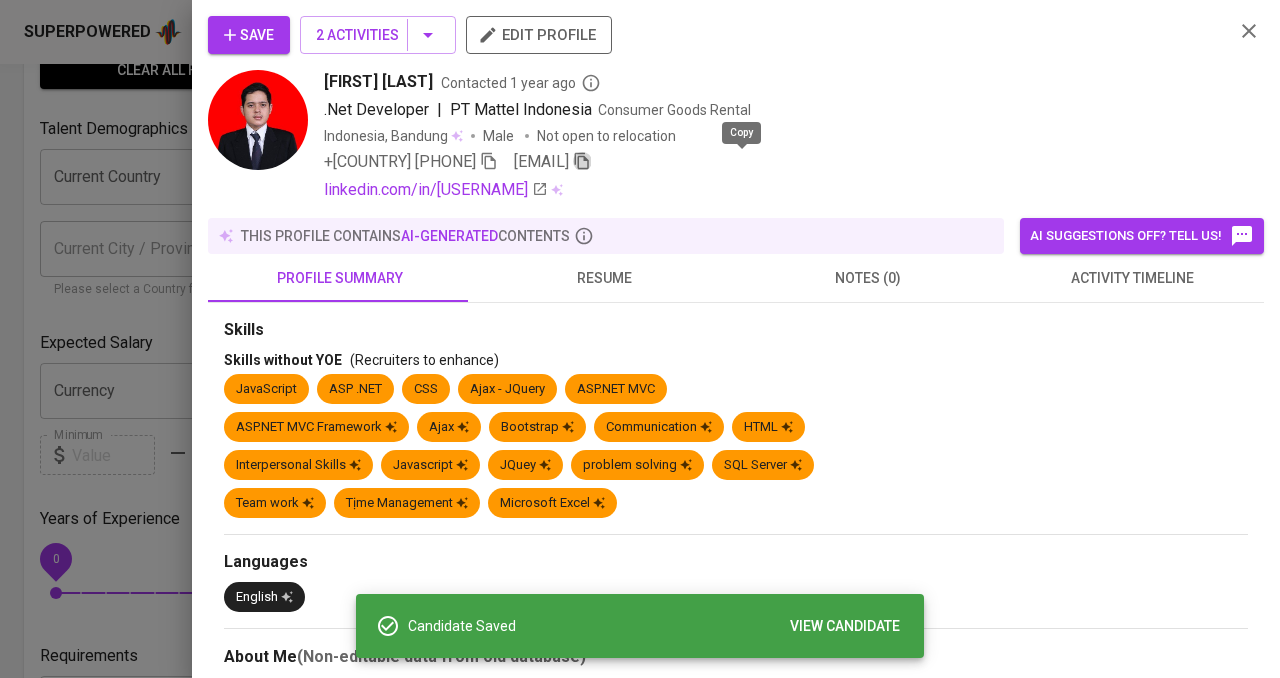 click 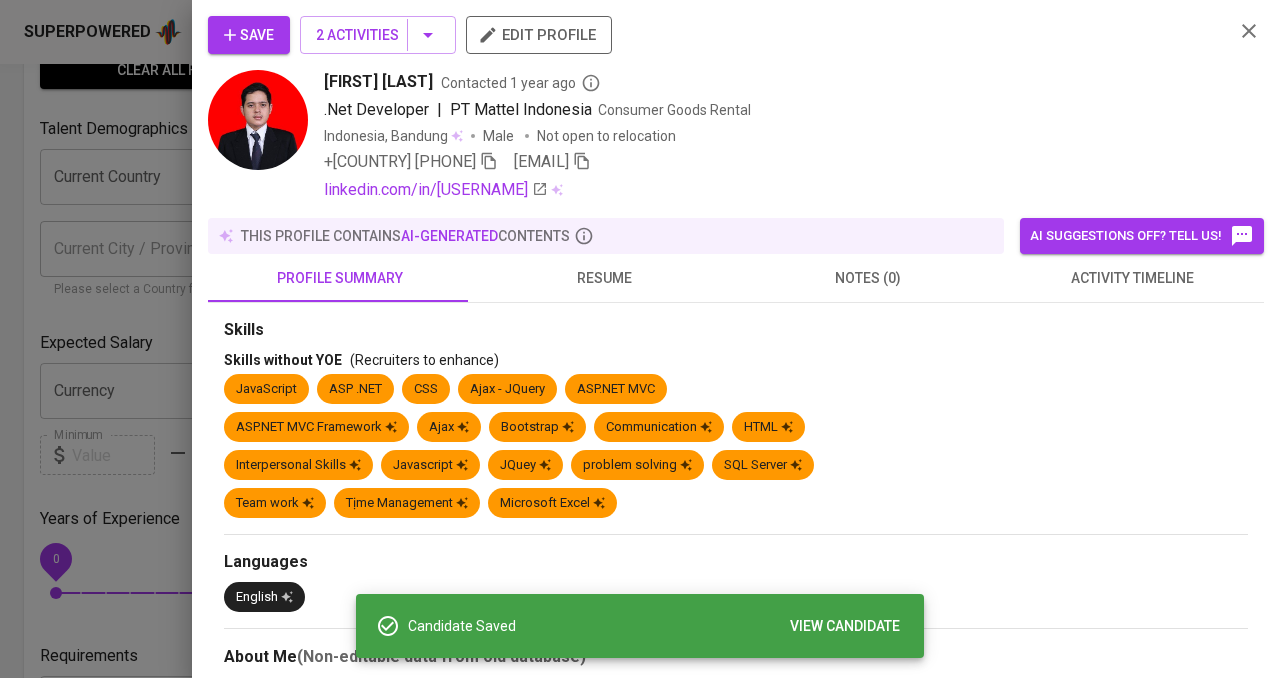 click on "resume" at bounding box center (604, 278) 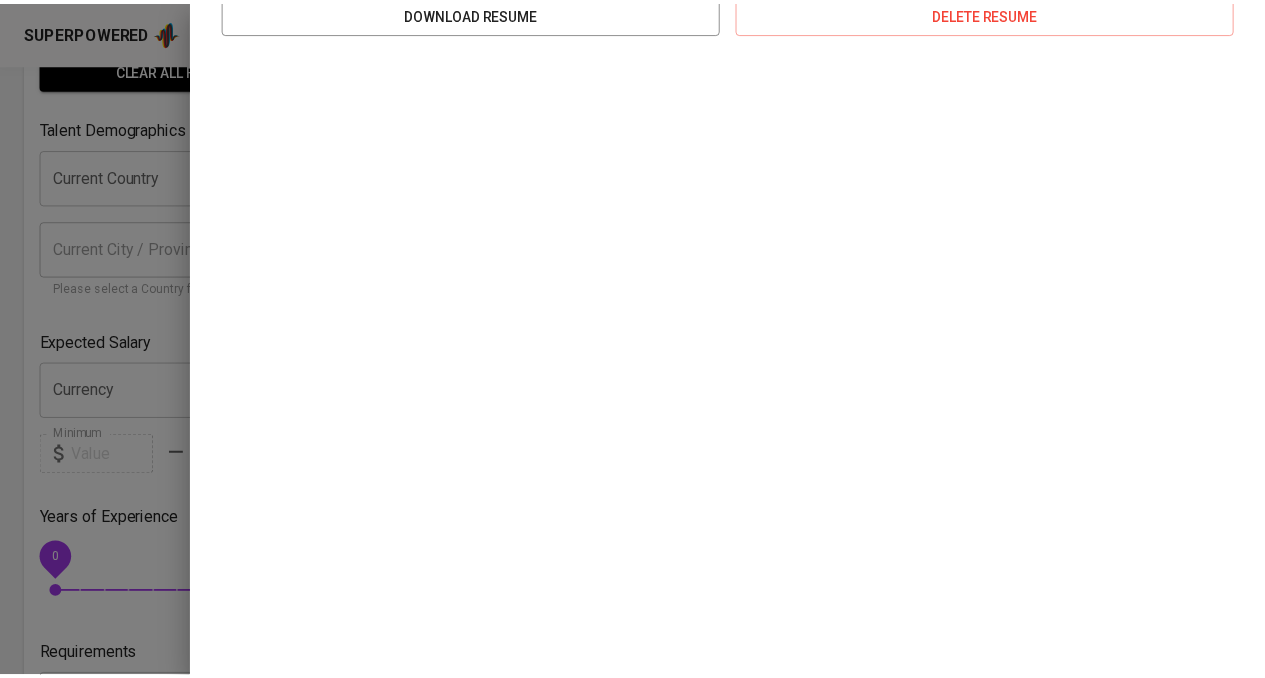 scroll, scrollTop: 0, scrollLeft: 0, axis: both 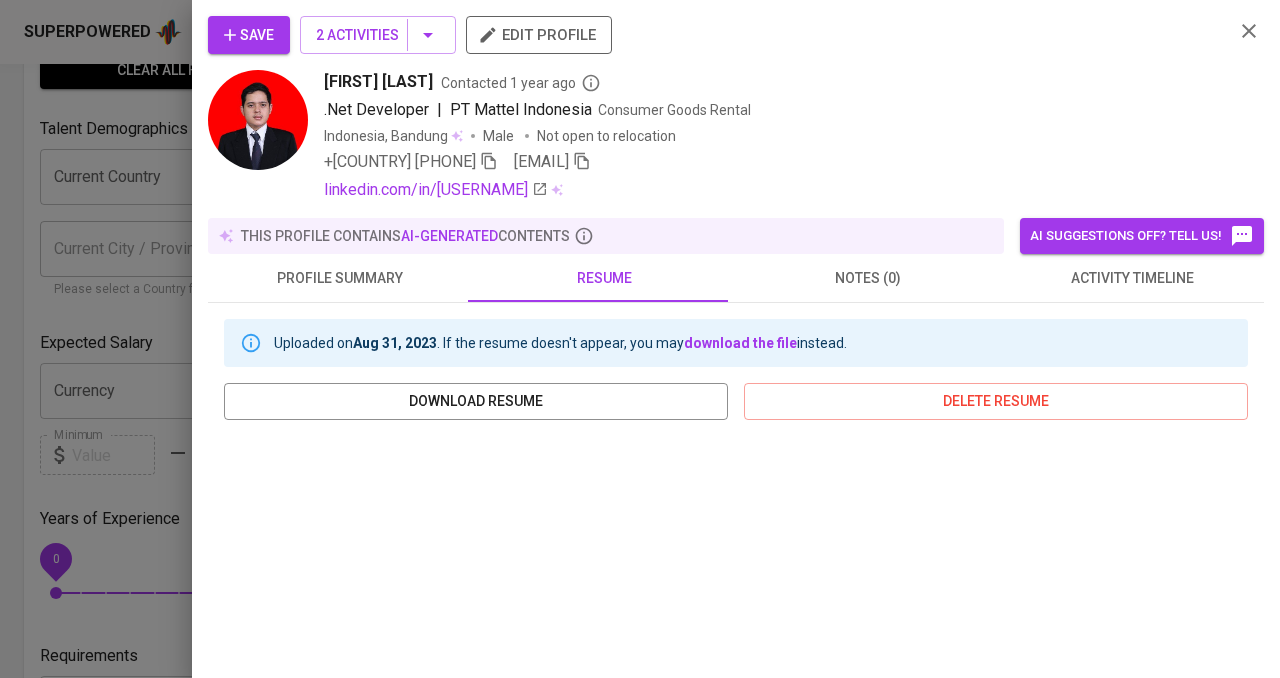 drag, startPoint x: 462, startPoint y: 166, endPoint x: 474, endPoint y: 165, distance: 12.0415945 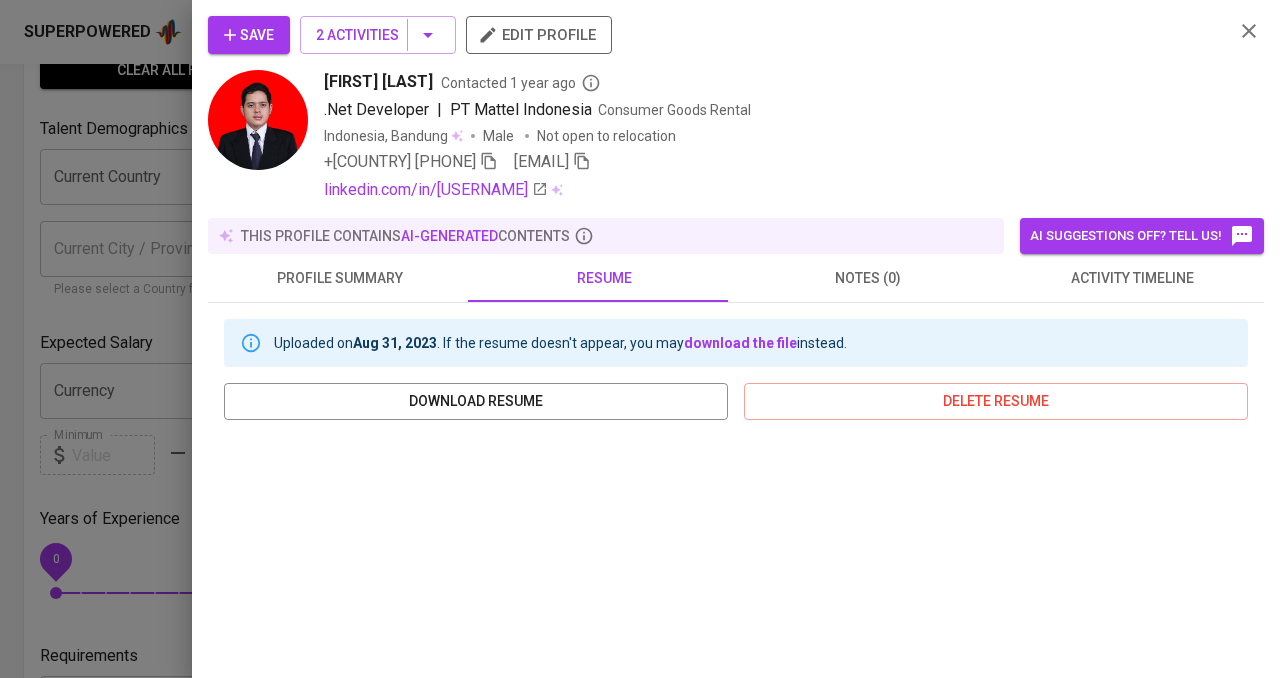 click 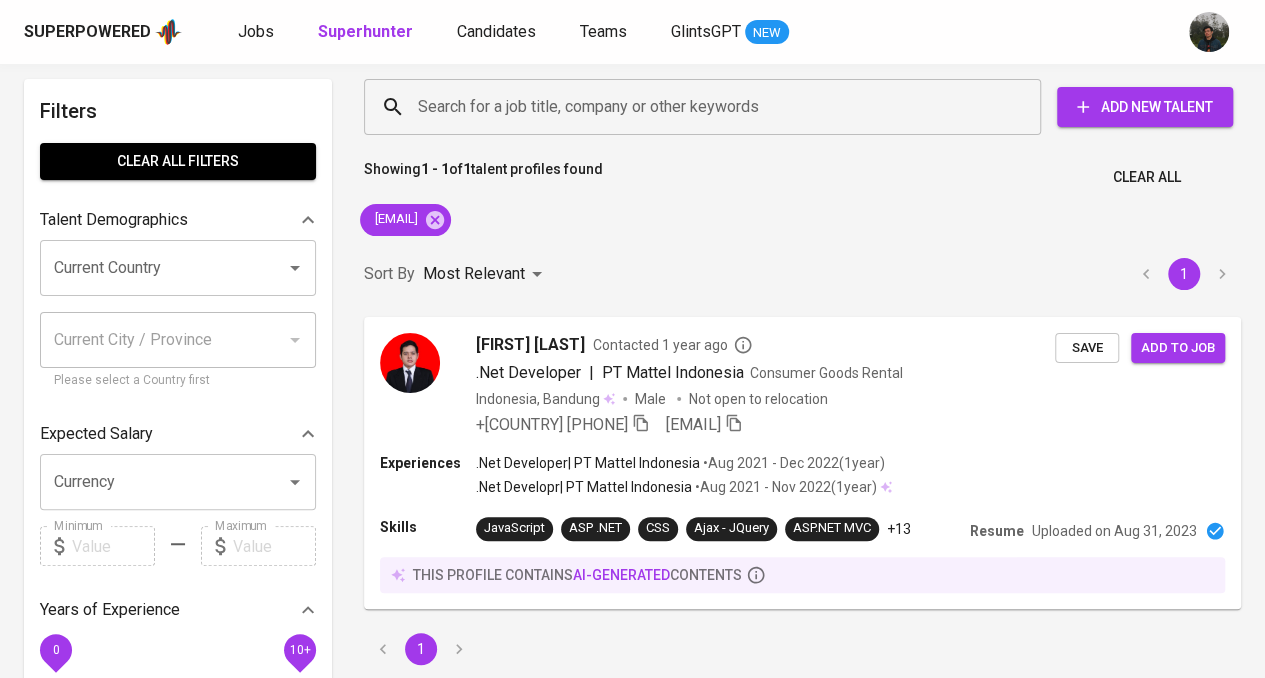 scroll, scrollTop: 0, scrollLeft: 0, axis: both 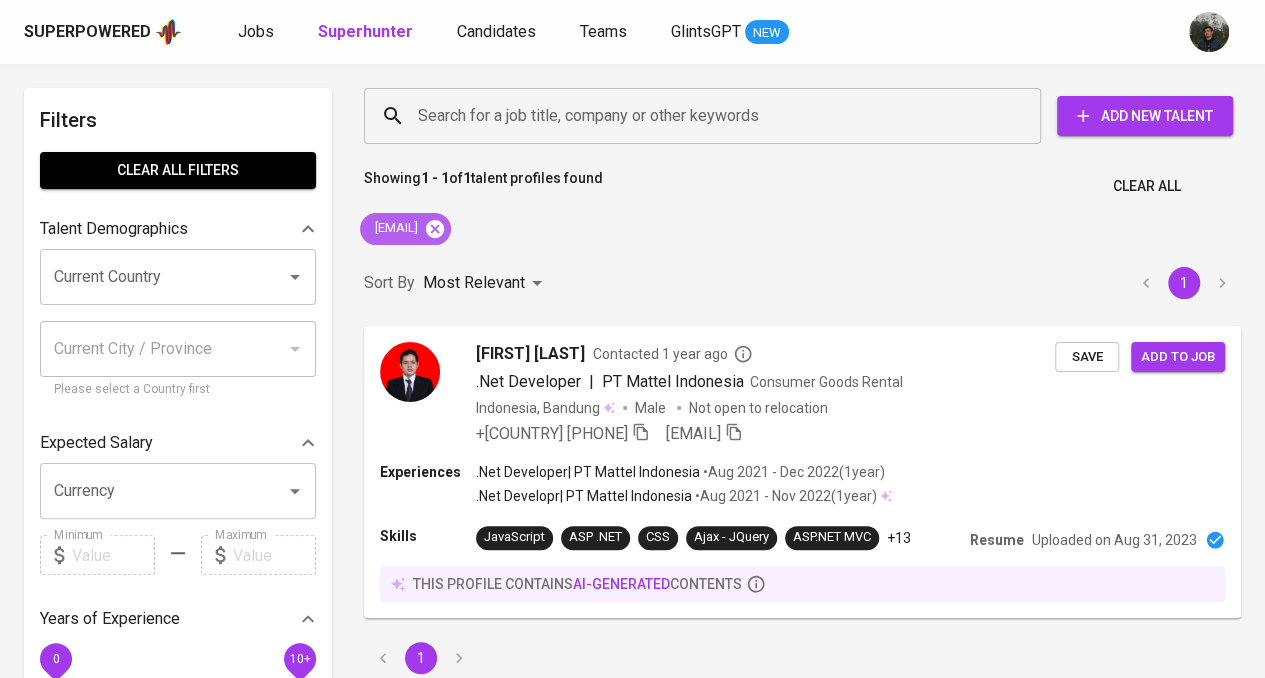 click 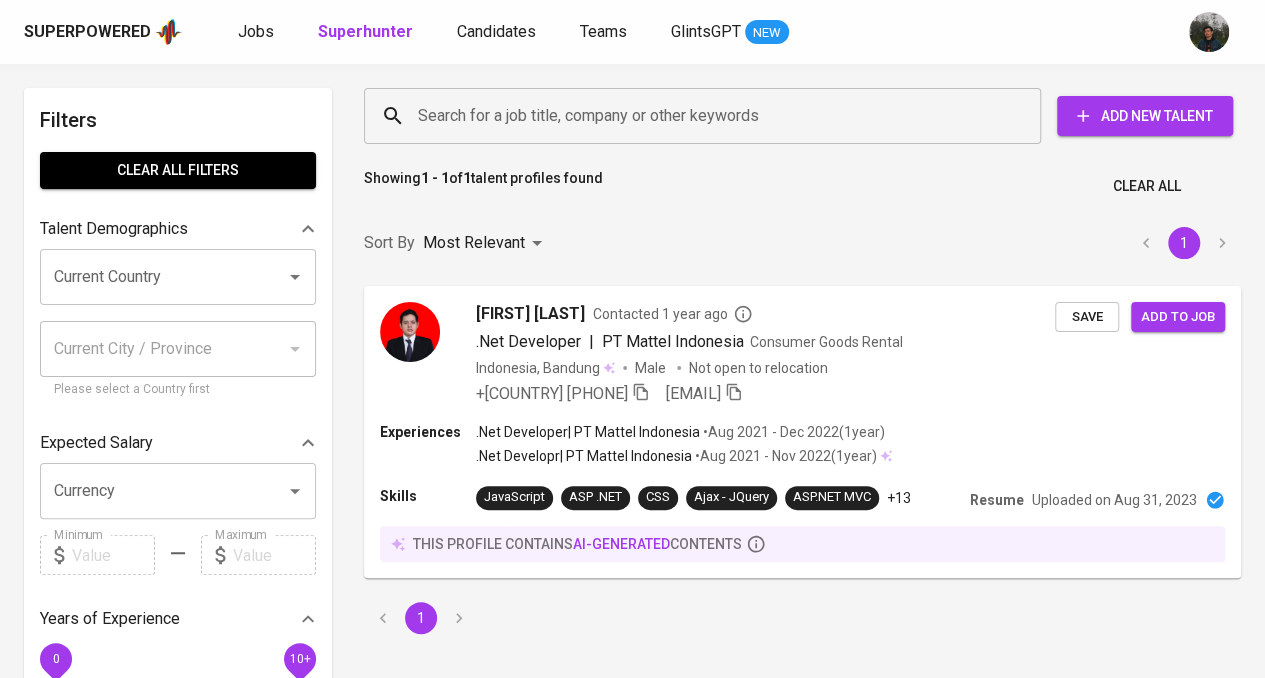 click on "Search for a job title, company or other keywords Search for a job title, company or other keywords Add New Talent" at bounding box center (798, 116) 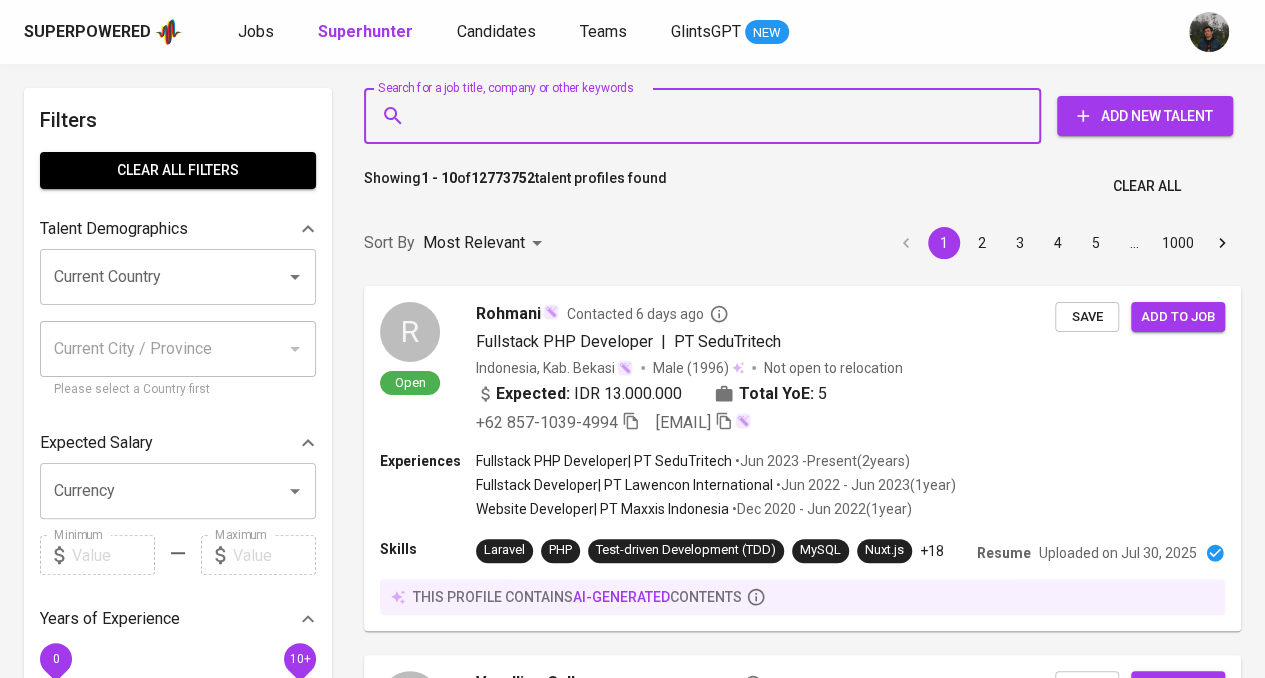 paste on "vincentlim0107@gmail.com" 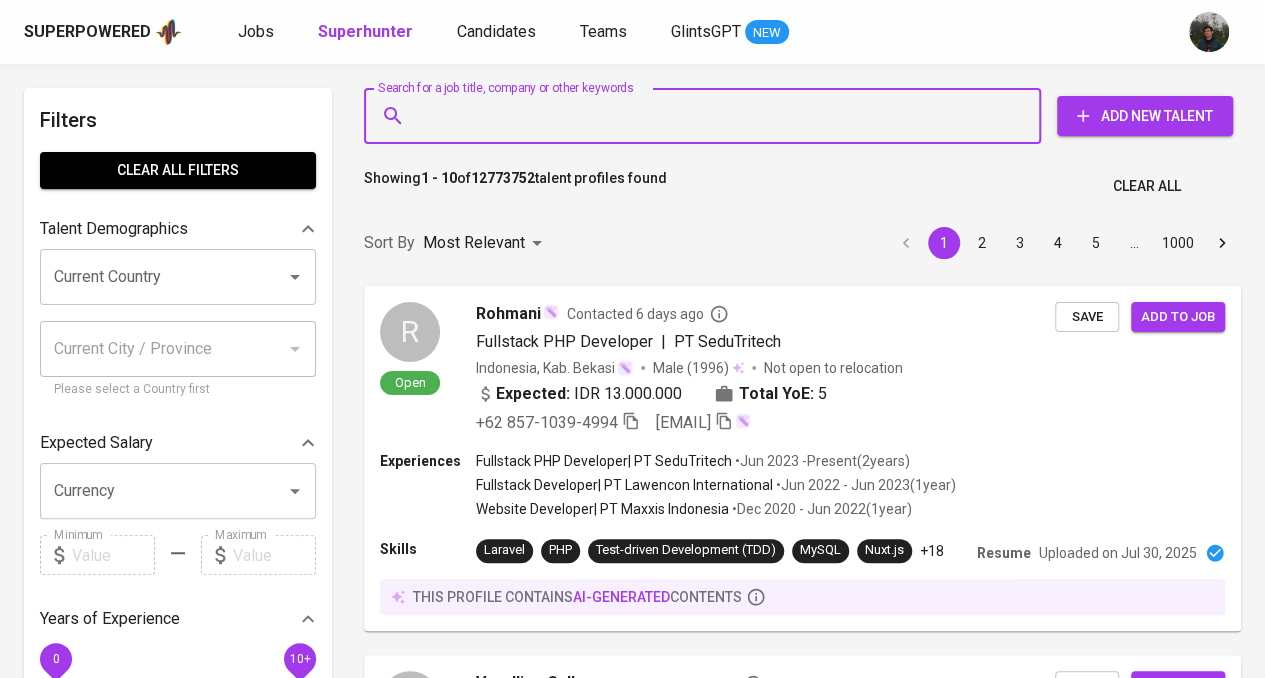 type on "vincentlim0107@gmail.com" 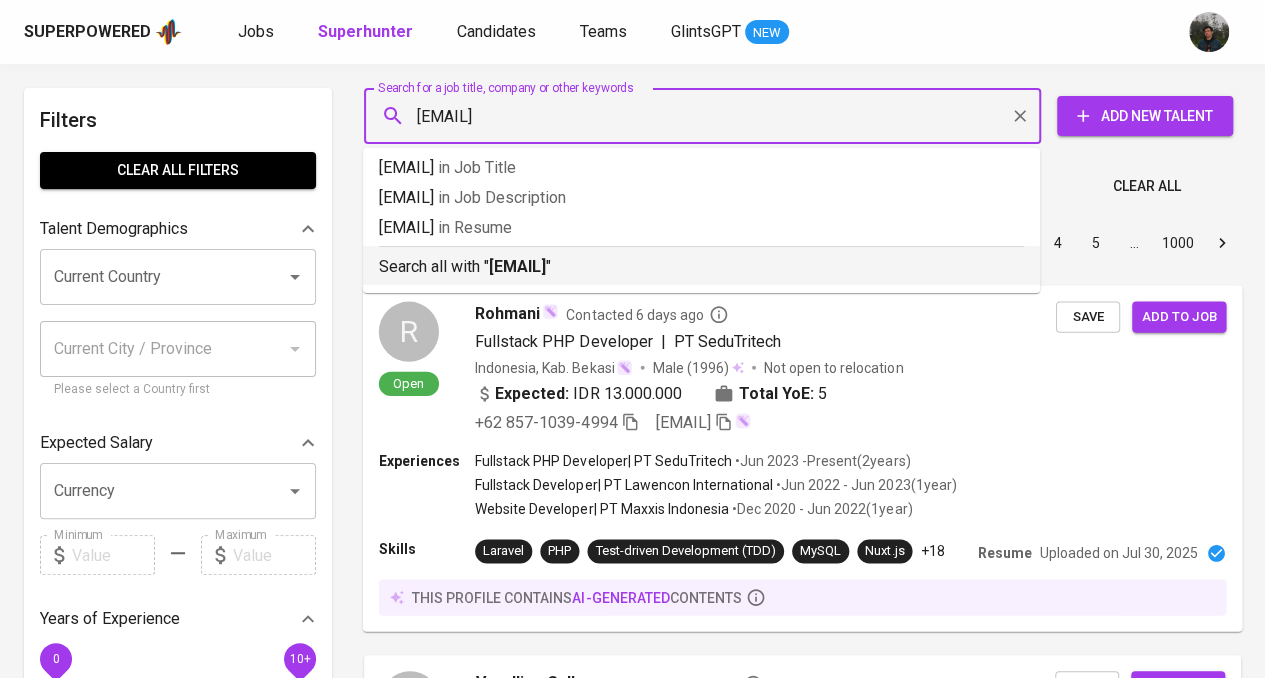 click on "vincentlim0107@gmail.com" at bounding box center (517, 266) 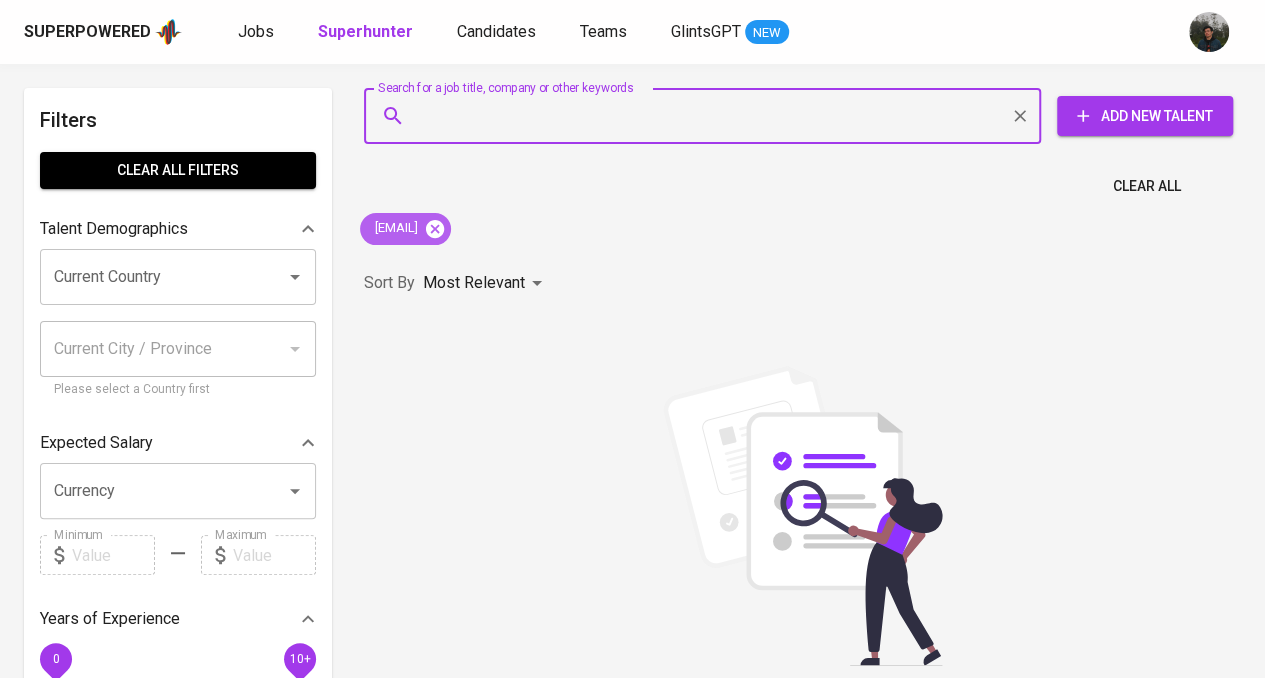 click 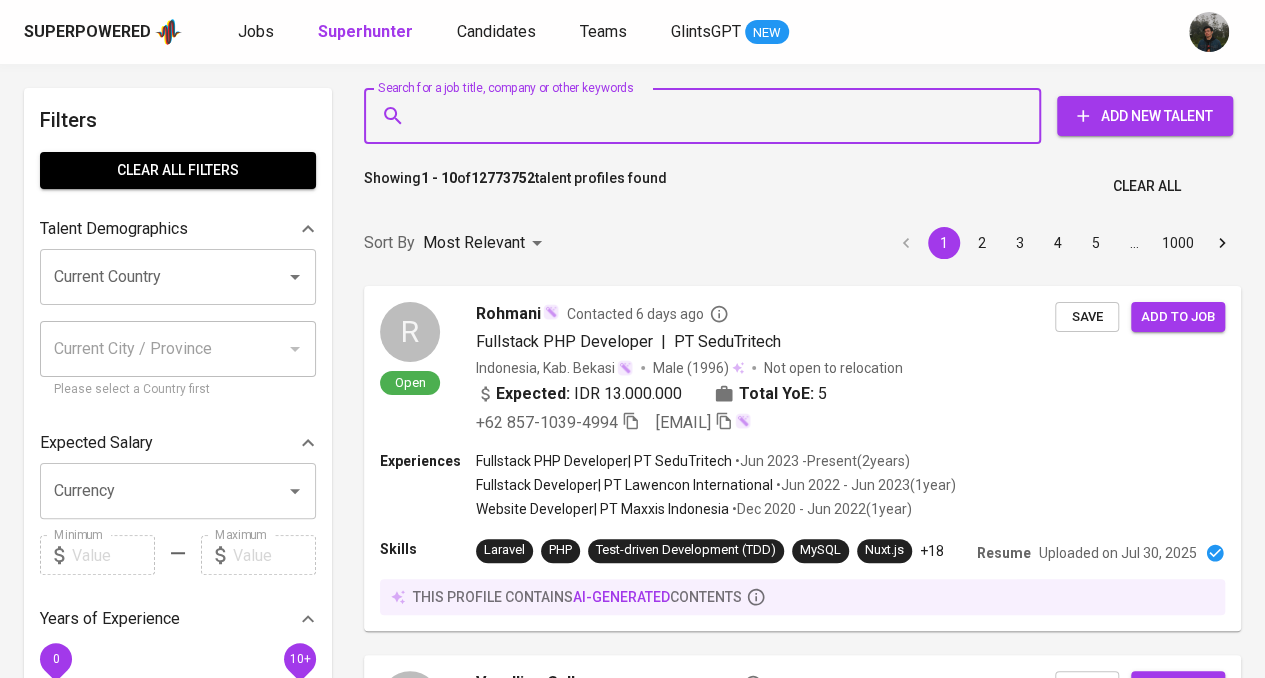 click on "Search for a job title, company or other keywords" at bounding box center (707, 116) 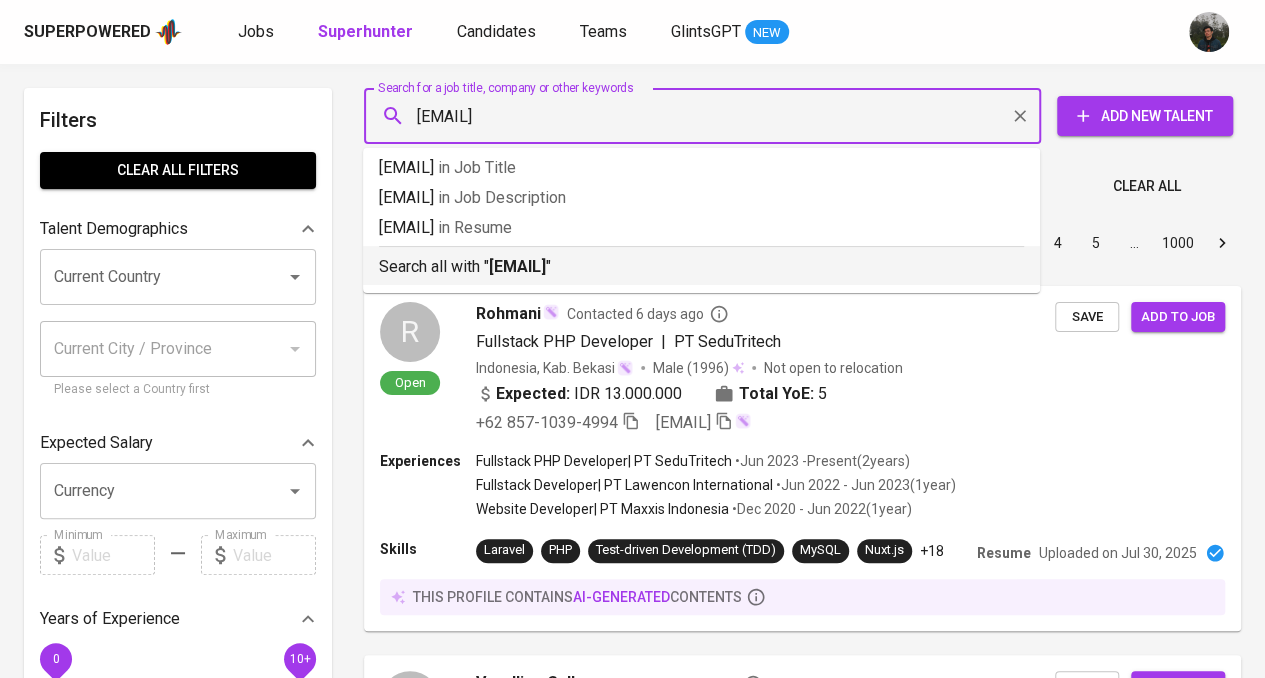 drag, startPoint x: 618, startPoint y: 261, endPoint x: 971, endPoint y: 74, distance: 399.47214 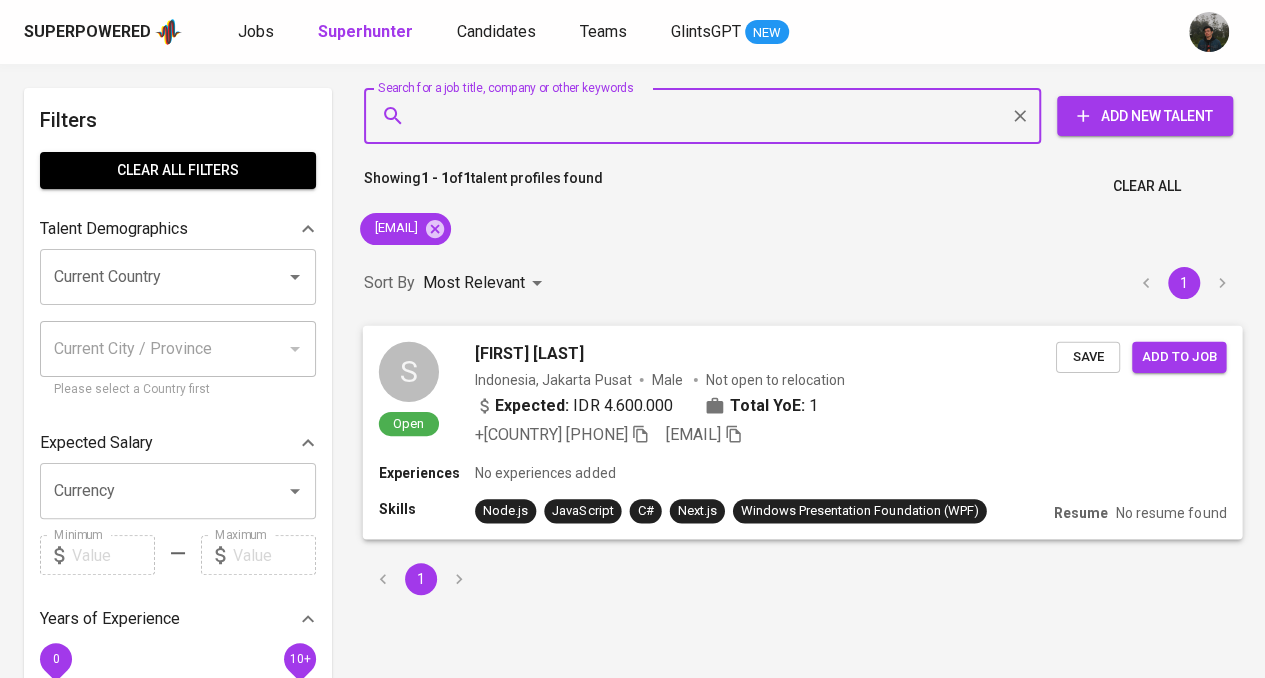 click on "Sadam Muhamad Hizbullah" at bounding box center [765, 353] 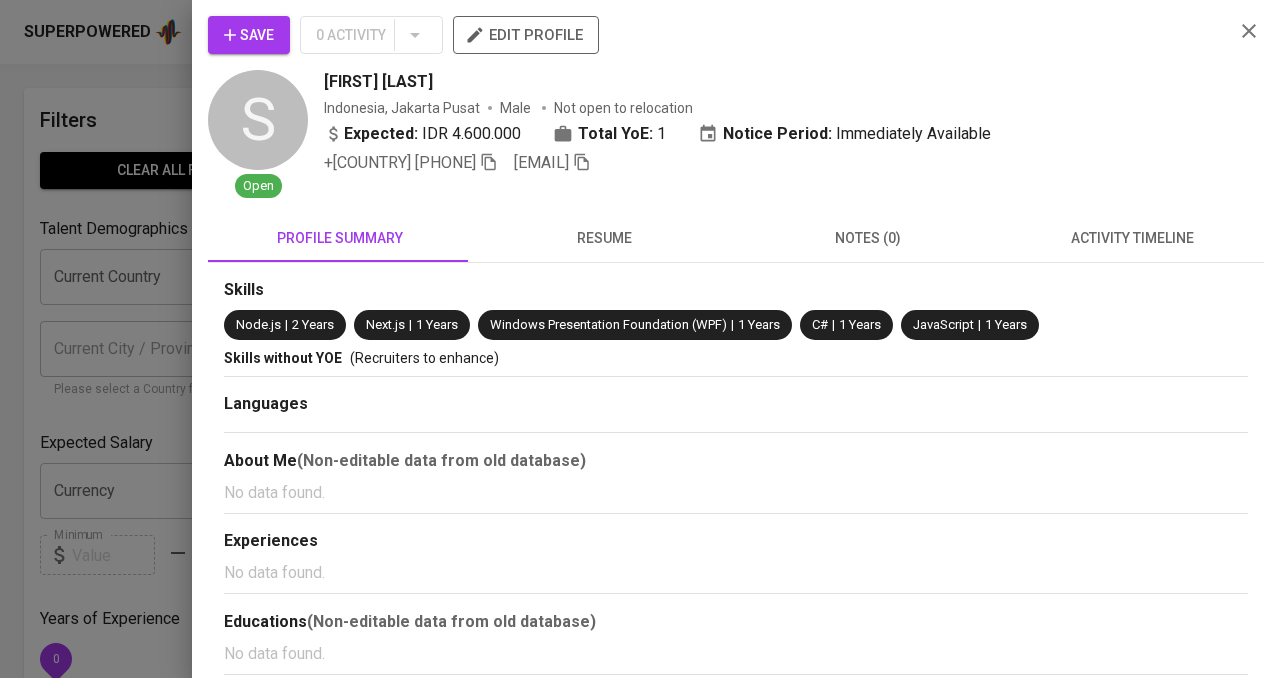 click on "resume" at bounding box center (604, 238) 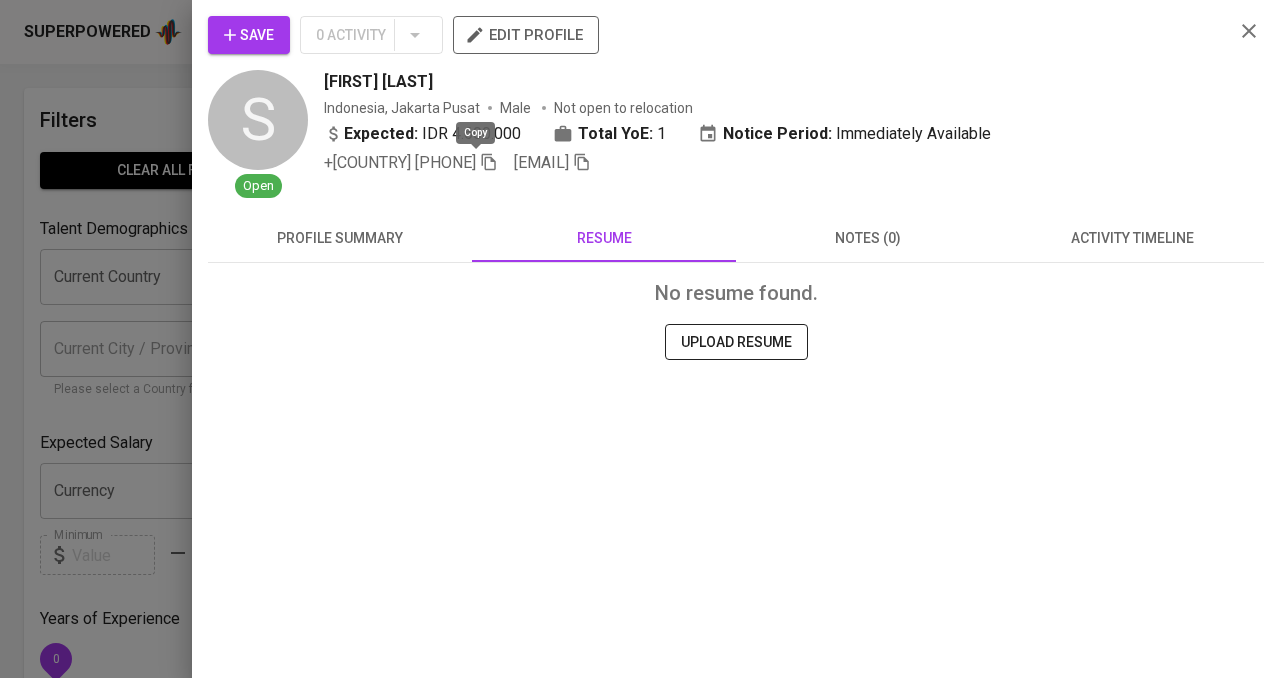 drag, startPoint x: 472, startPoint y: 165, endPoint x: 491, endPoint y: 159, distance: 19.924858 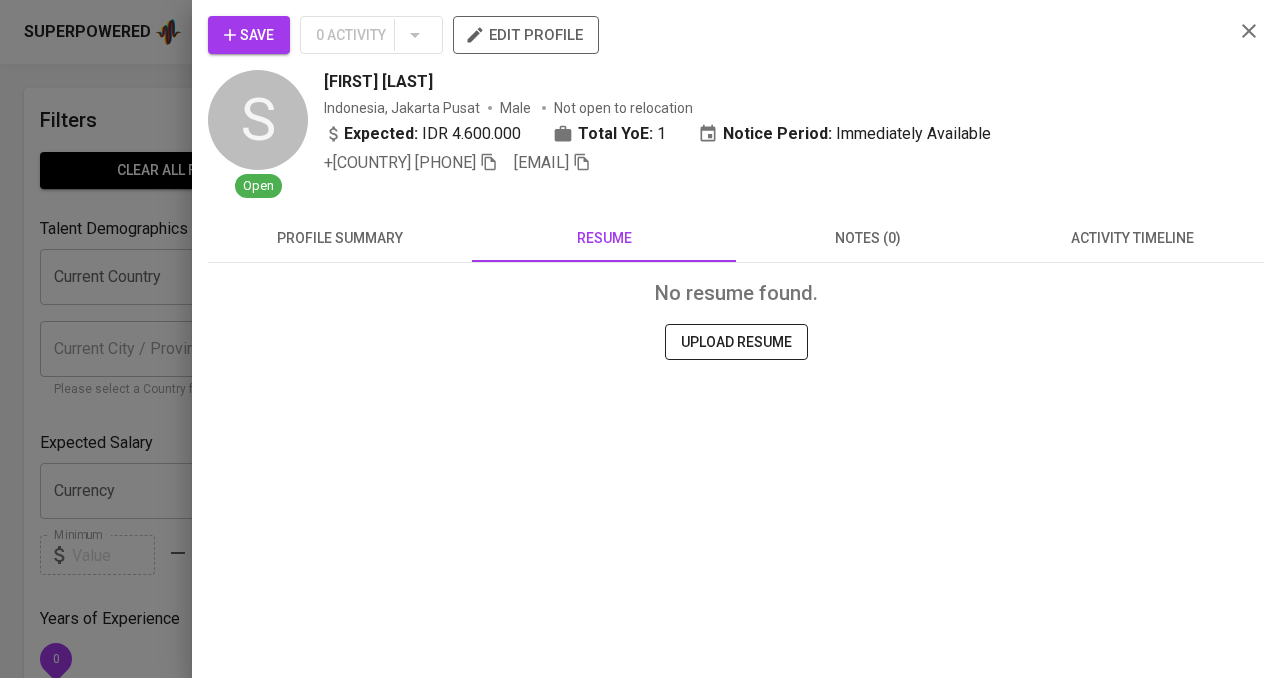 click at bounding box center (640, 339) 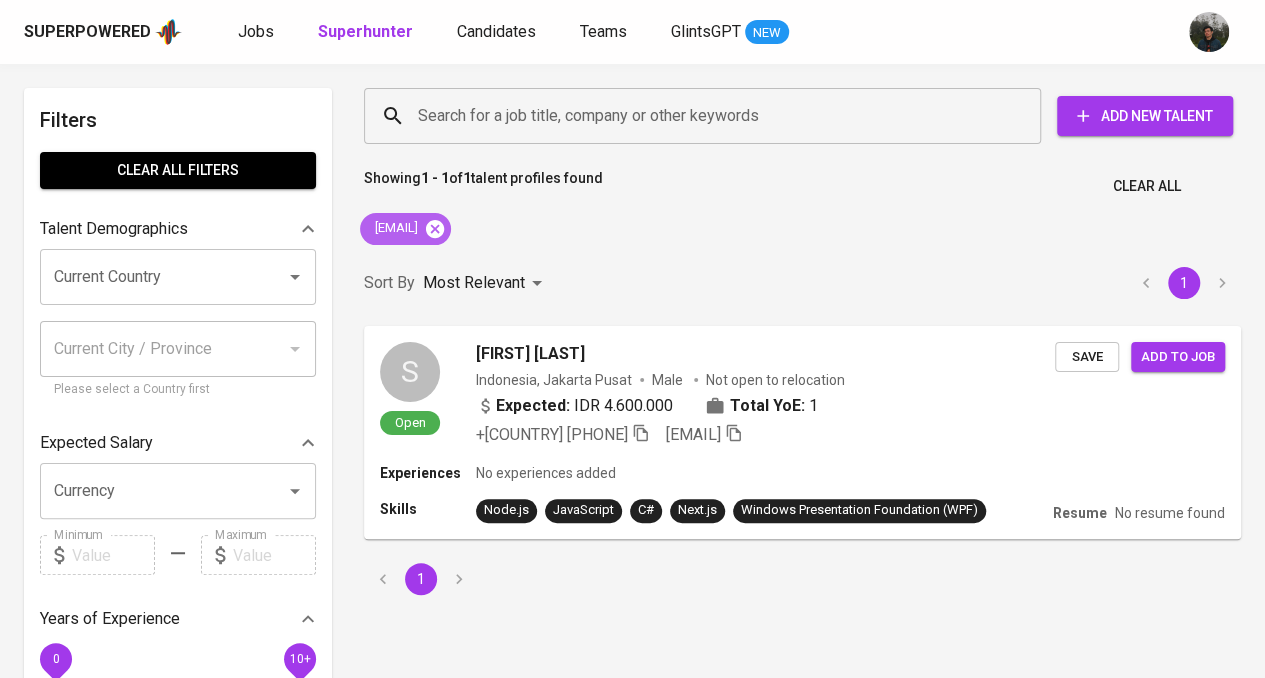 click 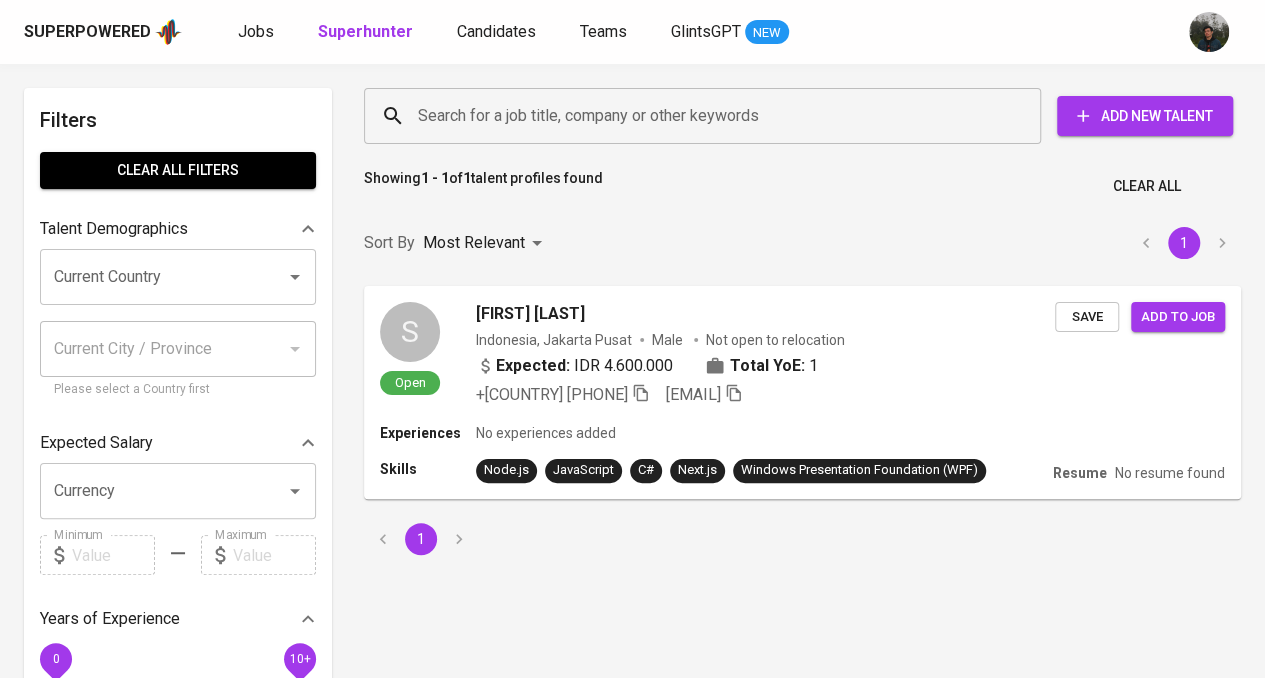 click on "Search for a job title, company or other keywords" at bounding box center (707, 116) 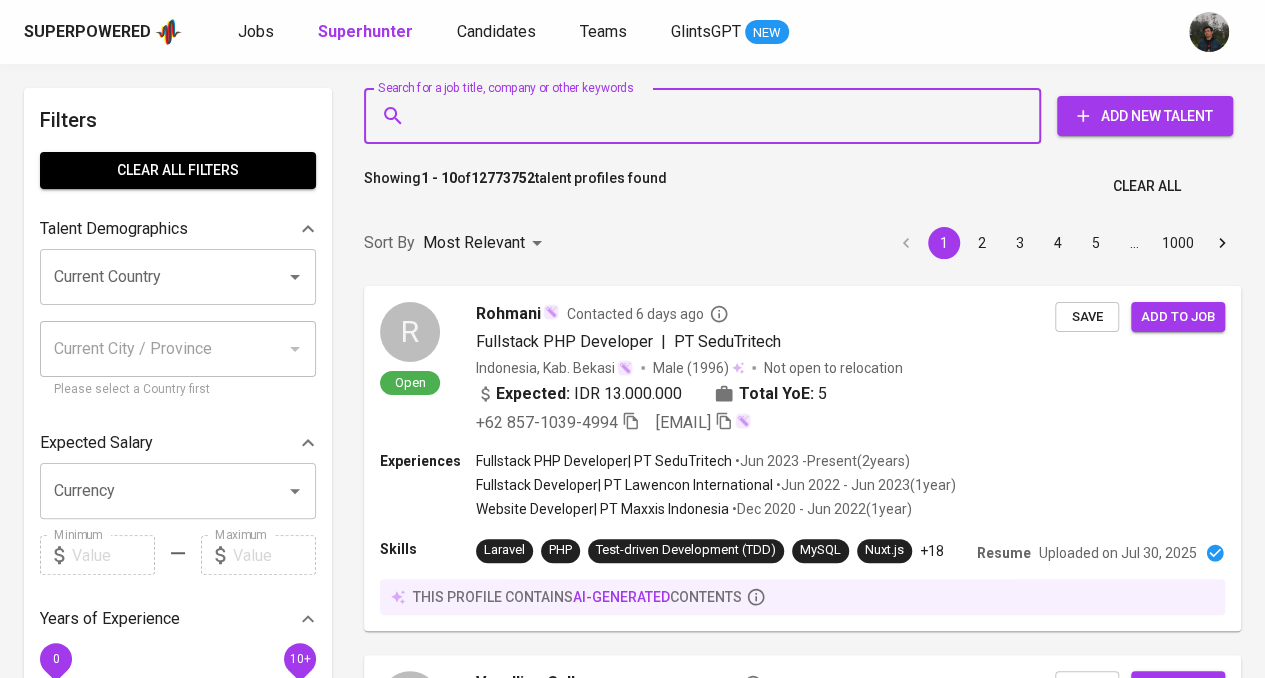 paste on "fransiskusariyanto.ari@gmail.com" 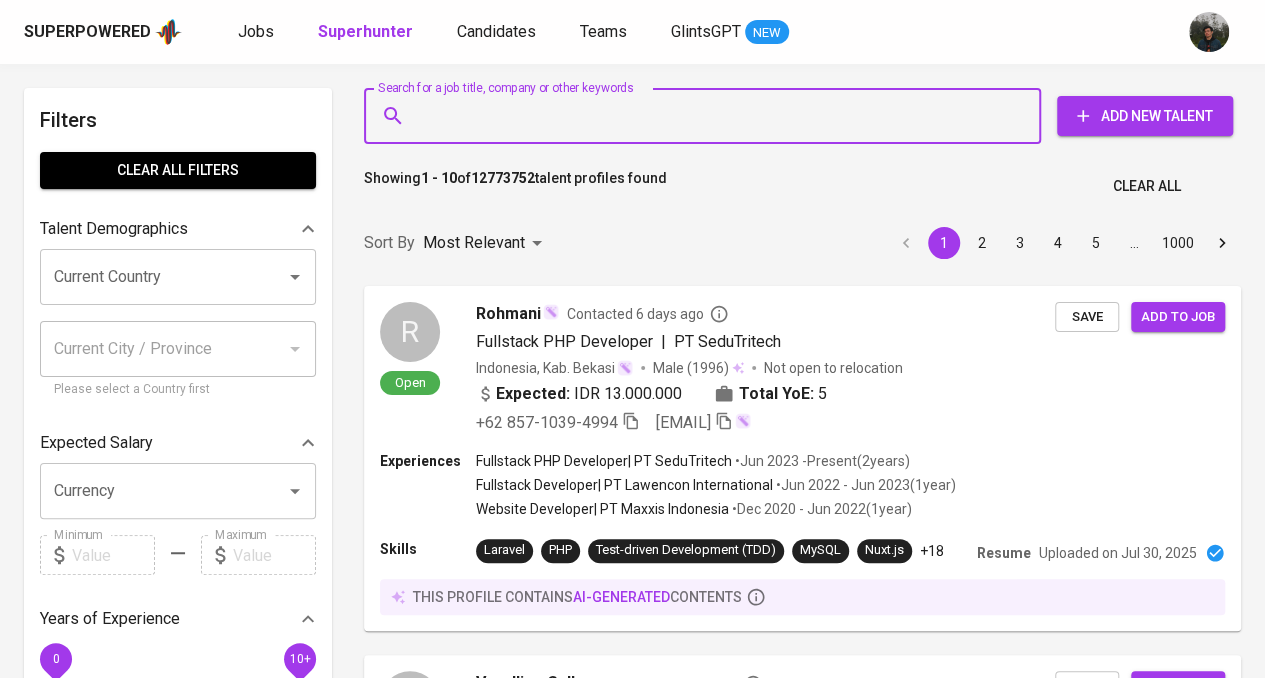 type on "fransiskusariyanto.ari@gmail.com" 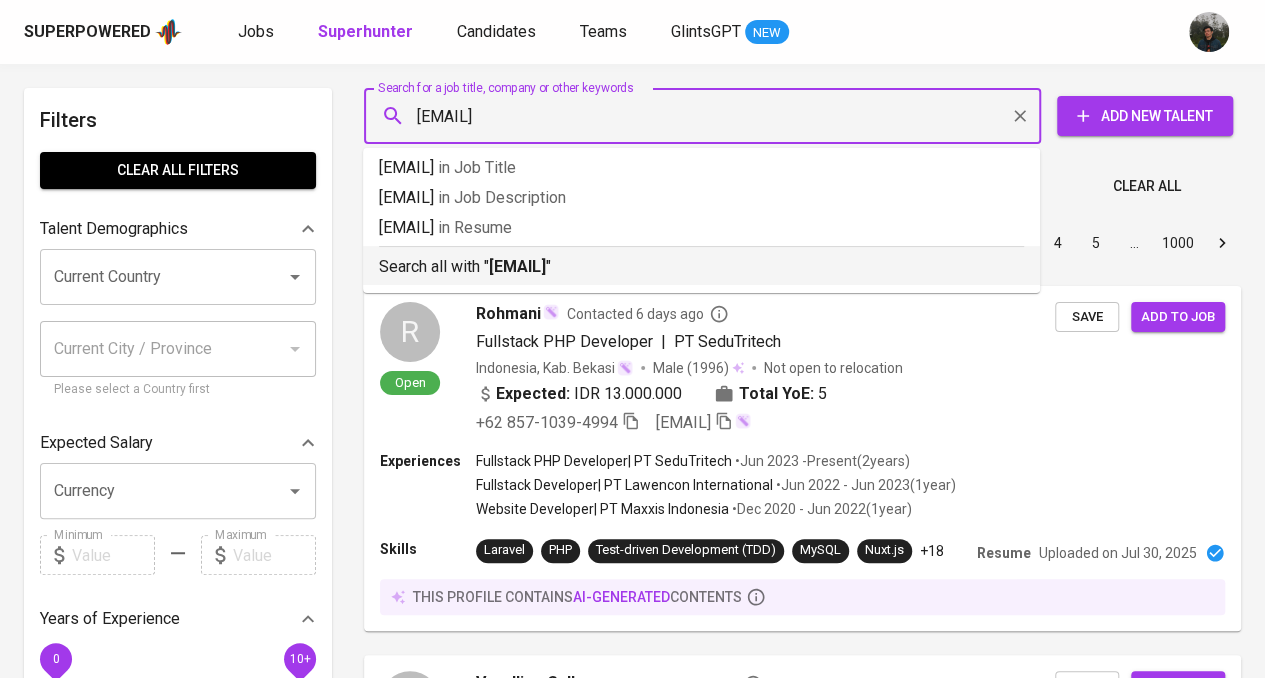 drag, startPoint x: 687, startPoint y: 265, endPoint x: 876, endPoint y: 323, distance: 197.69926 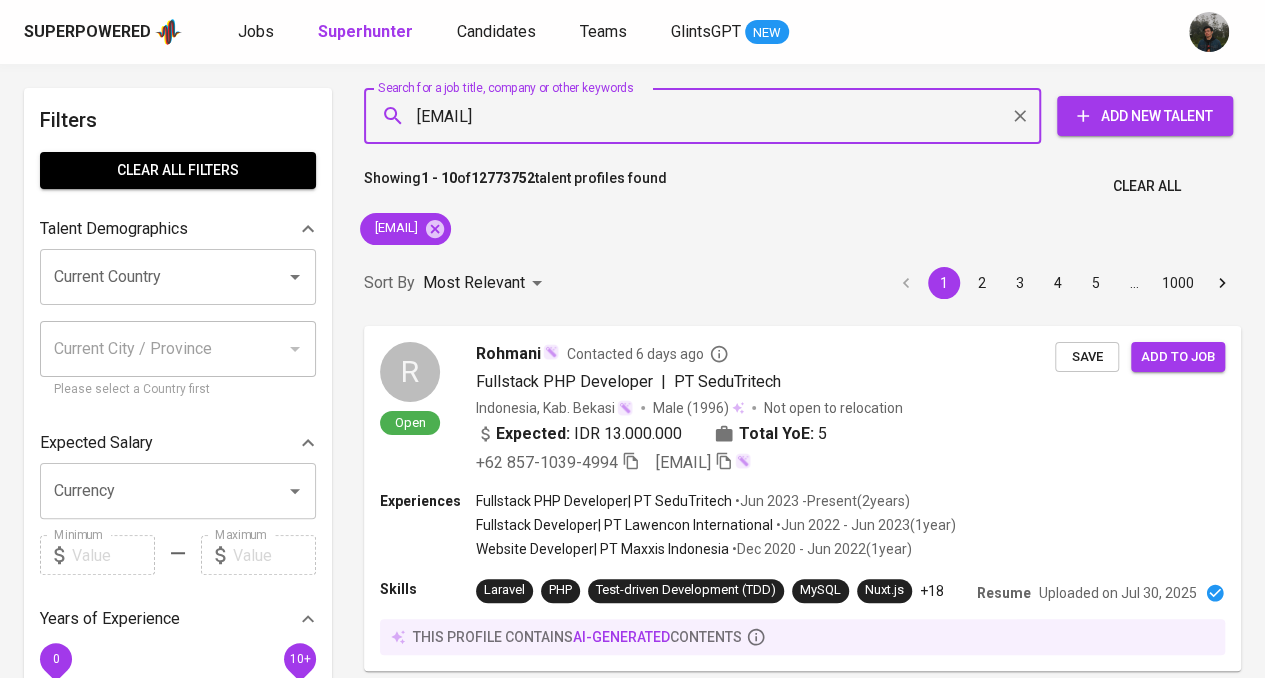 type 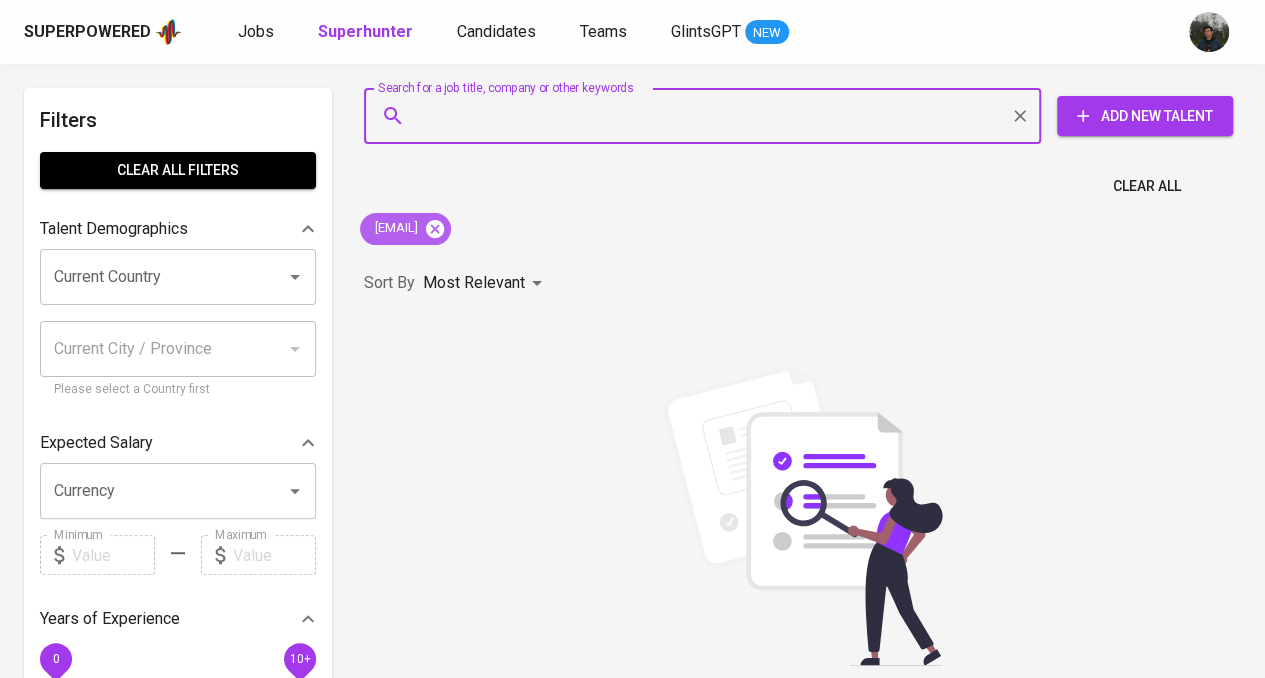 click 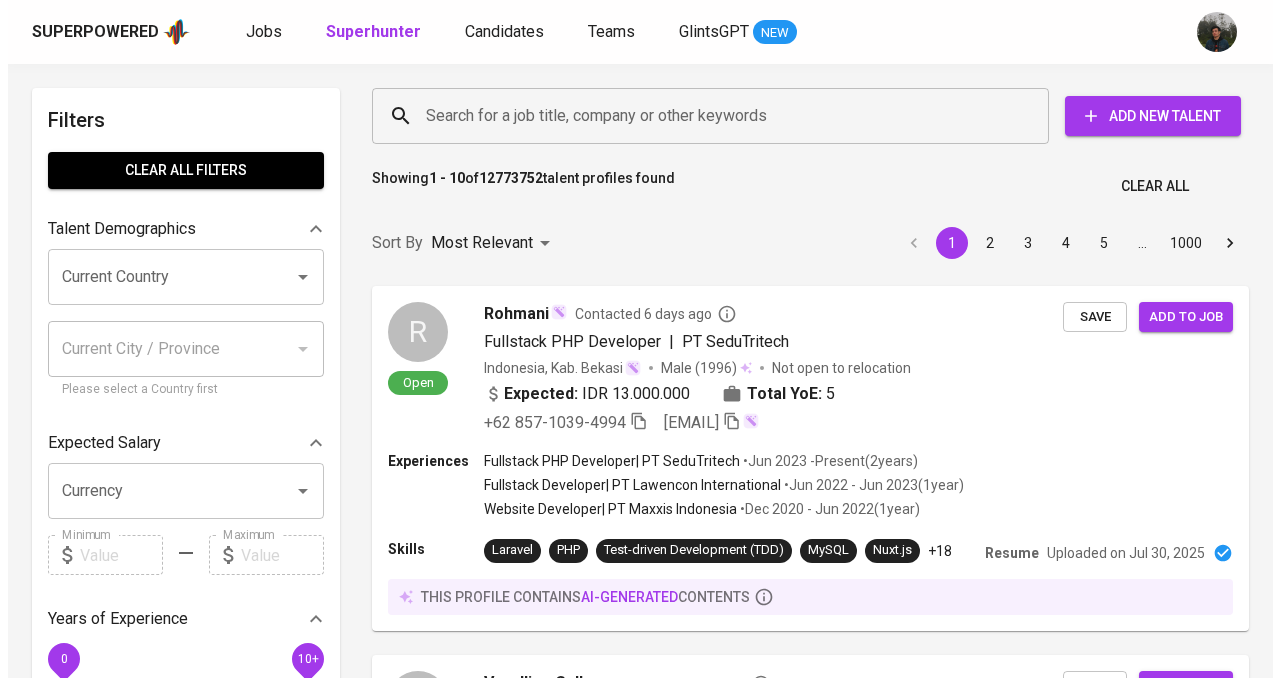scroll, scrollTop: 0, scrollLeft: 0, axis: both 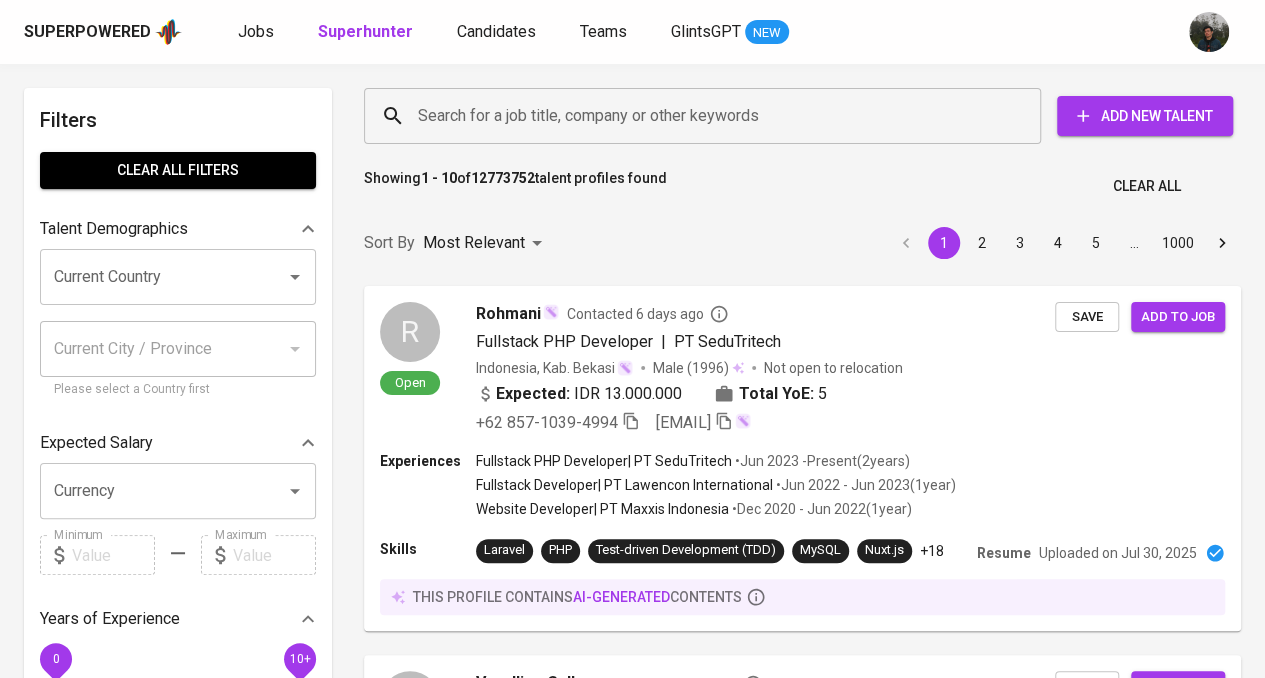 click on "Search for a job title, company or other keywords" at bounding box center (707, 116) 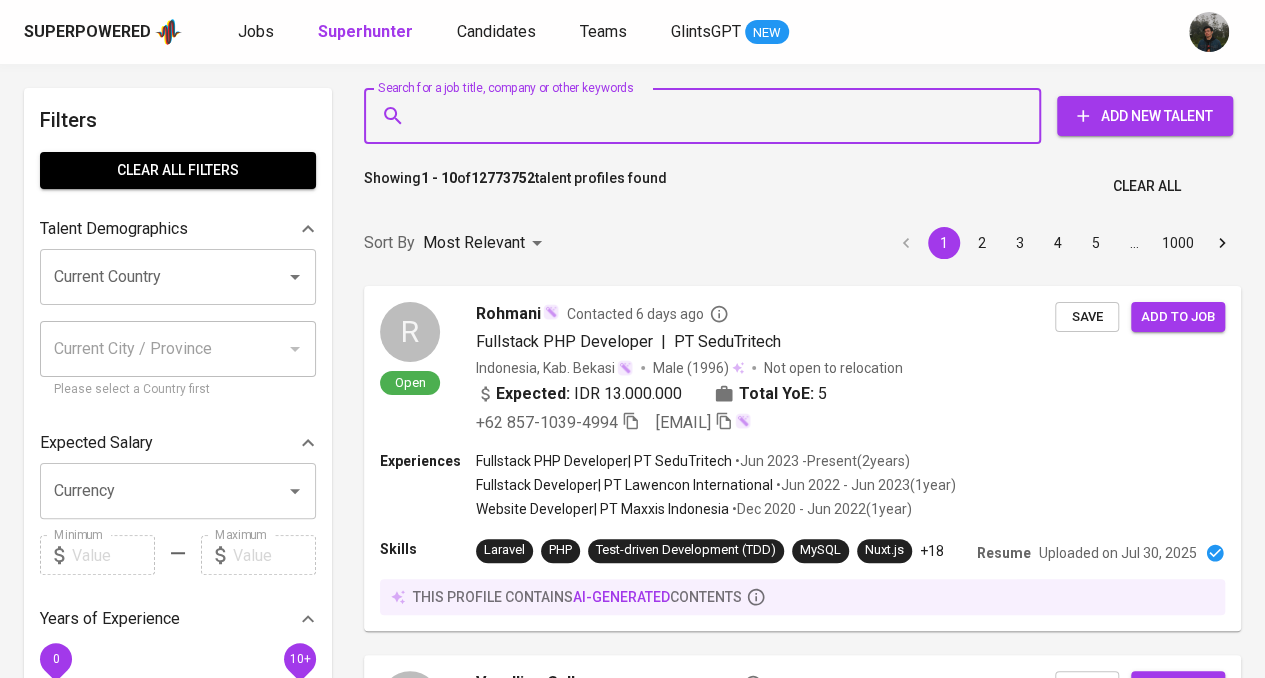 paste on "[EMAIL]" 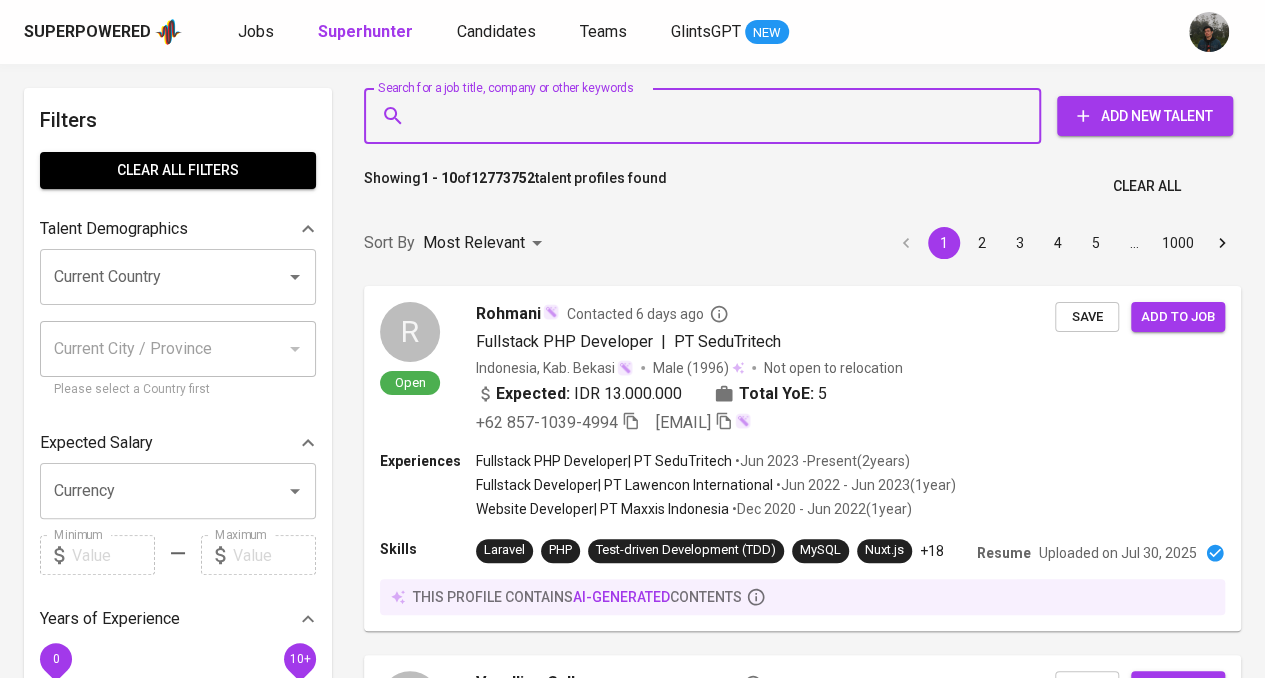 type on "[EMAIL]" 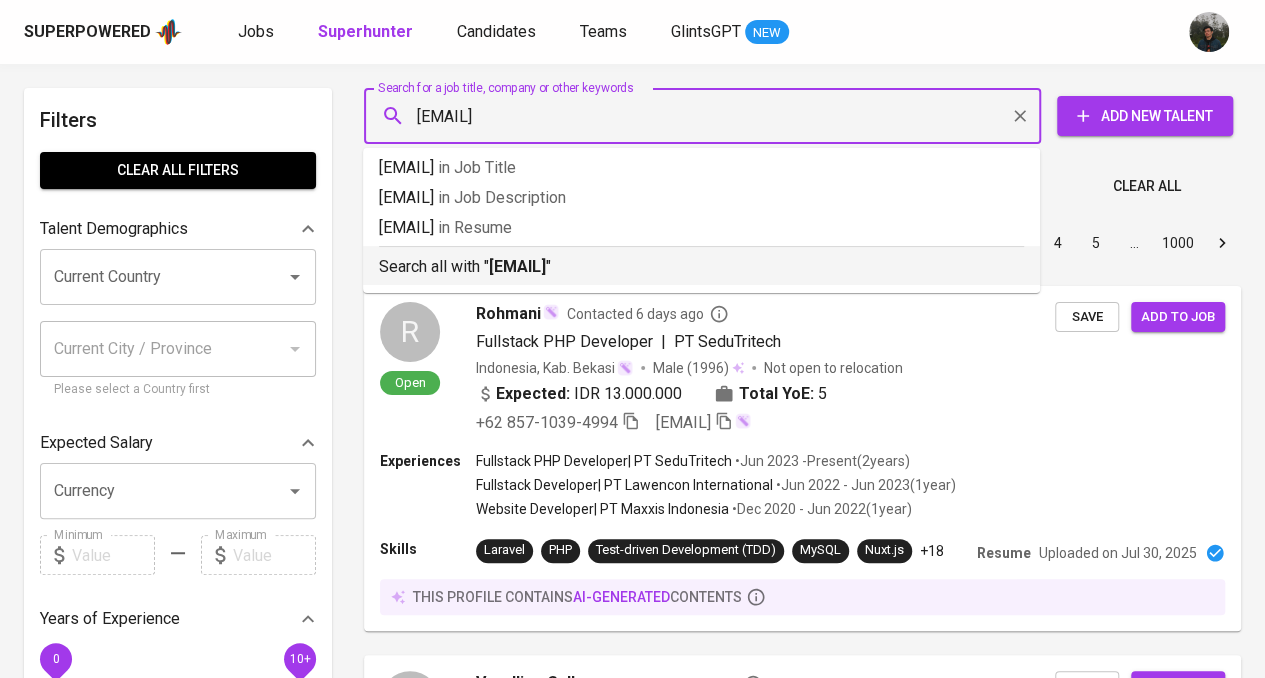 click on "[EMAIL]" at bounding box center (517, 266) 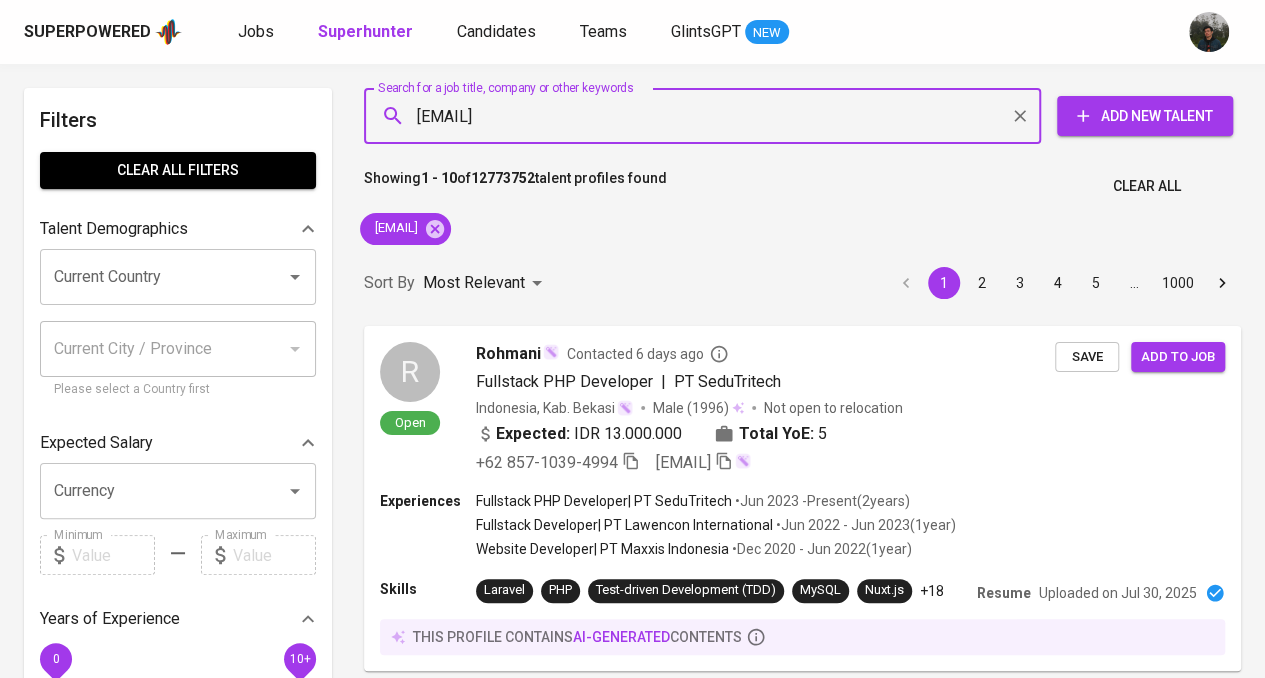 type 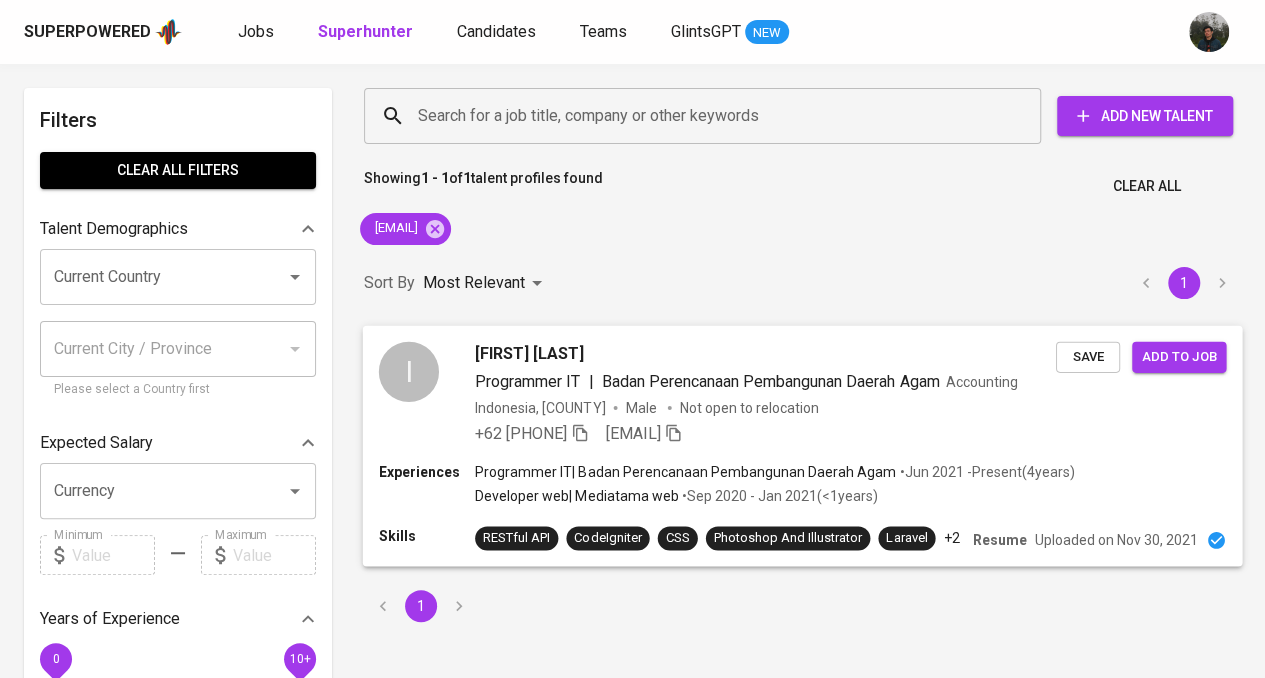 click on "+62 [PHONE]   [EMAIL]" at bounding box center (765, 433) 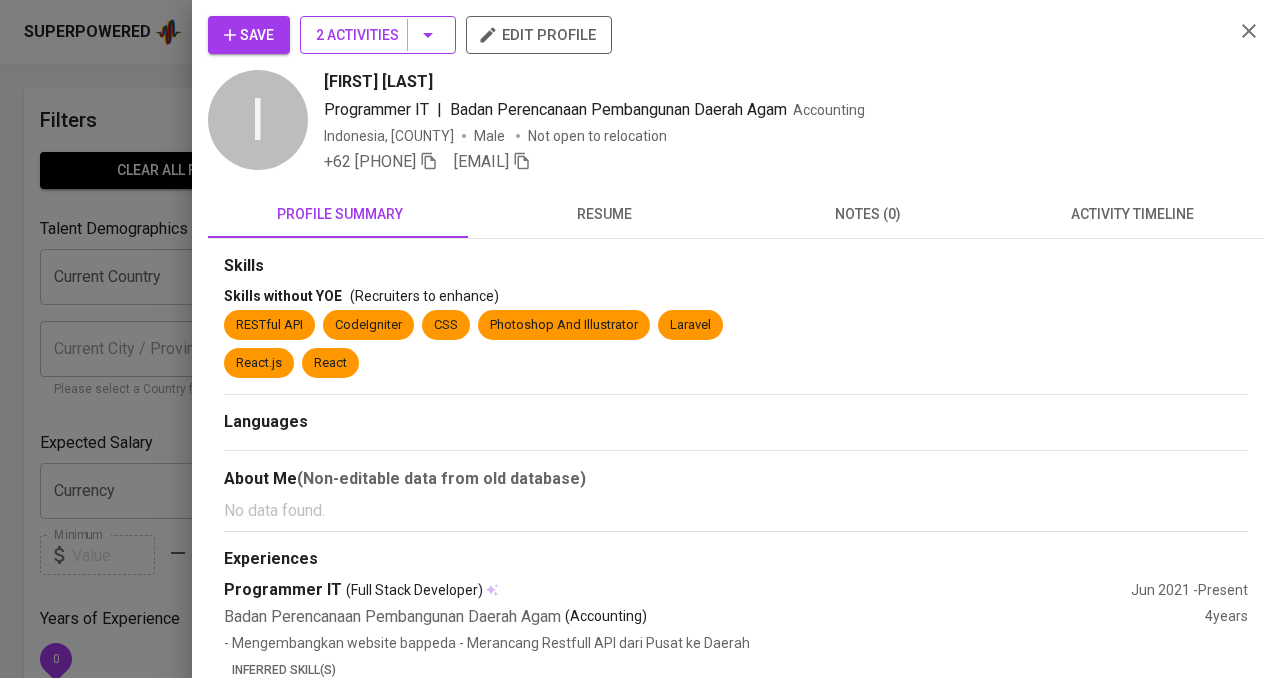 click on "2 Activities" at bounding box center [378, 35] 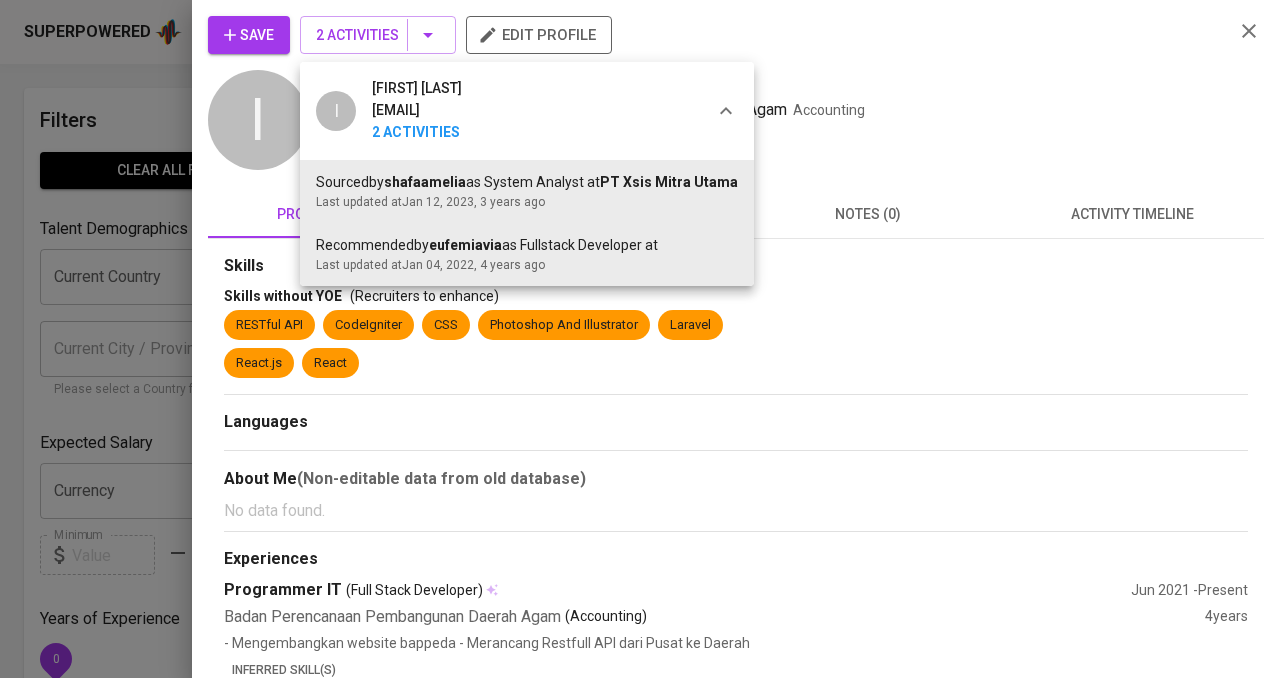 click at bounding box center [640, 339] 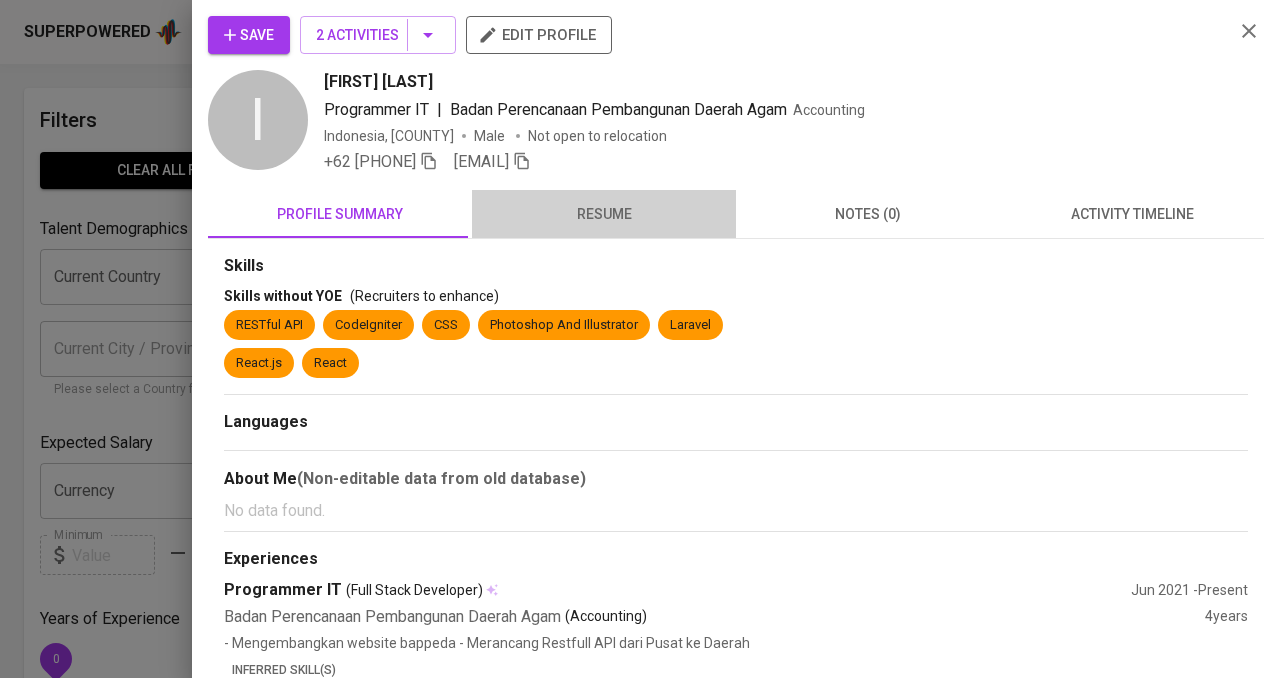 click on "resume" at bounding box center (604, 214) 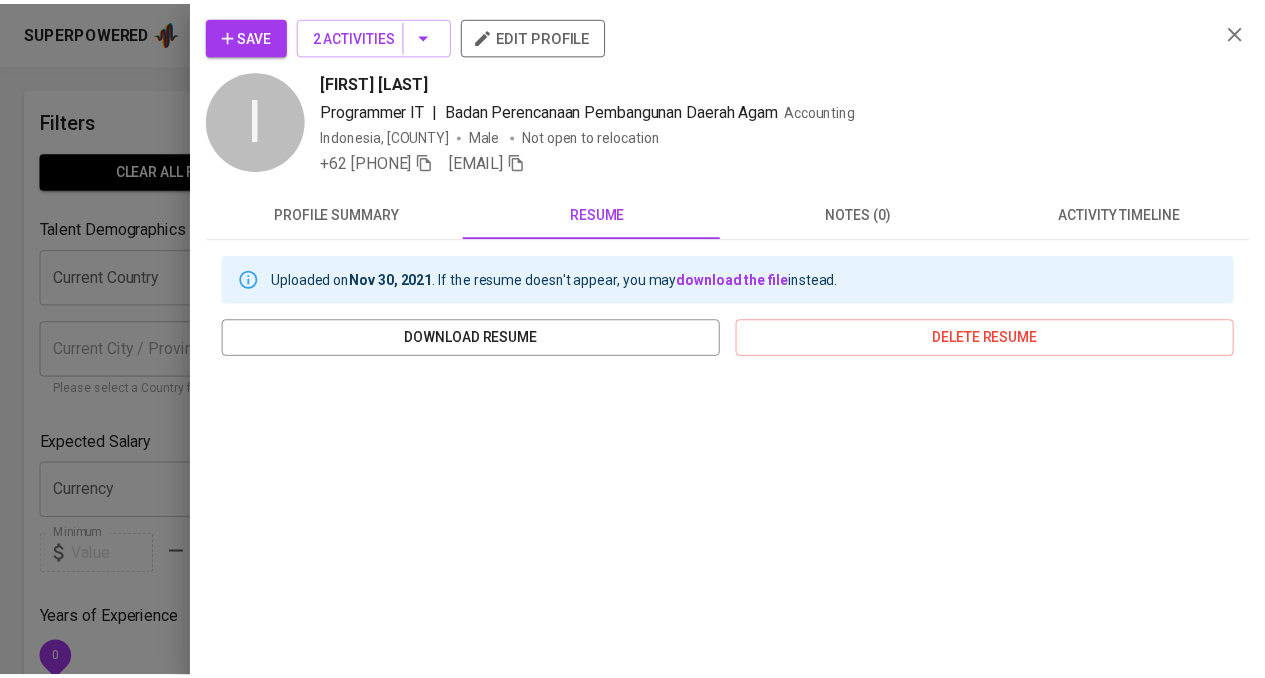 scroll, scrollTop: 300, scrollLeft: 0, axis: vertical 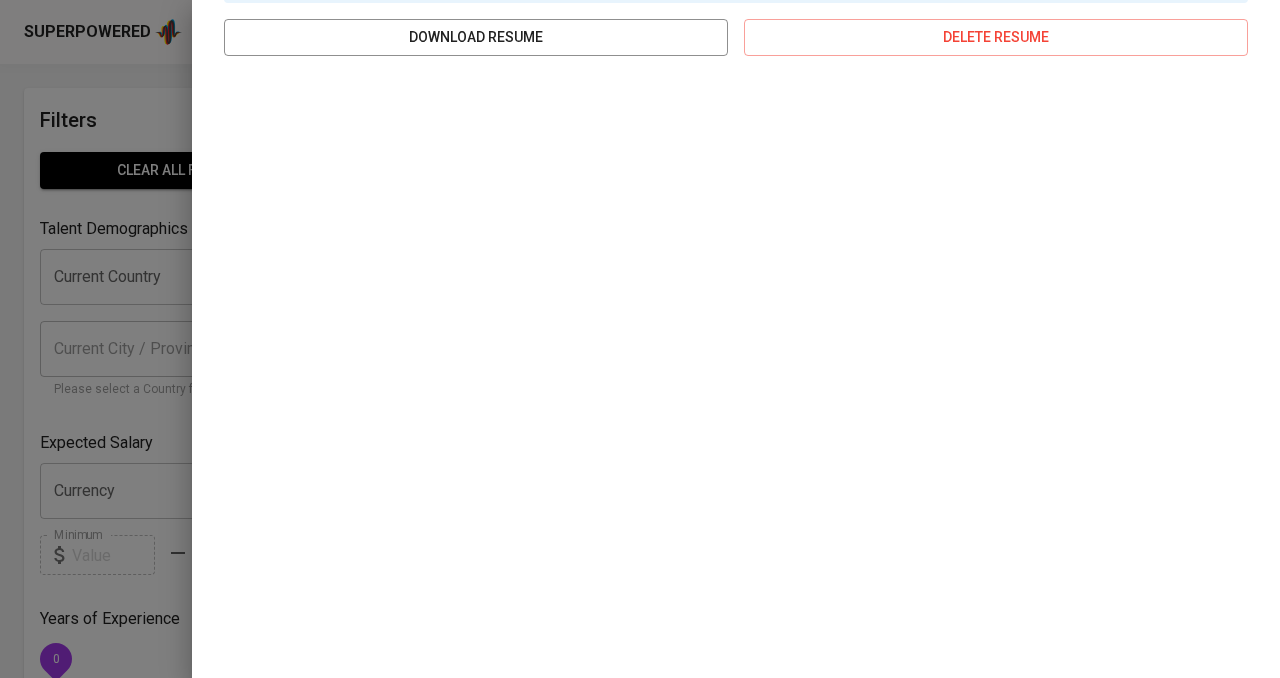 click at bounding box center [640, 339] 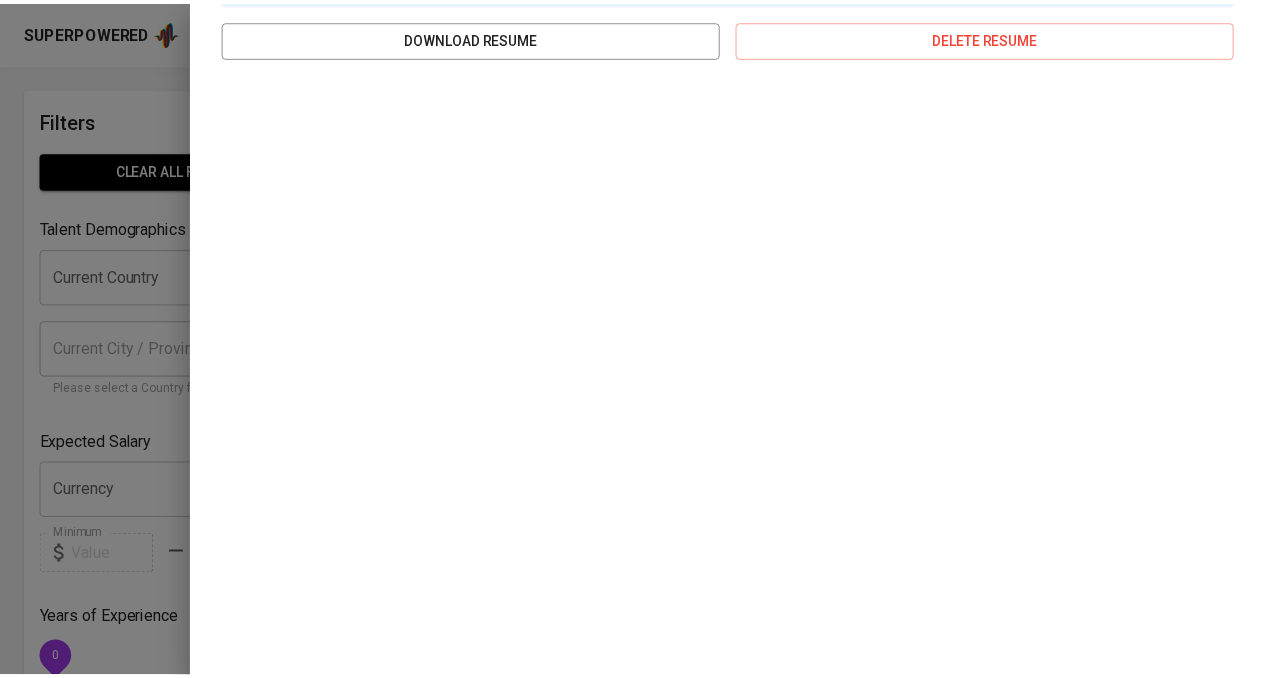scroll, scrollTop: 0, scrollLeft: 0, axis: both 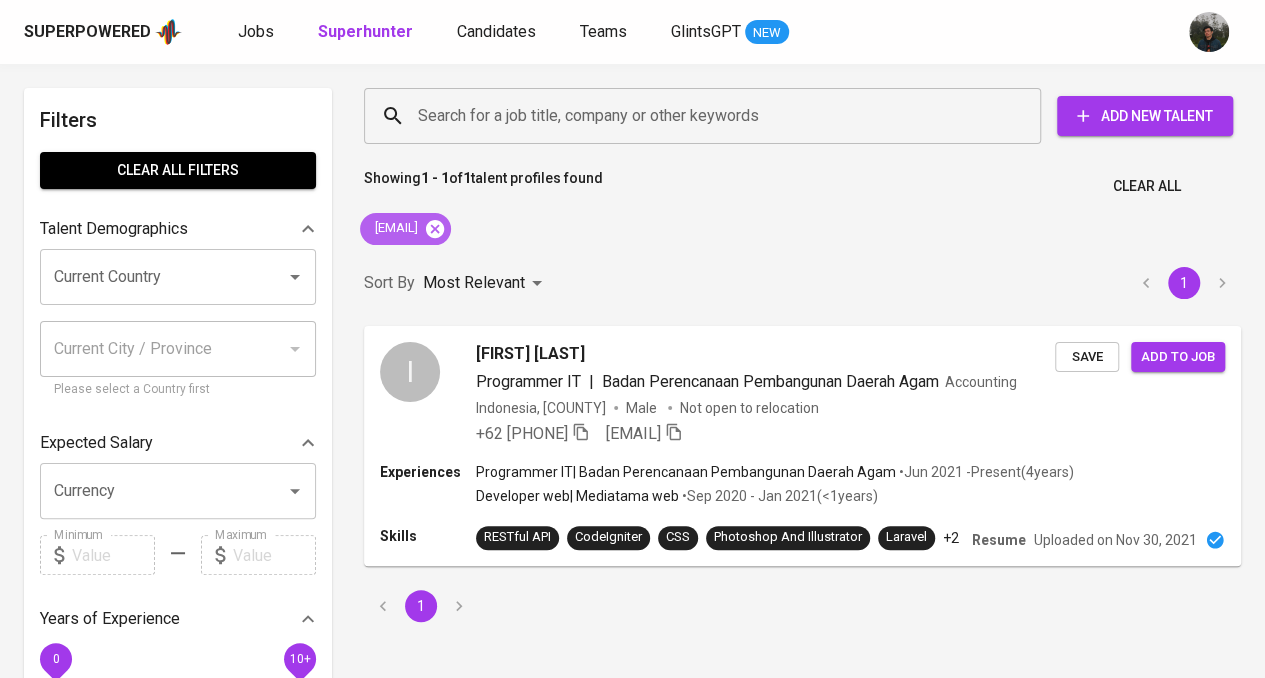click 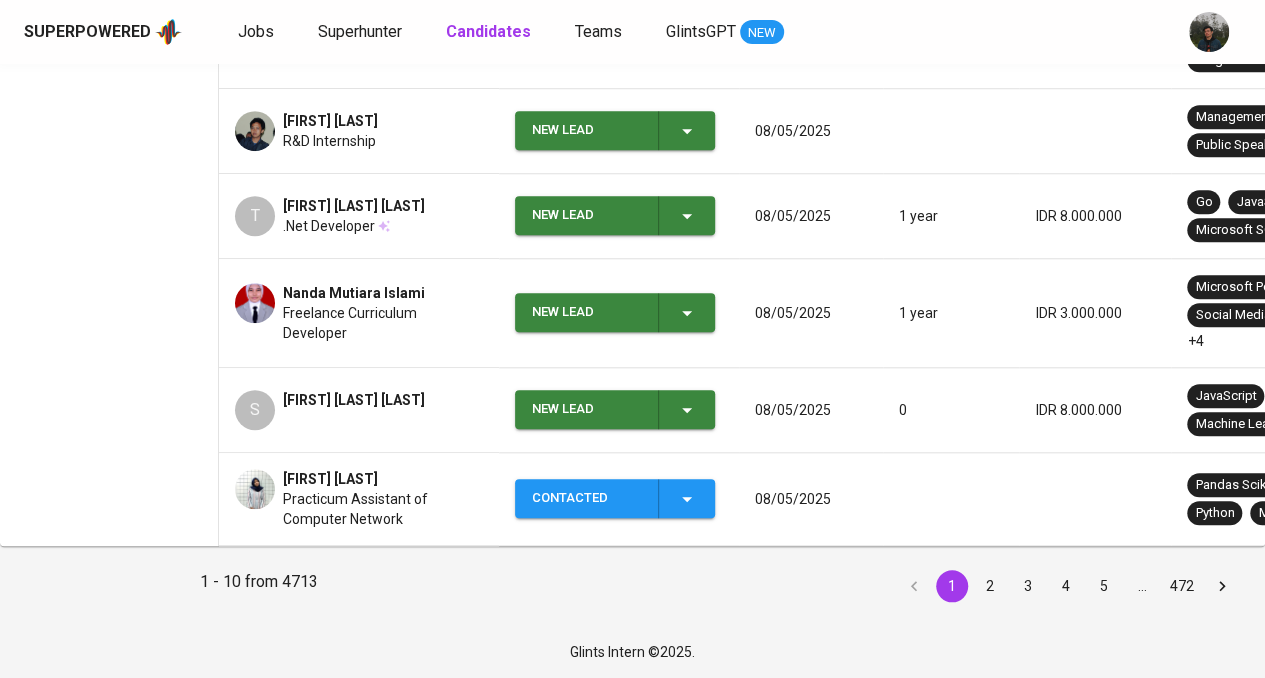 scroll, scrollTop: 860, scrollLeft: 0, axis: vertical 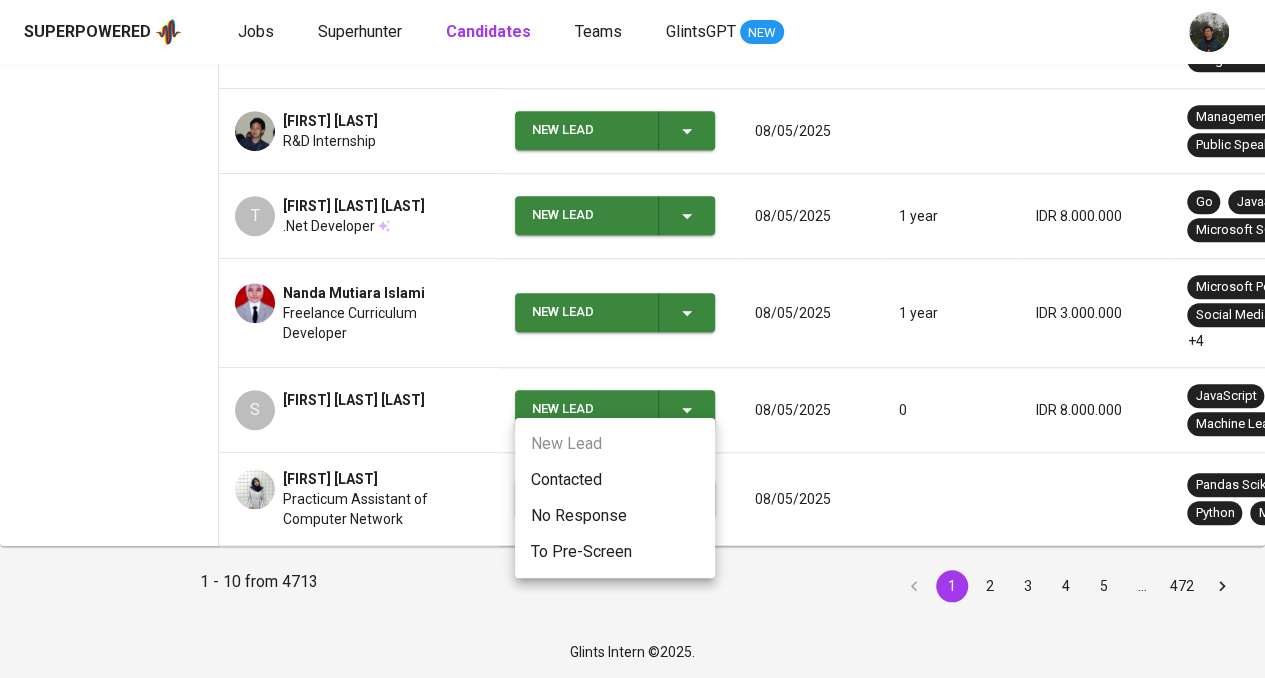 click on "Contacted" at bounding box center (615, 480) 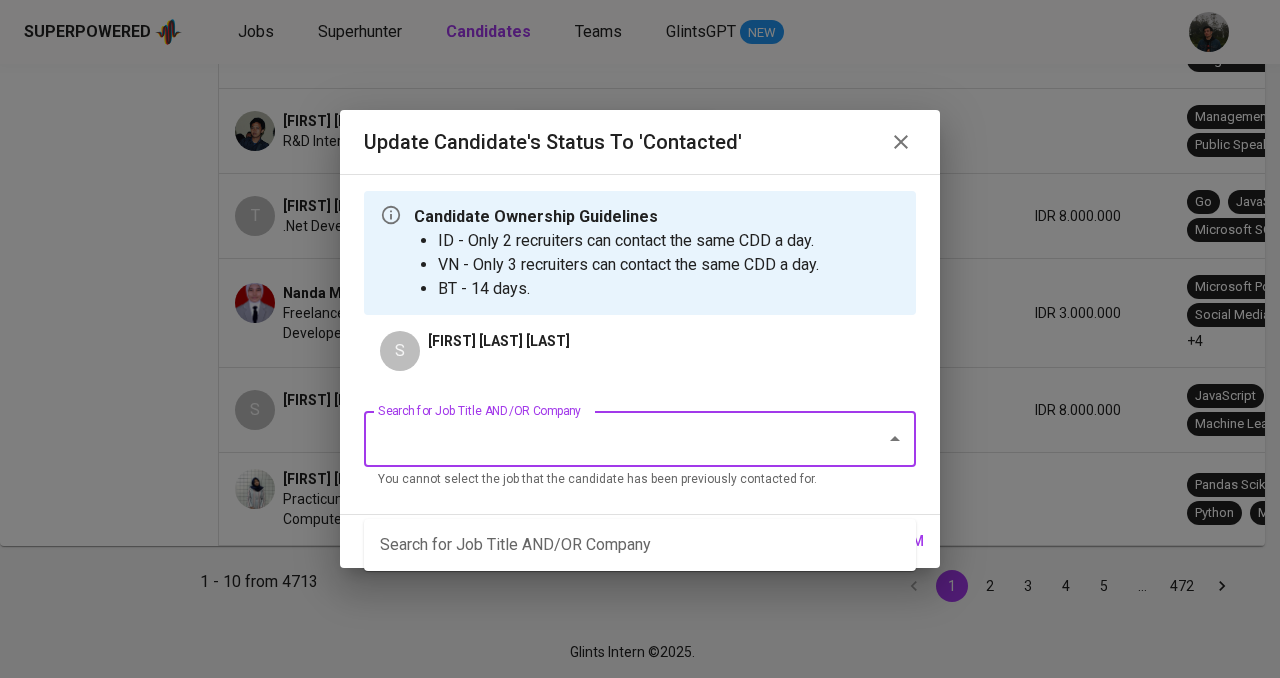 click on "Search for Job Title AND/OR Company" at bounding box center [612, 439] 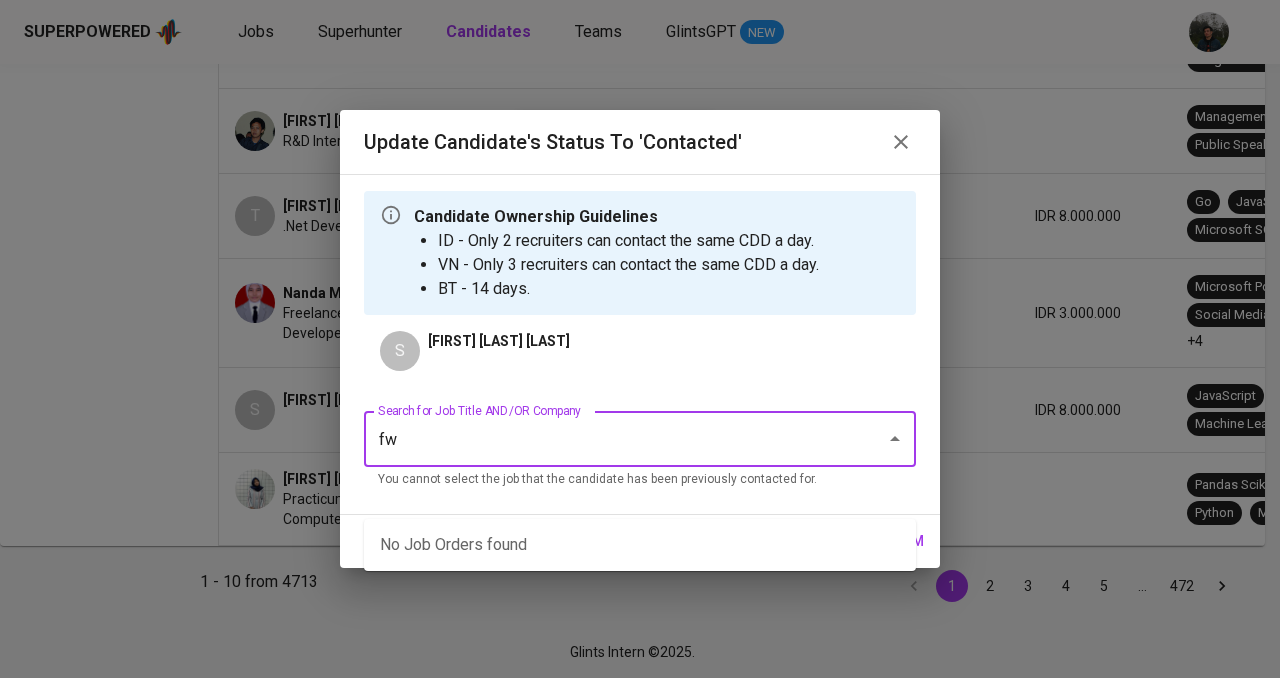 type on "fwd" 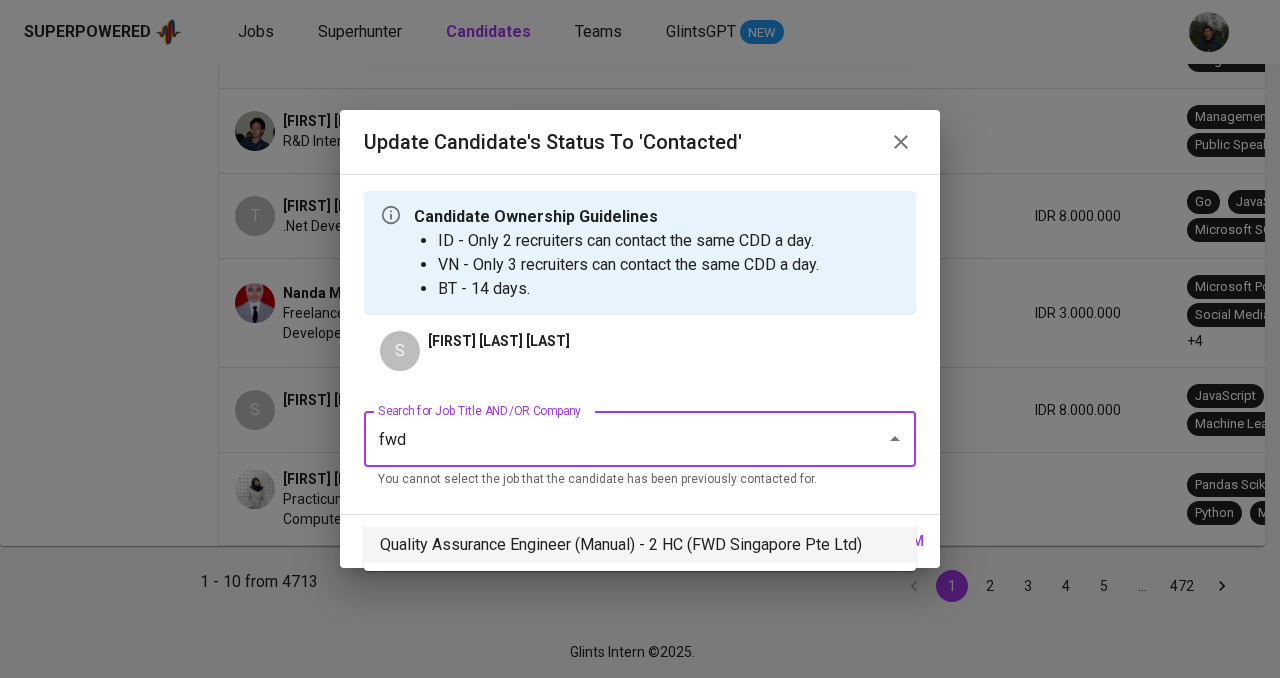 drag, startPoint x: 612, startPoint y: 445, endPoint x: 131, endPoint y: 439, distance: 481.0374 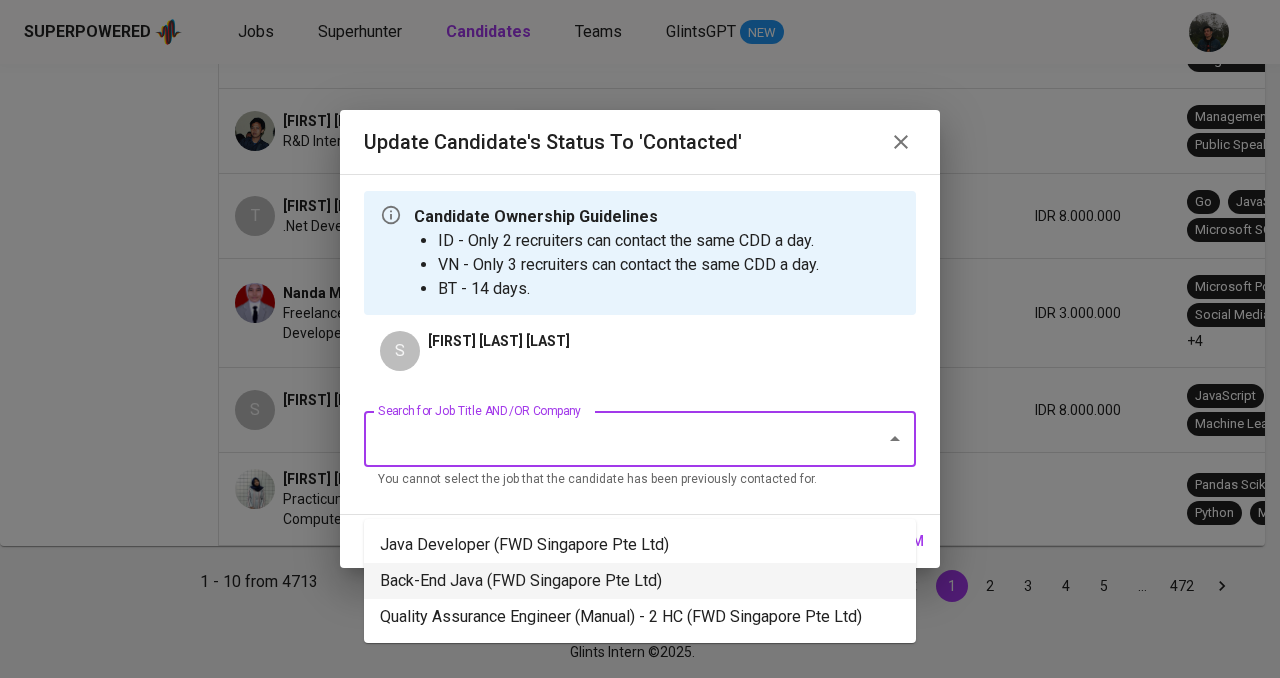click on "Java Developer (FWD Singapore Pte Ltd)" at bounding box center (640, 545) 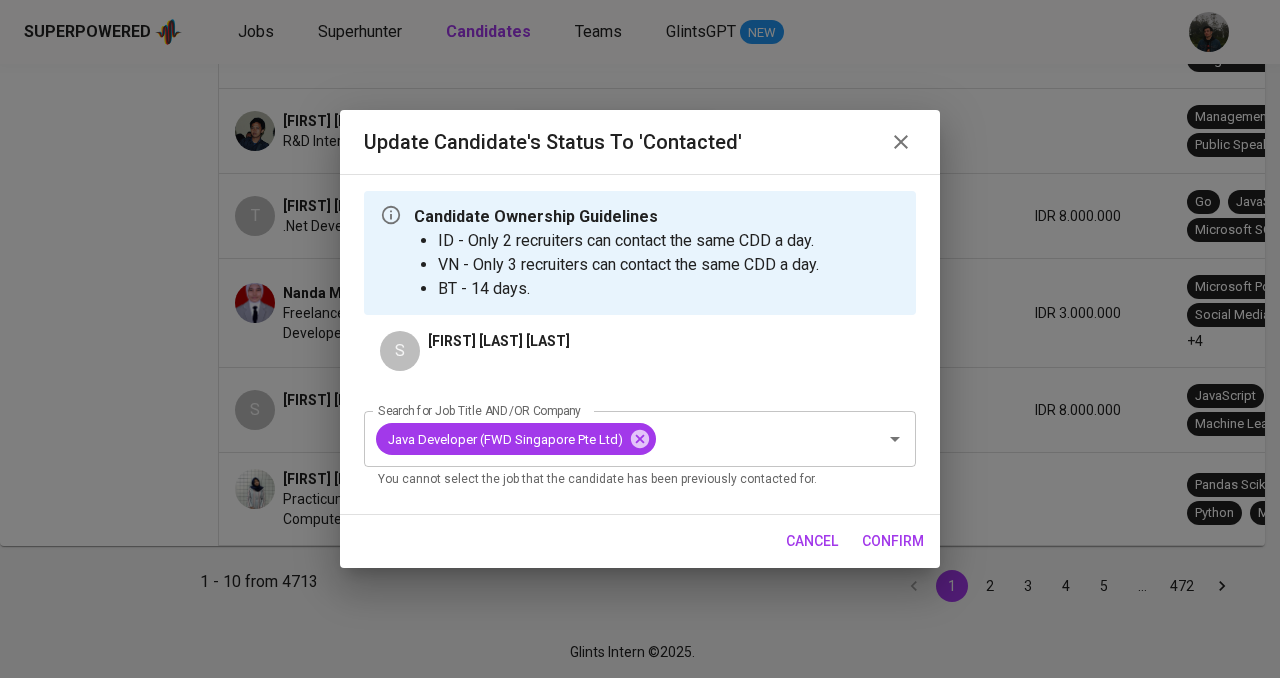 click on "confirm" at bounding box center [893, 541] 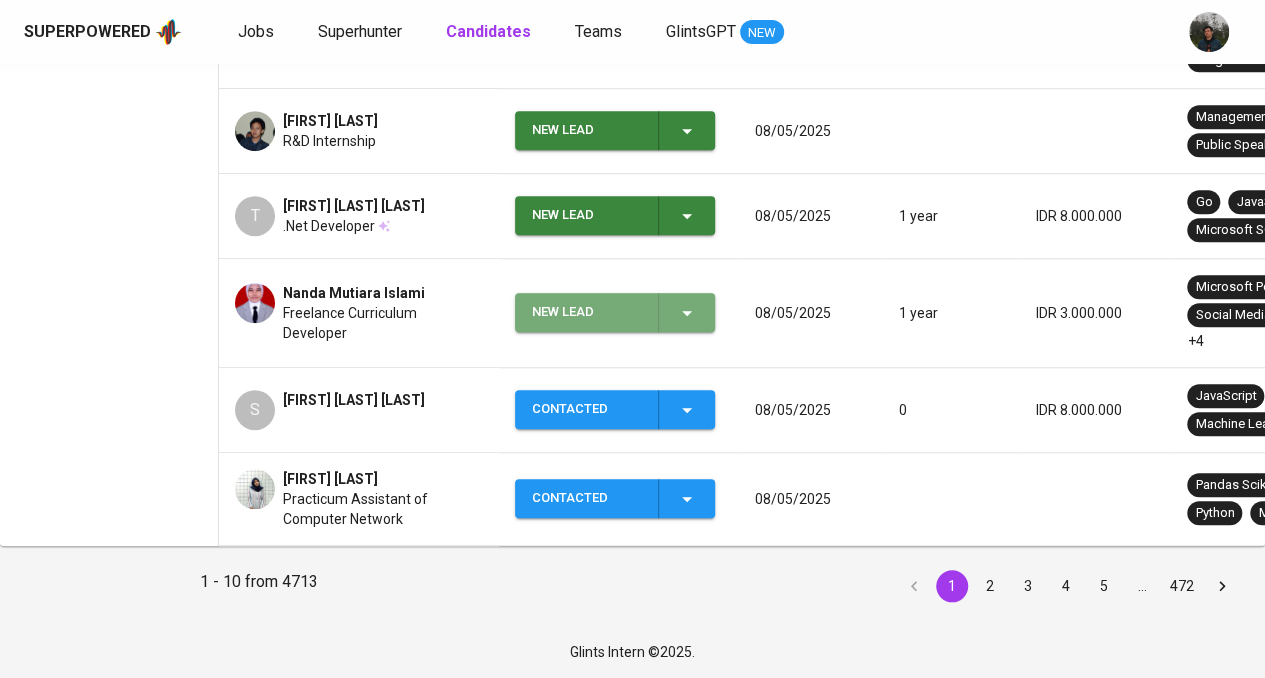 click on "New Lead" at bounding box center (587, 312) 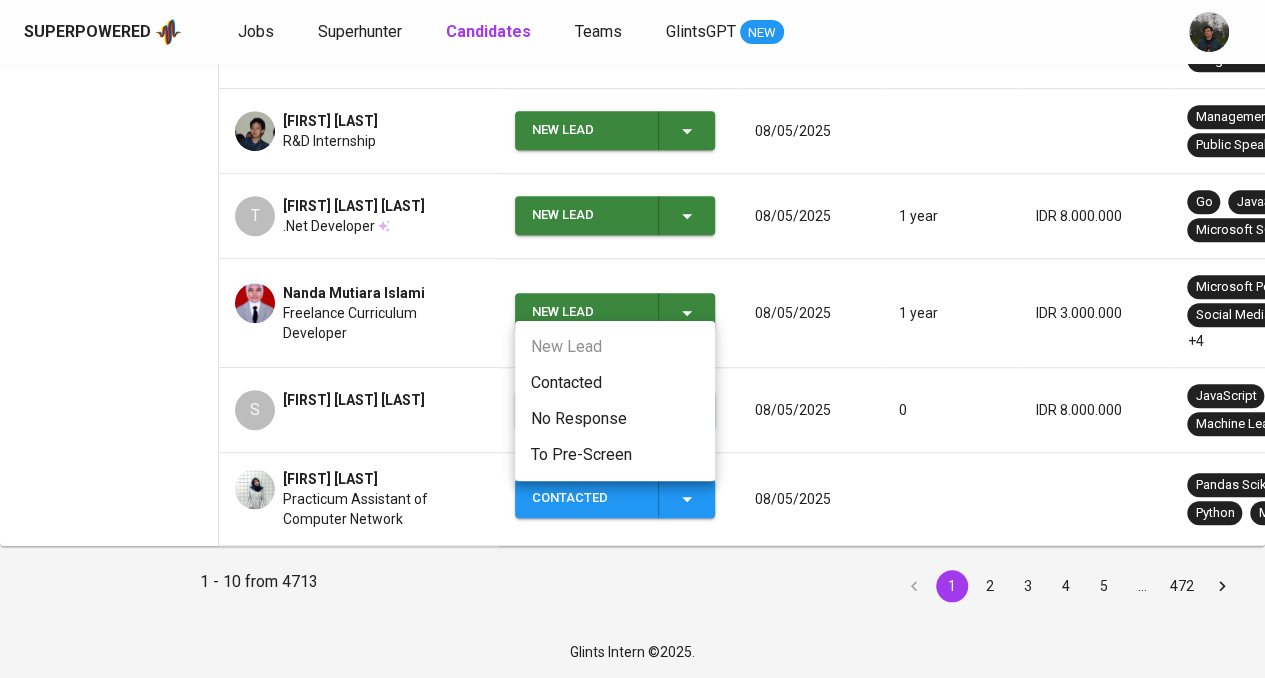 click on "Contacted" at bounding box center (615, 383) 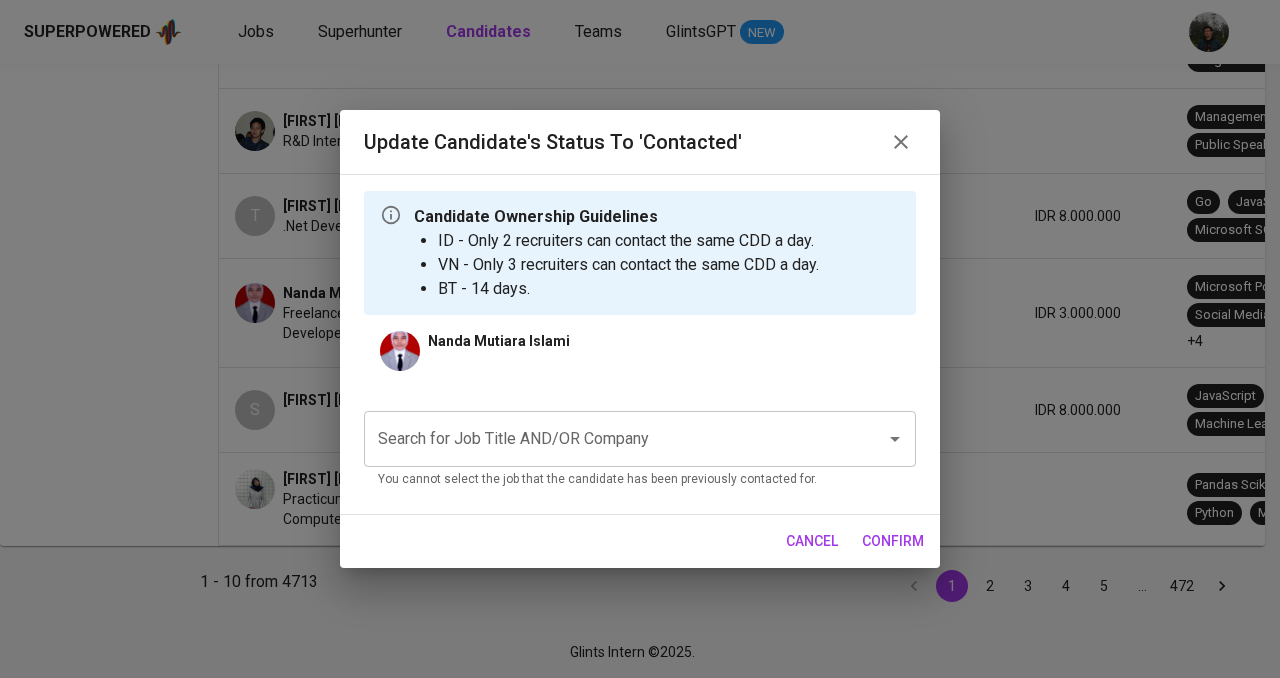 click on "Search for Job Title AND/OR Company" at bounding box center [612, 439] 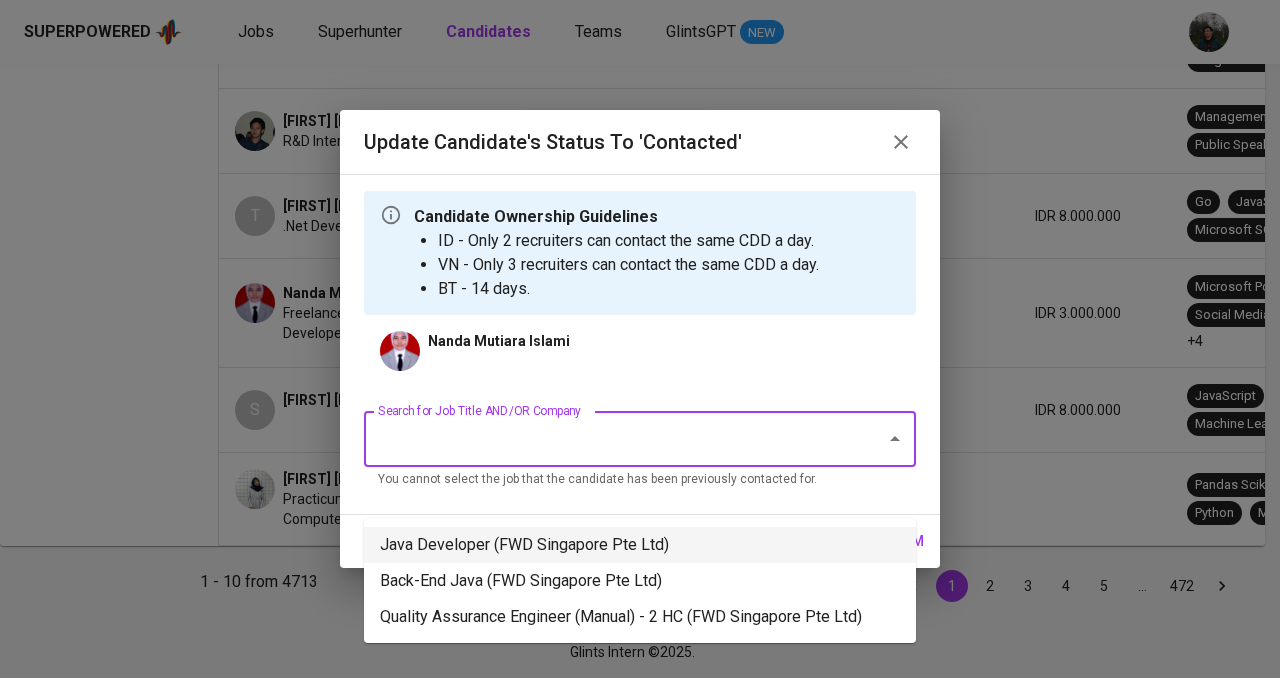 click on "Java Developer (FWD Singapore Pte Ltd)" at bounding box center [640, 545] 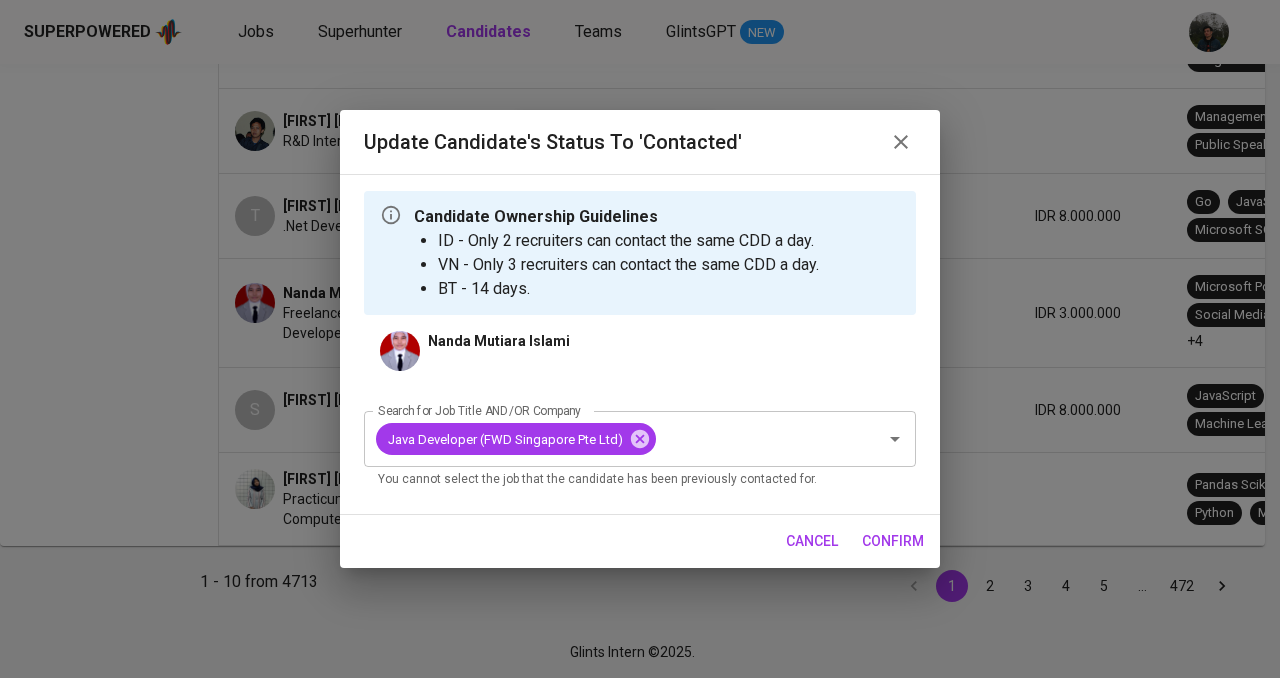 click on "confirm" at bounding box center [893, 541] 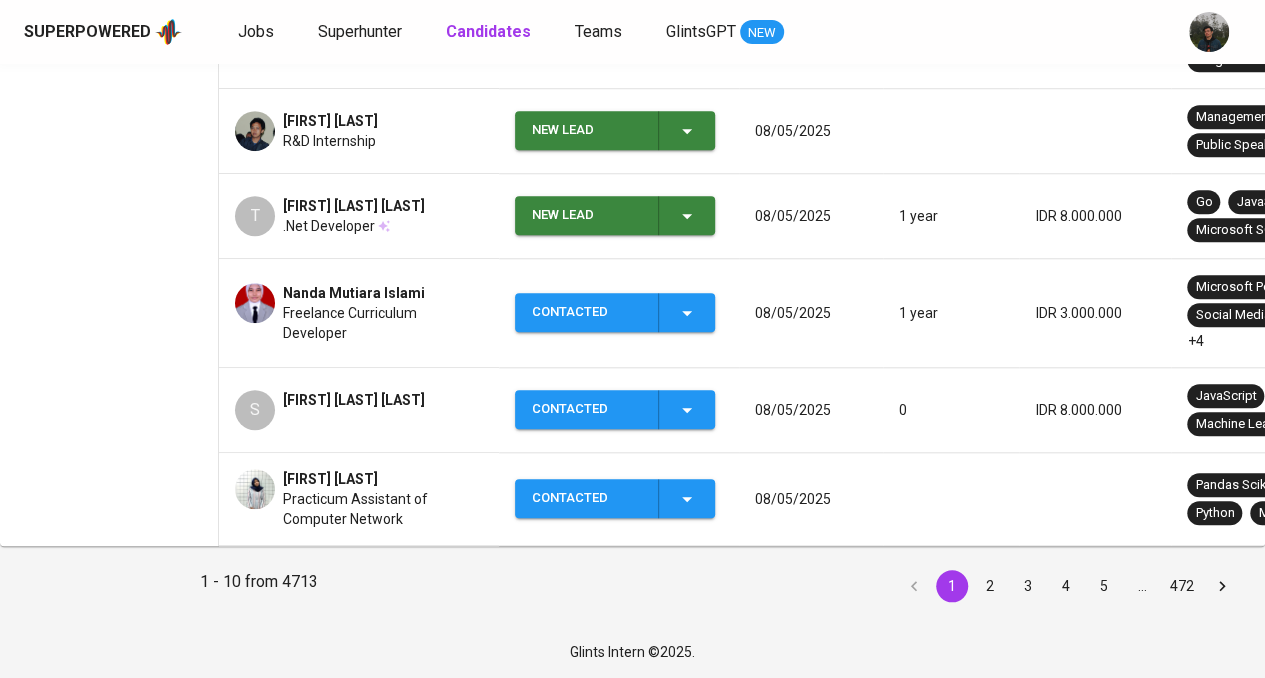 scroll, scrollTop: 760, scrollLeft: 0, axis: vertical 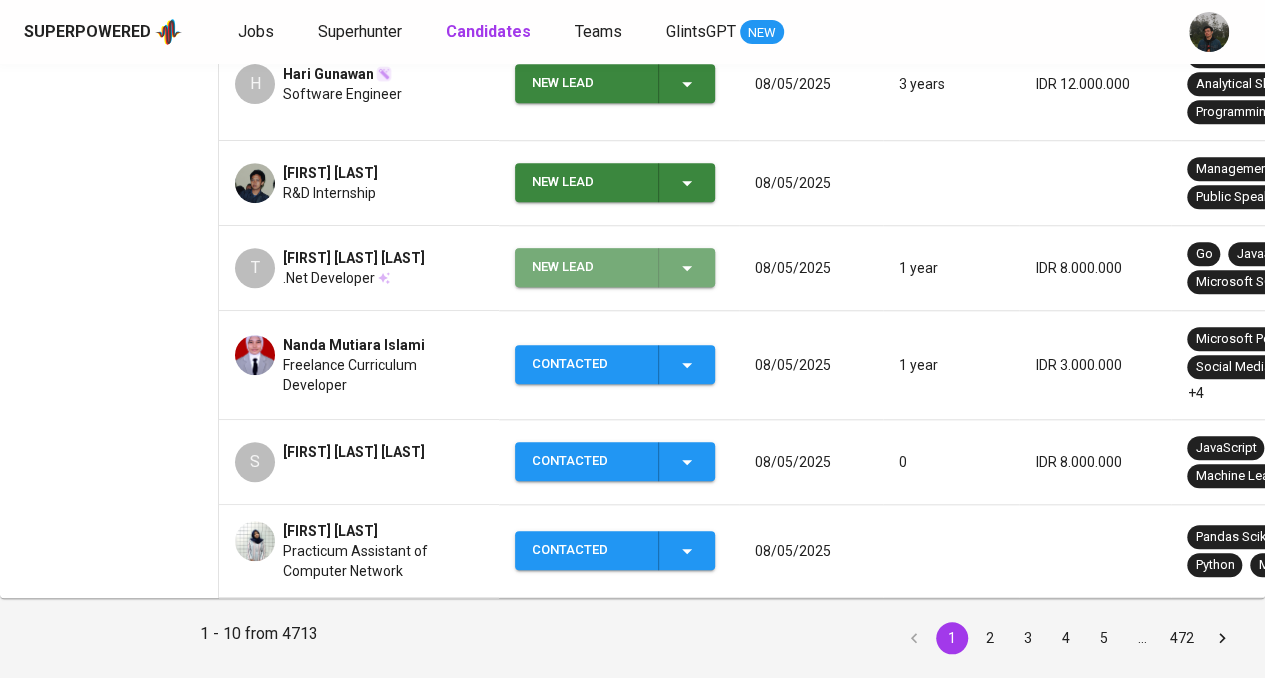 click on "New Lead" at bounding box center [587, 267] 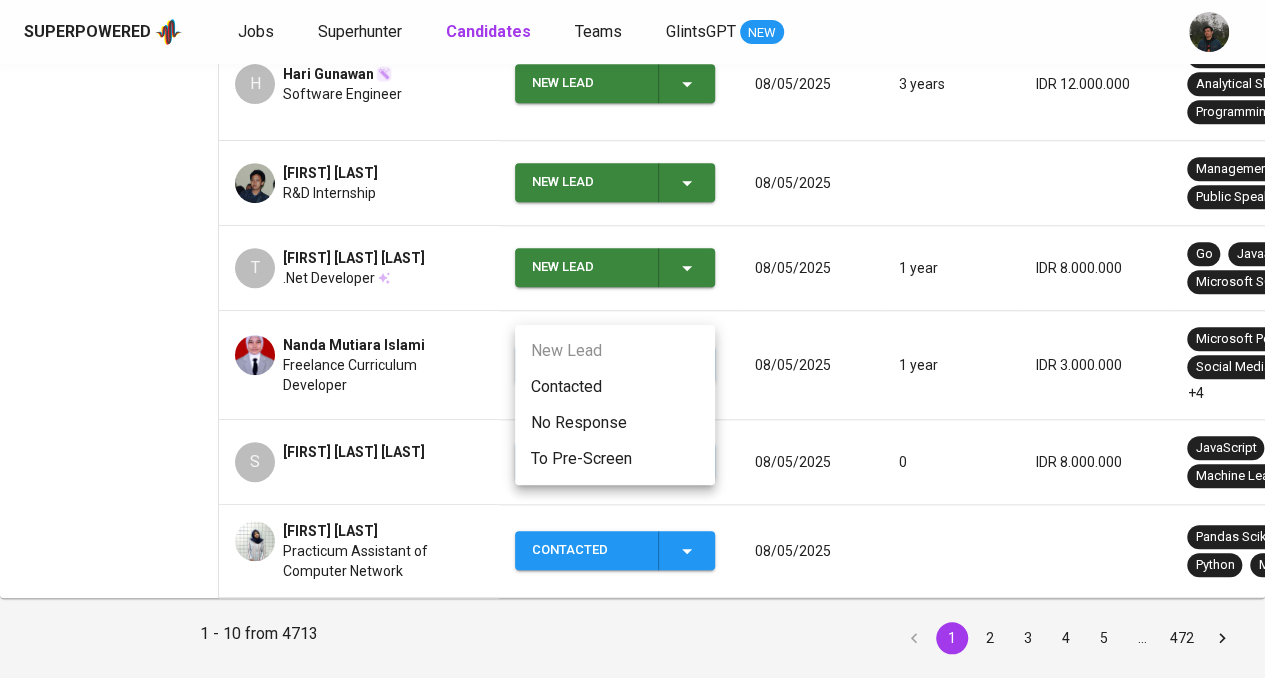 click on "Contacted" at bounding box center (615, 387) 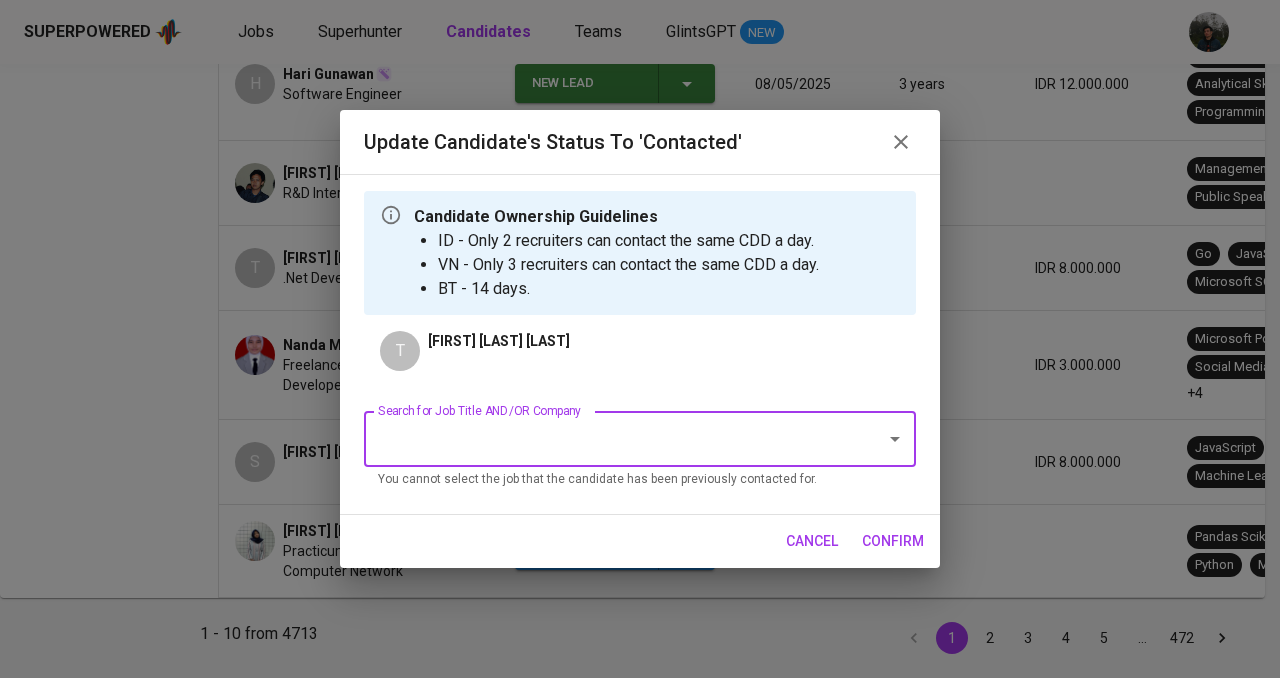 click on "Search for Job Title AND/OR Company" at bounding box center (612, 439) 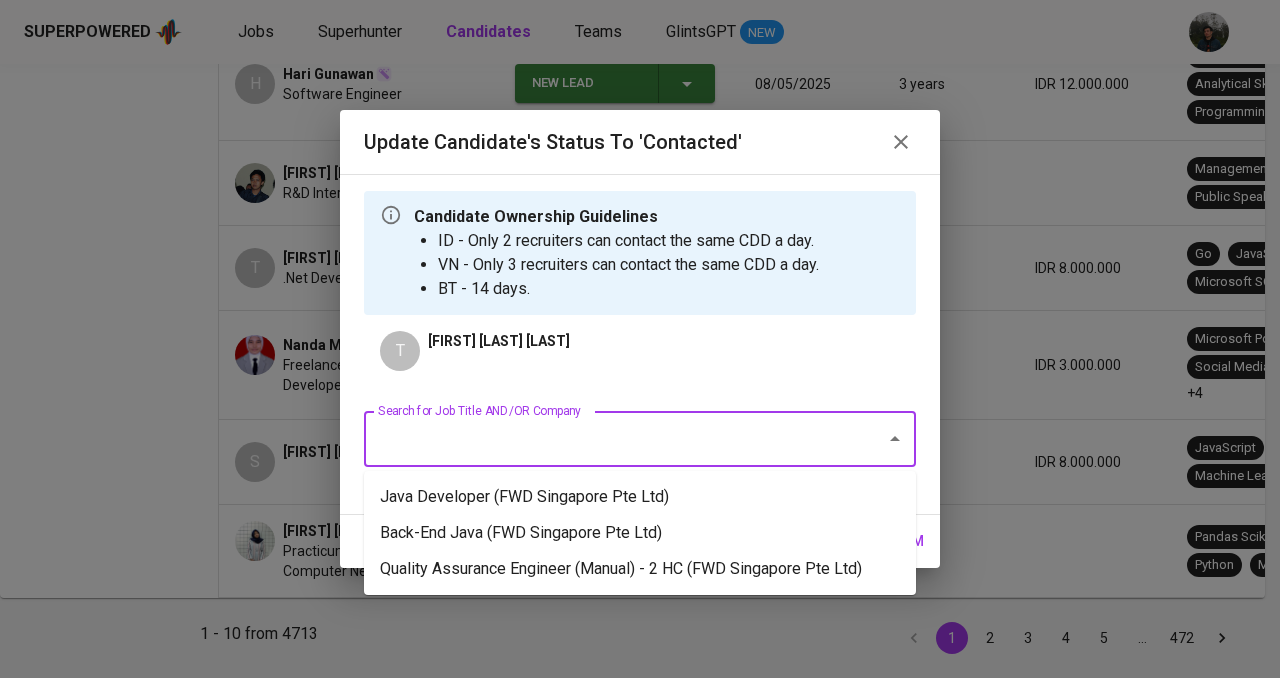 click on "Java Developer (FWD Singapore Pte Ltd)" at bounding box center (640, 497) 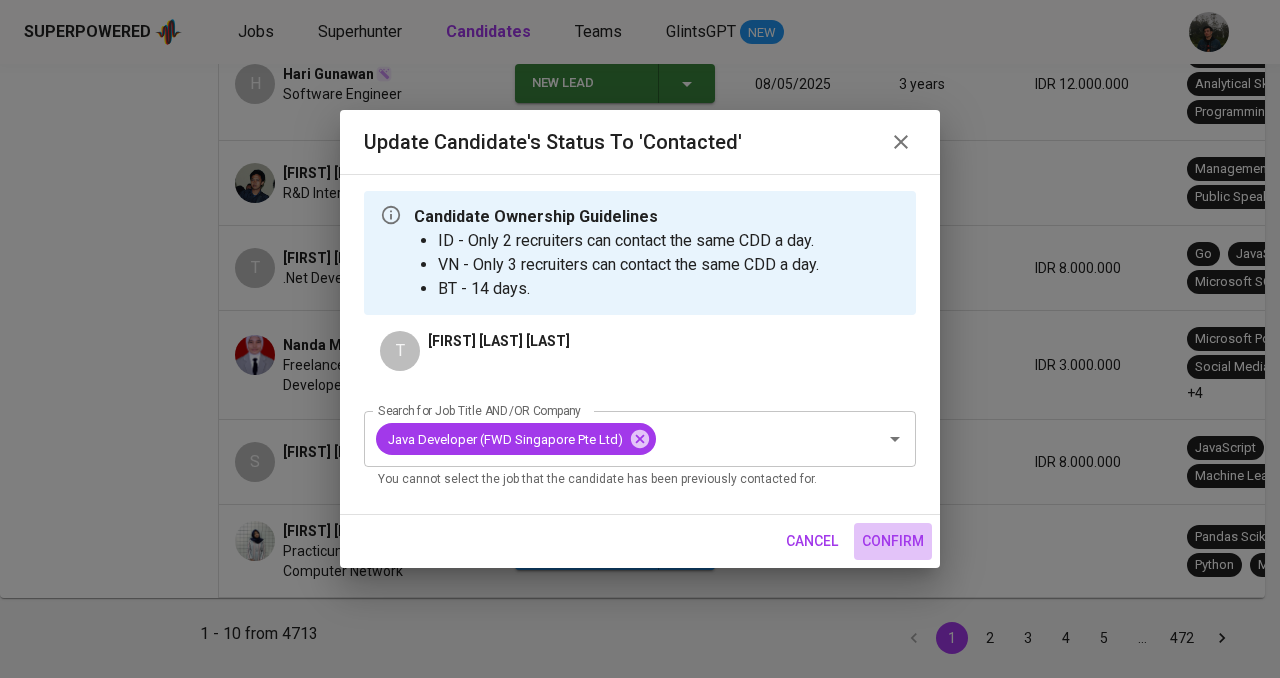 click on "confirm" at bounding box center (893, 541) 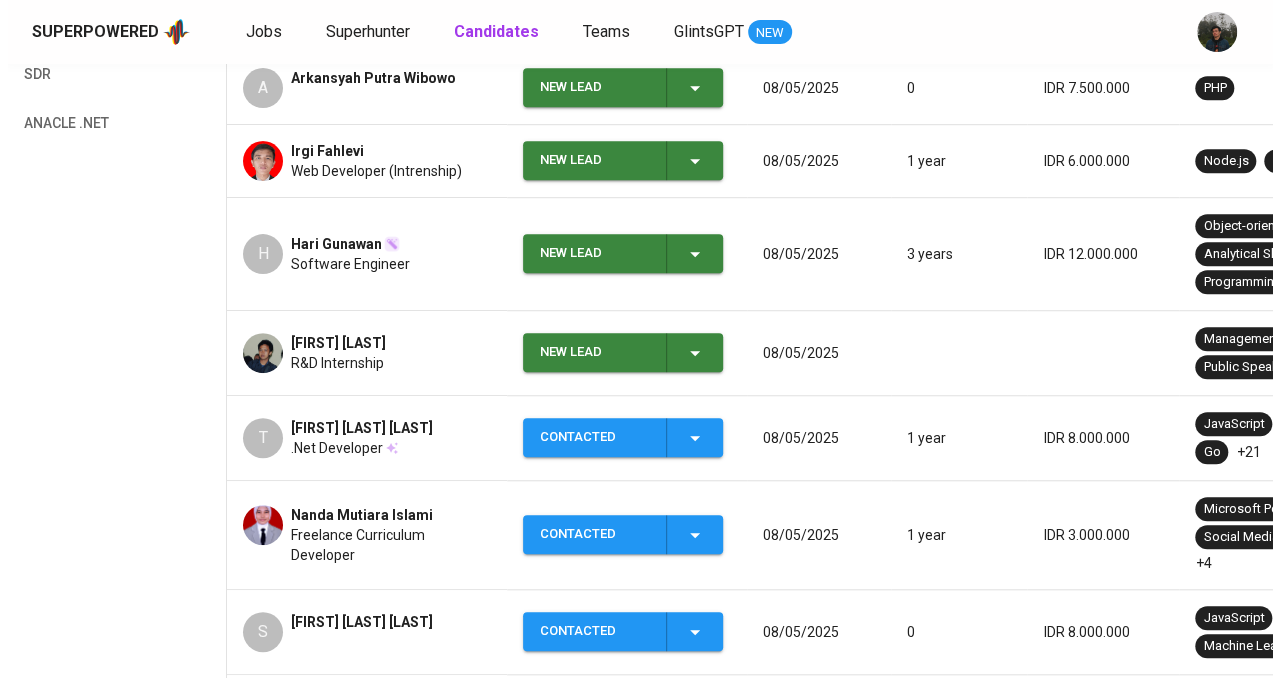 scroll, scrollTop: 560, scrollLeft: 0, axis: vertical 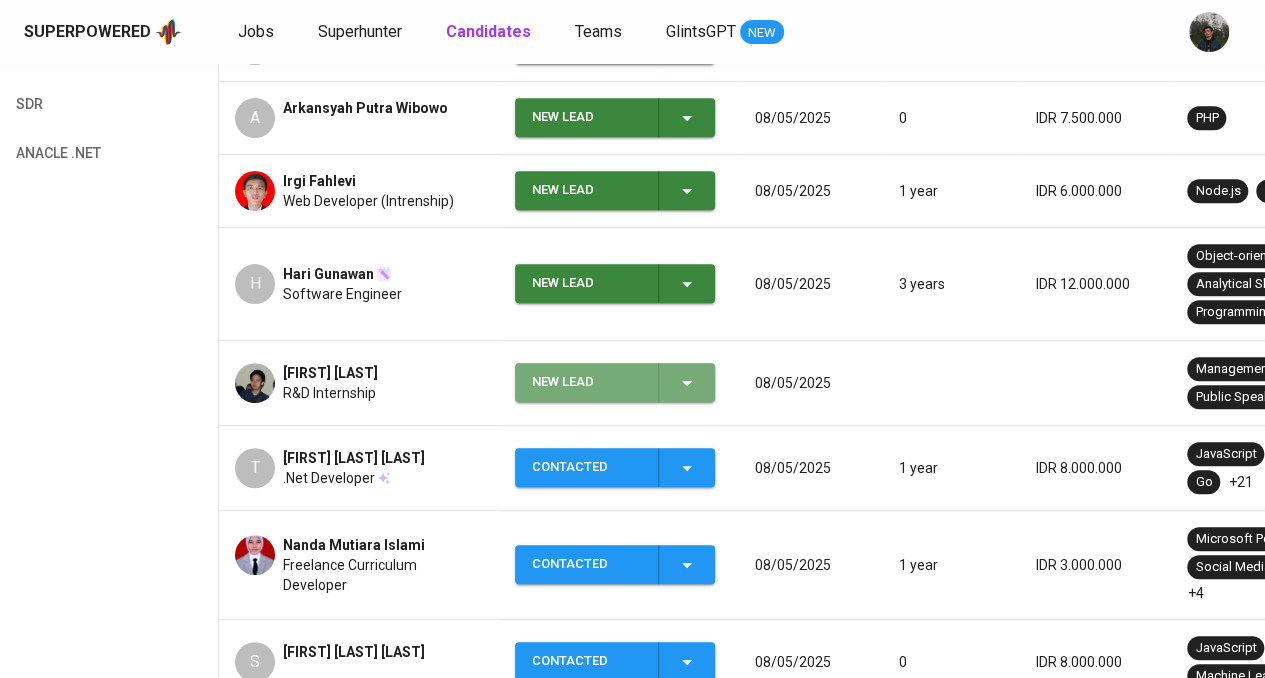click on "New Lead" at bounding box center (615, 382) 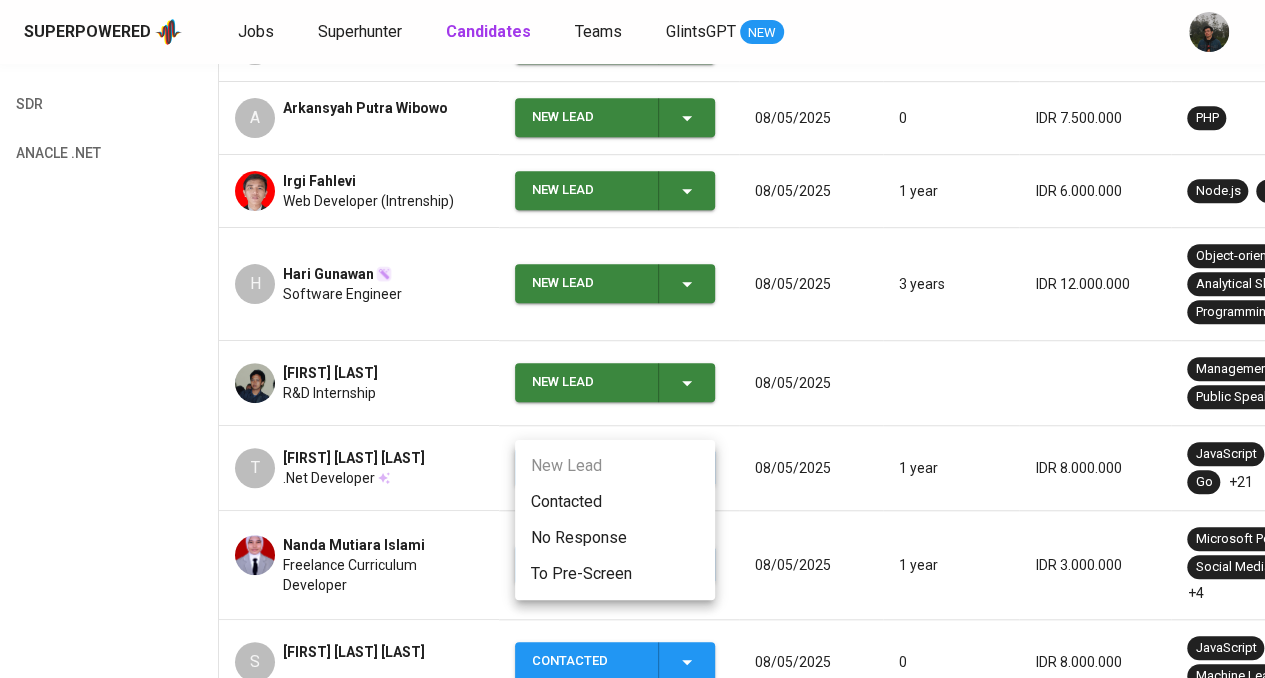 click on "Contacted" at bounding box center [615, 502] 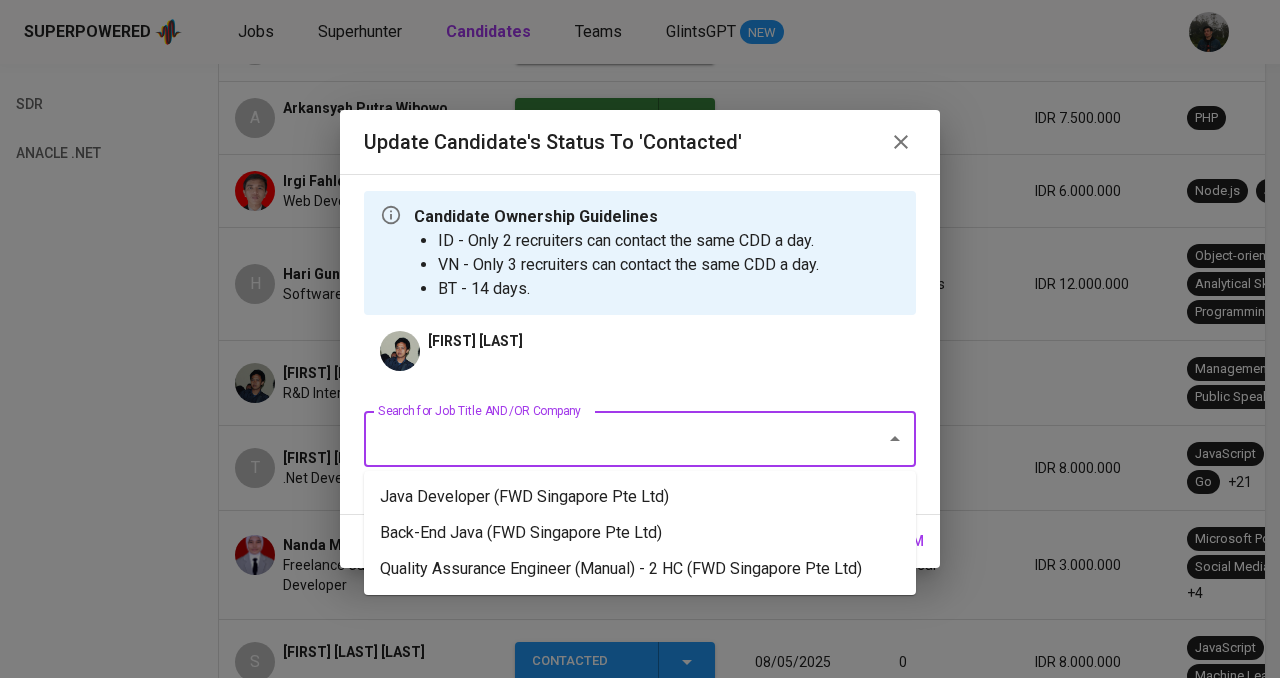 click on "Search for Job Title AND/OR Company" at bounding box center [612, 439] 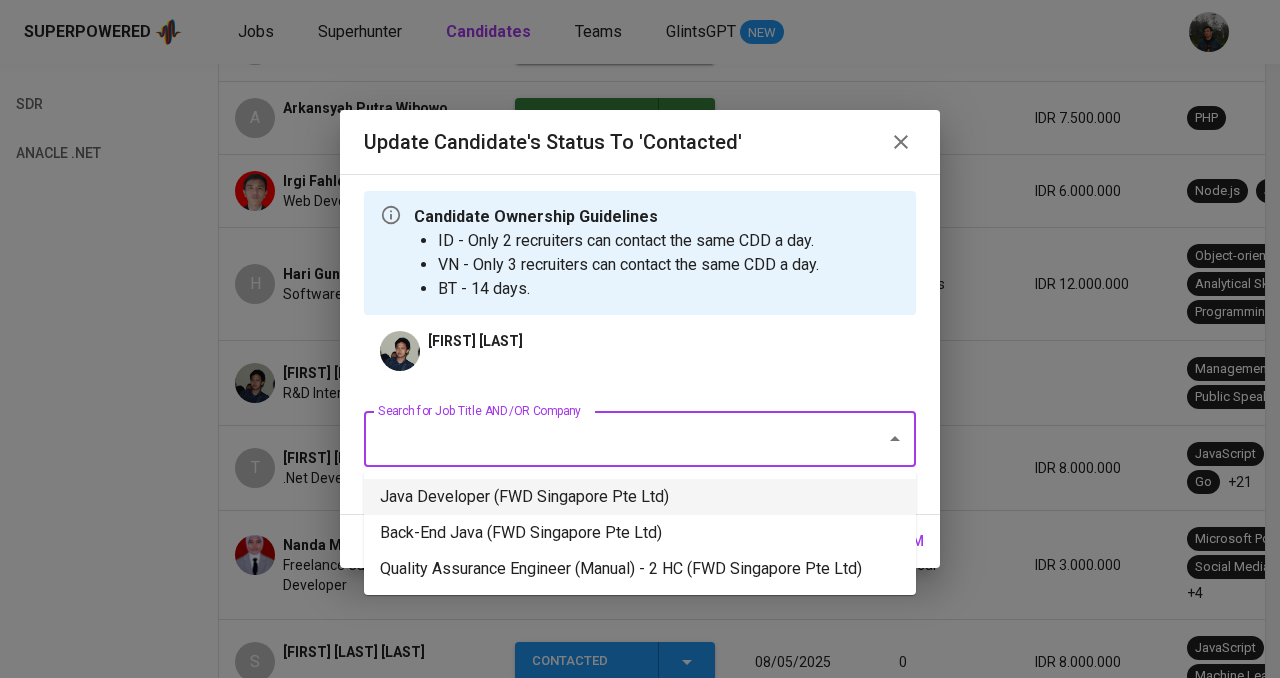 click on "Java Developer (FWD Singapore Pte Ltd)" at bounding box center [640, 497] 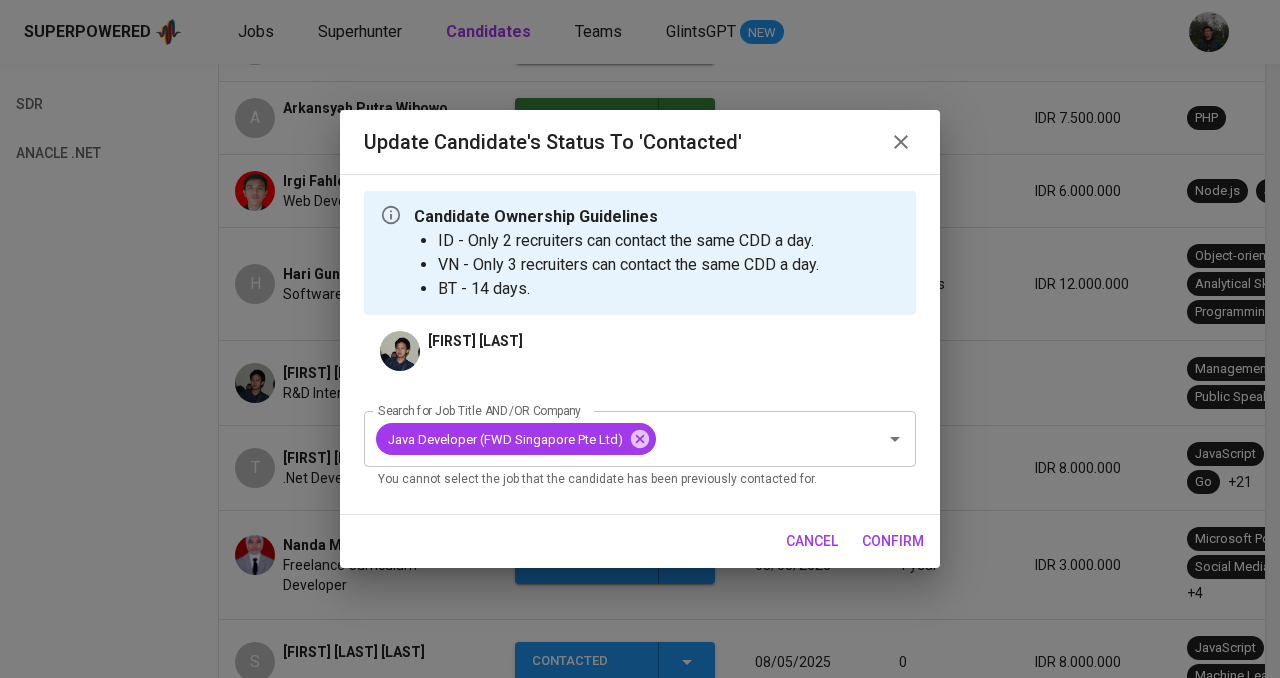 click on "confirm" at bounding box center [893, 541] 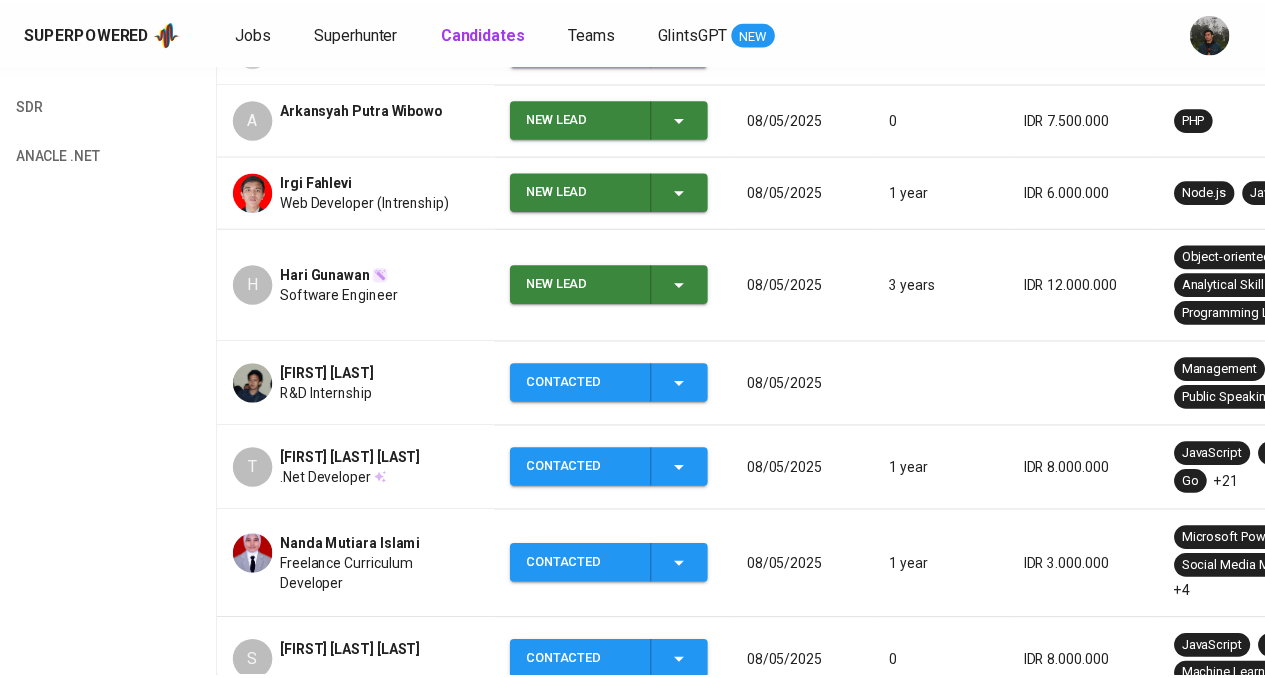 scroll, scrollTop: 460, scrollLeft: 0, axis: vertical 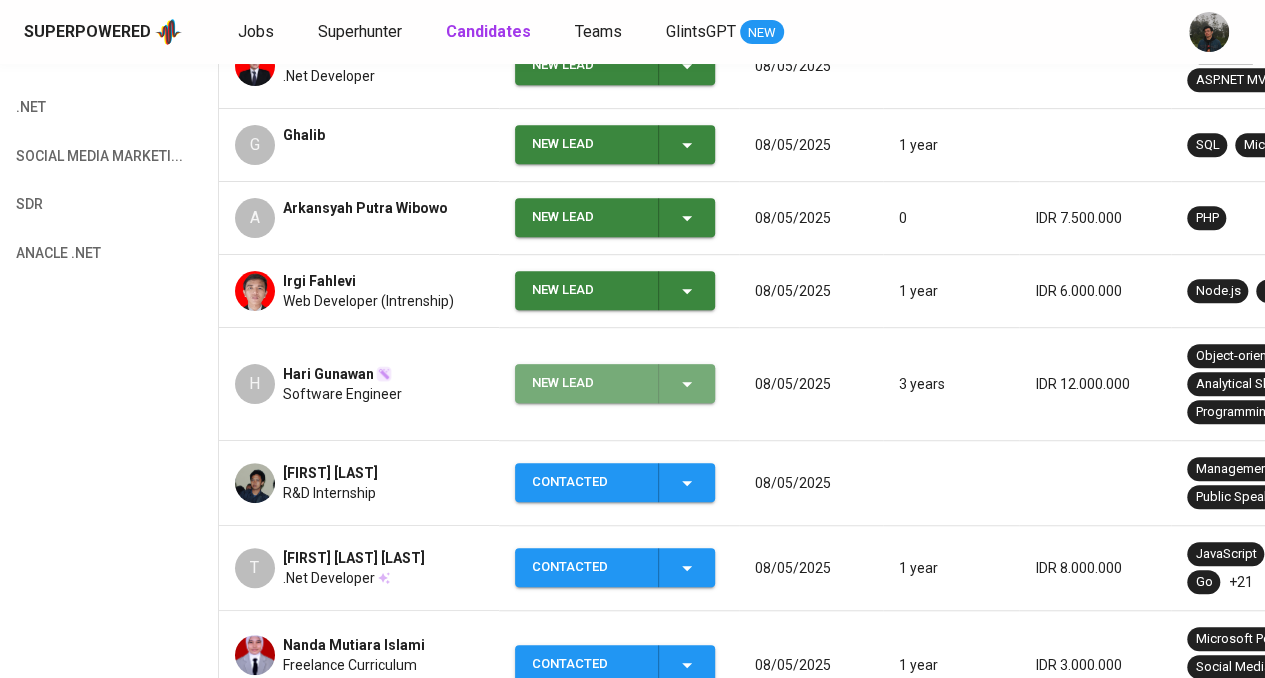 click on "New Lead" at bounding box center [587, 383] 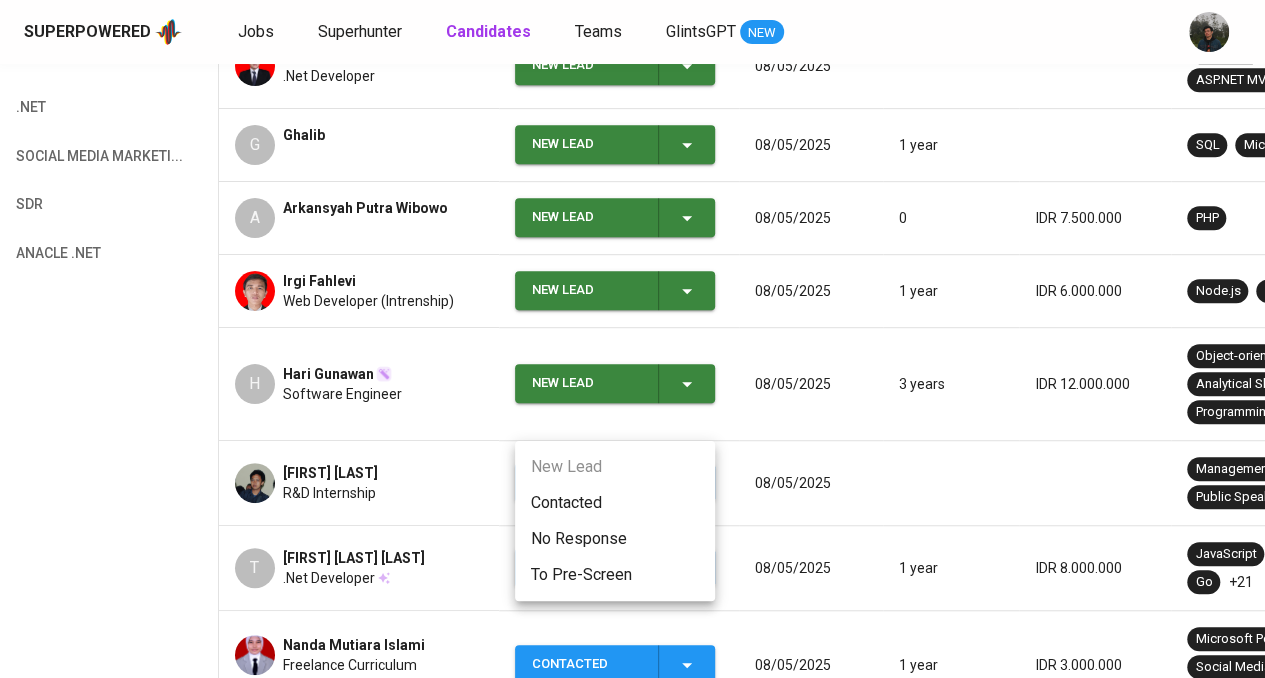click on "Contacted" at bounding box center [615, 503] 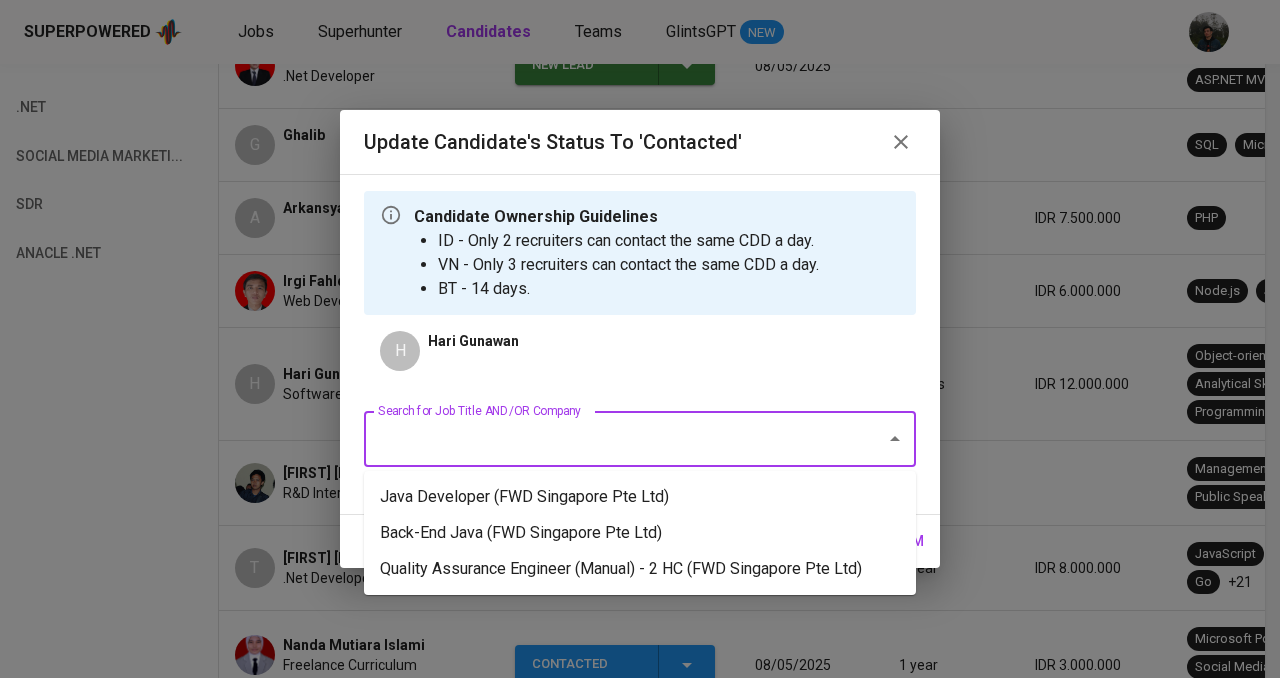click on "Search for Job Title AND/OR Company" at bounding box center [612, 439] 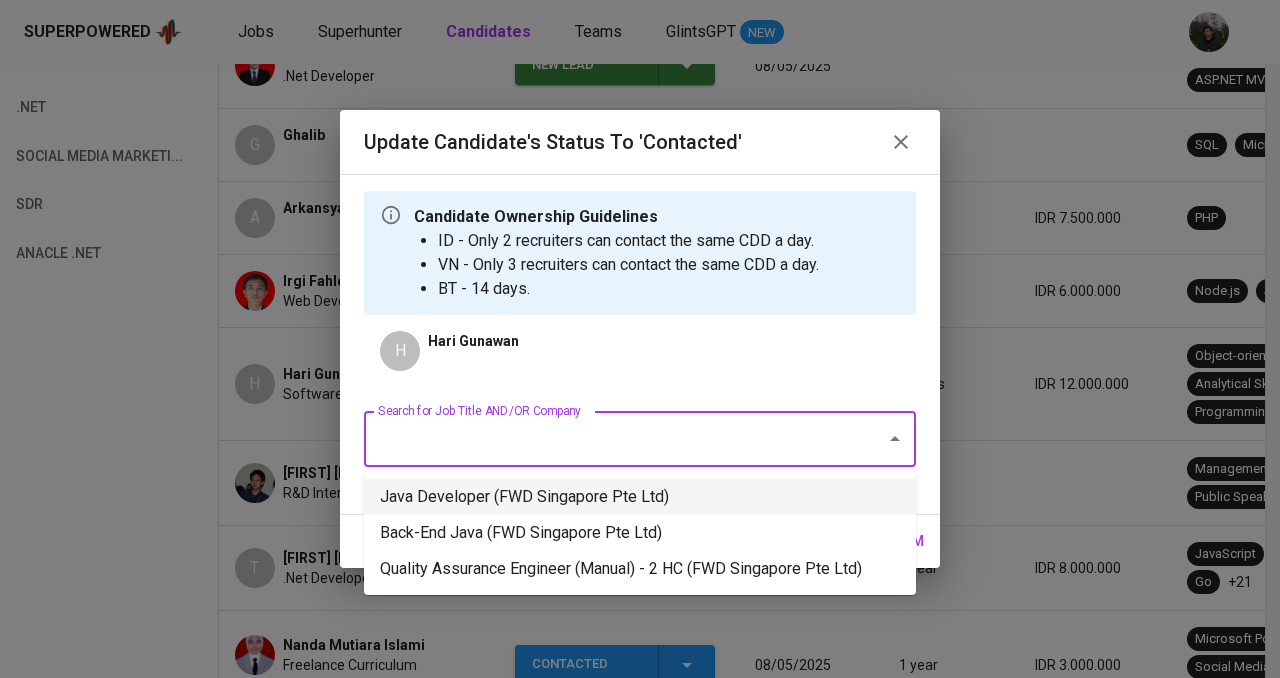 click on "Java Developer (FWD Singapore Pte Ltd)" at bounding box center [640, 497] 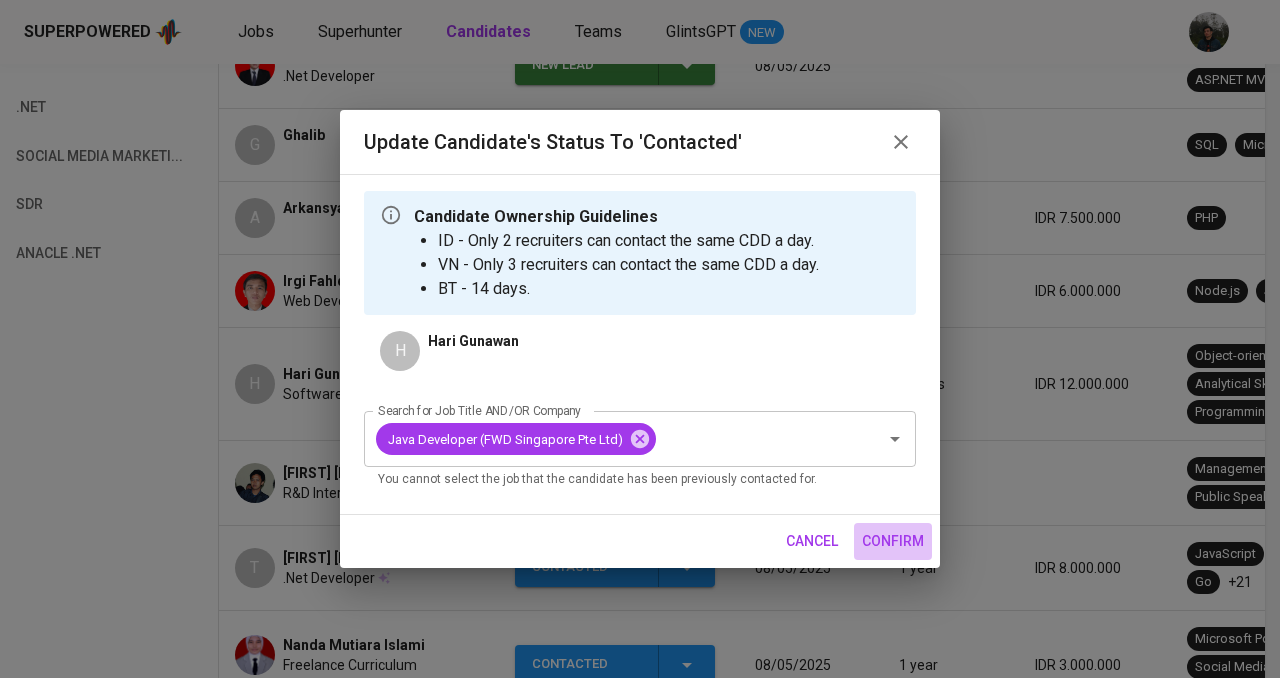 click on "confirm" at bounding box center (893, 541) 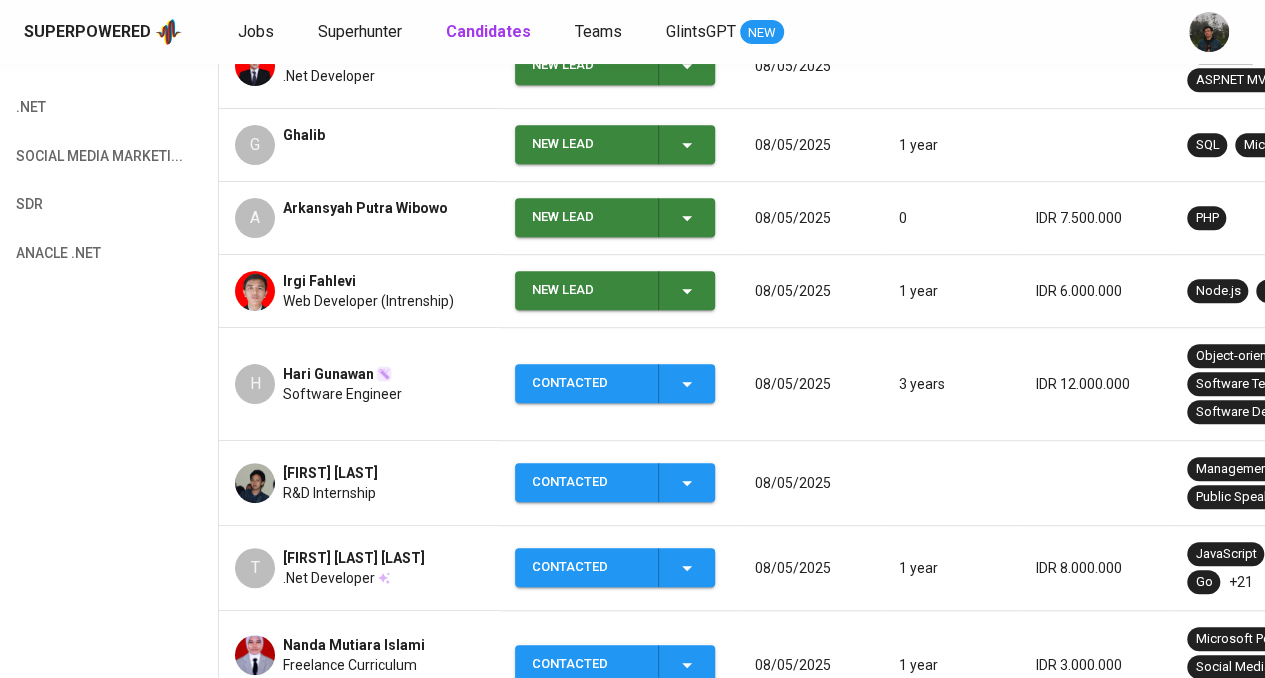click on "New Lead" at bounding box center (615, 290) 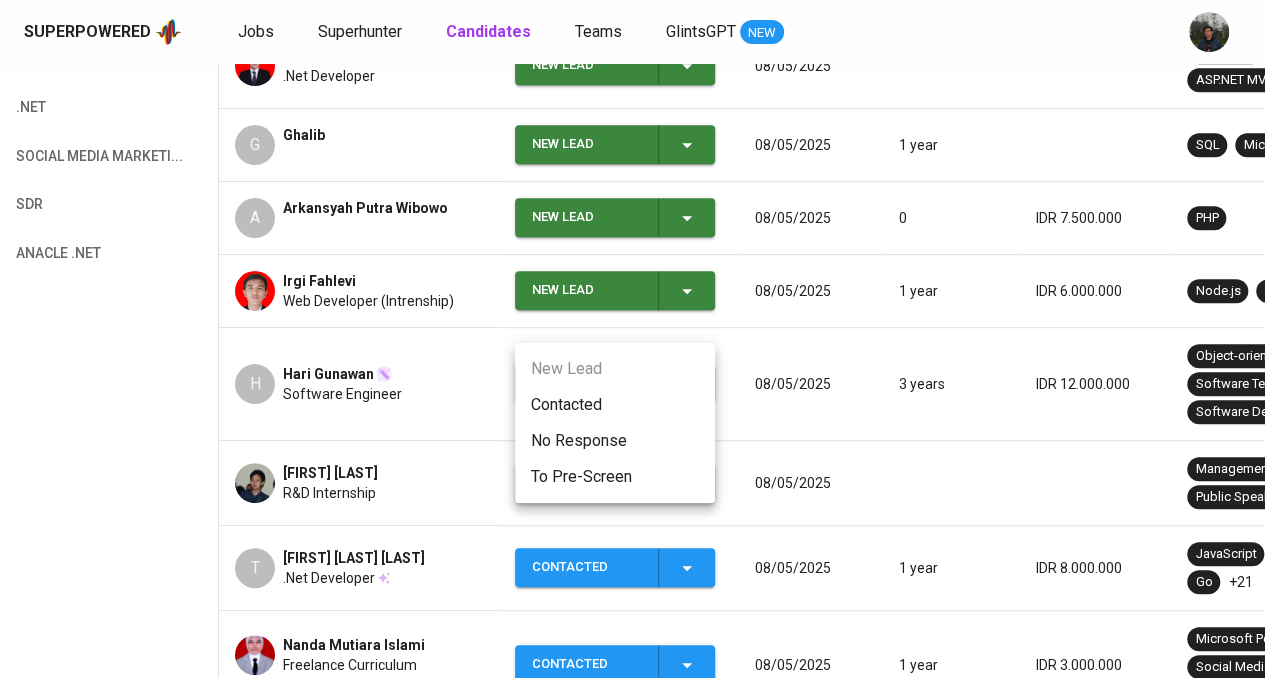 click on "Contacted" at bounding box center [615, 405] 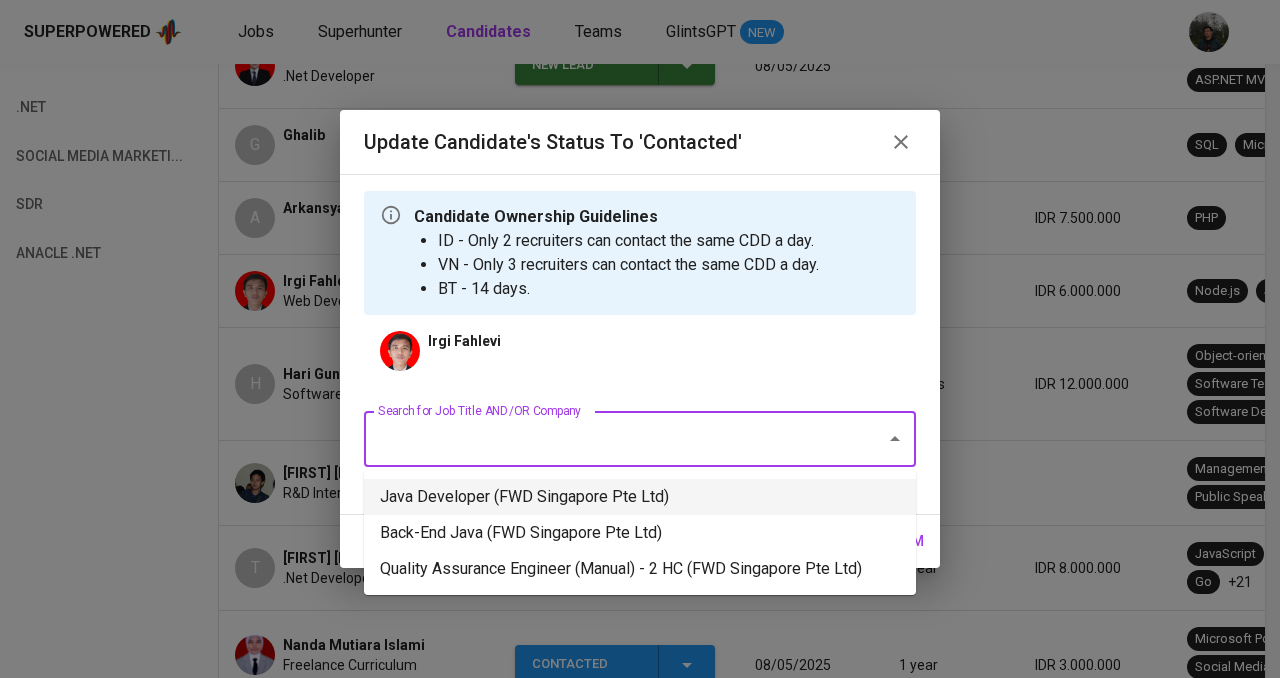 click on "Java Developer (FWD Singapore Pte Ltd)" at bounding box center (640, 497) 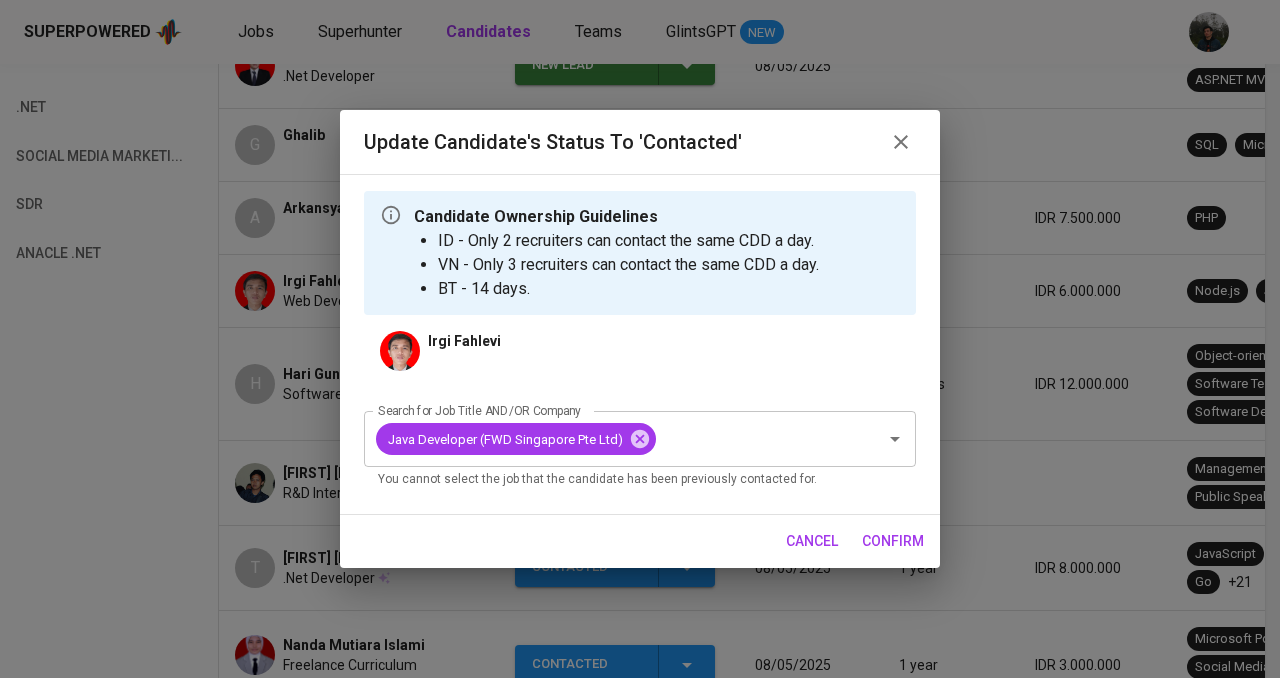 click on "confirm" at bounding box center (893, 541) 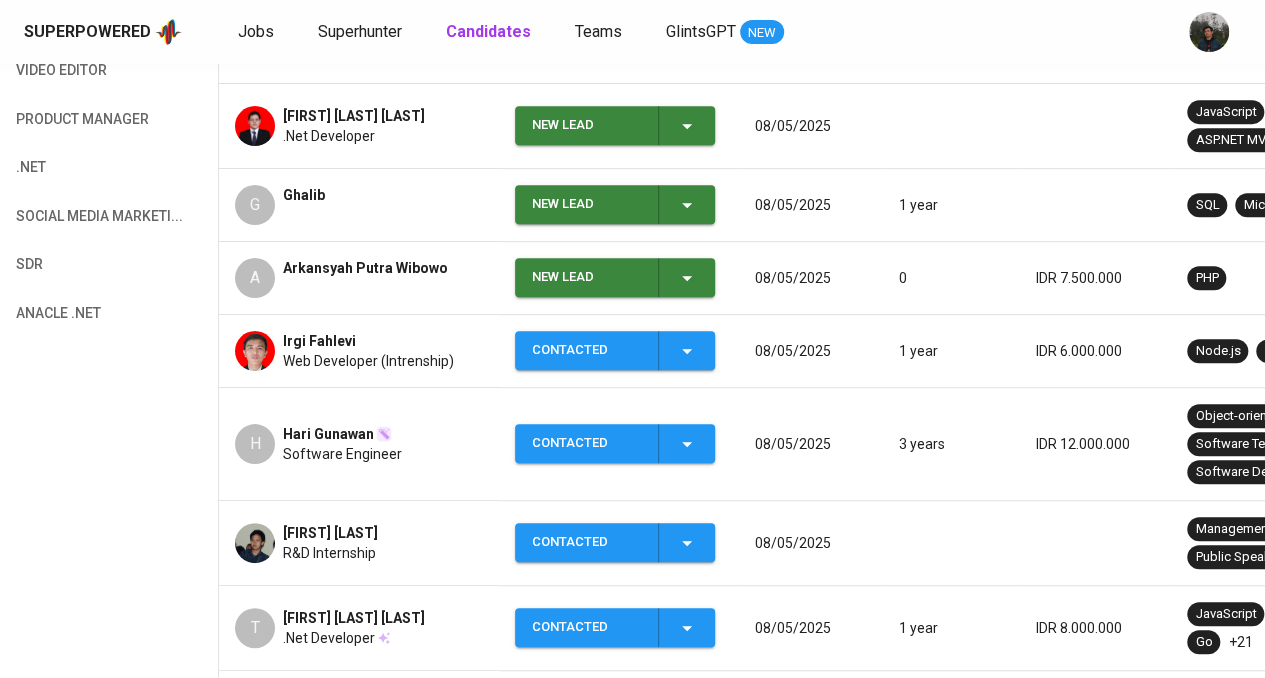 scroll, scrollTop: 360, scrollLeft: 0, axis: vertical 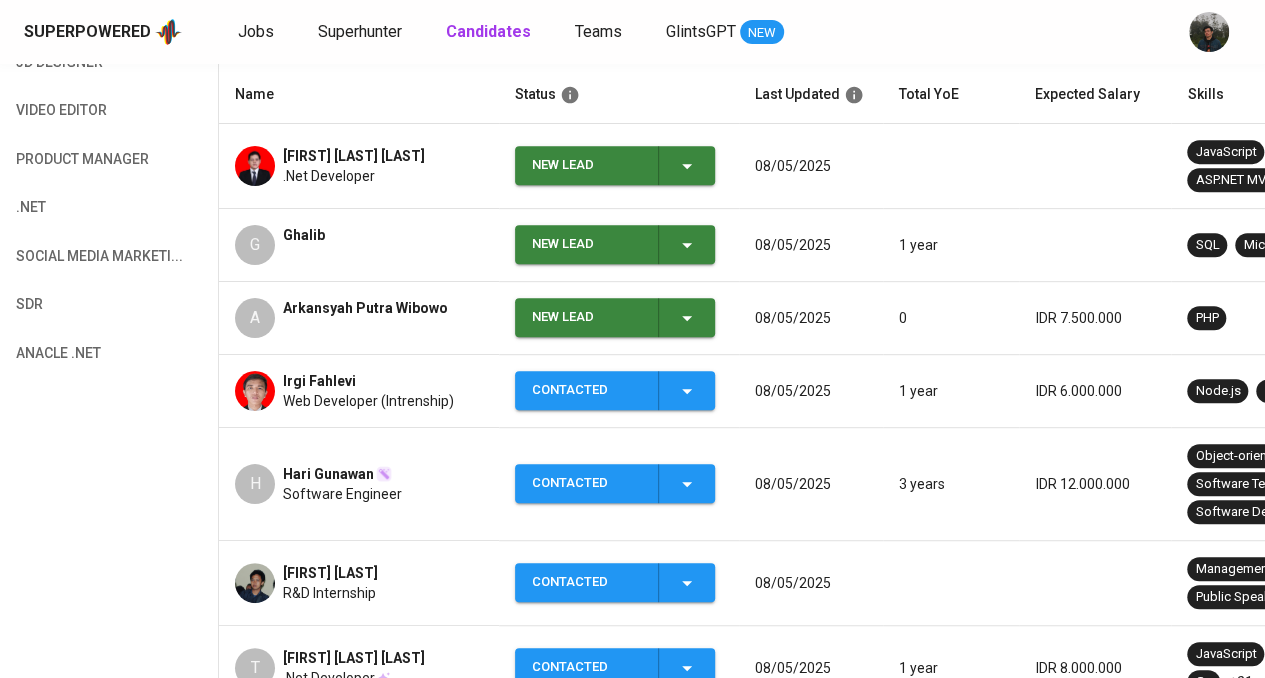 click on "New Lead" at bounding box center (587, 317) 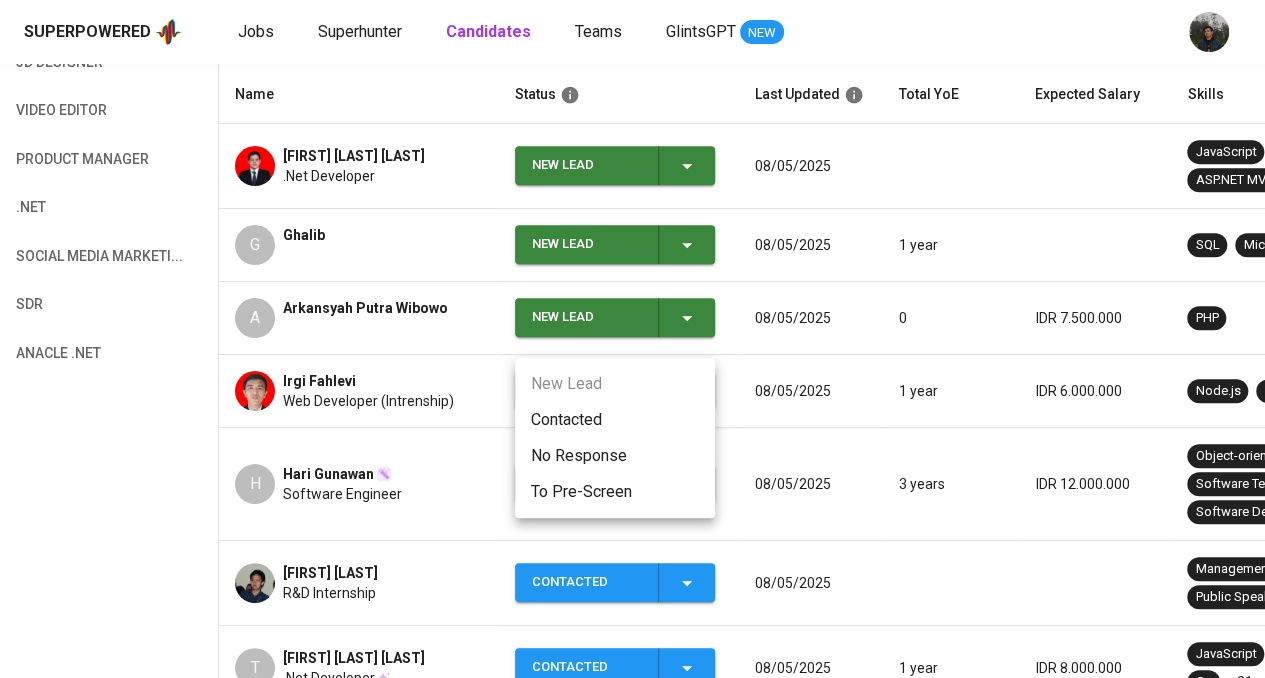 click on "No Response" at bounding box center [615, 456] 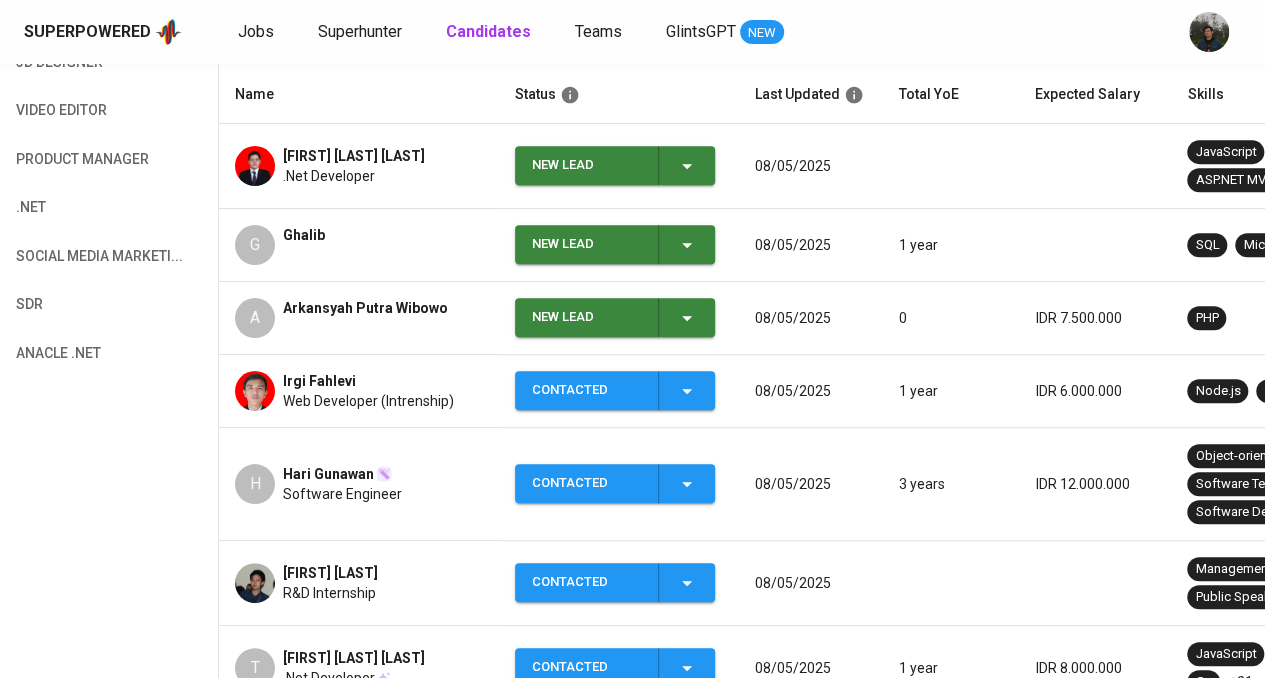 click on "New Lead Contacted No Response To Pre-Screen" at bounding box center (632, 339) 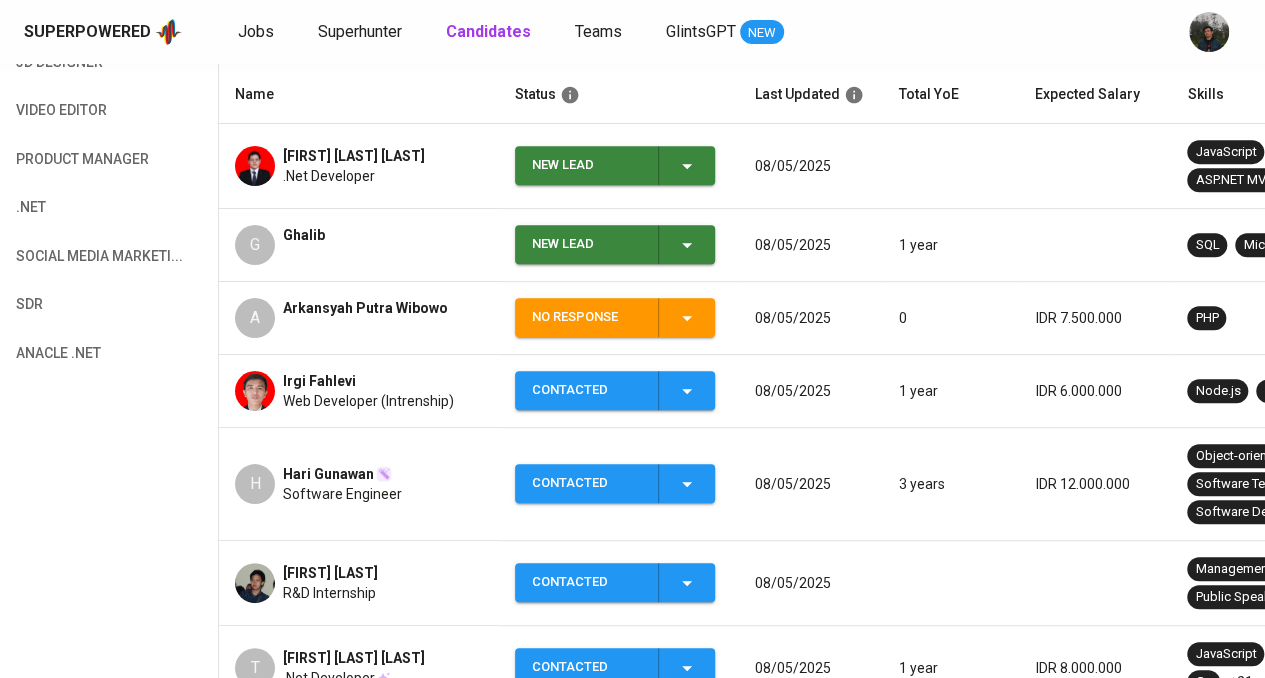 click on "No Response" at bounding box center [587, 317] 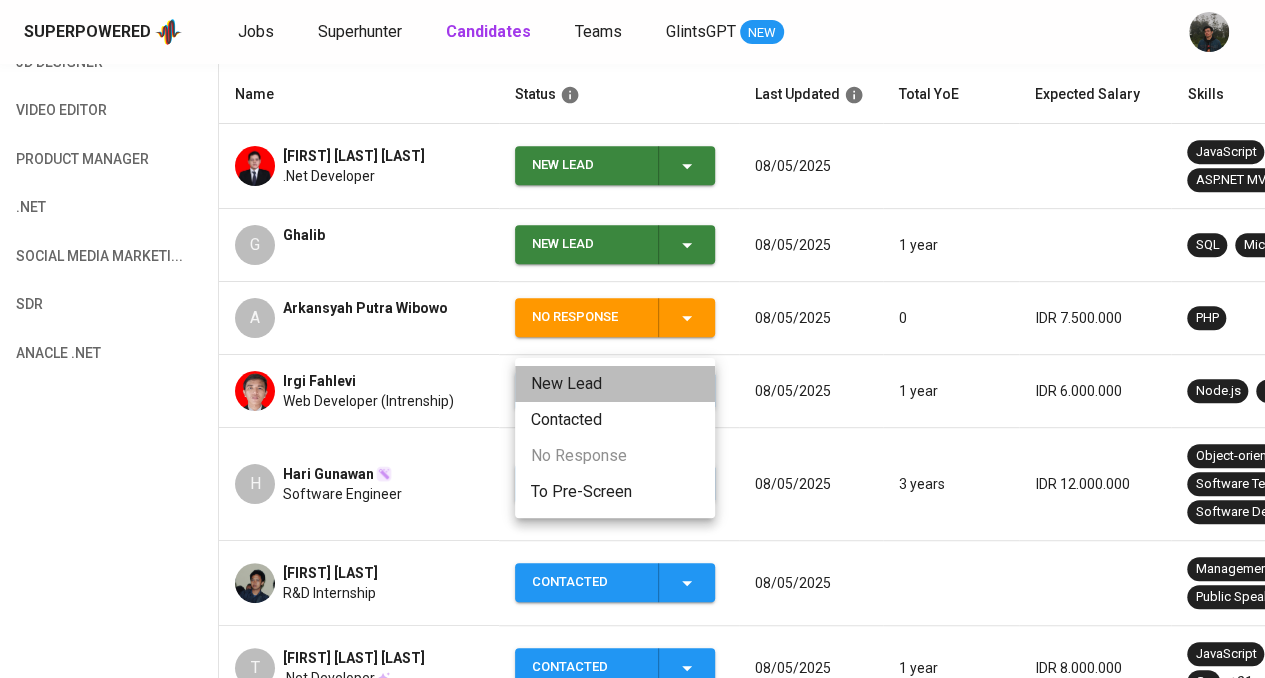 click on "New Lead" at bounding box center (615, 384) 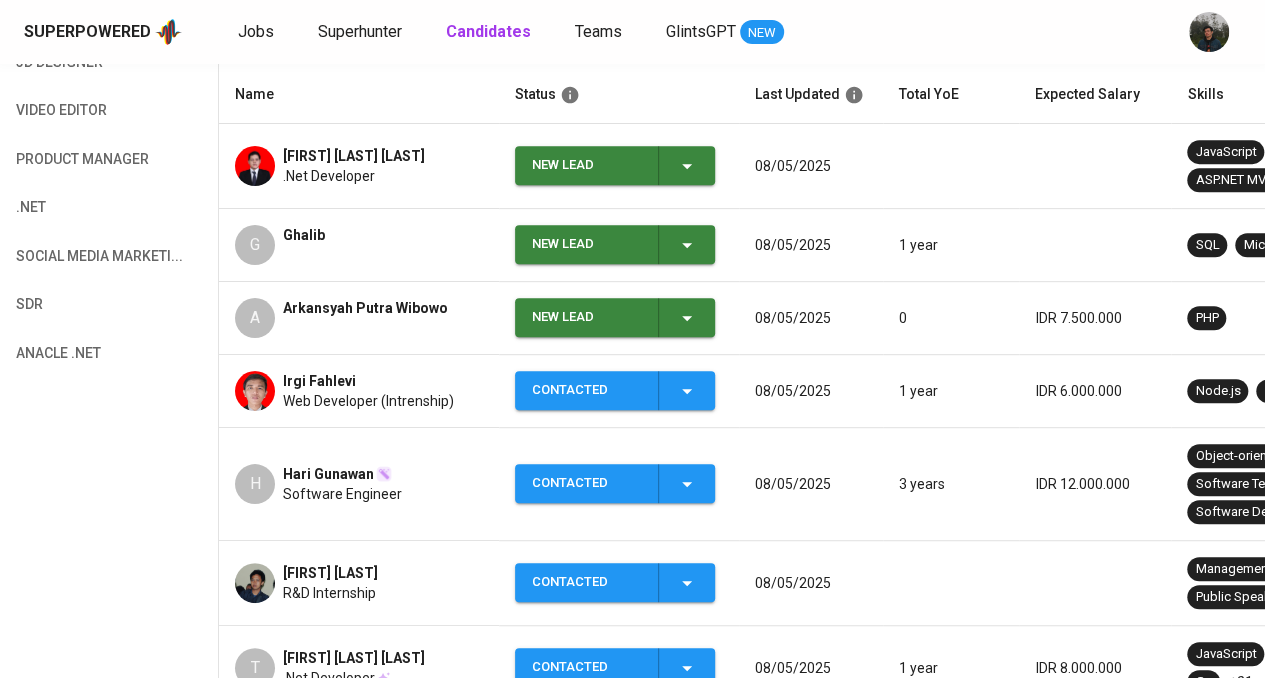 click on "New Lead Contacted No Response To Pre-Screen" at bounding box center [632, 339] 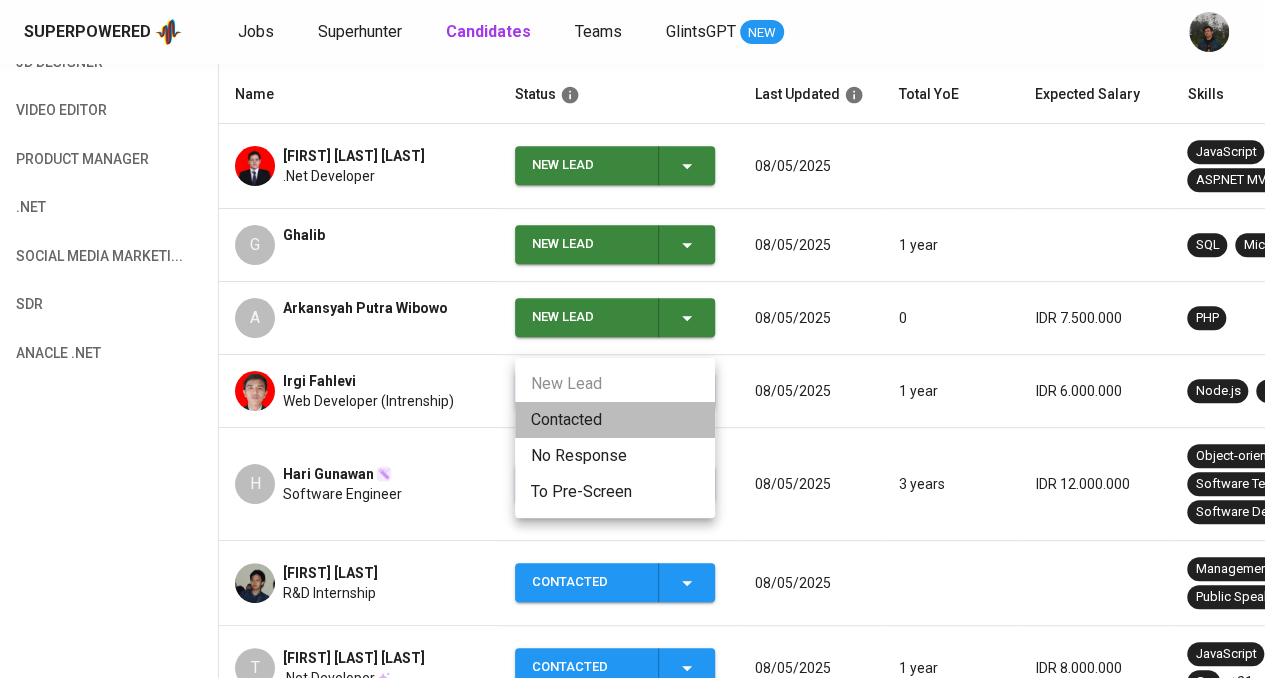click on "Contacted" at bounding box center (615, 420) 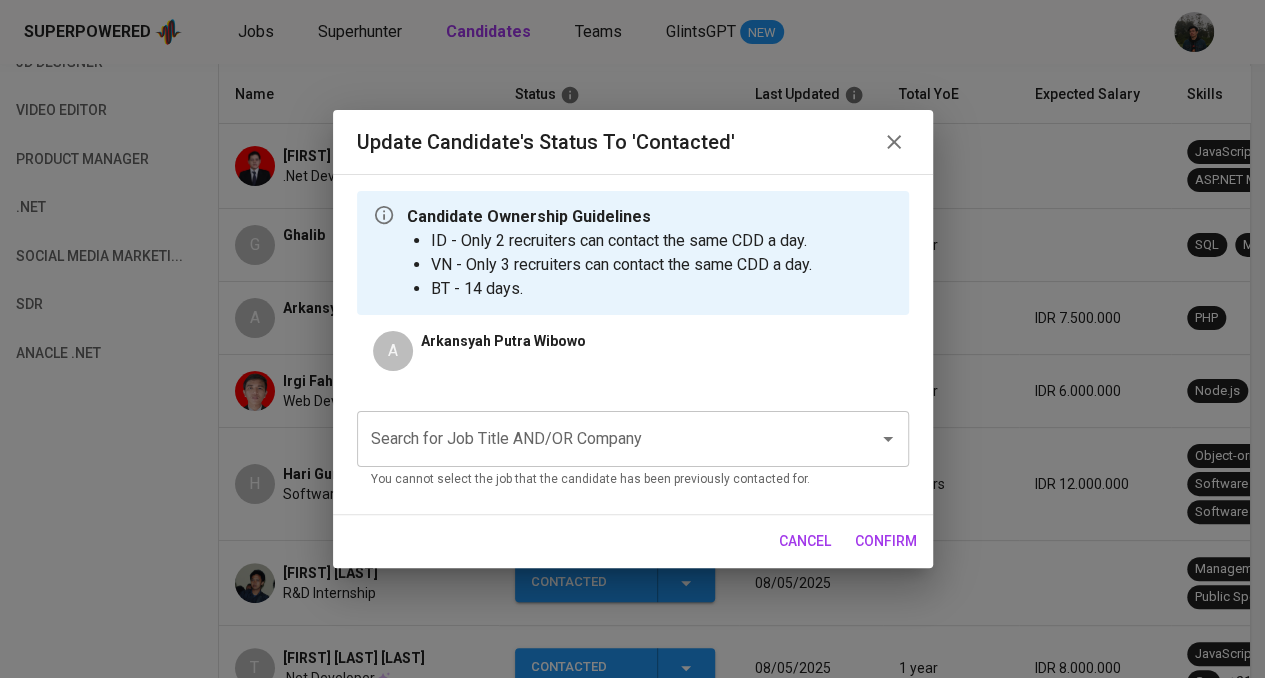 click on "Search for Job Title AND/OR Company" at bounding box center (633, 439) 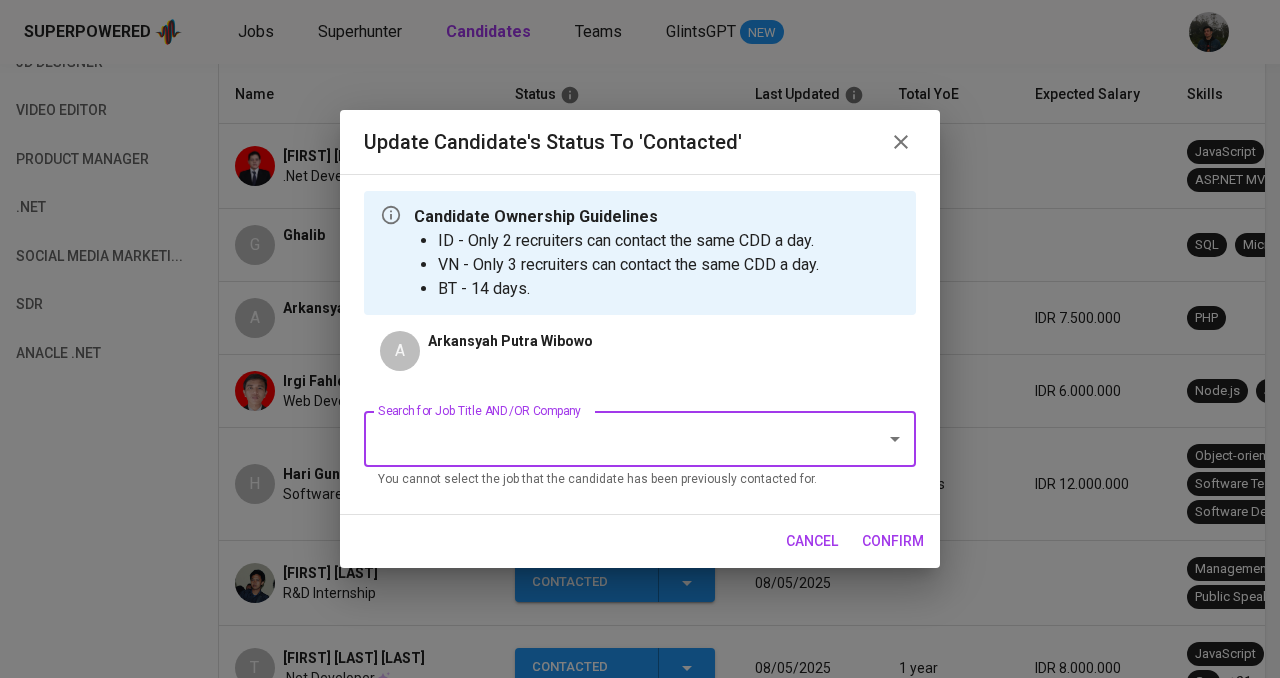 click on "Search for Job Title AND/OR Company" at bounding box center (612, 439) 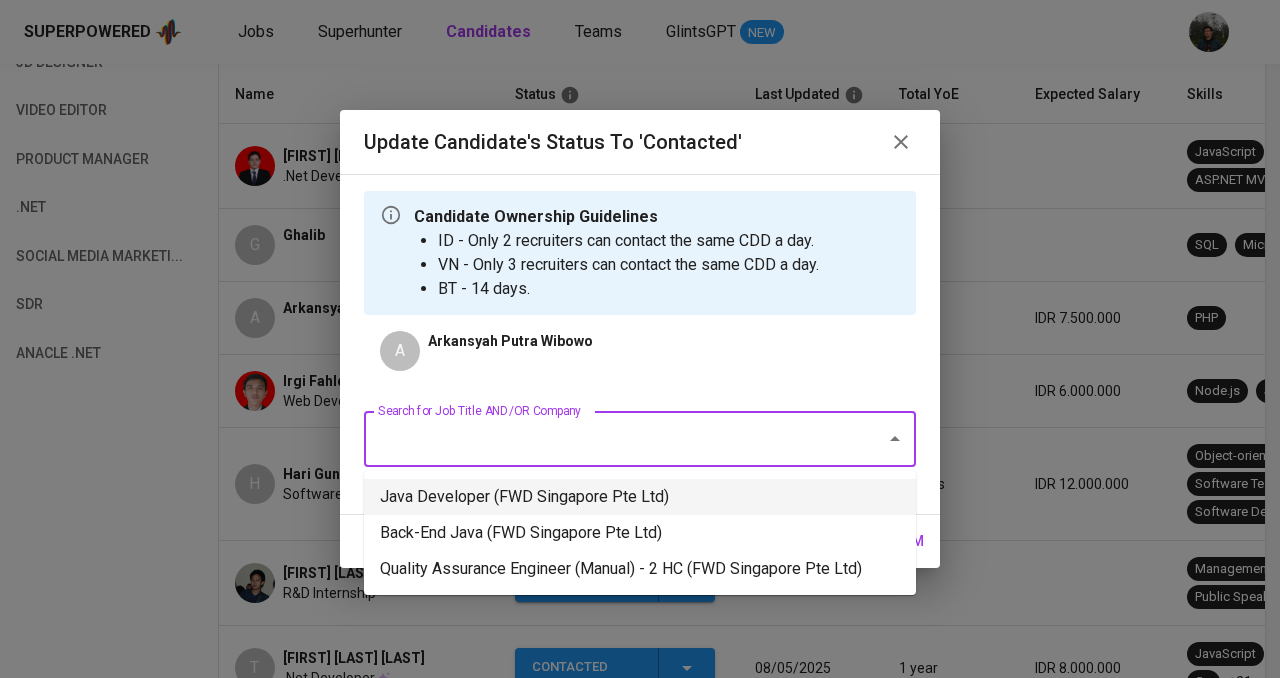 click on "Java Developer (FWD Singapore Pte Ltd)" at bounding box center (640, 497) 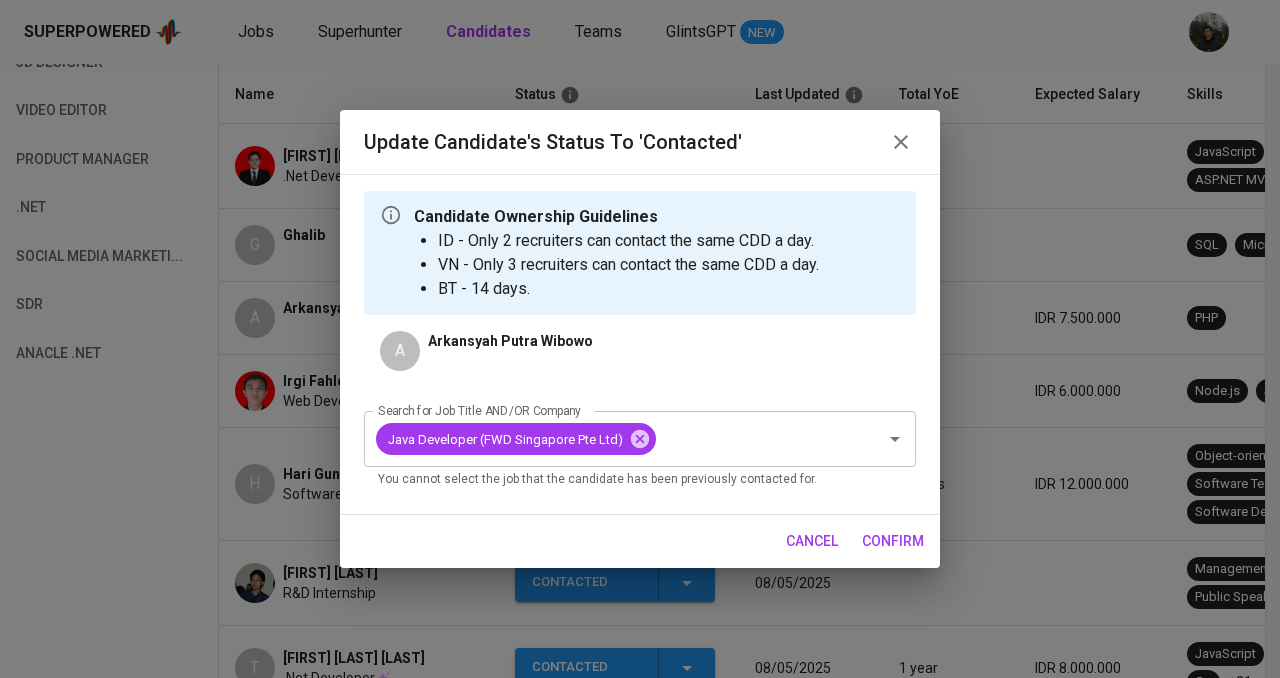 click on "confirm" at bounding box center [893, 541] 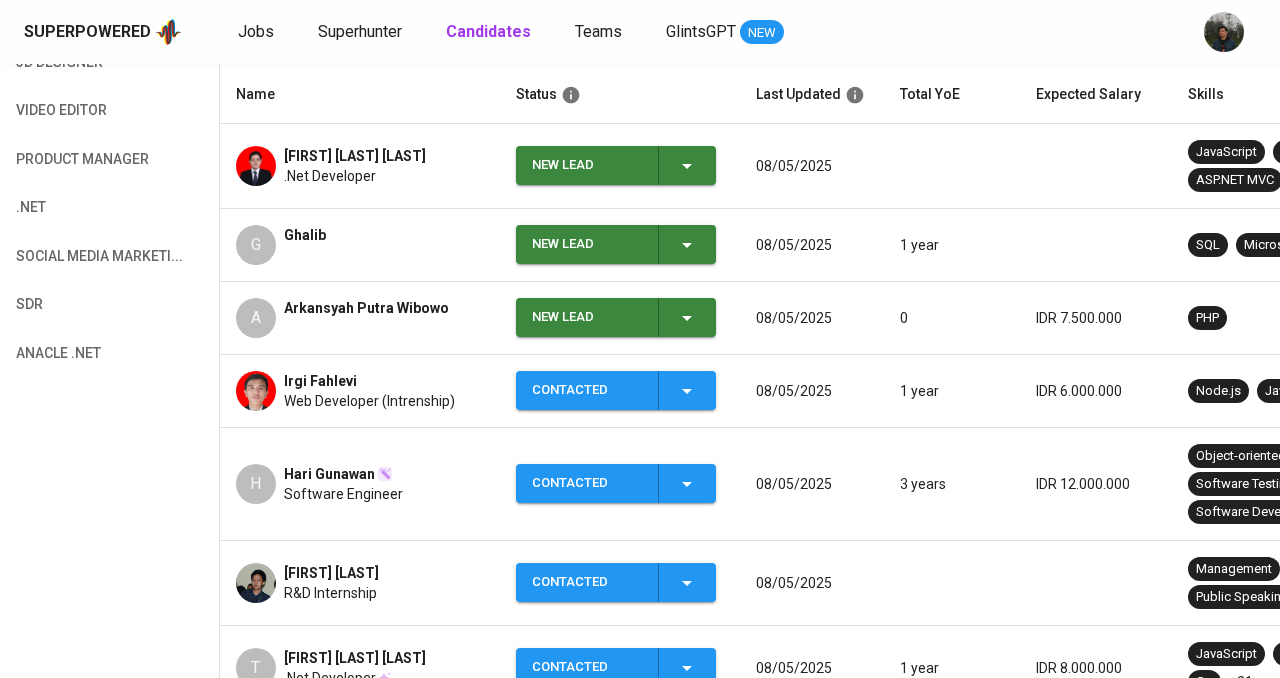 click on "New Lead" at bounding box center (615, 244) 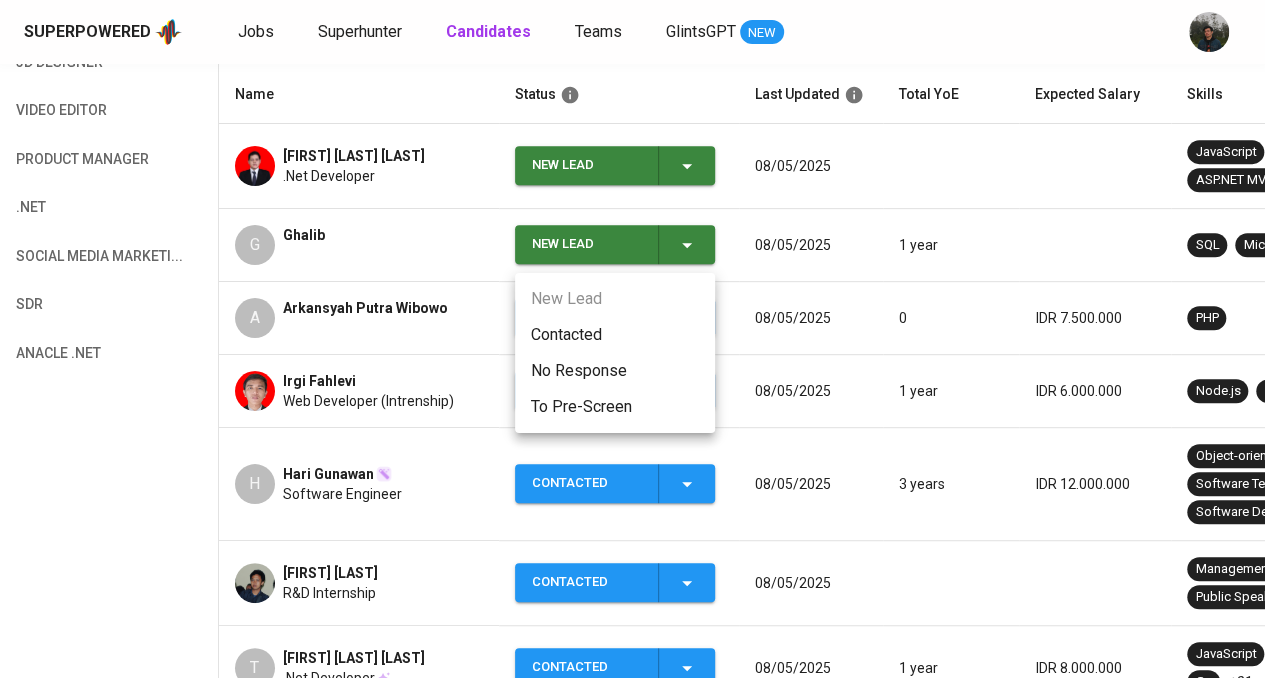 click on "New Lead Contacted No Response To Pre-Screen" at bounding box center [615, 353] 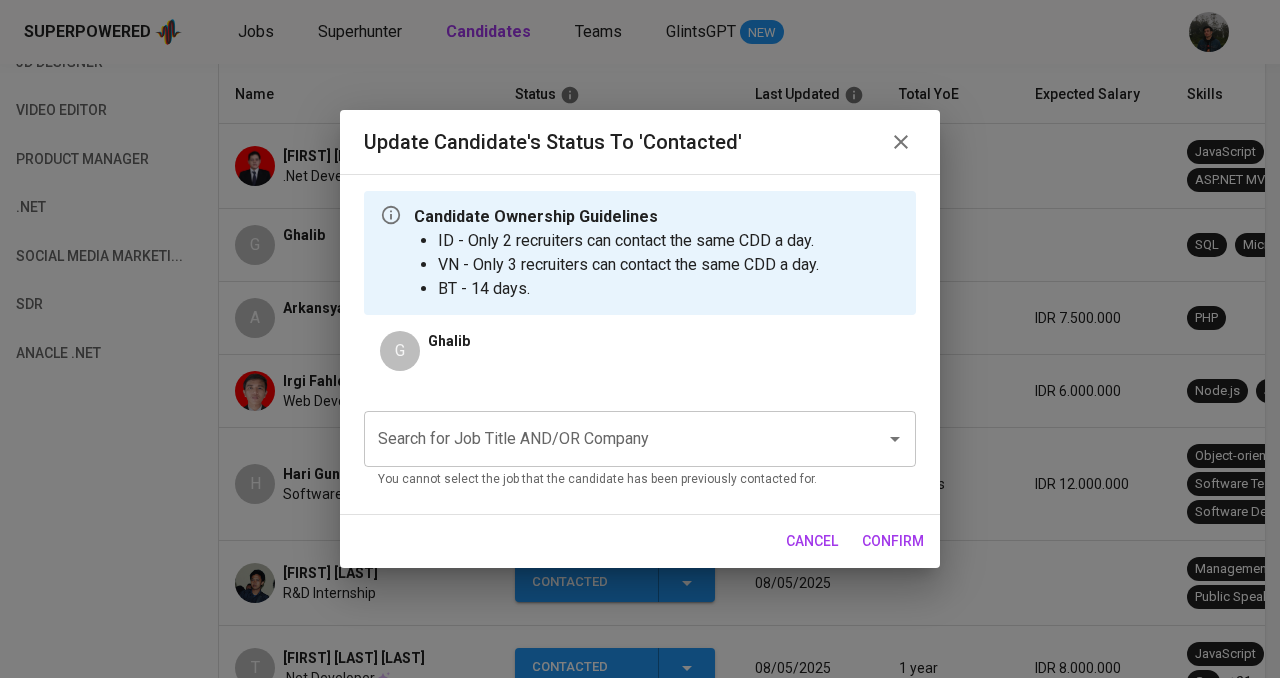 click on "Search for Job Title AND/OR Company" at bounding box center [612, 439] 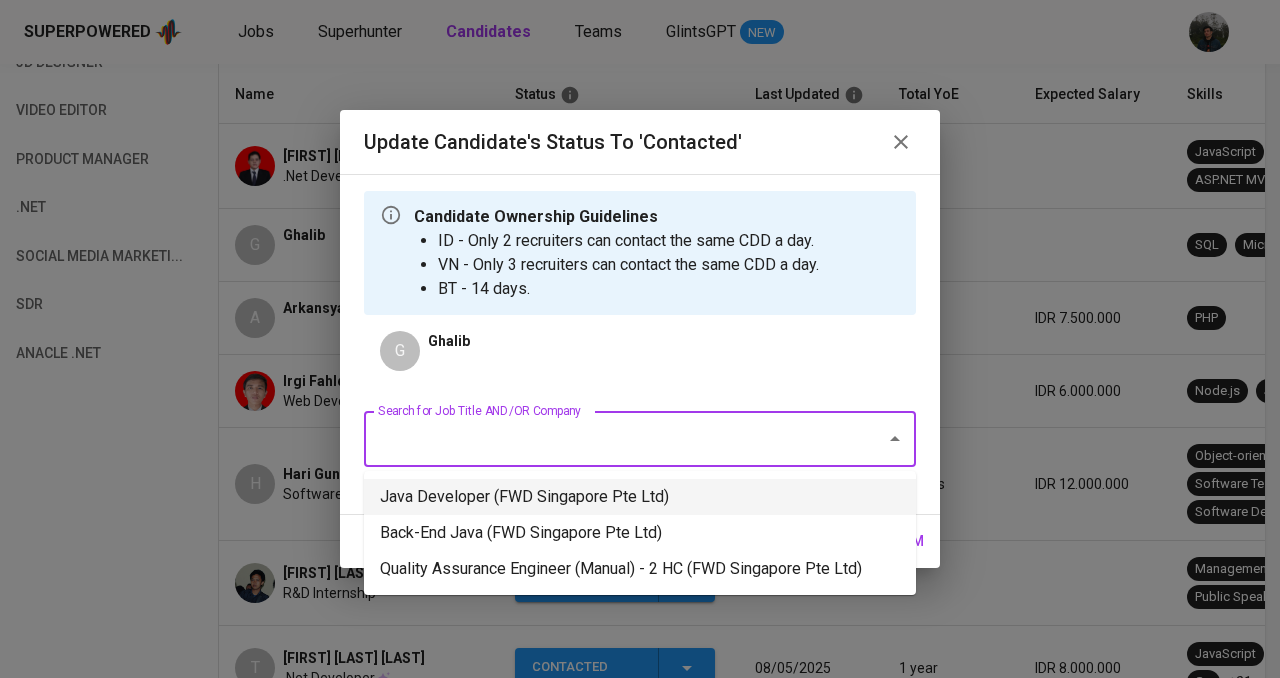 click on "Java Developer (FWD Singapore Pte Ltd)" at bounding box center (640, 497) 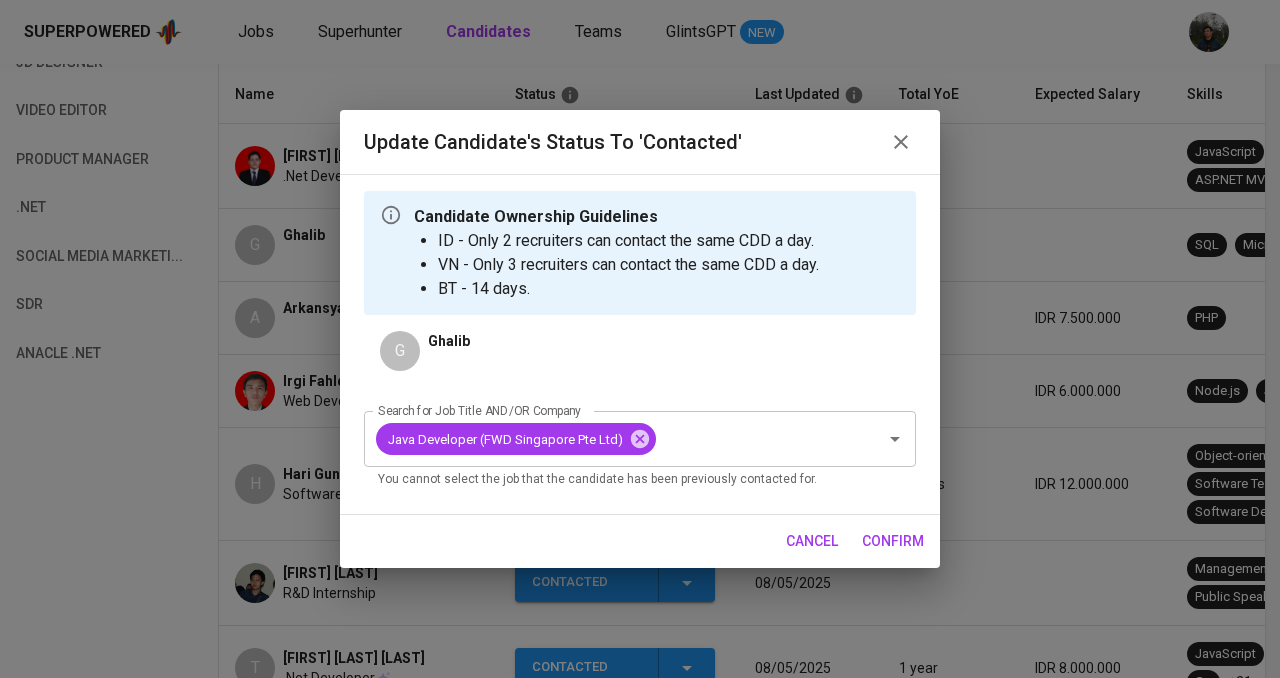 click on "confirm" at bounding box center [893, 541] 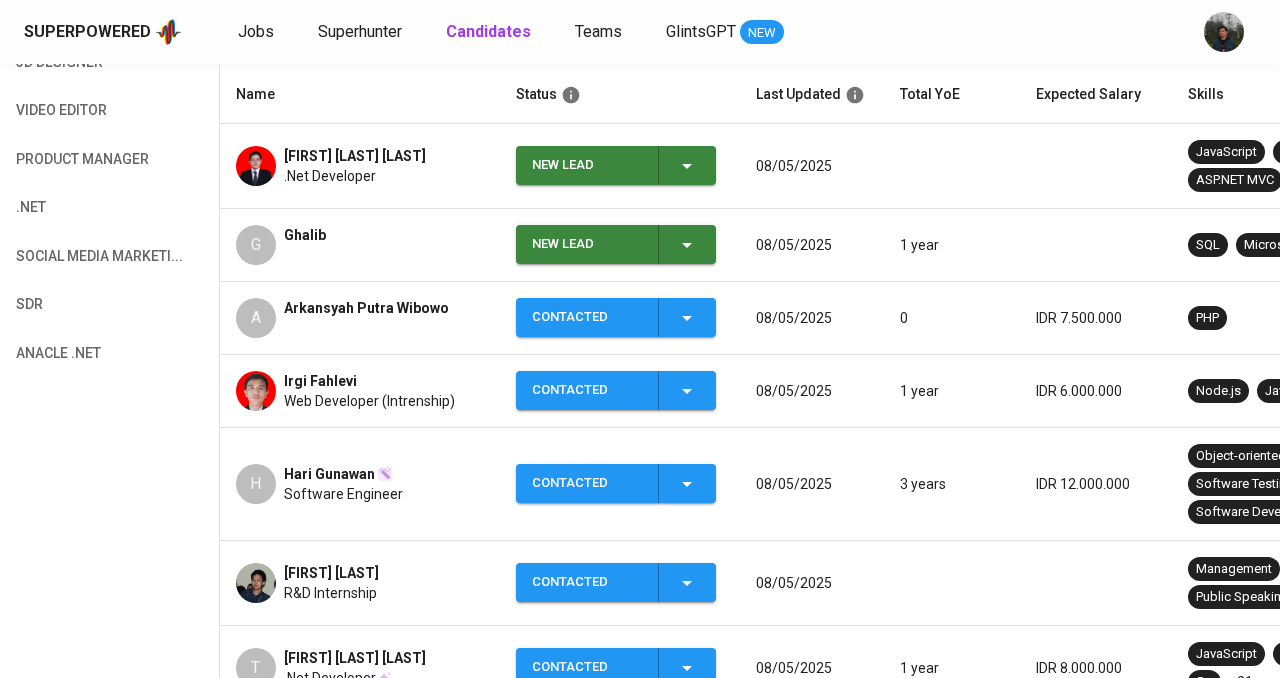 click on "New Lead" at bounding box center [615, 165] 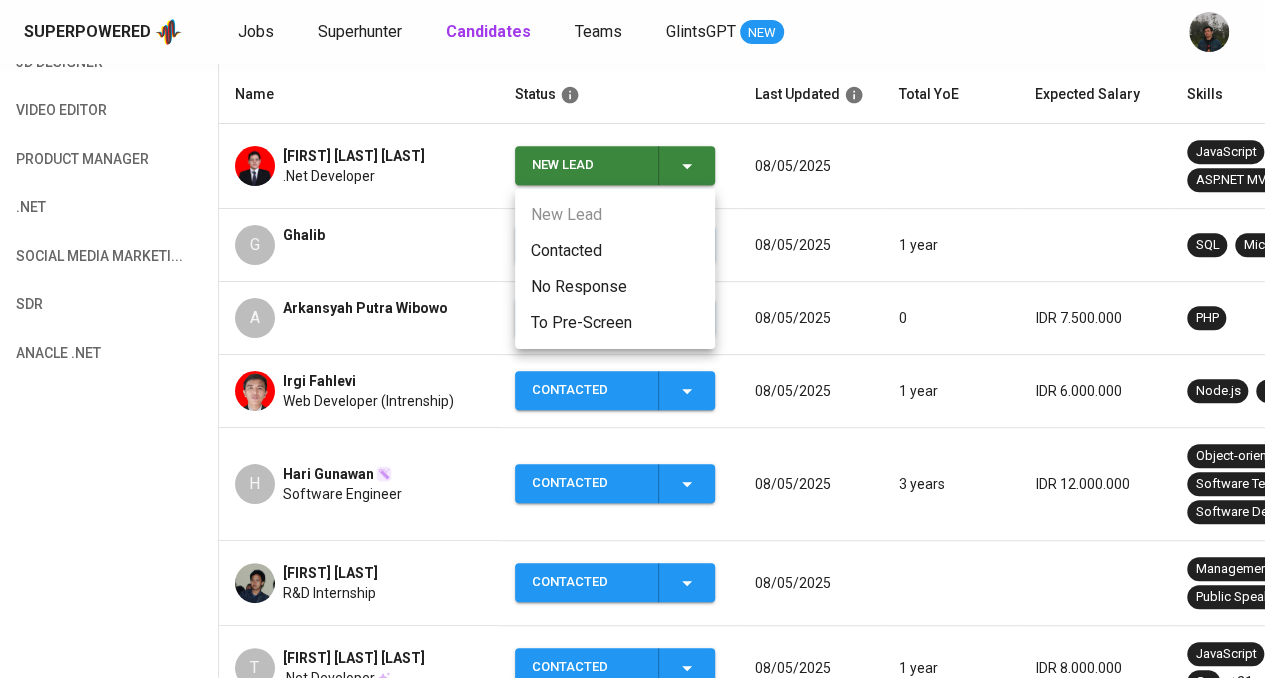 click on "Contacted" at bounding box center [615, 251] 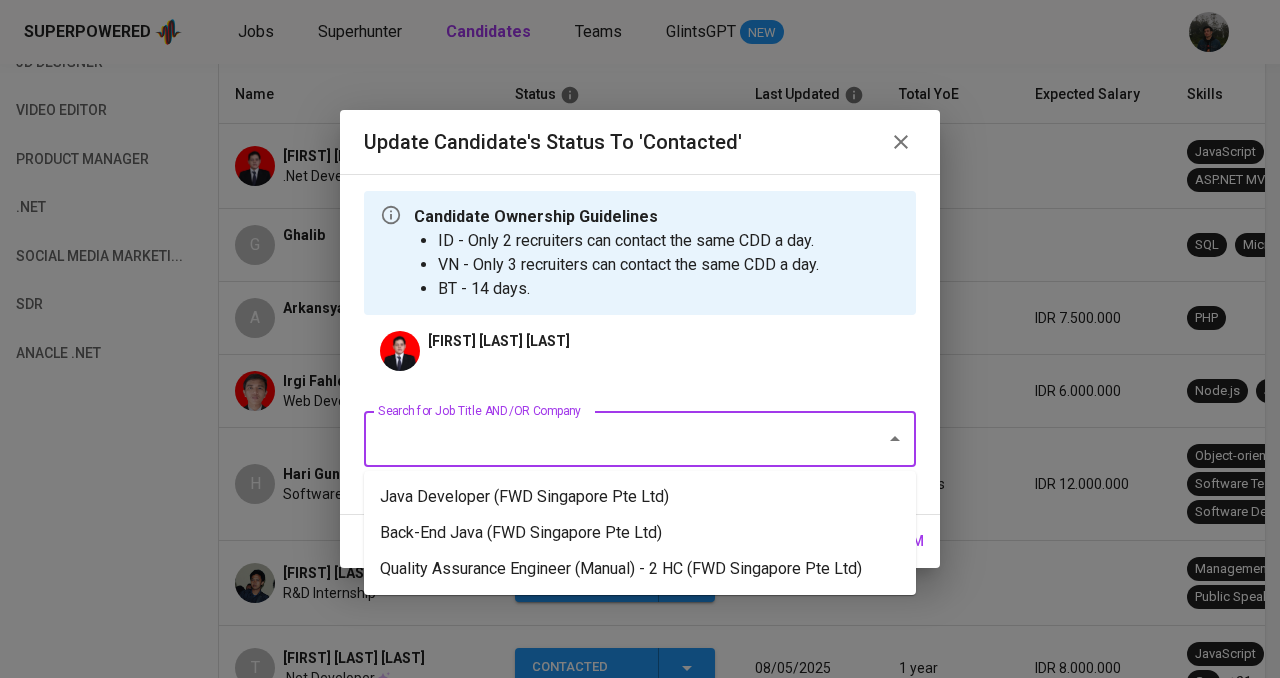click on "Search for Job Title AND/OR Company" at bounding box center [612, 439] 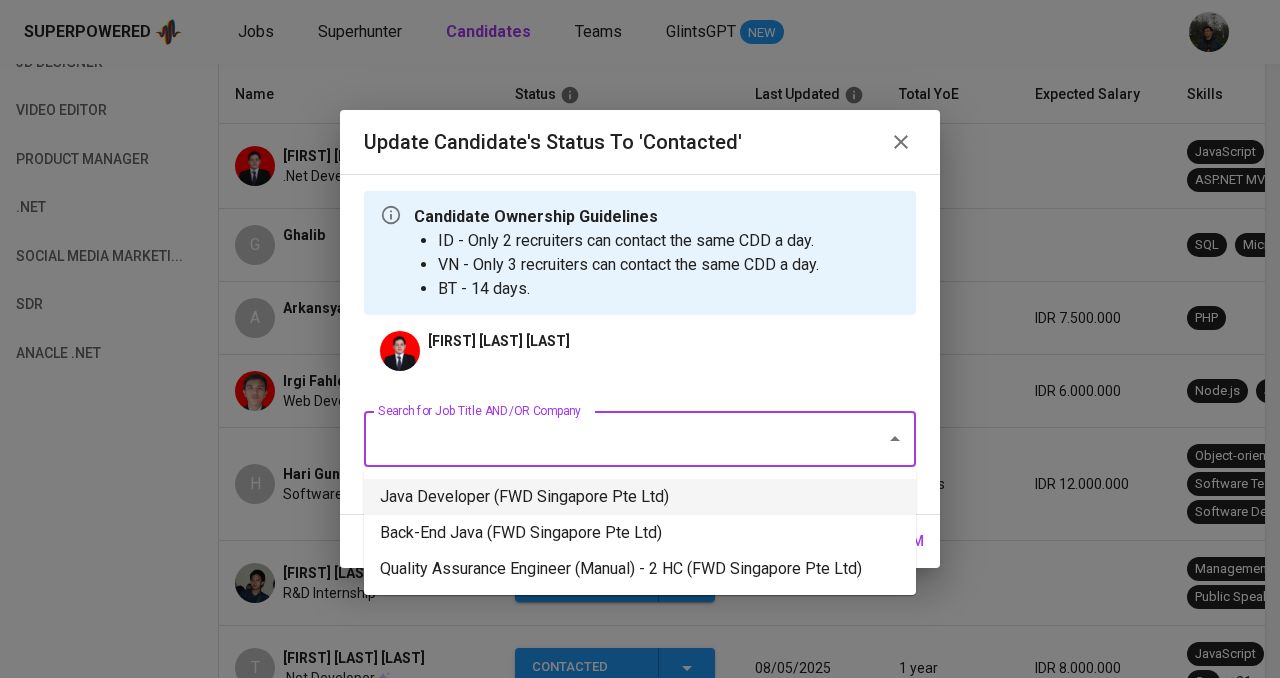 click on "Java Developer (FWD Singapore Pte Ltd)" at bounding box center (640, 497) 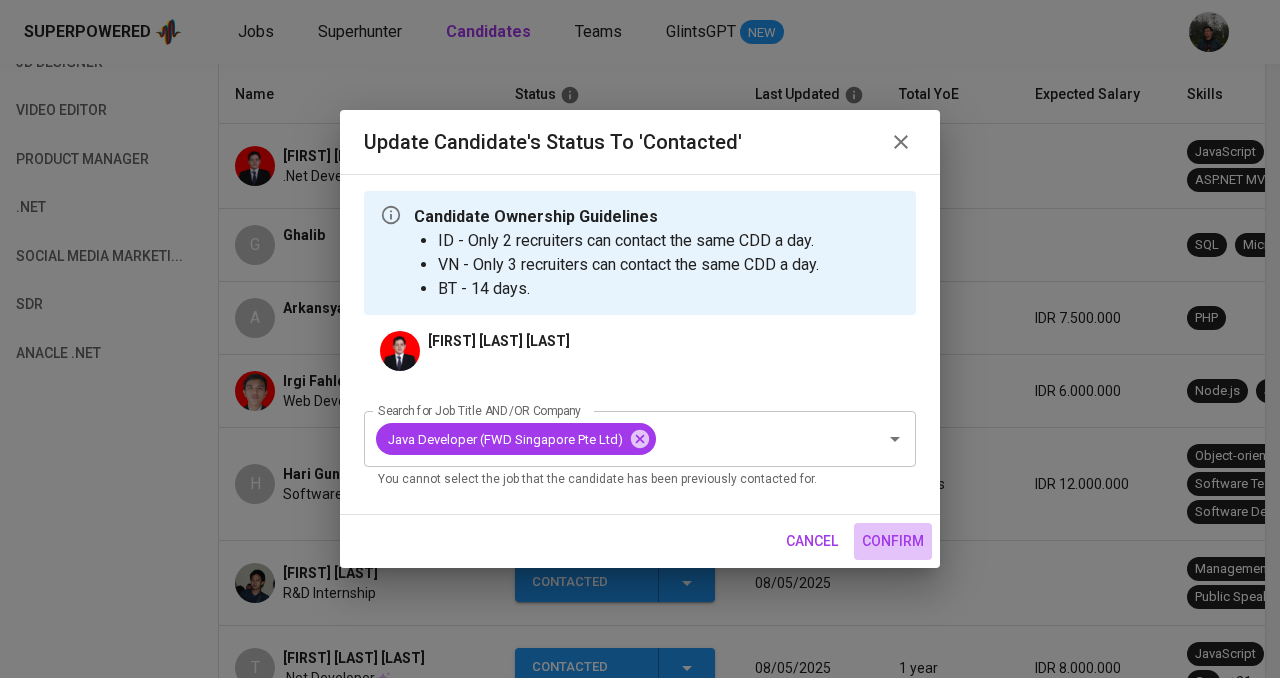 click on "confirm" at bounding box center [893, 541] 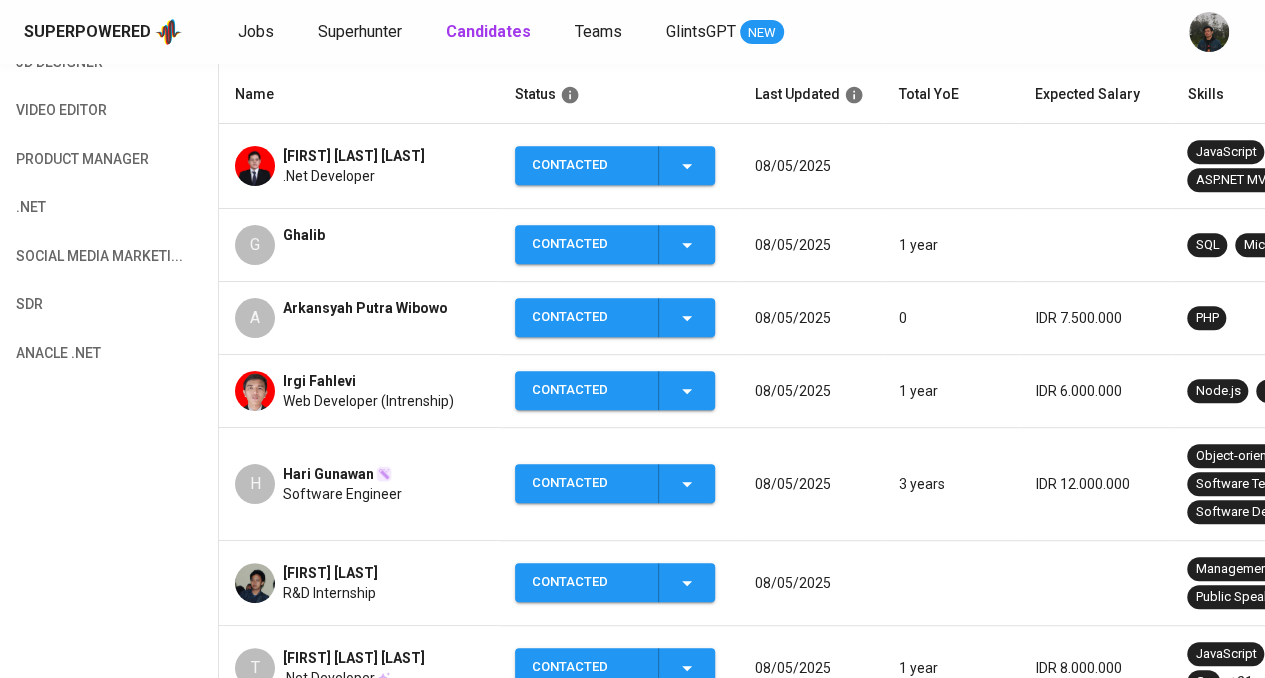 scroll, scrollTop: 60, scrollLeft: 0, axis: vertical 